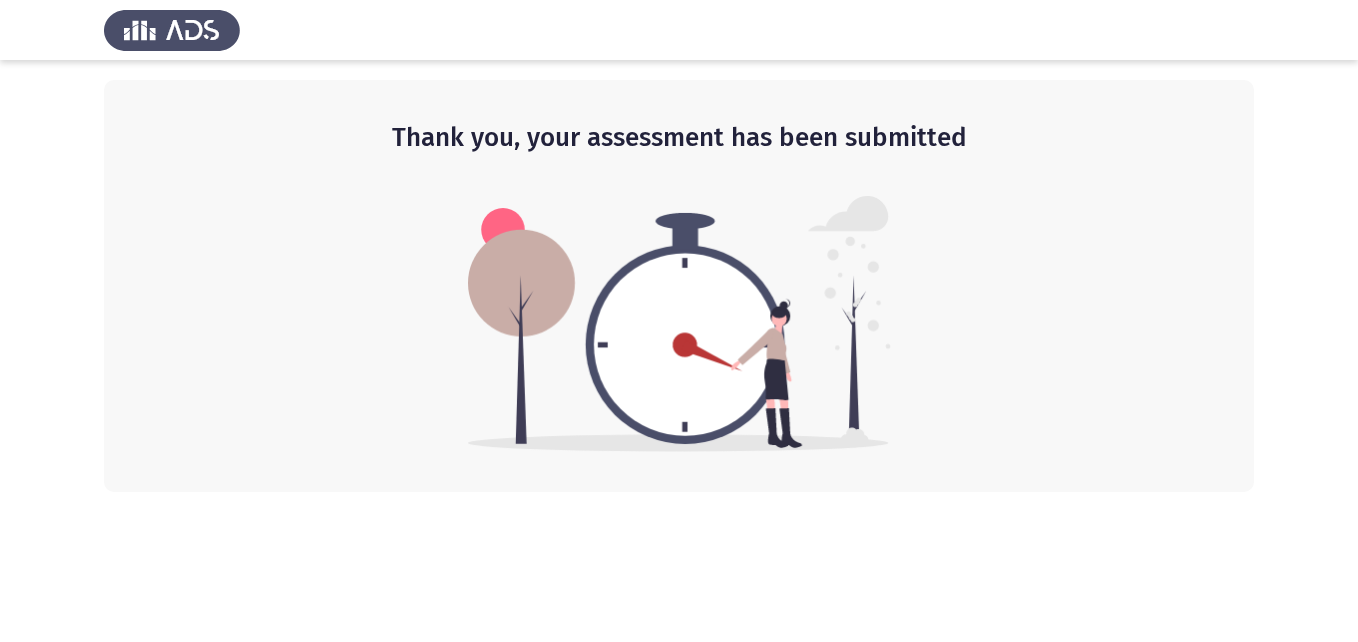 scroll, scrollTop: 0, scrollLeft: 0, axis: both 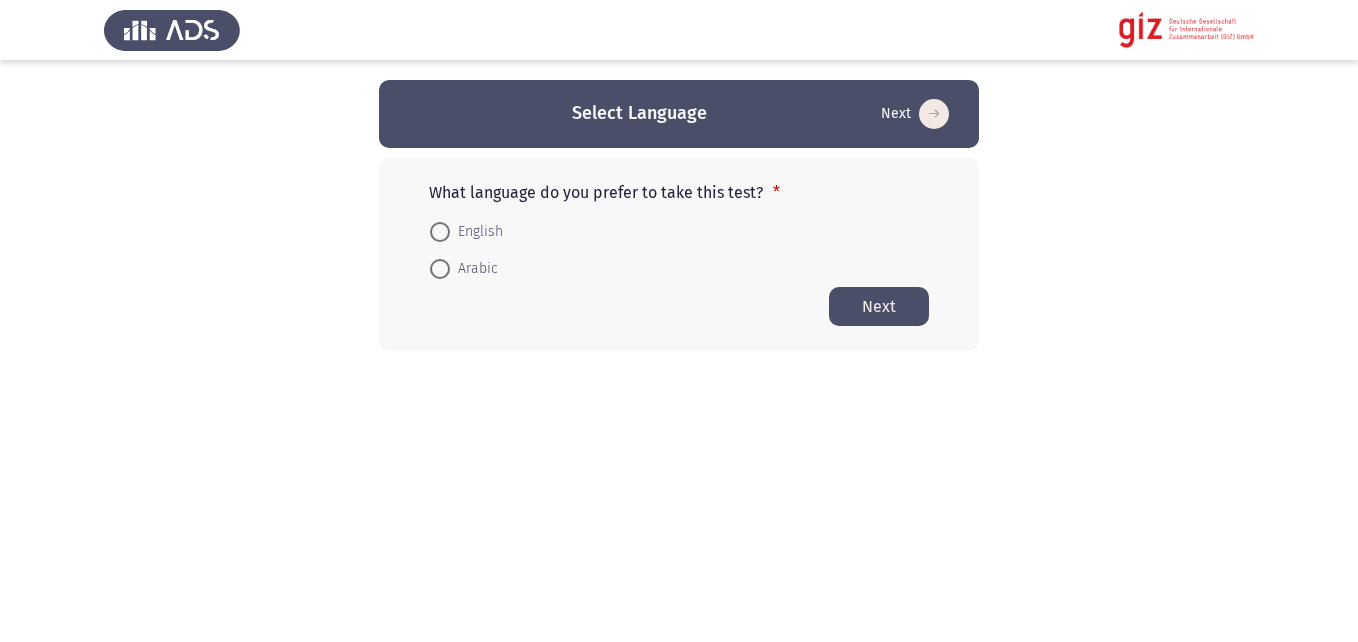 click on "Arabic" at bounding box center (474, 269) 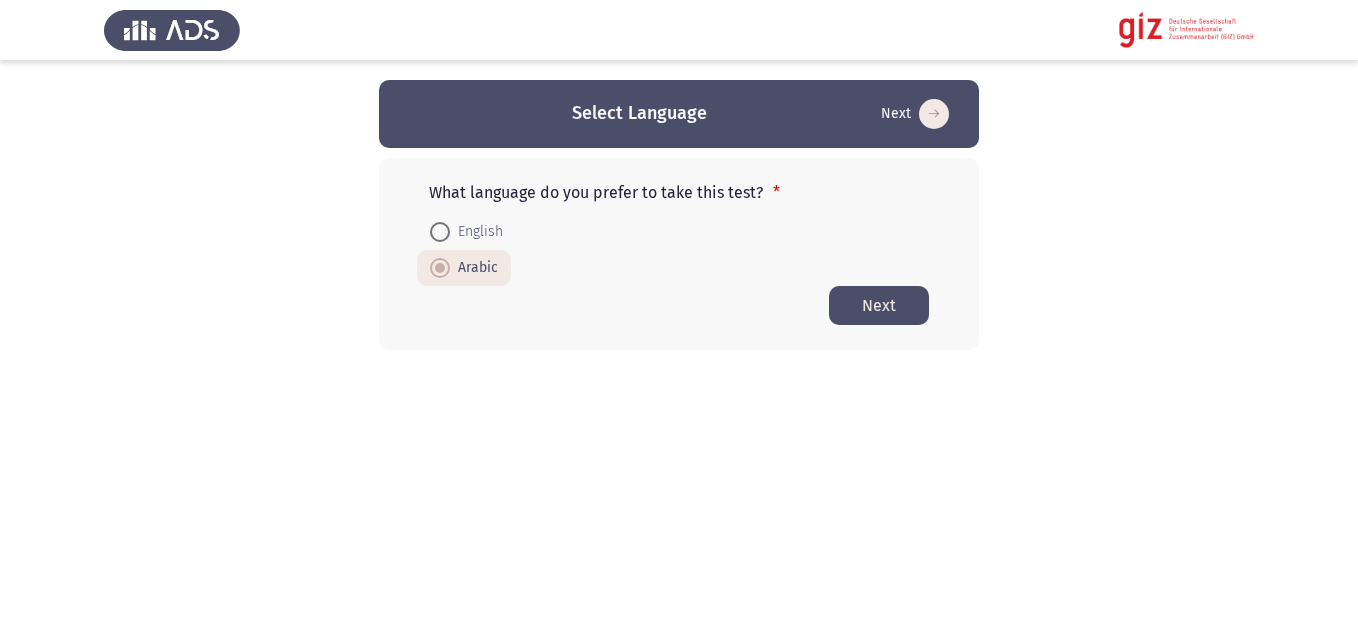click on "Next" 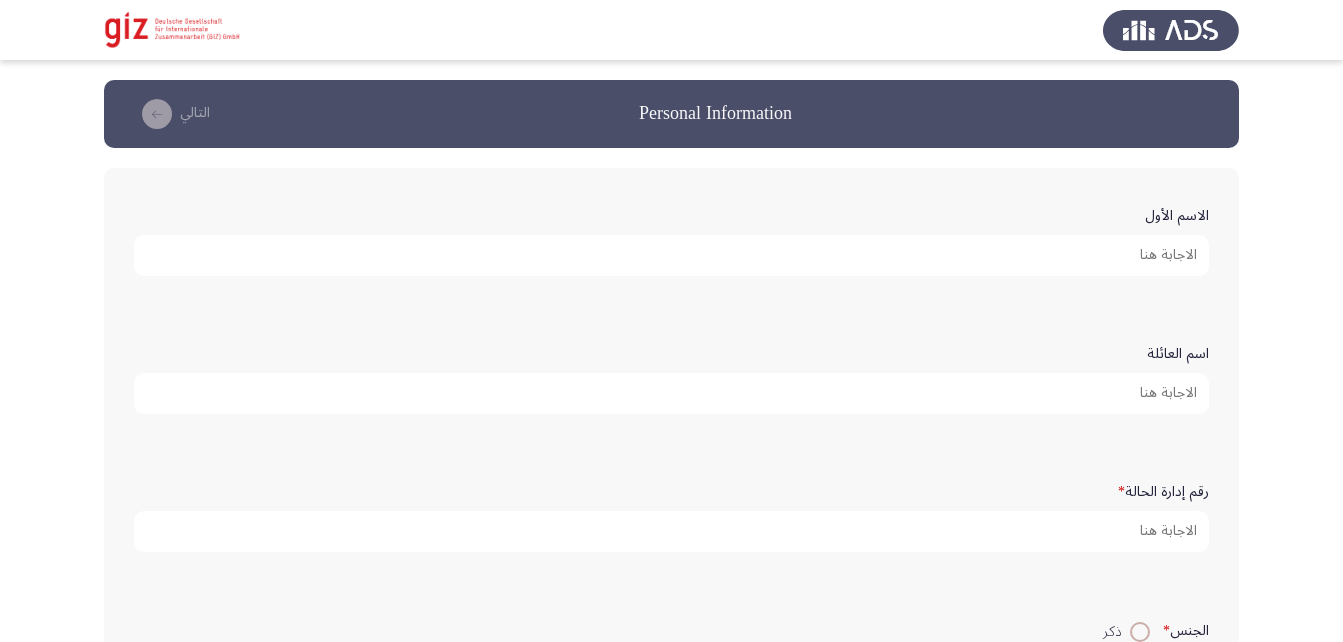 click on "الاسم الأول" at bounding box center [671, 255] 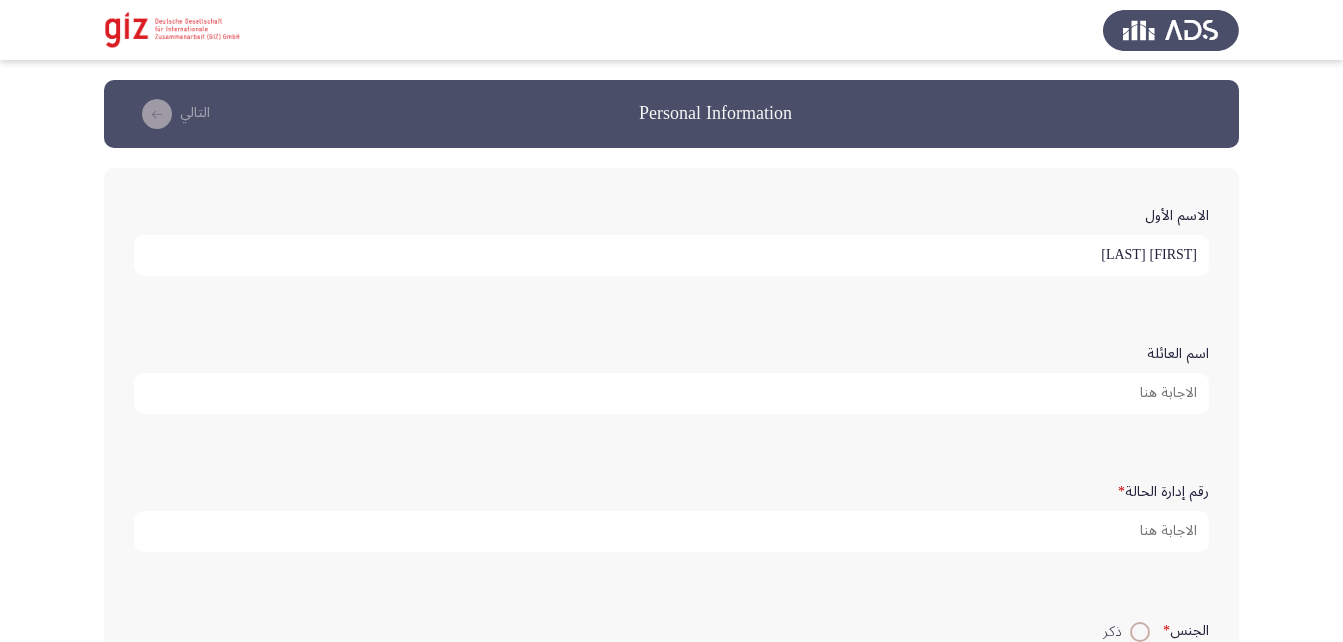 type on "[FIRST] [LAST]" 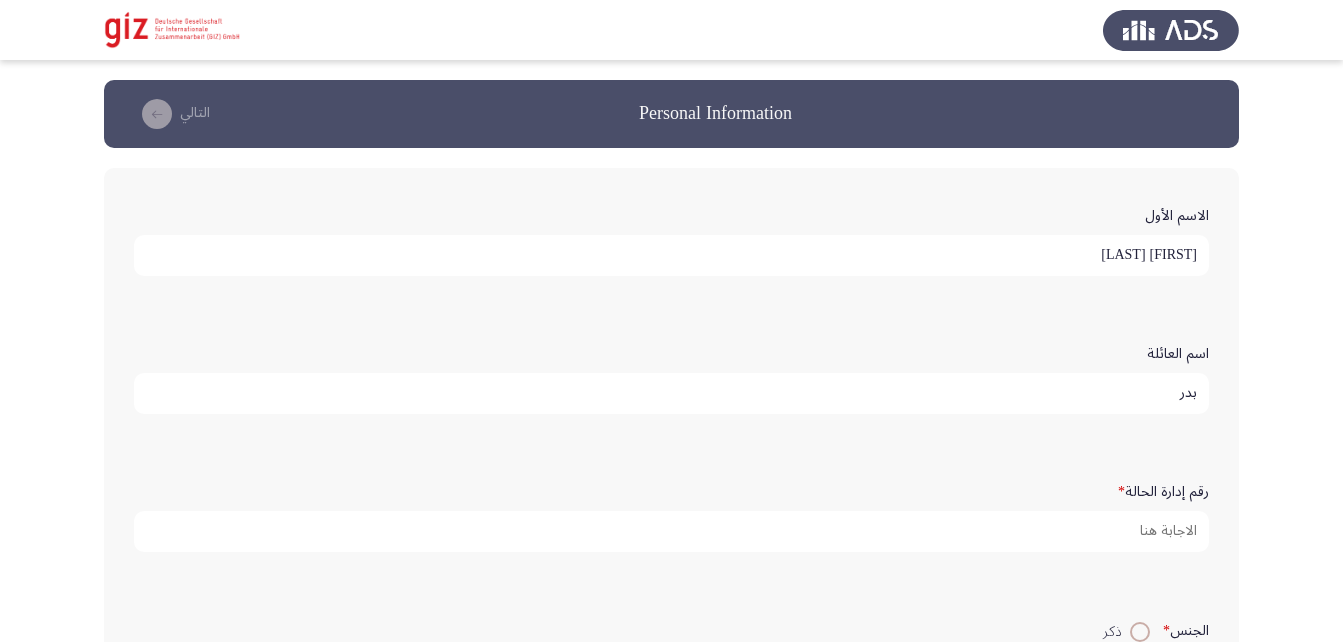 scroll, scrollTop: 5, scrollLeft: 0, axis: vertical 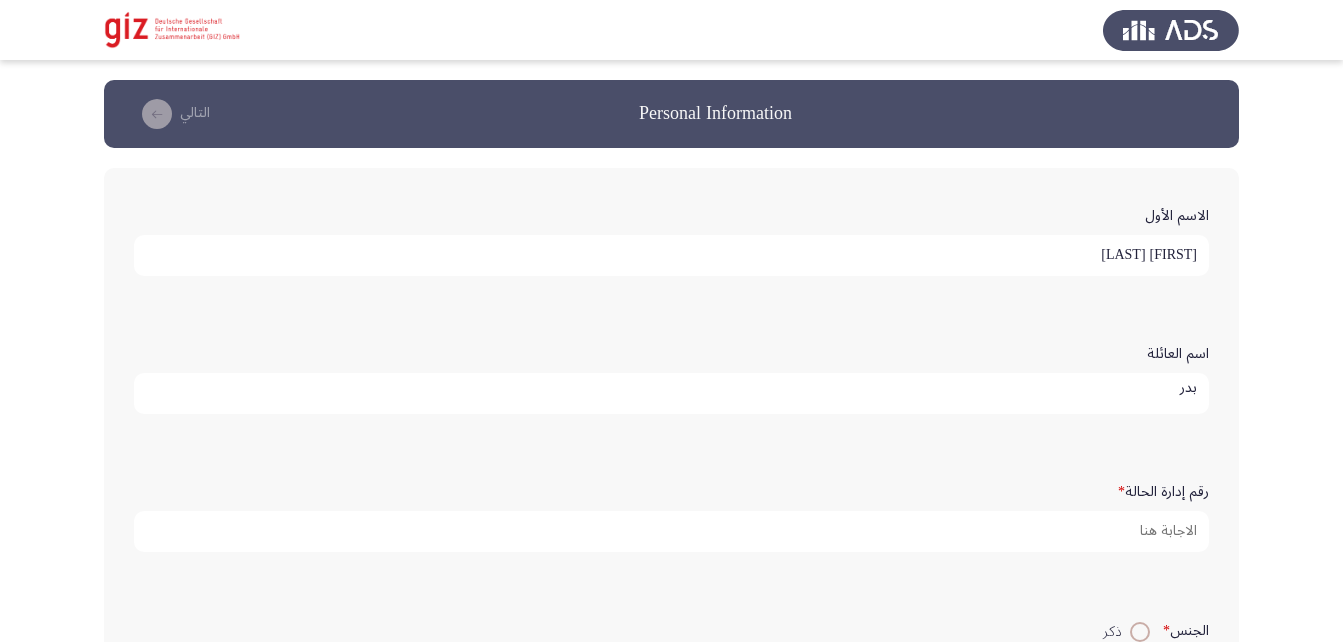 type on "بدر" 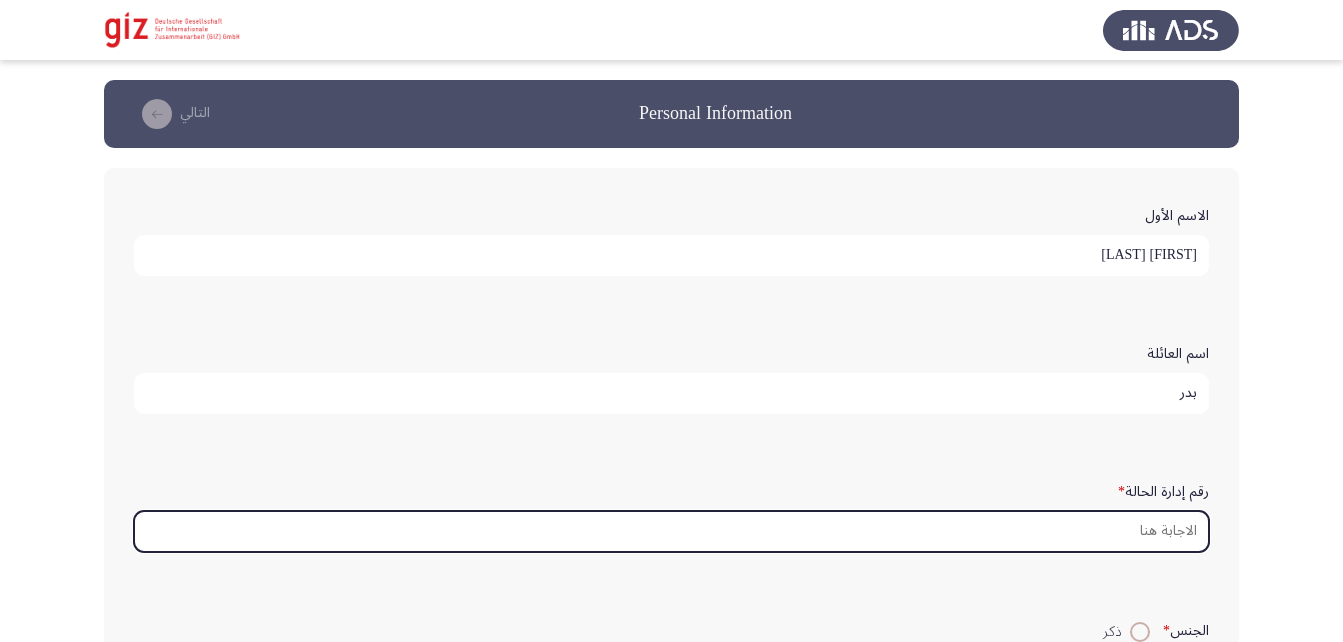 click on "رقم إدارة الحالة   *" at bounding box center [671, 531] 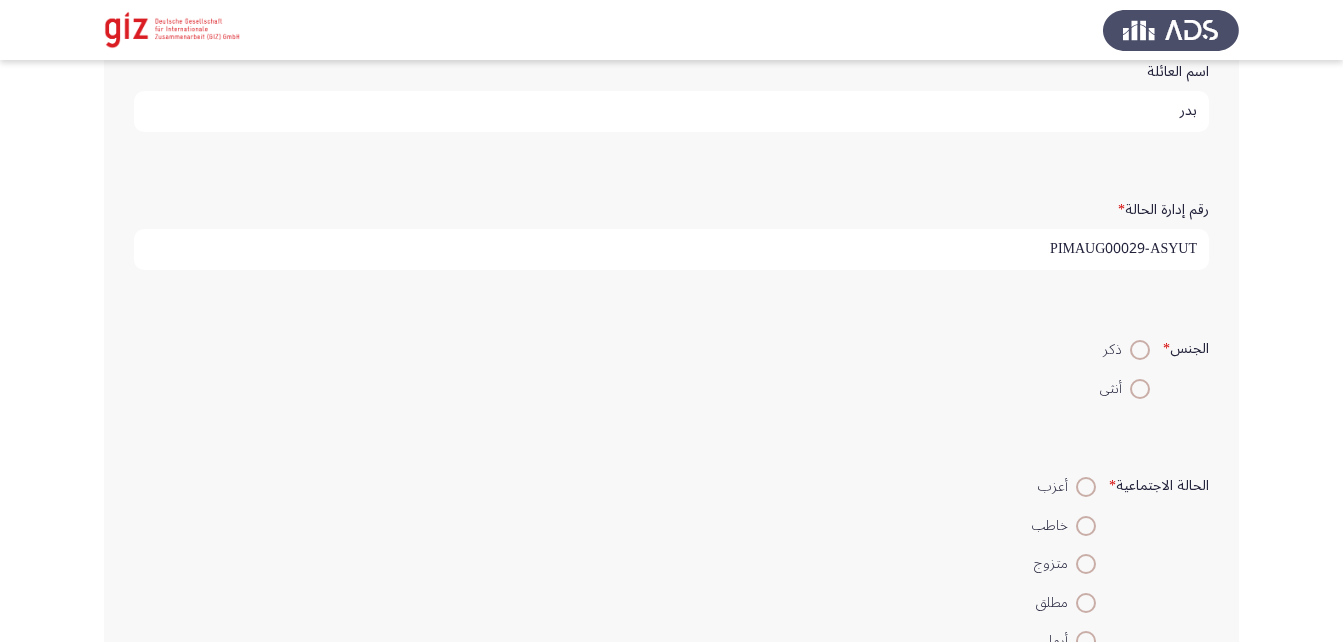 scroll, scrollTop: 291, scrollLeft: 0, axis: vertical 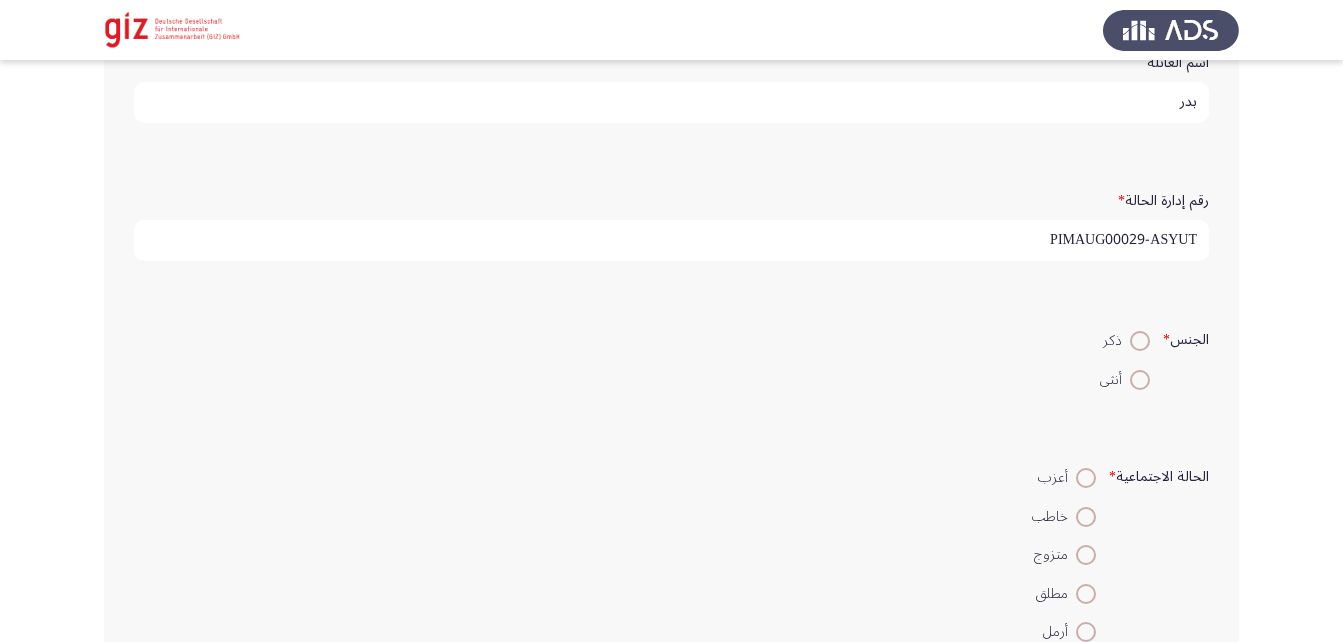 type on "PIMAUG00029-ASYUT" 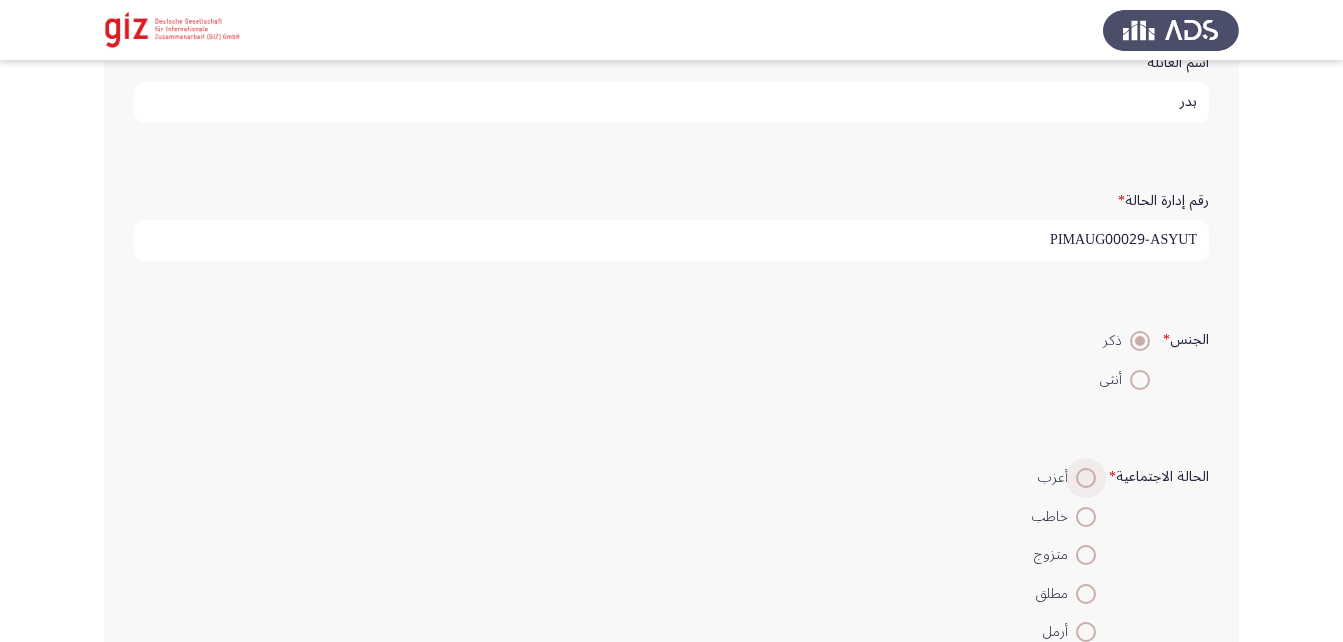 click at bounding box center (1086, 478) 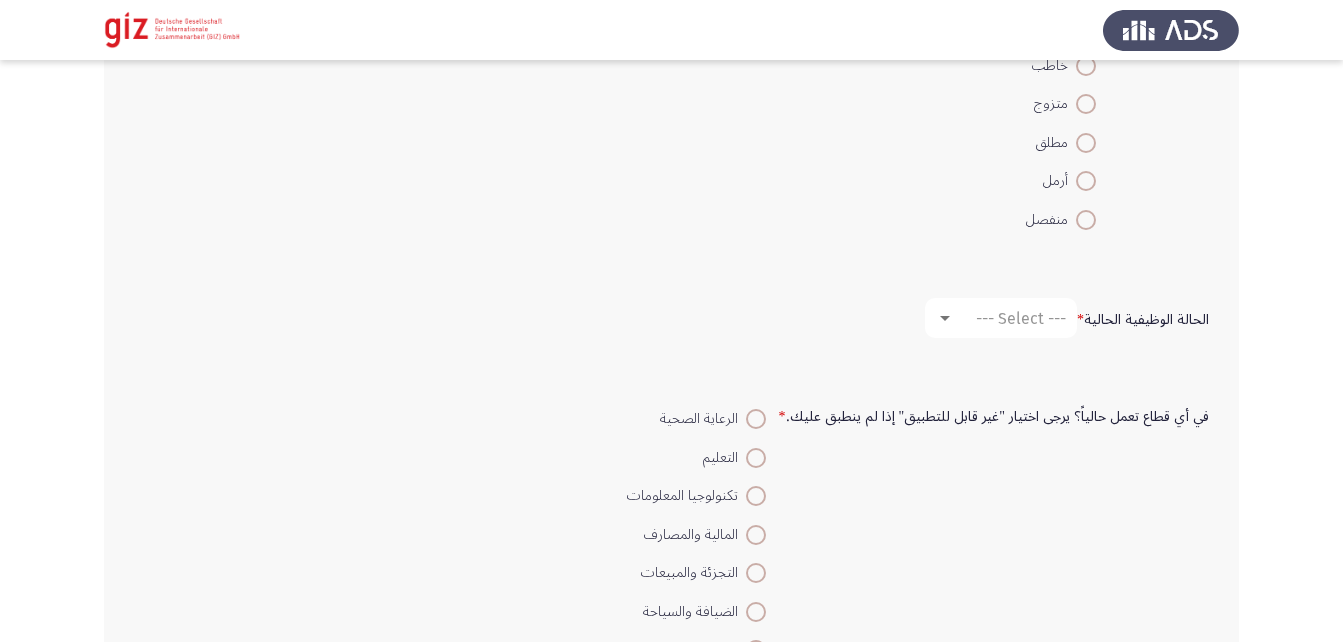 scroll, scrollTop: 764, scrollLeft: 0, axis: vertical 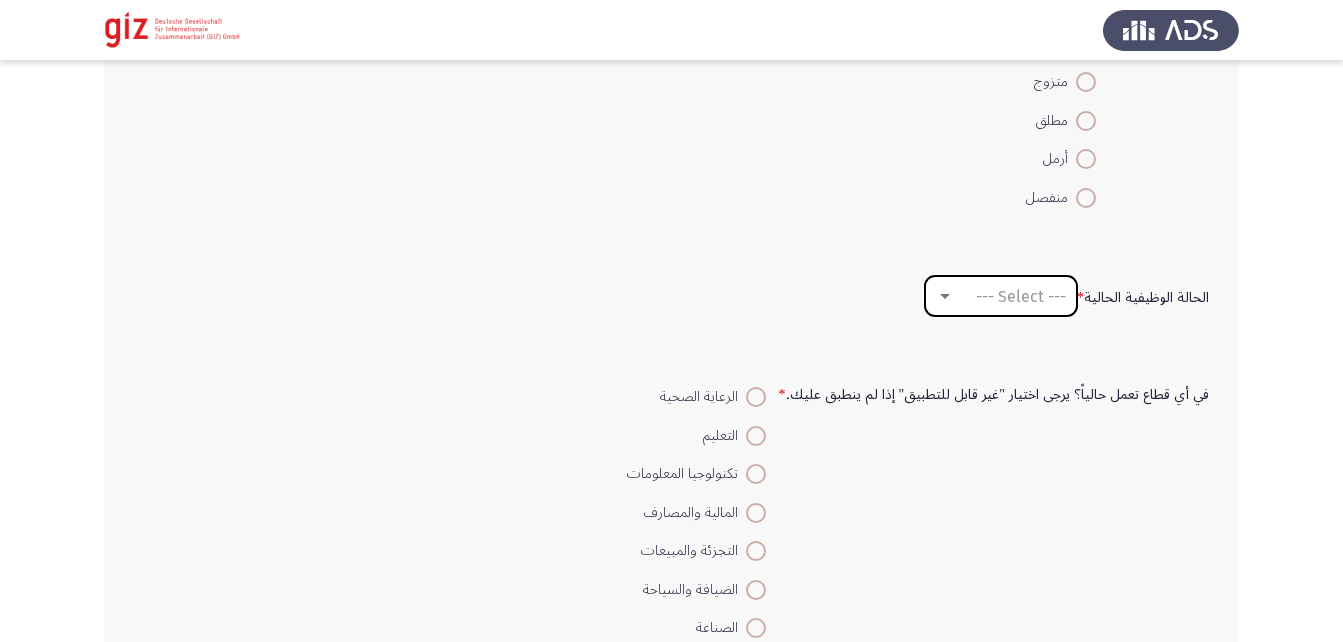 click on "--- Select ---" at bounding box center (1021, 296) 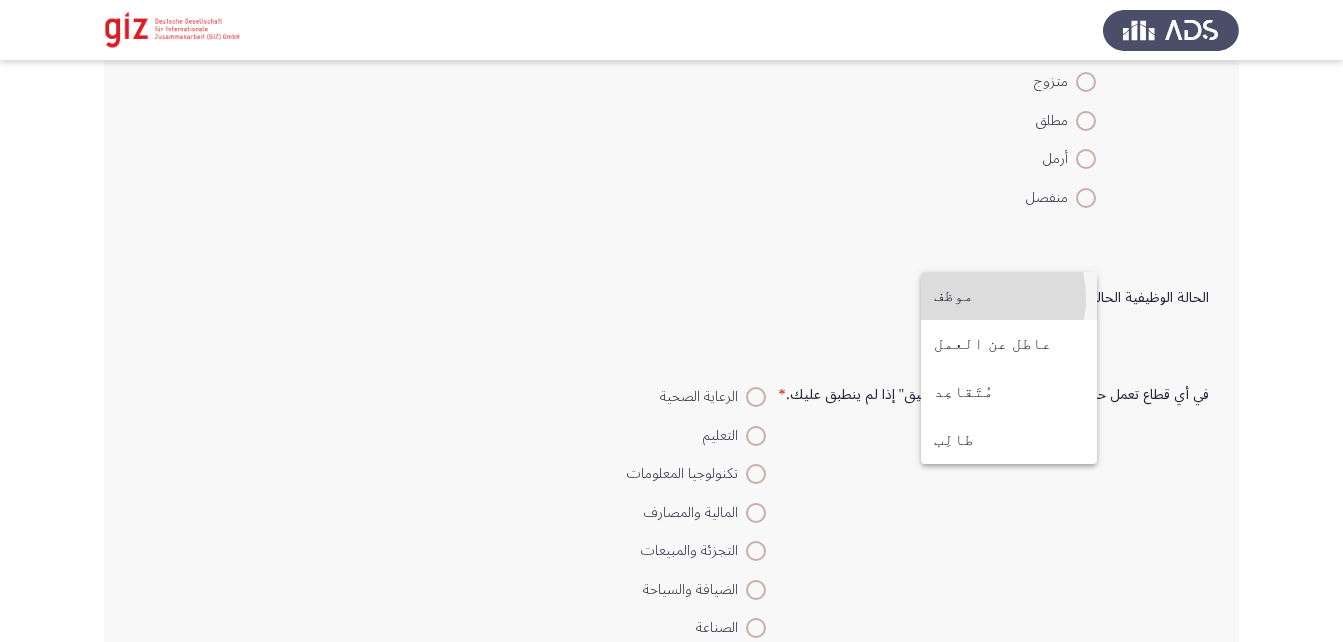 click on "موظف" at bounding box center (1009, 296) 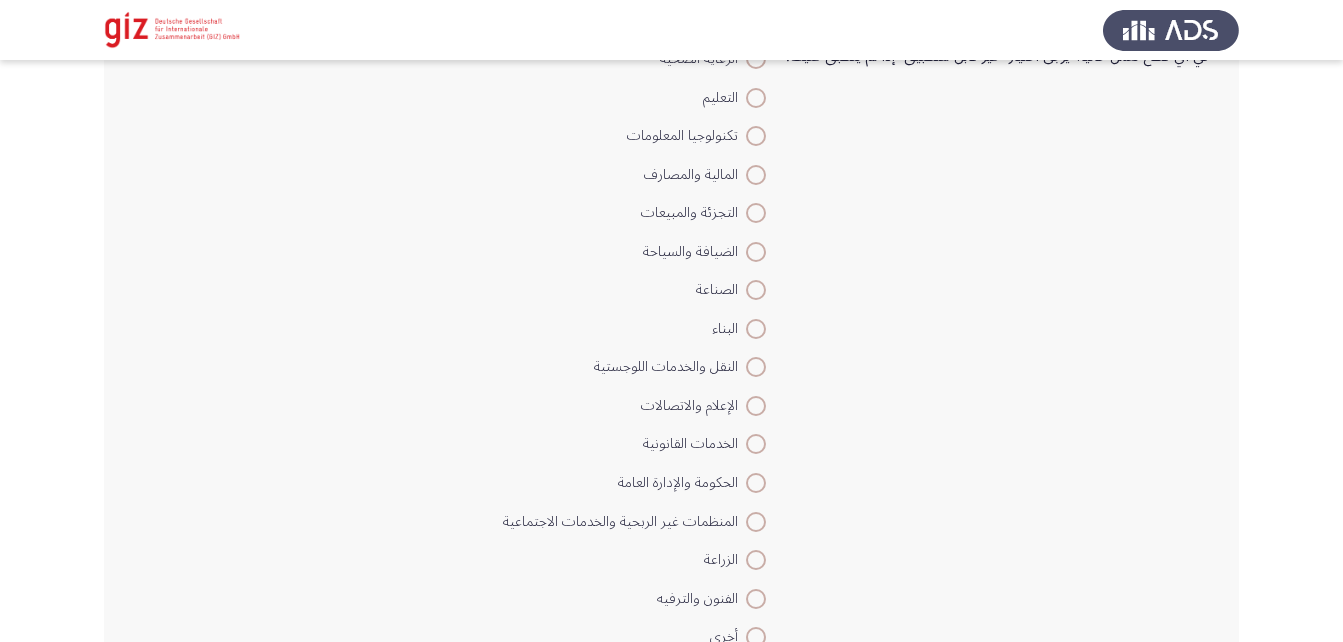 scroll, scrollTop: 1406, scrollLeft: 0, axis: vertical 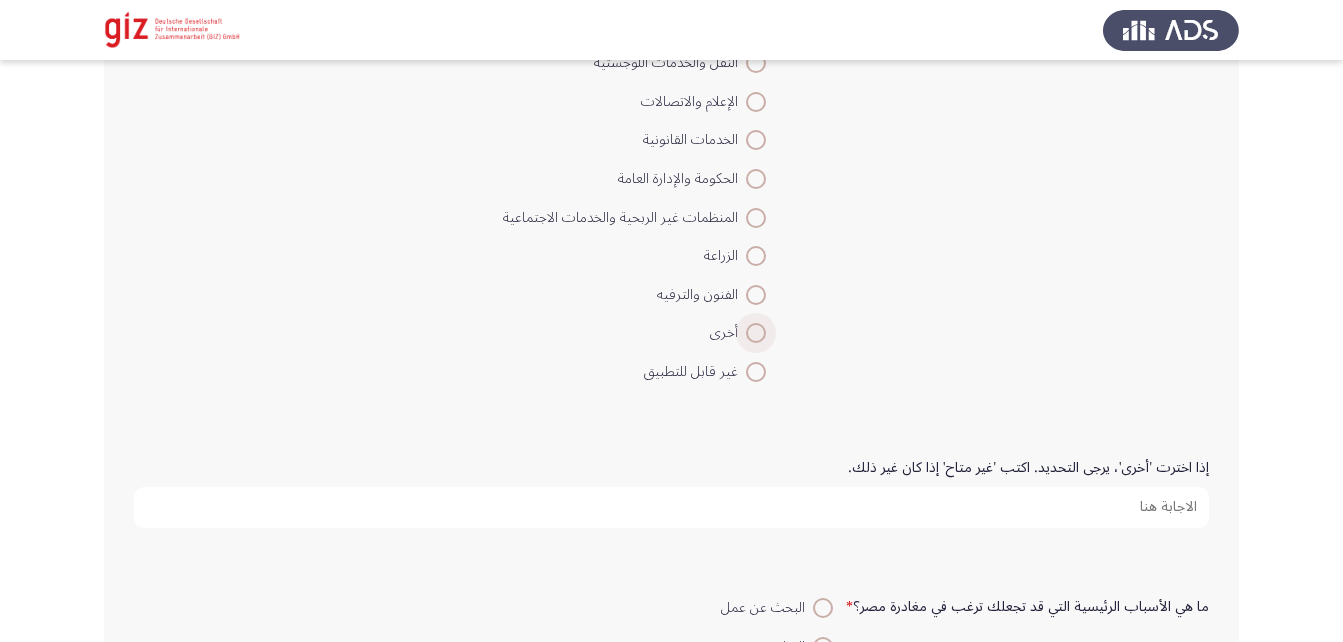 click at bounding box center (756, 333) 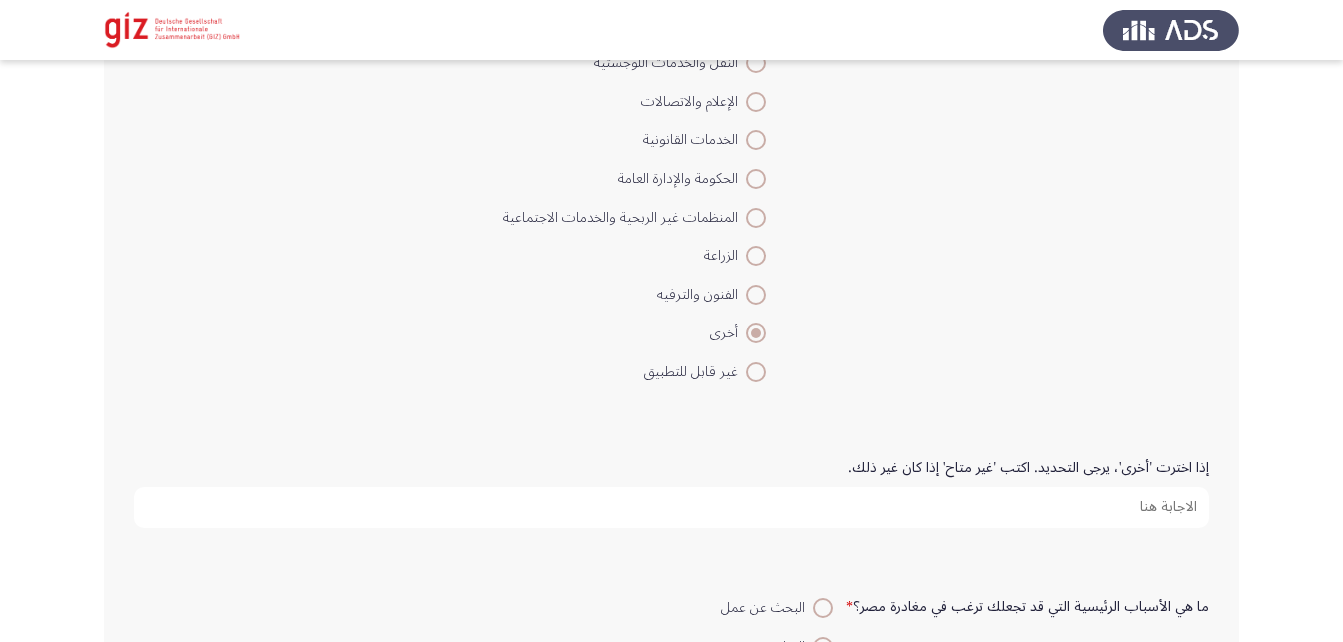 click on "إذا اخترت 'أخرى'، يرجى التحديد. اكتب 'غير متاح' إذا كان غير ذلك." at bounding box center (671, 507) 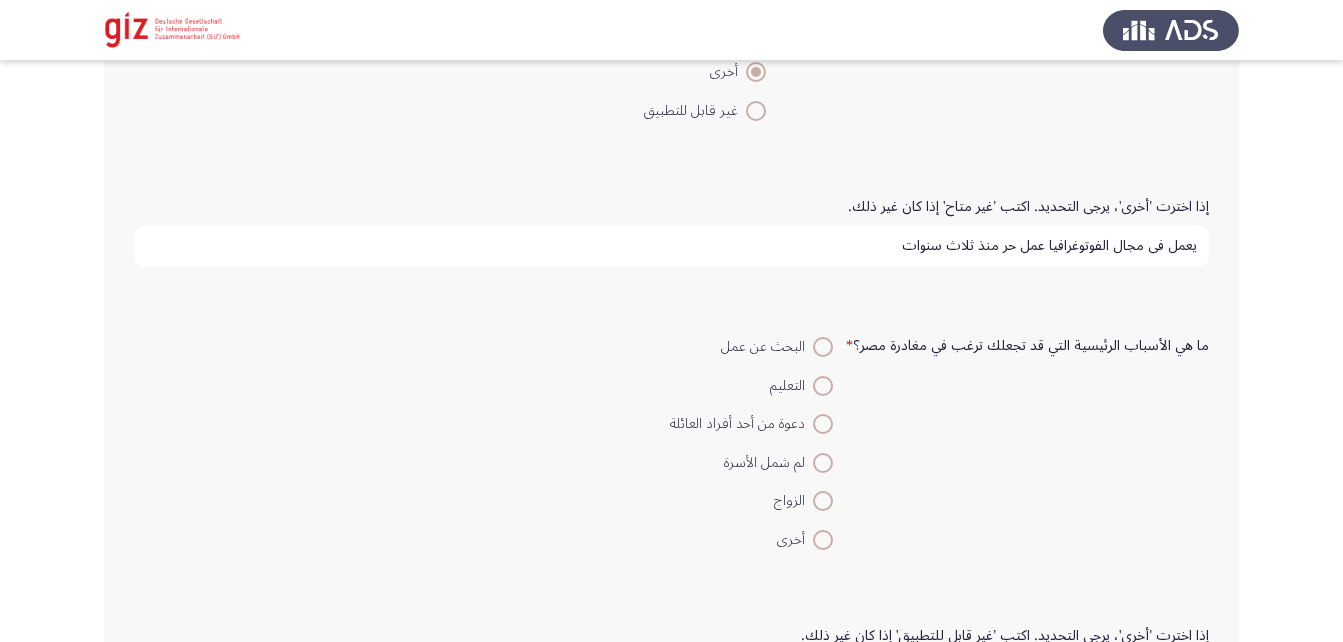 scroll, scrollTop: 1668, scrollLeft: 0, axis: vertical 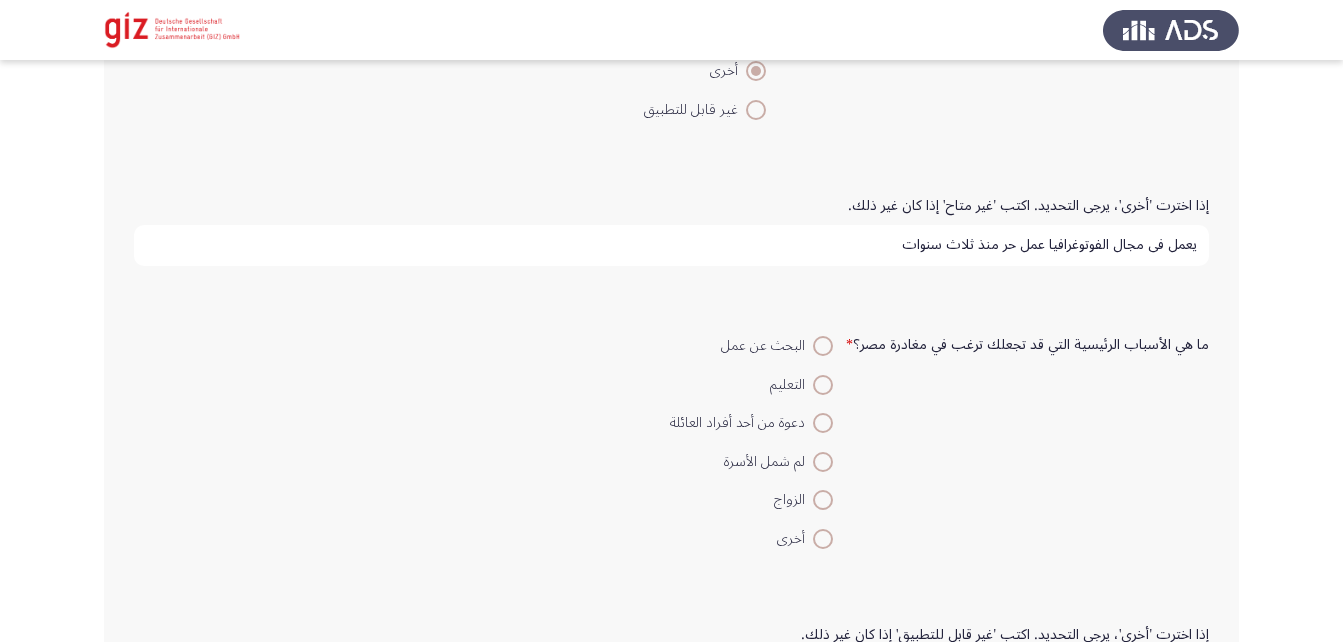 type on "يعمل في مجال الفوتوغرافيا عمل حر منذ ثلاث سنوات" 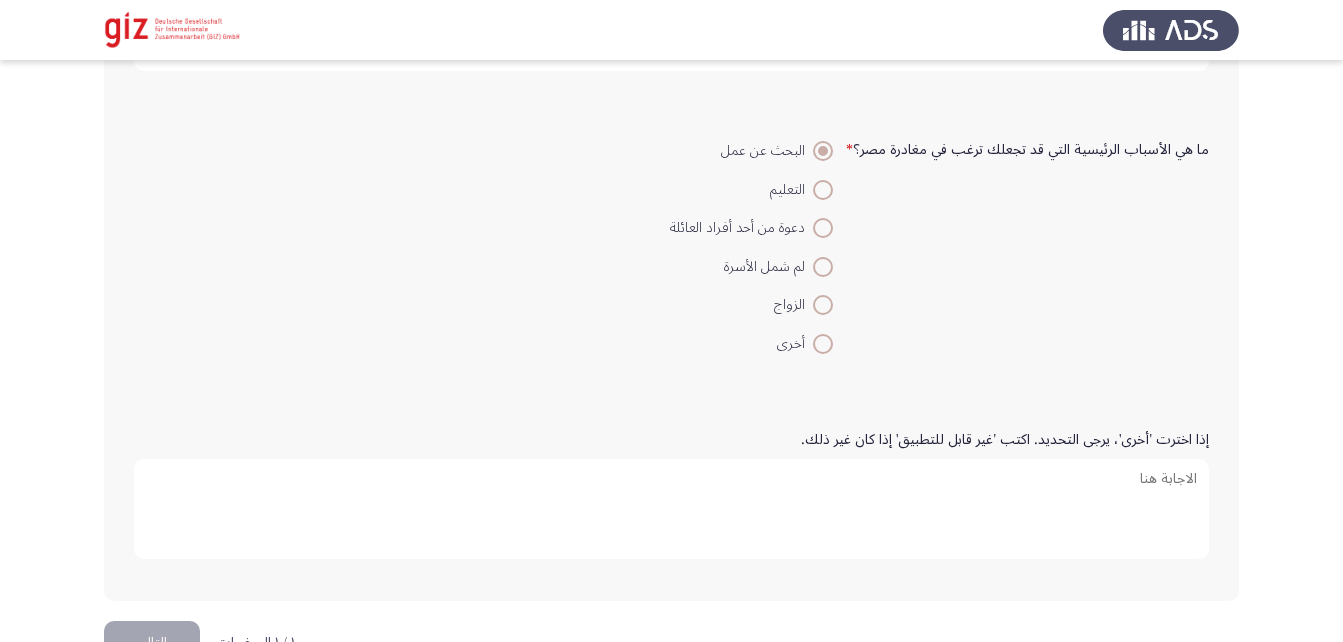 scroll, scrollTop: 1864, scrollLeft: 0, axis: vertical 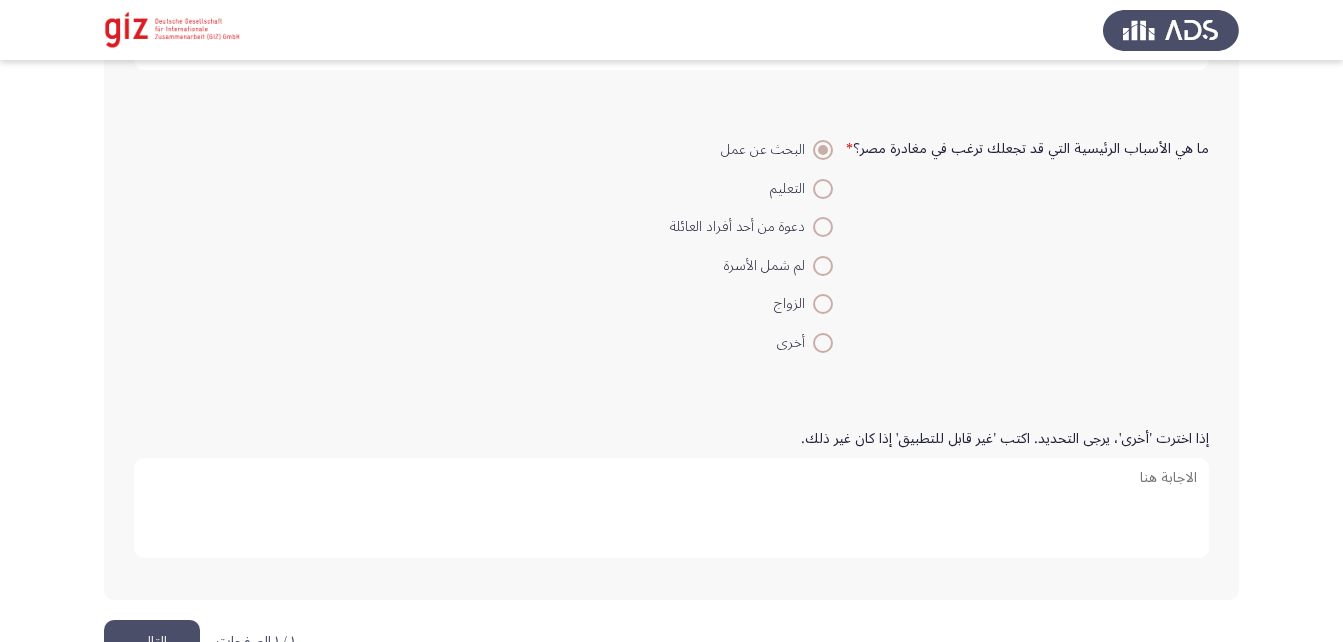 click on "إذا اخترت 'أخرى'، يرجى التحديد. اكتب 'غير قابل للتطبيق' إذا كان غير ذلك." at bounding box center [671, 508] 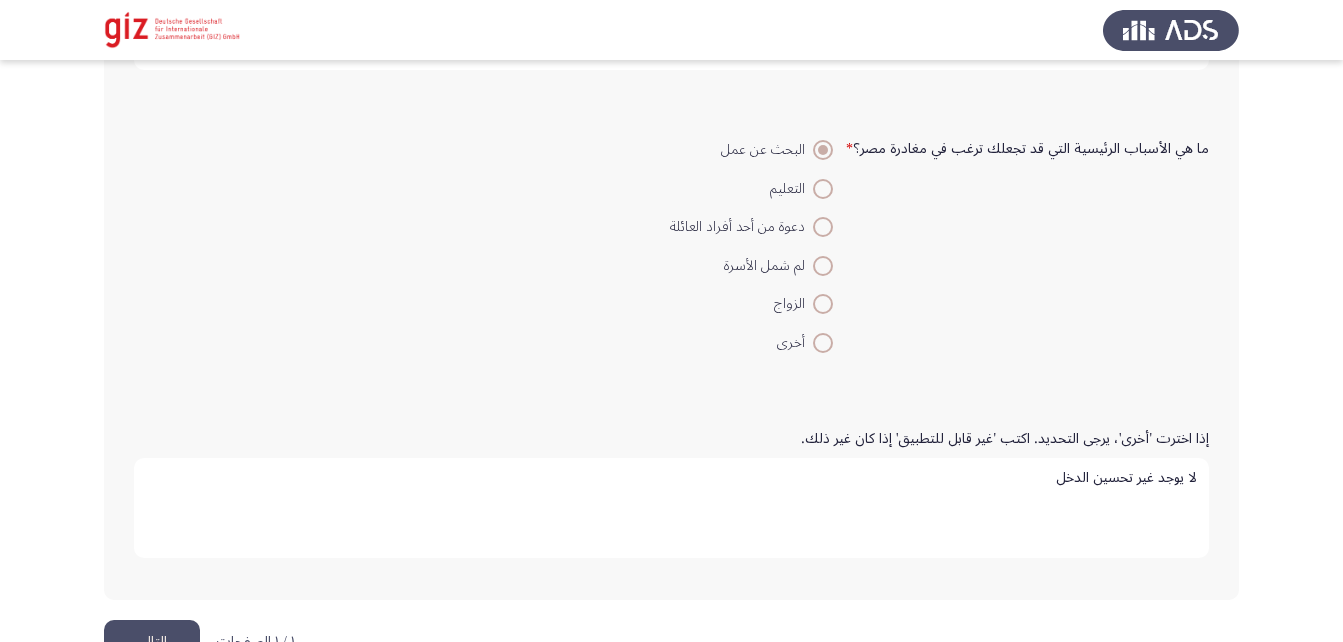 scroll, scrollTop: 1922, scrollLeft: 0, axis: vertical 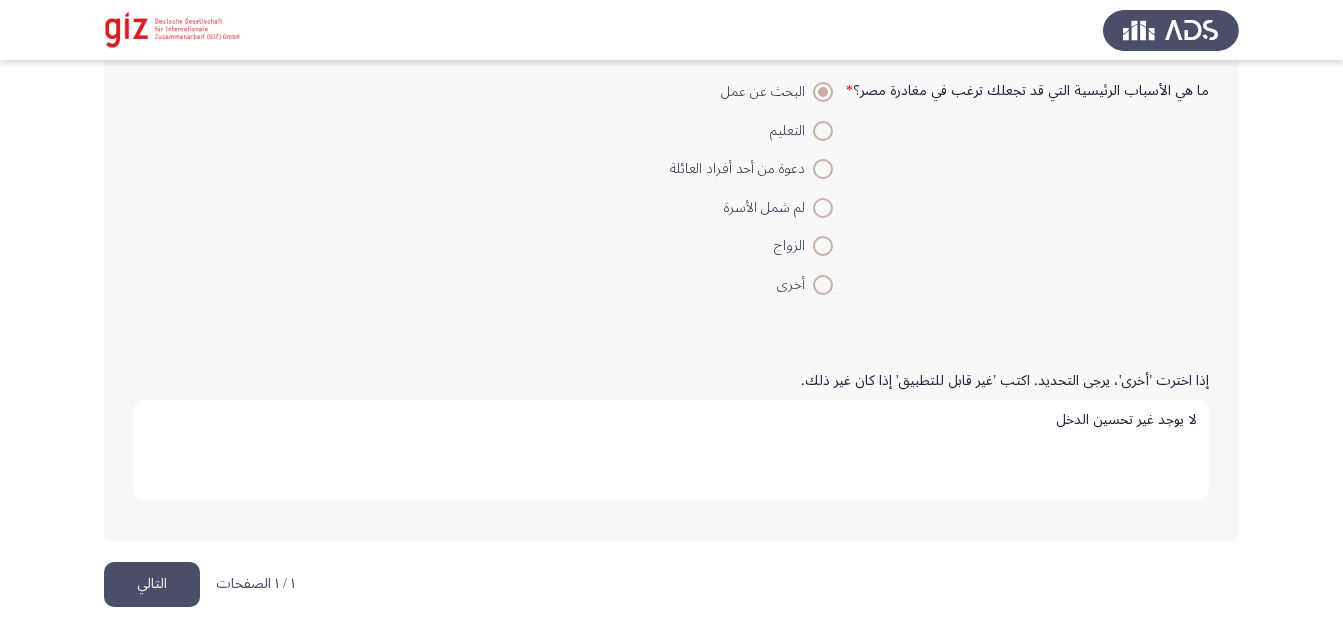 type on "لا يوجد غير تحسين الدخل" 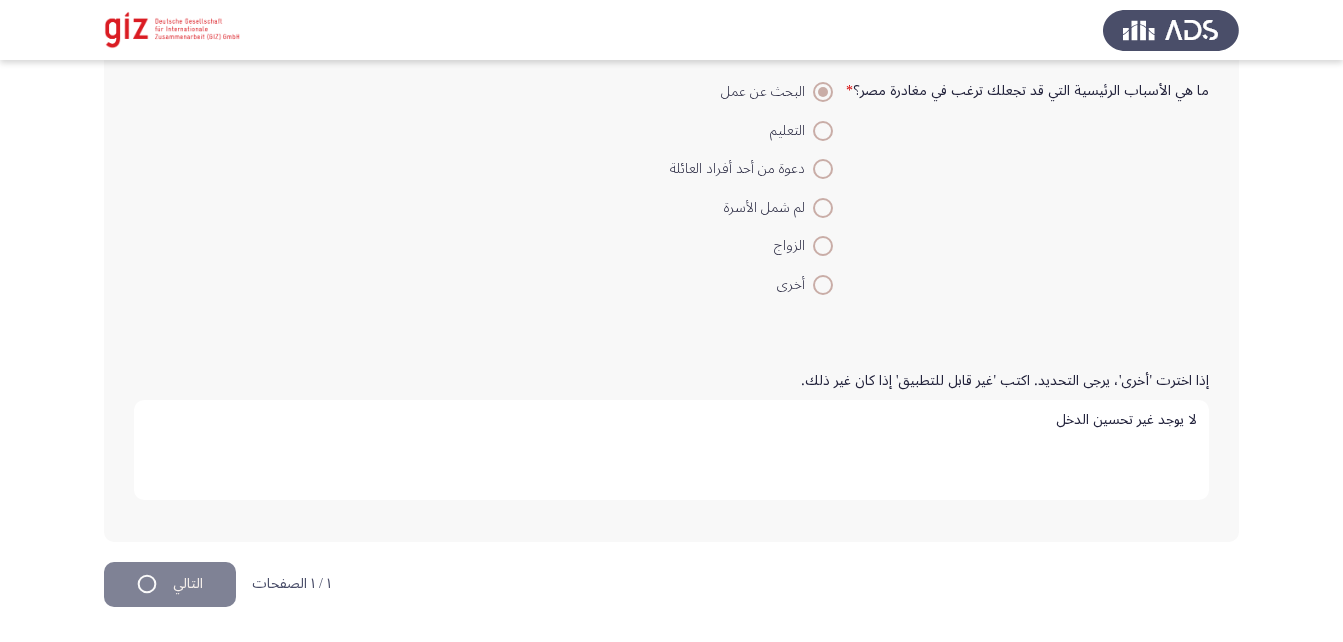scroll, scrollTop: 0, scrollLeft: 0, axis: both 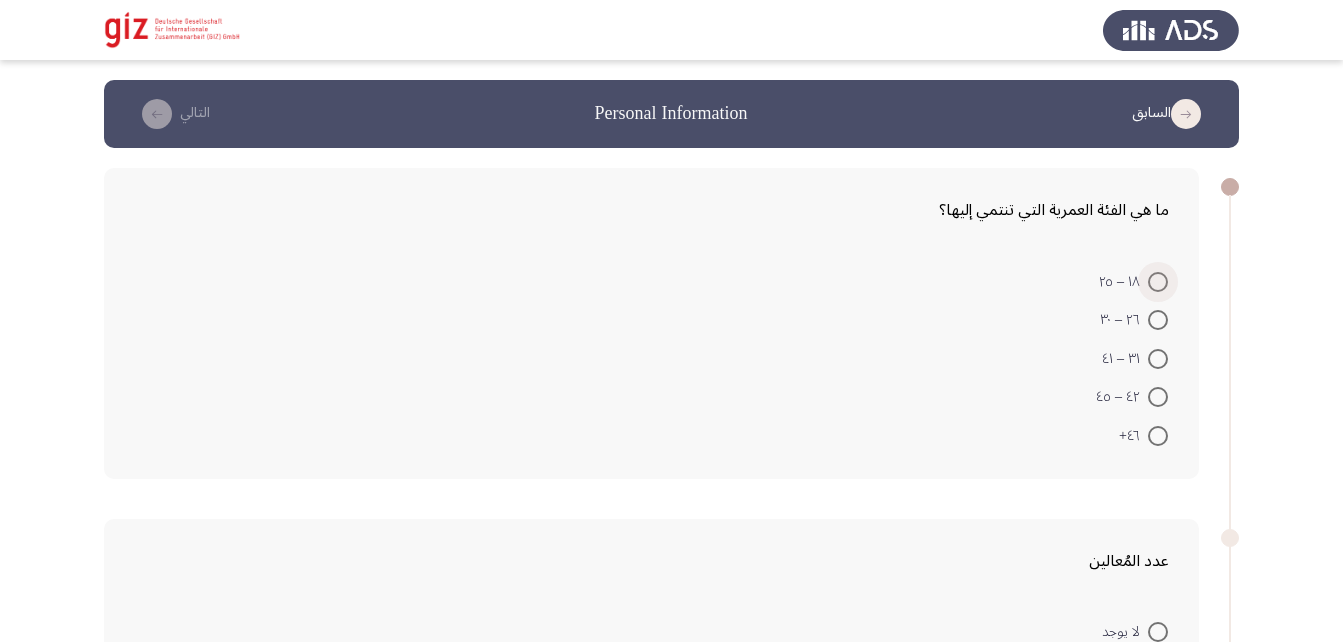 click at bounding box center [1158, 282] 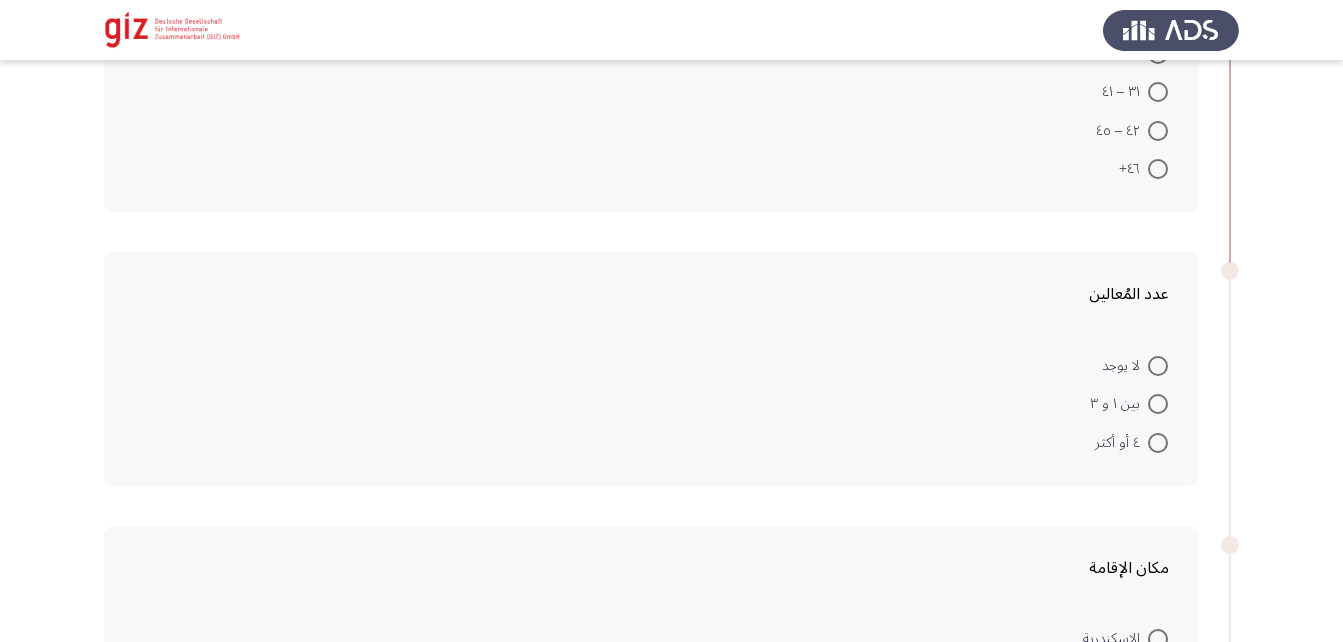 scroll, scrollTop: 266, scrollLeft: 0, axis: vertical 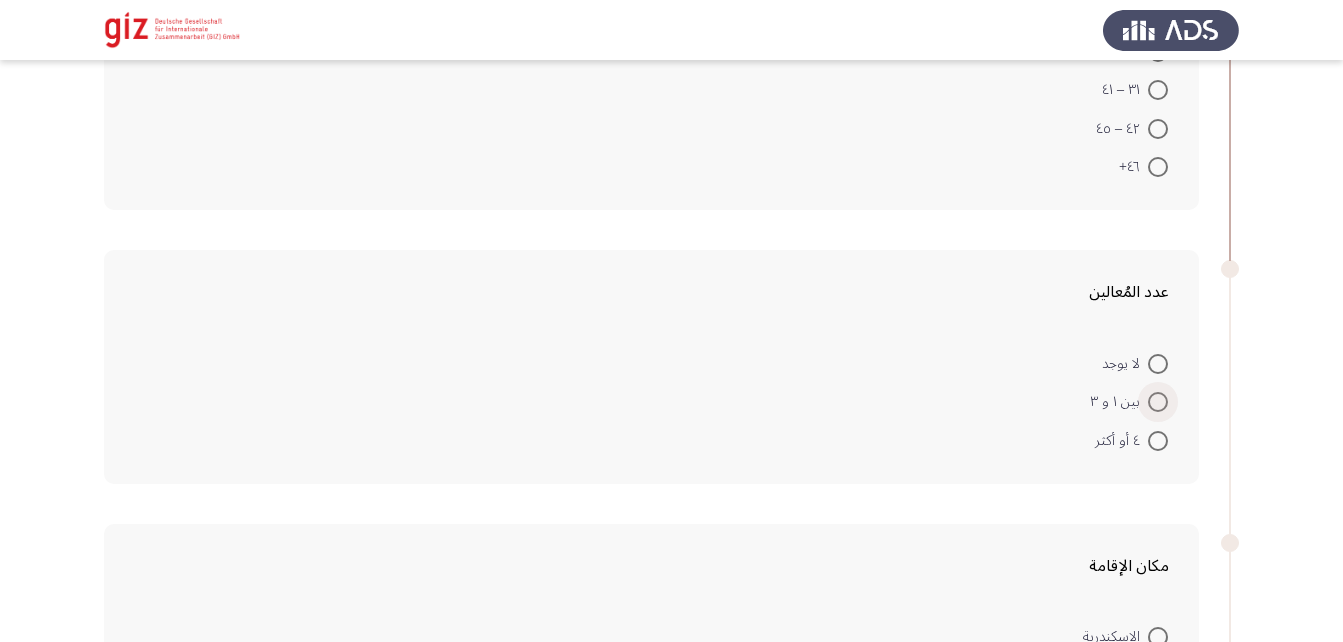 click at bounding box center (1158, 402) 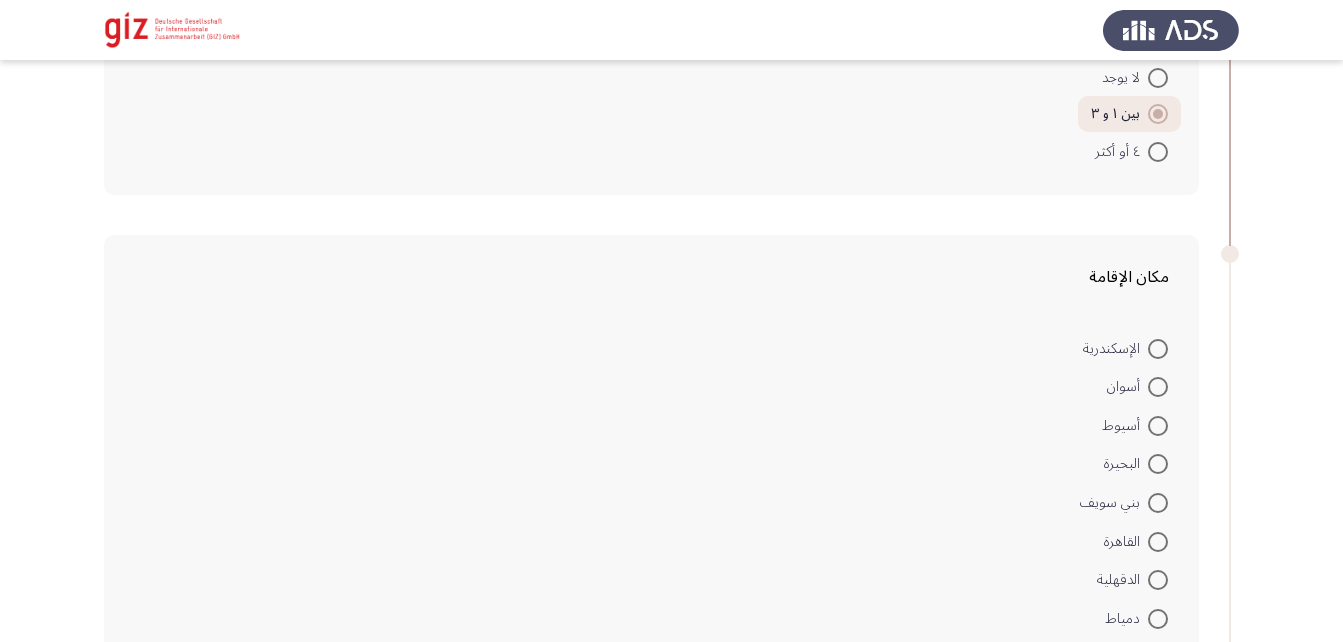 click at bounding box center [1158, 426] 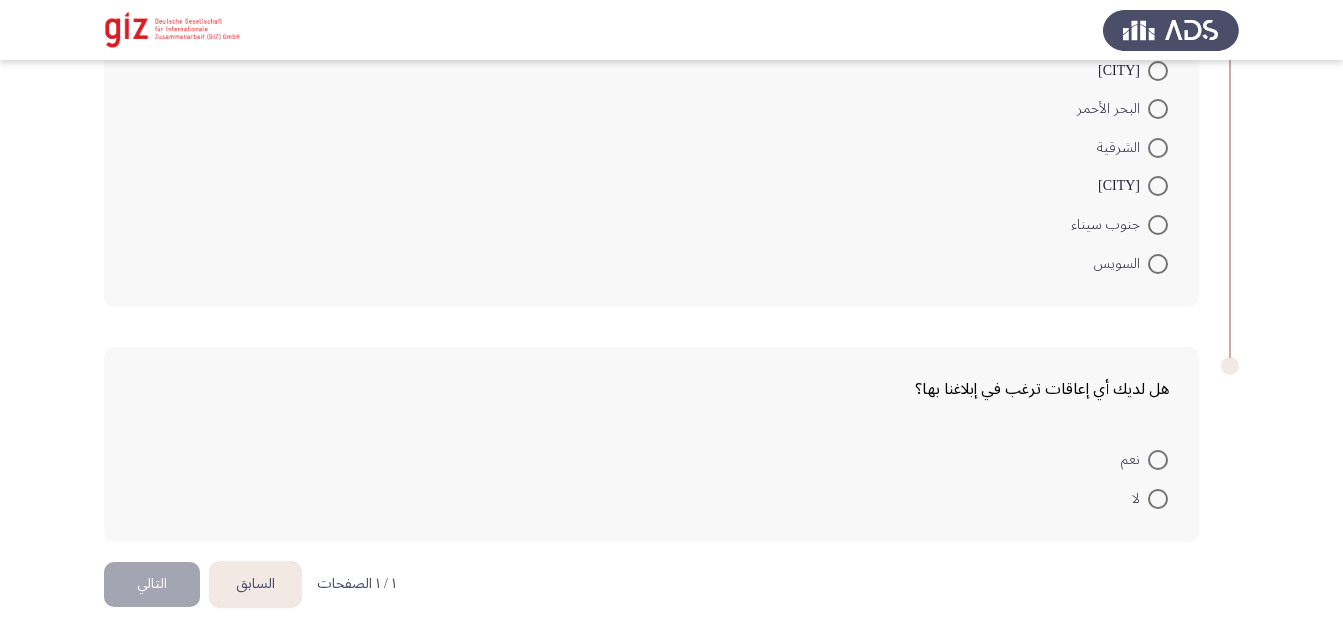 click at bounding box center [1158, 499] 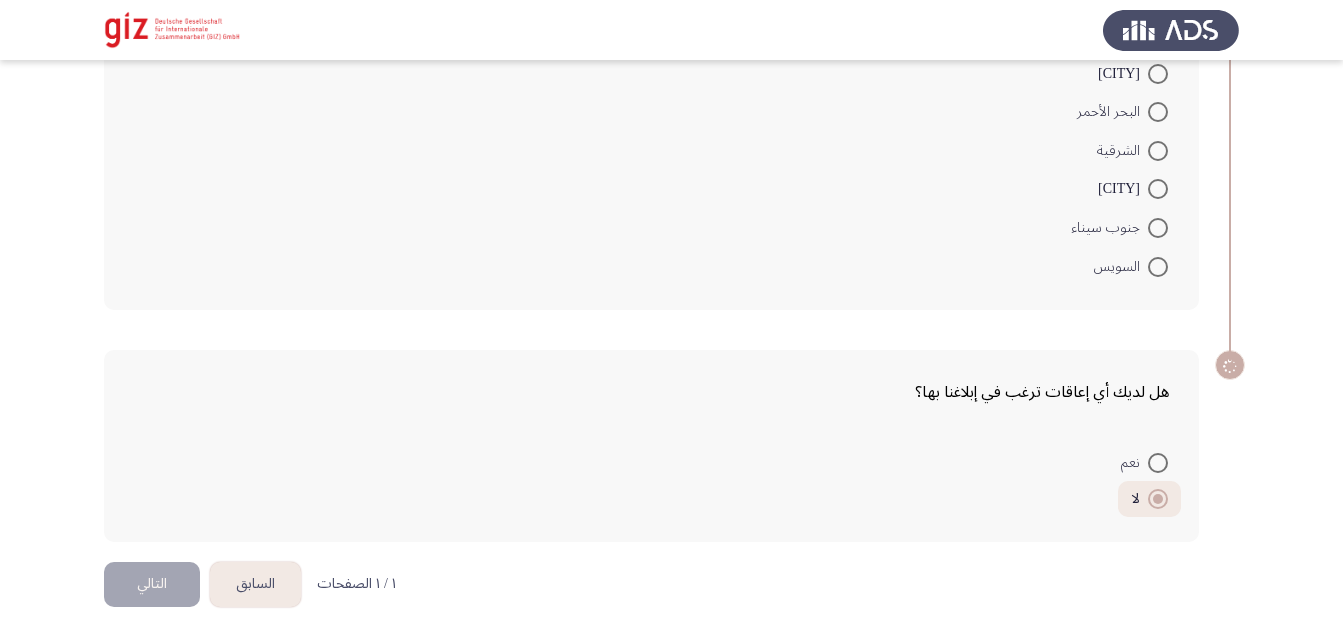 scroll, scrollTop: 1634, scrollLeft: 0, axis: vertical 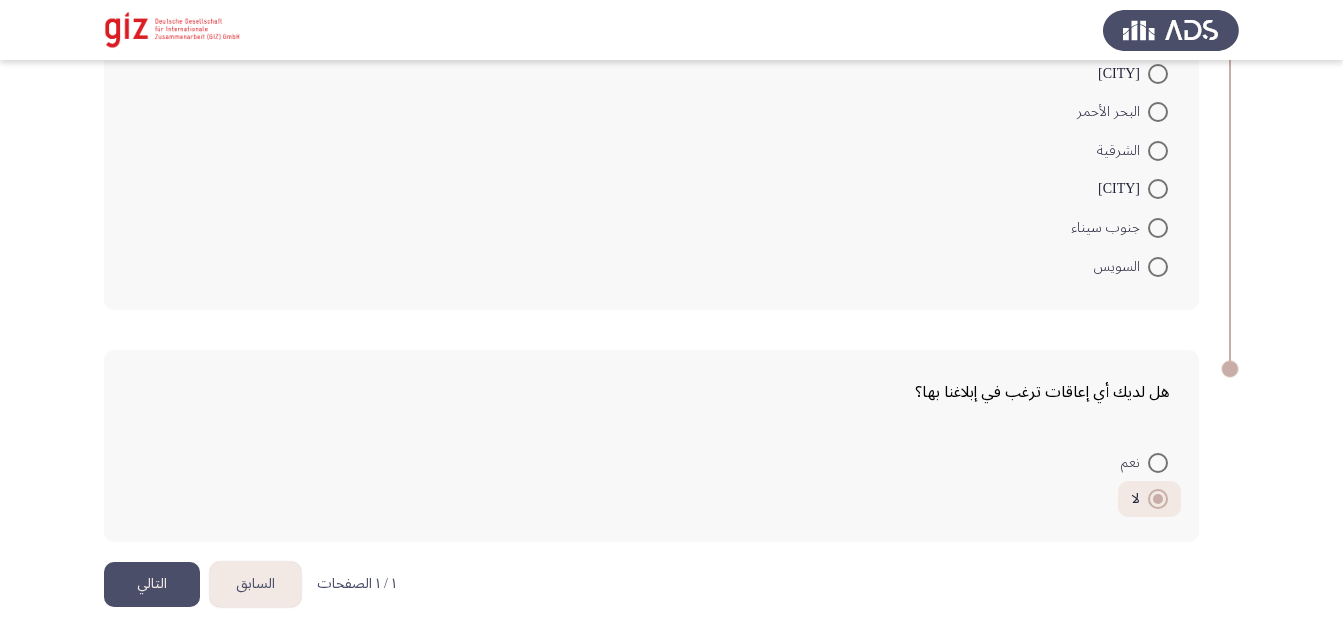 click on "التالي" 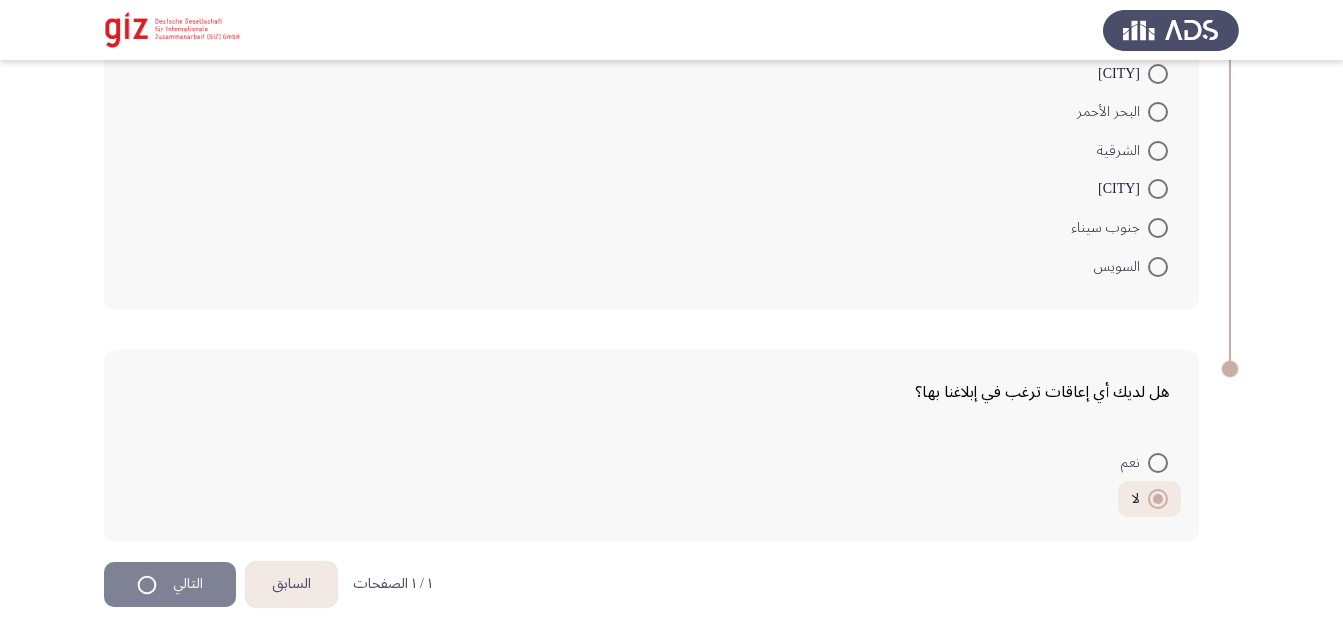 scroll, scrollTop: 0, scrollLeft: 0, axis: both 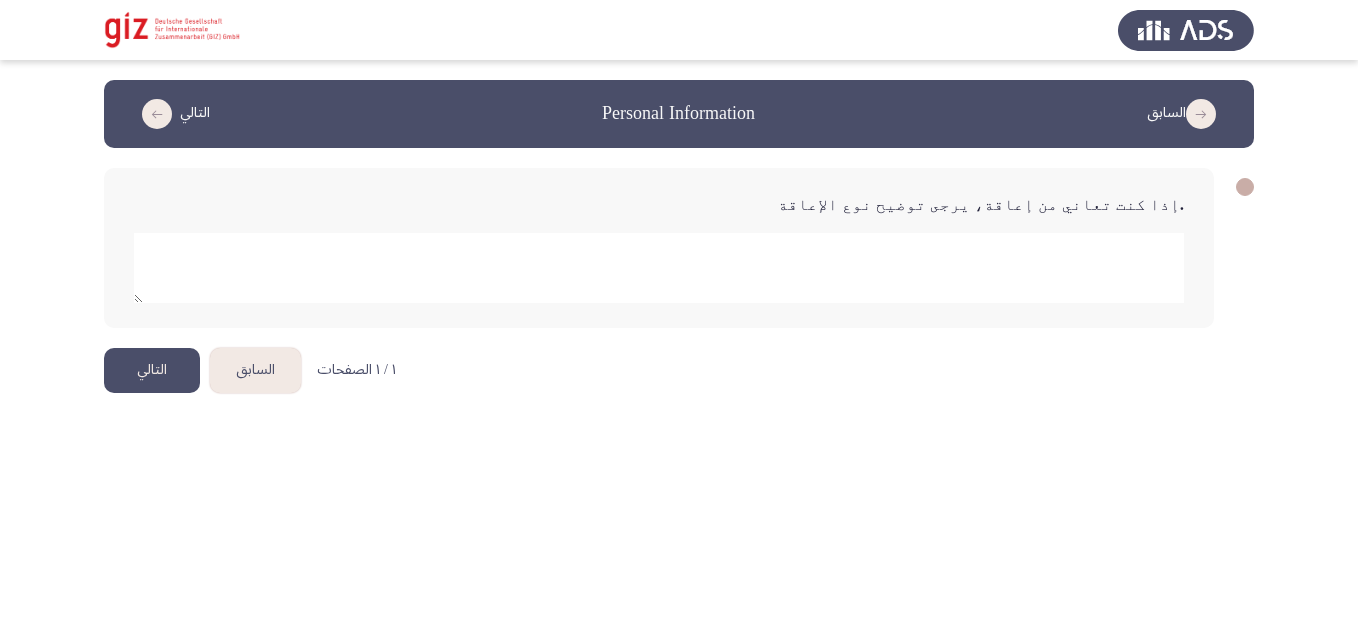 click 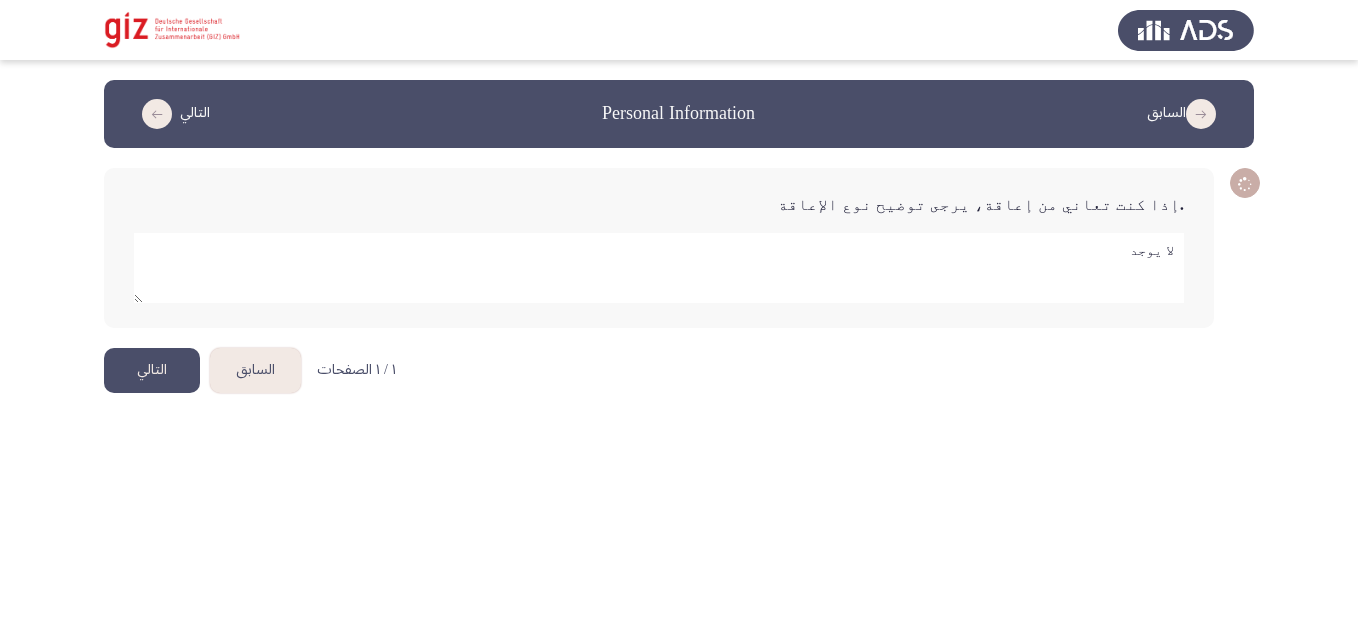 type on "لا يوجد" 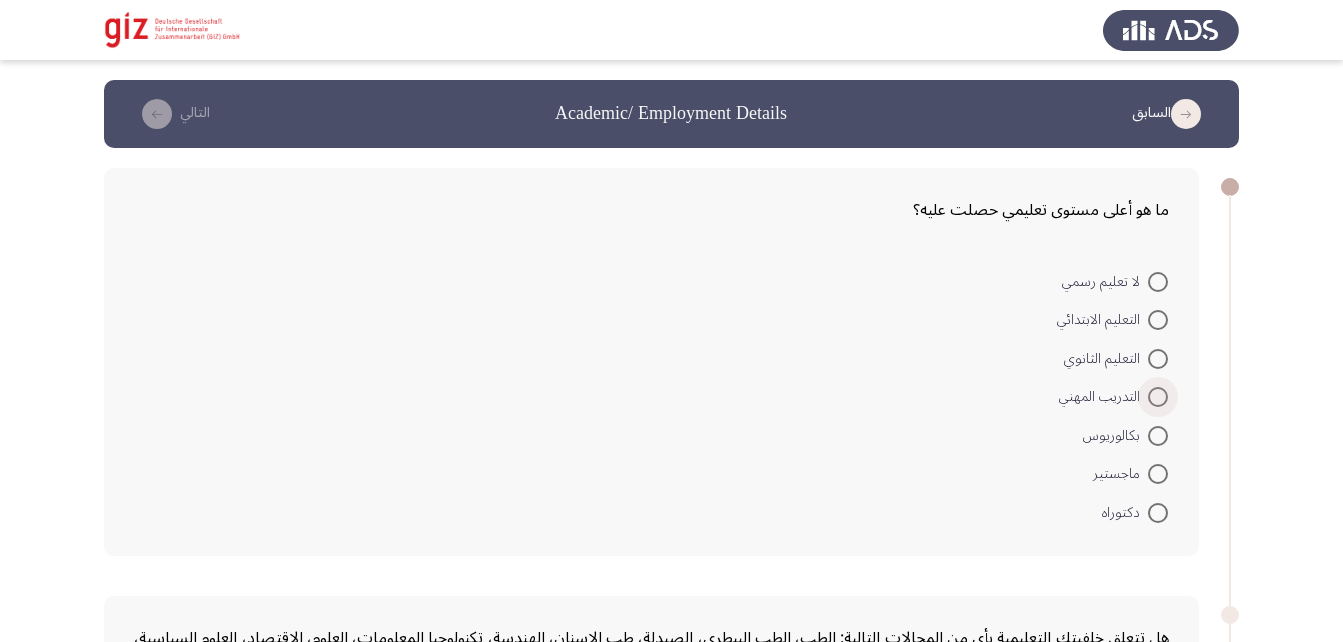 click at bounding box center (1158, 397) 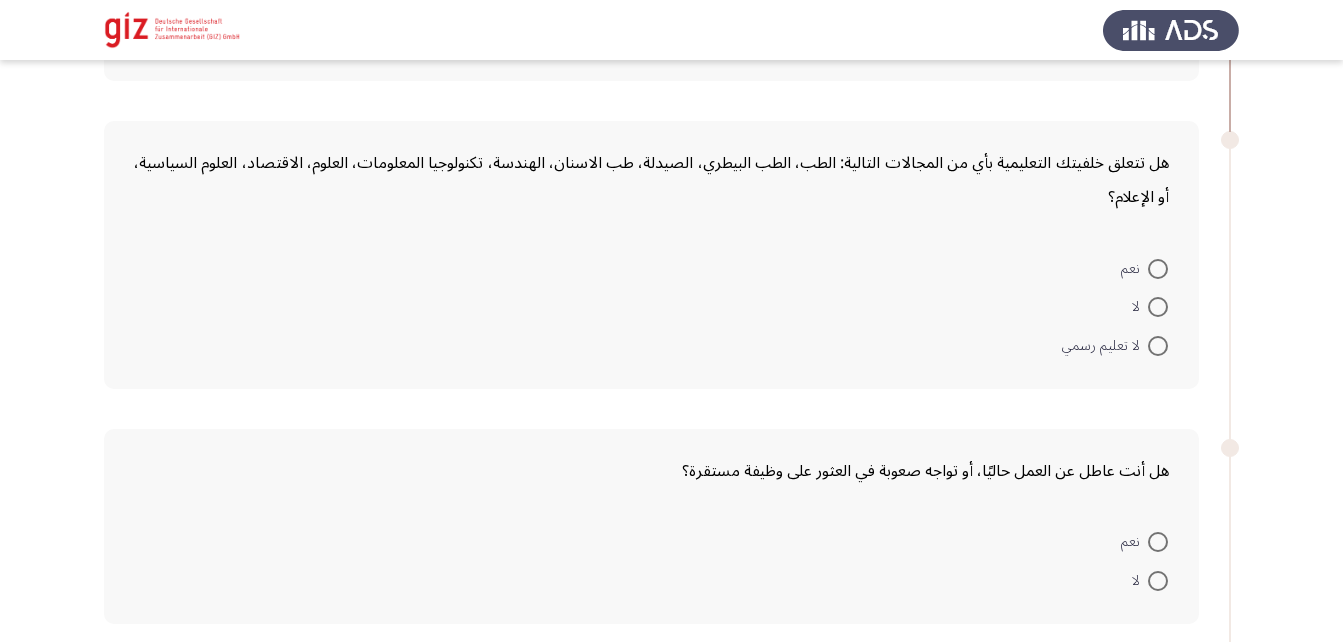 scroll, scrollTop: 473, scrollLeft: 0, axis: vertical 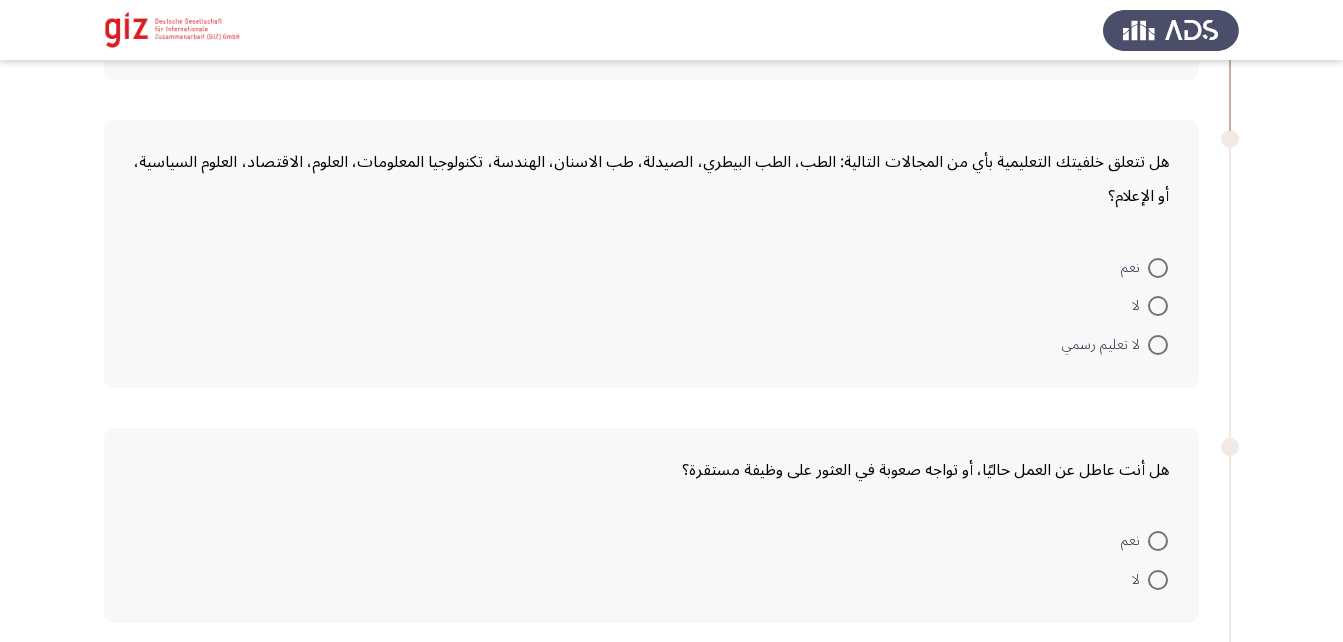 click at bounding box center (1158, 306) 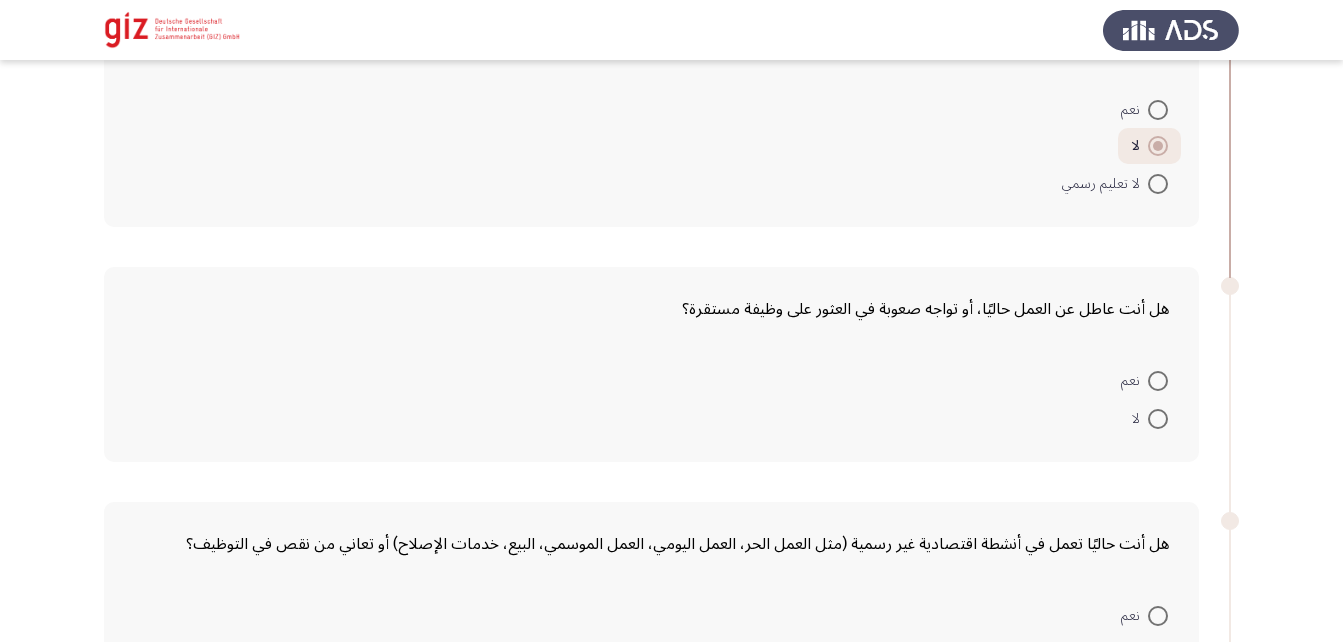 scroll, scrollTop: 634, scrollLeft: 0, axis: vertical 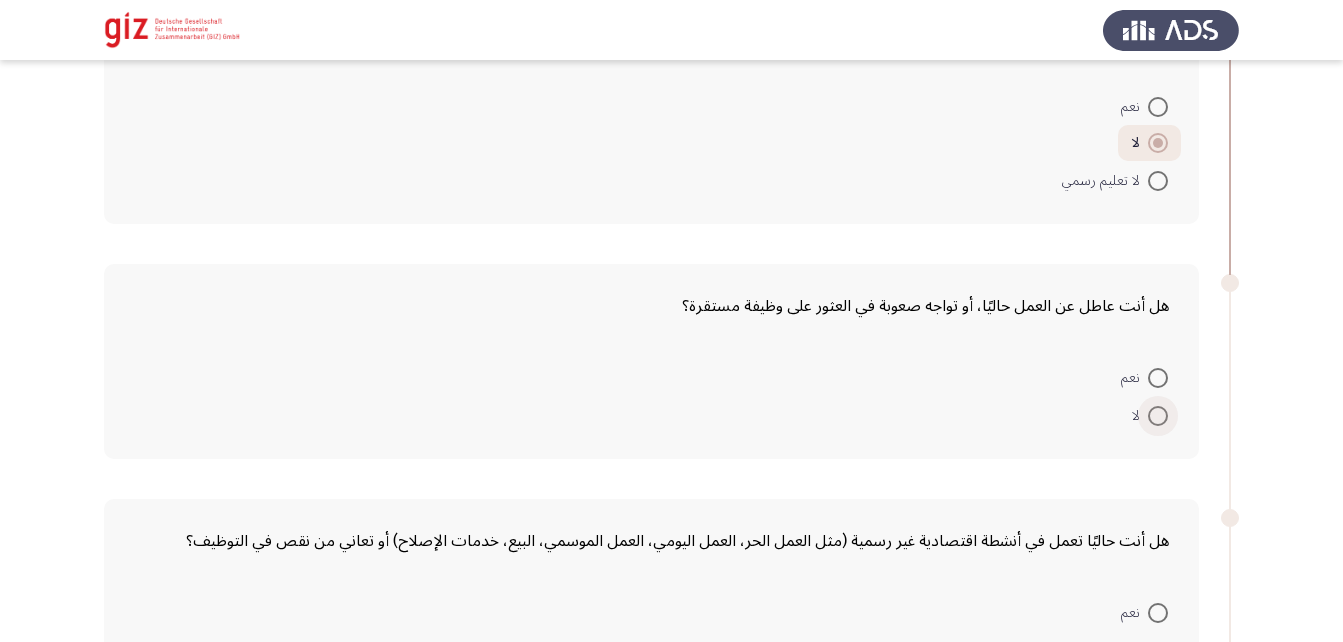 click at bounding box center (1158, 416) 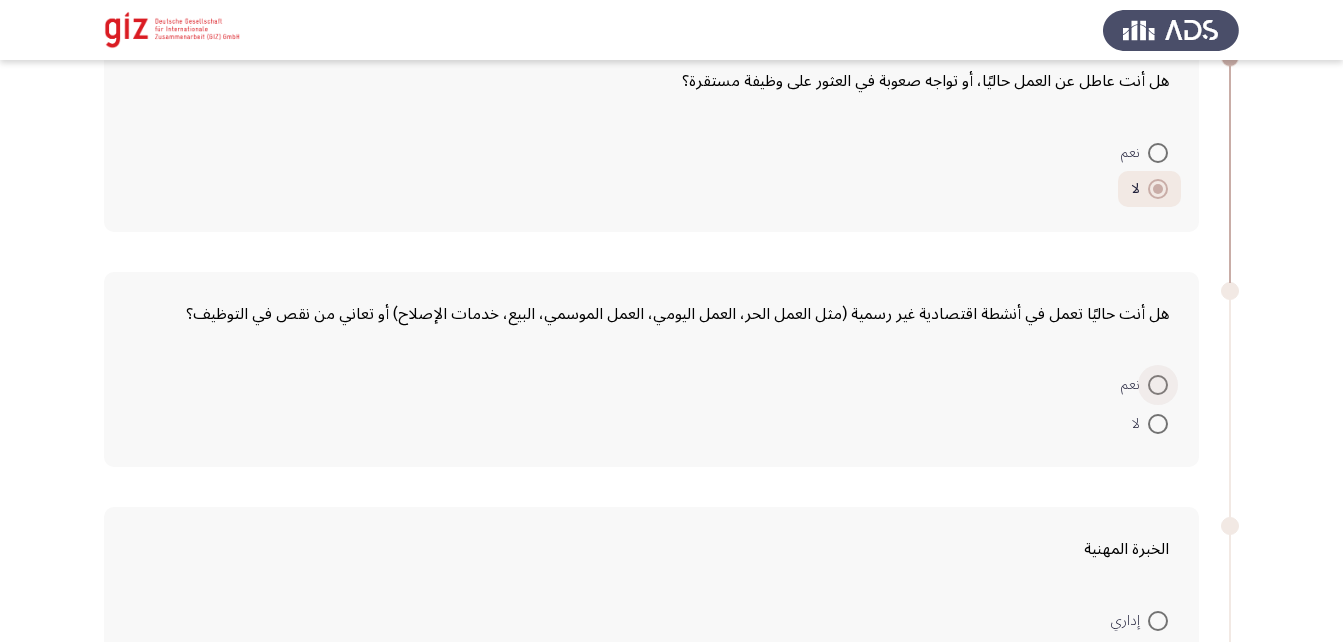 click at bounding box center [1158, 385] 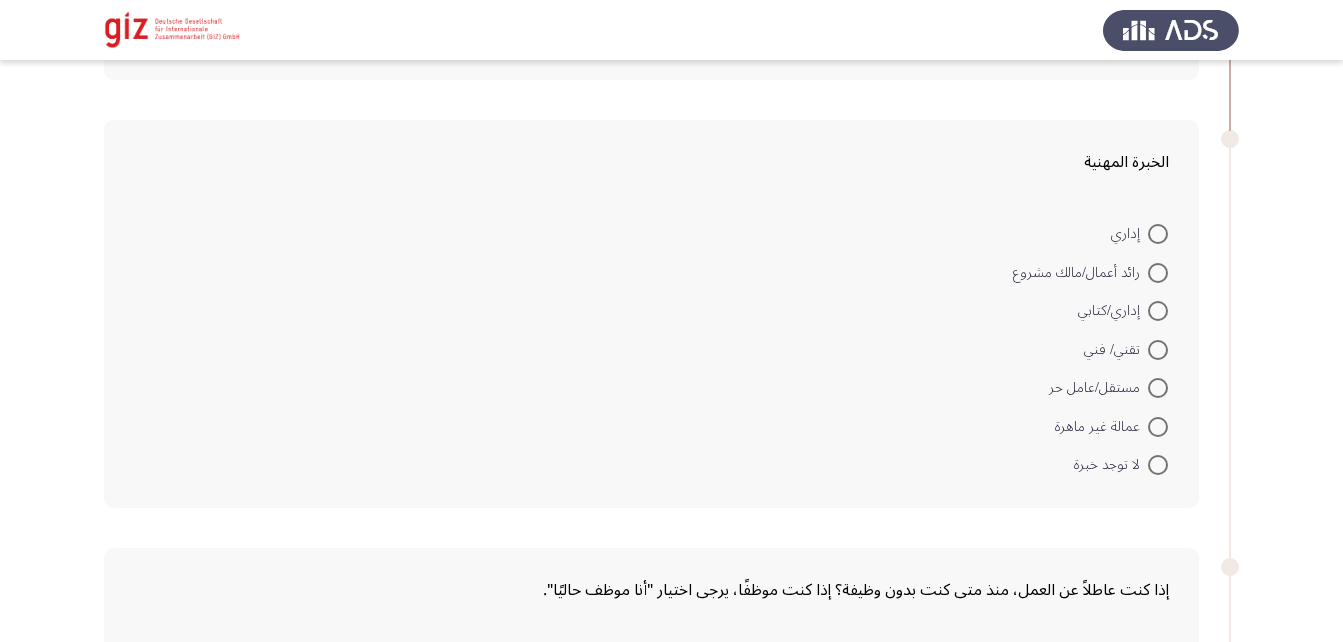 scroll, scrollTop: 1244, scrollLeft: 0, axis: vertical 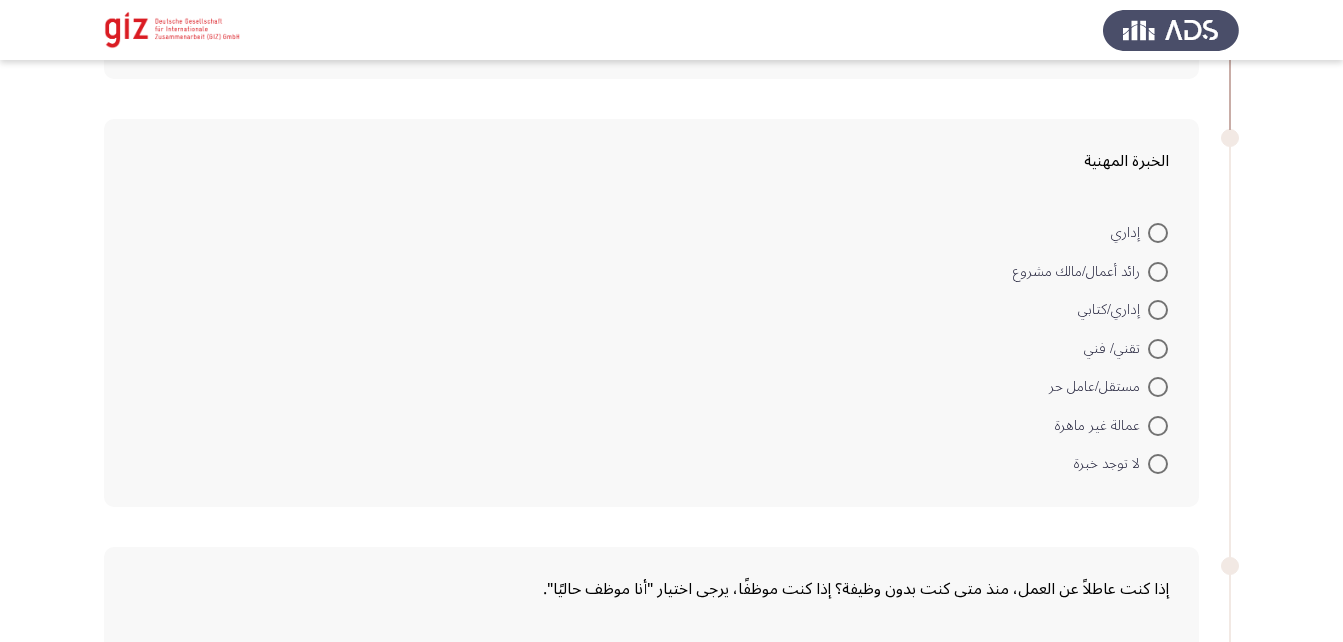click at bounding box center [1158, 387] 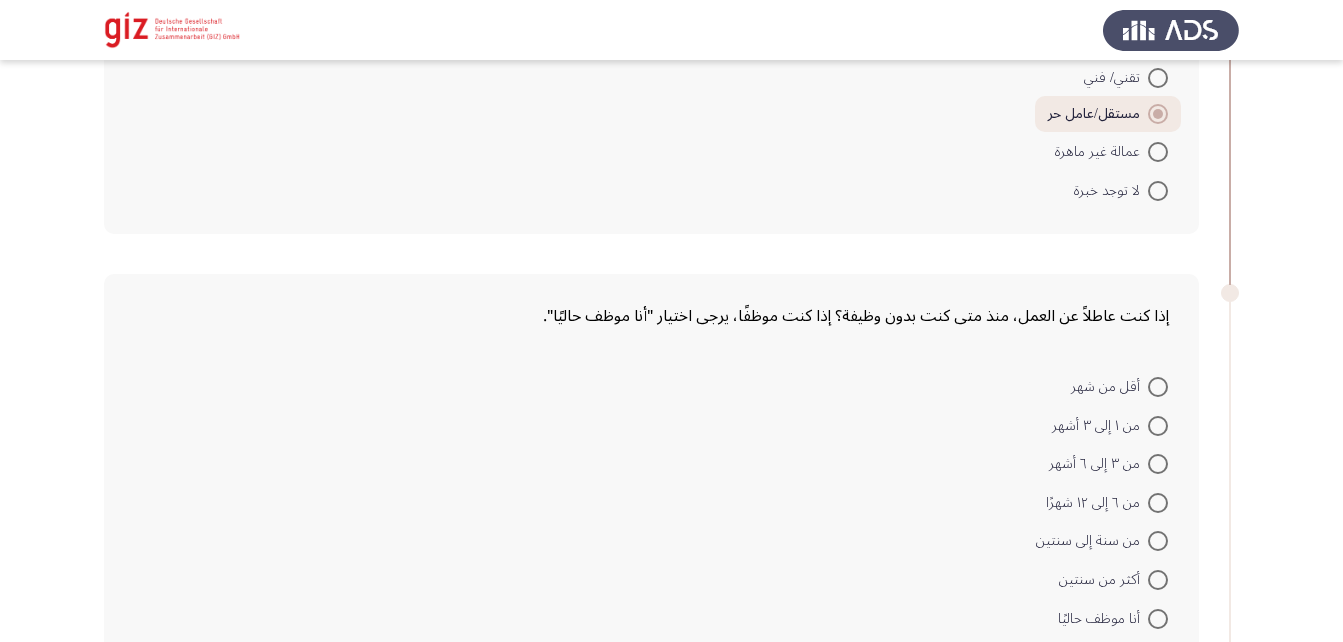 scroll, scrollTop: 1519, scrollLeft: 0, axis: vertical 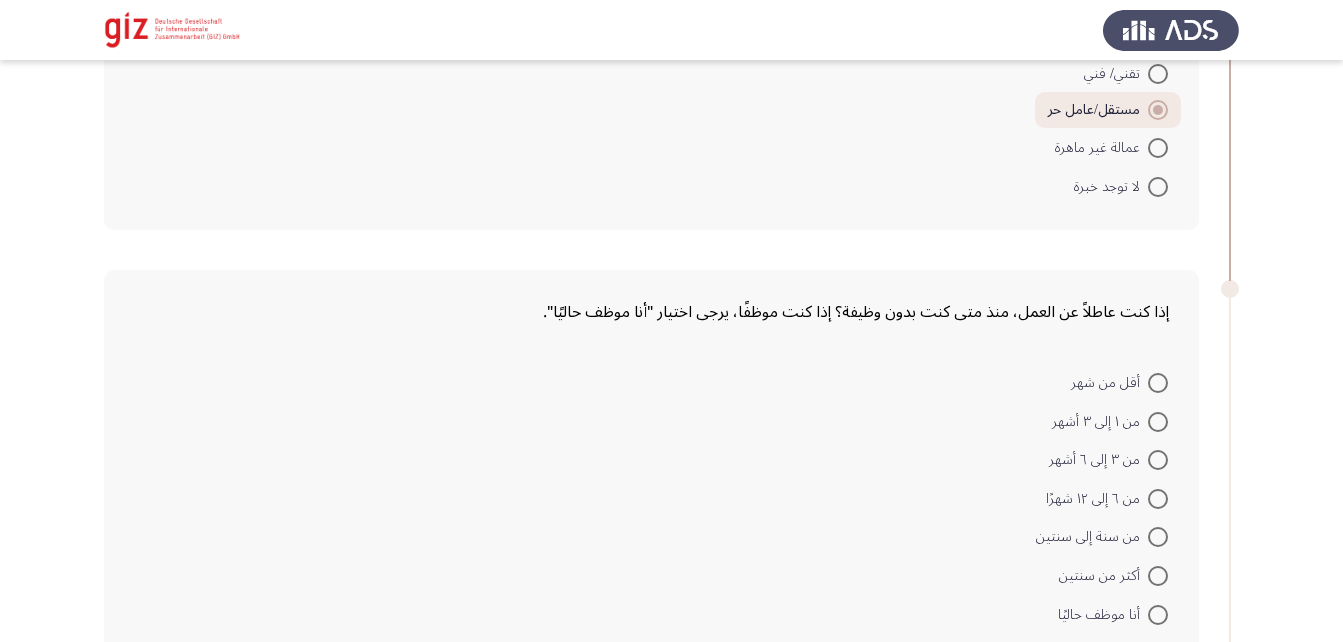 click at bounding box center [1158, 615] 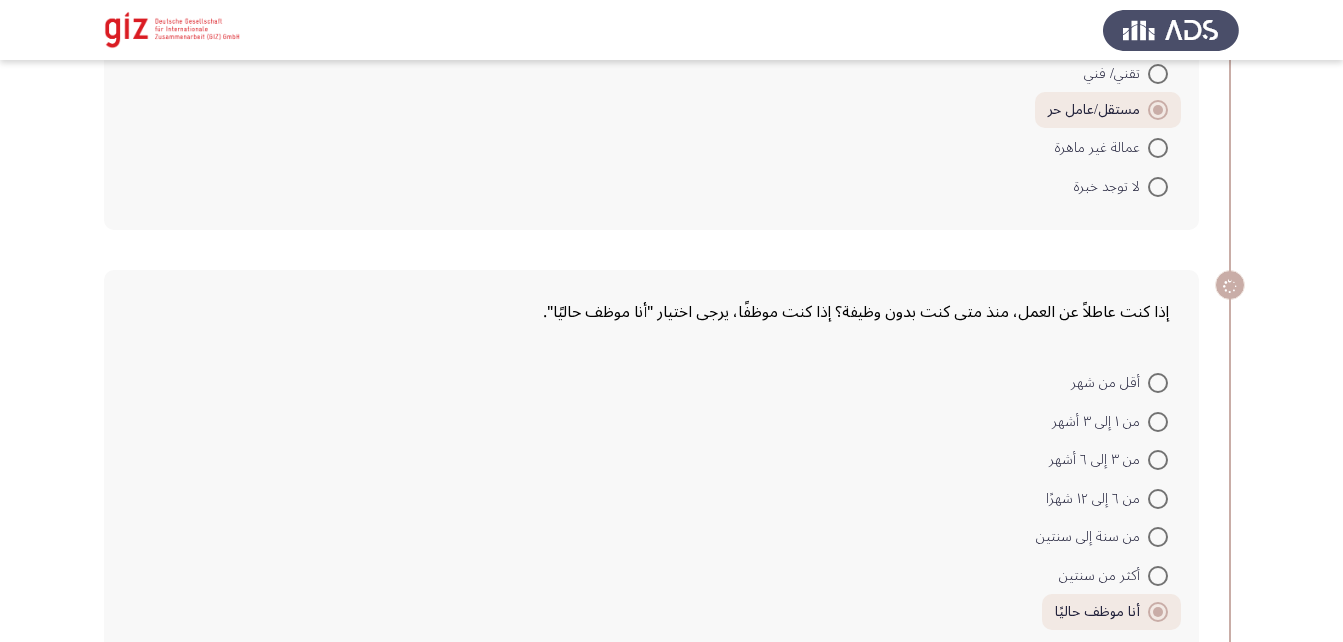 scroll, scrollTop: 1819, scrollLeft: 0, axis: vertical 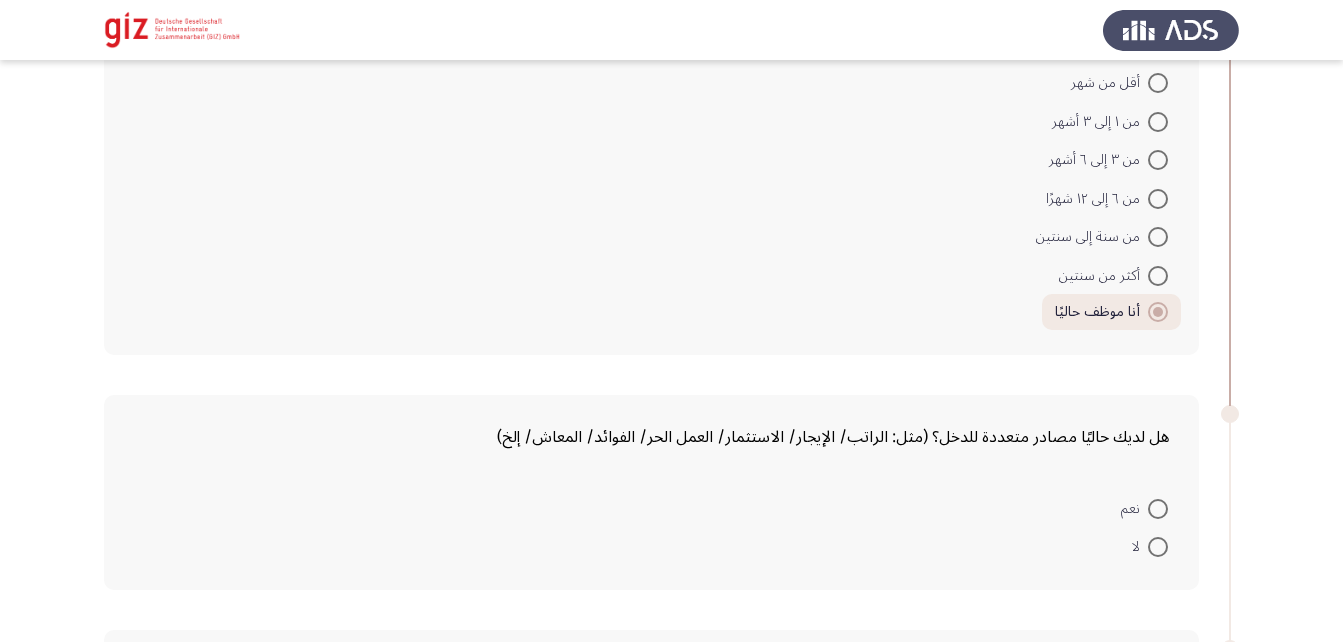 click at bounding box center (1158, 509) 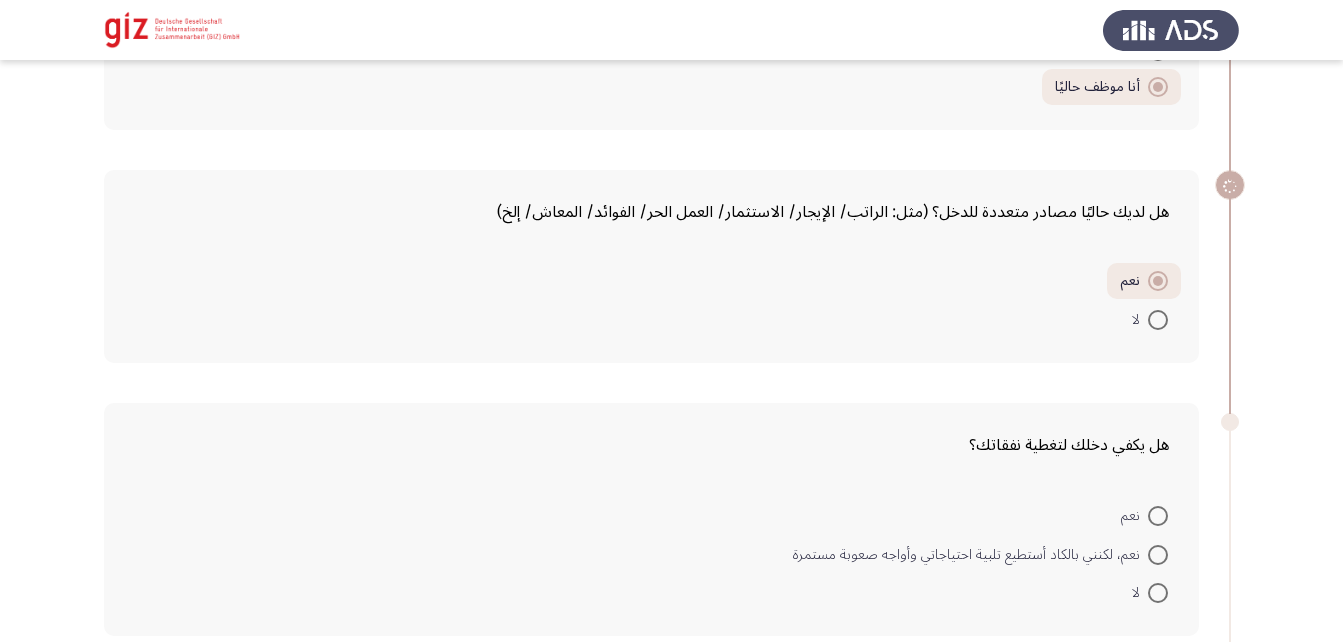 scroll, scrollTop: 2106, scrollLeft: 0, axis: vertical 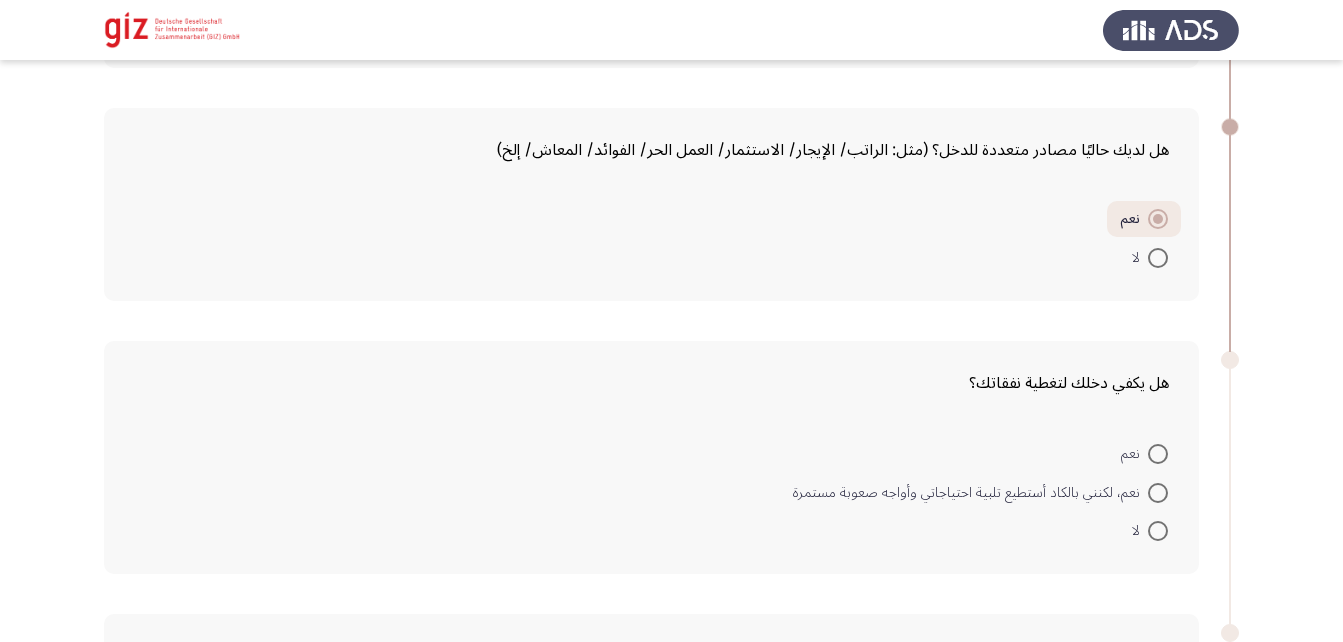 click at bounding box center [1158, 258] 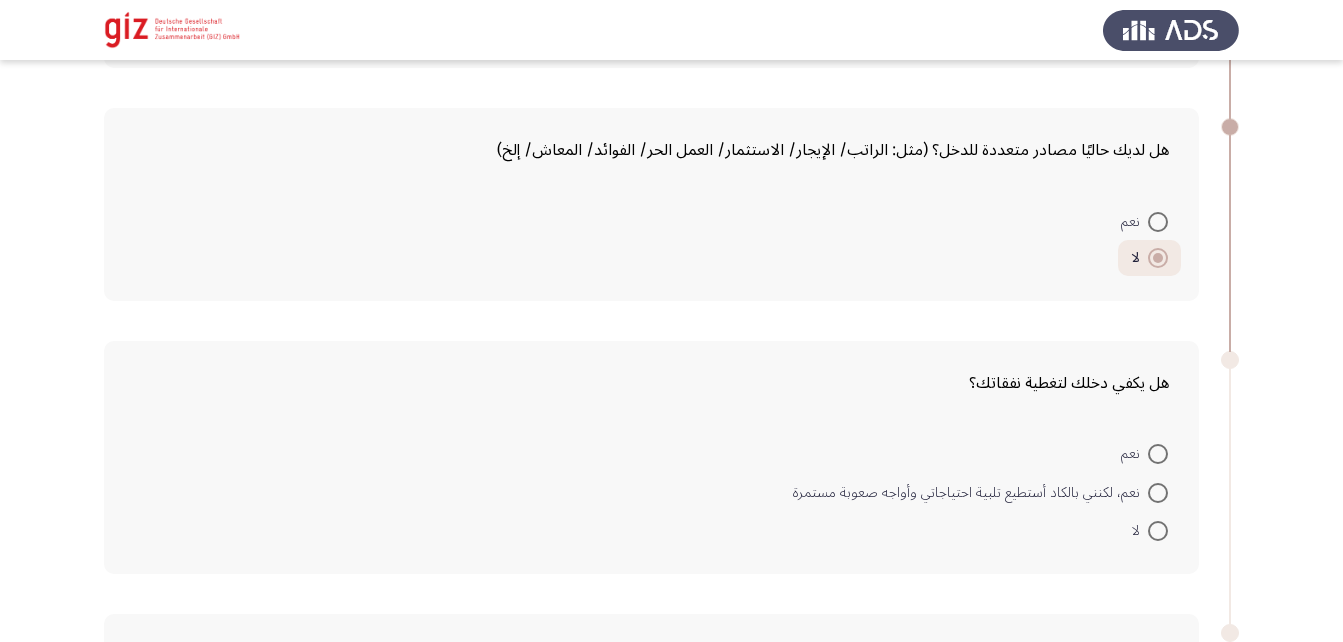 click at bounding box center (1158, 493) 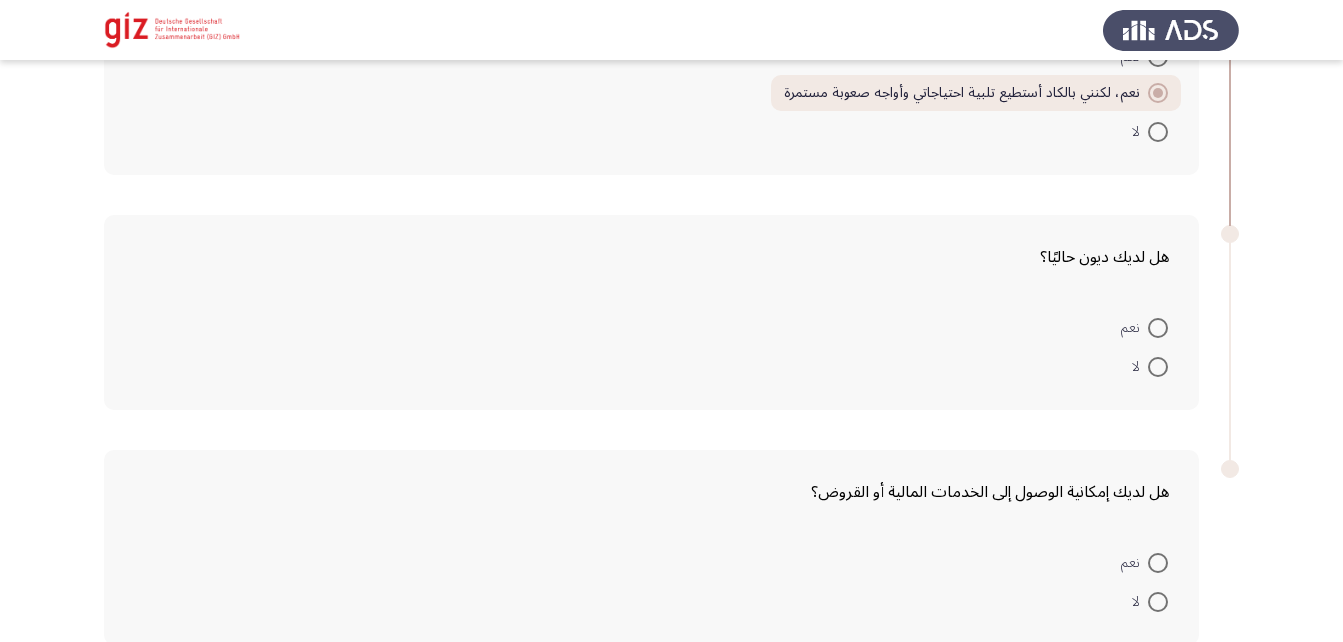 scroll, scrollTop: 2504, scrollLeft: 0, axis: vertical 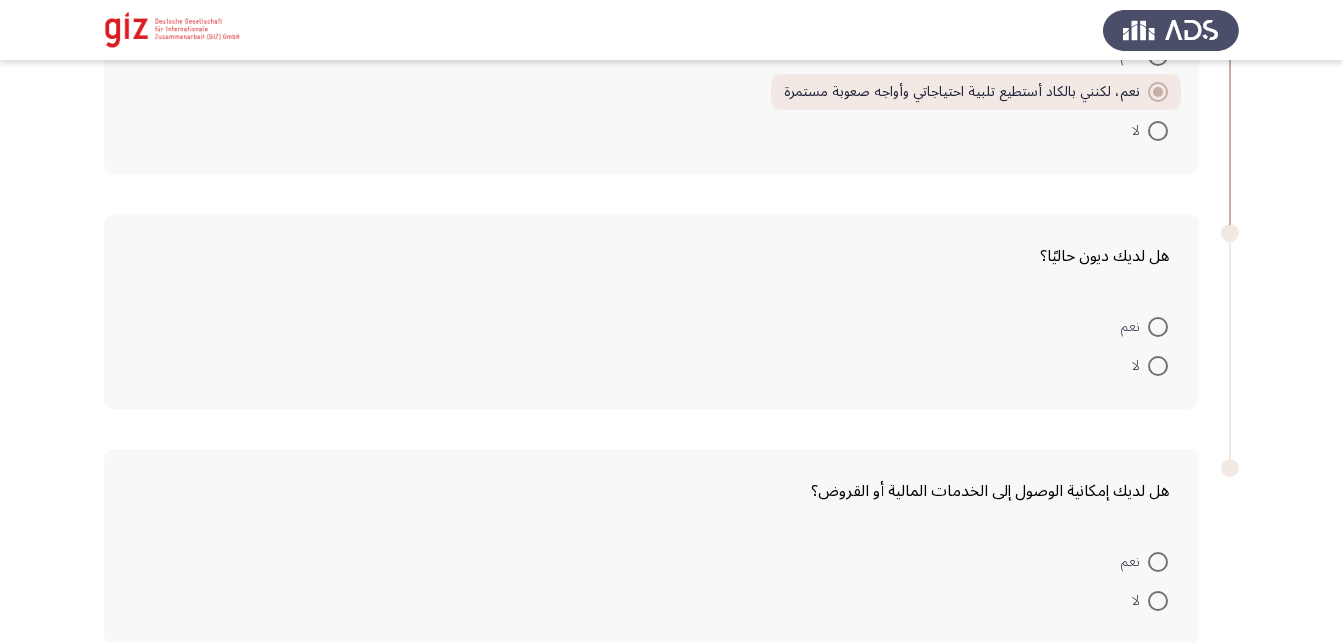 click at bounding box center (1158, 366) 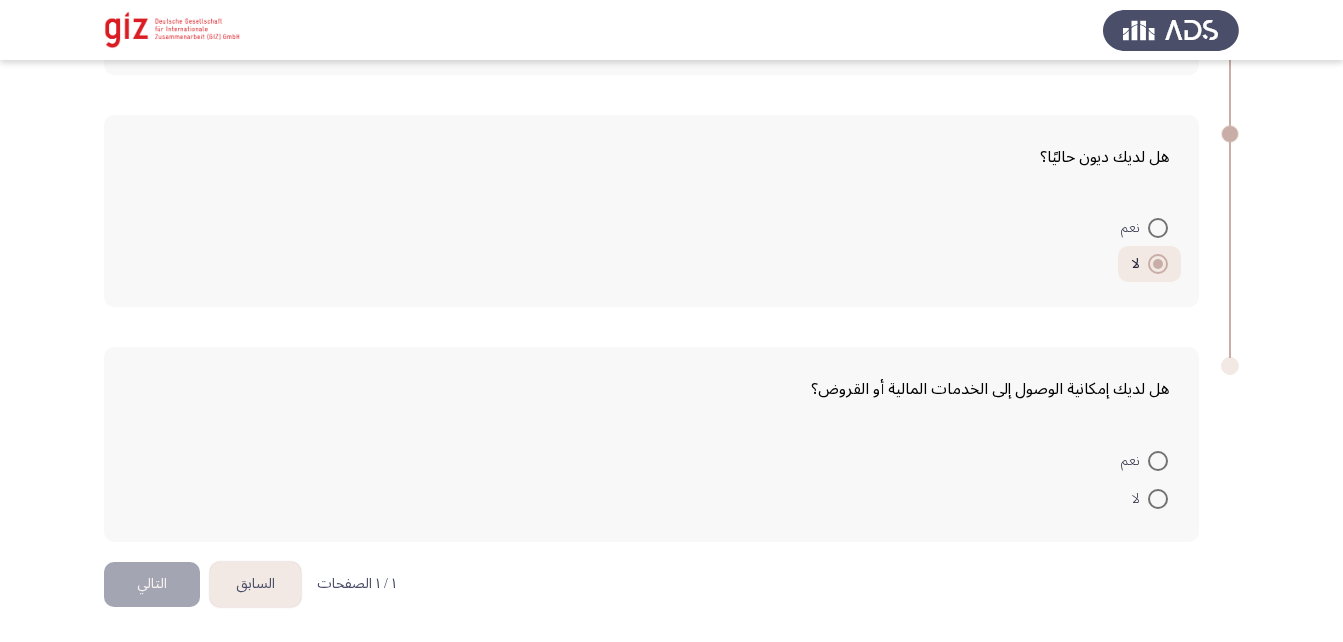 click at bounding box center (1158, 499) 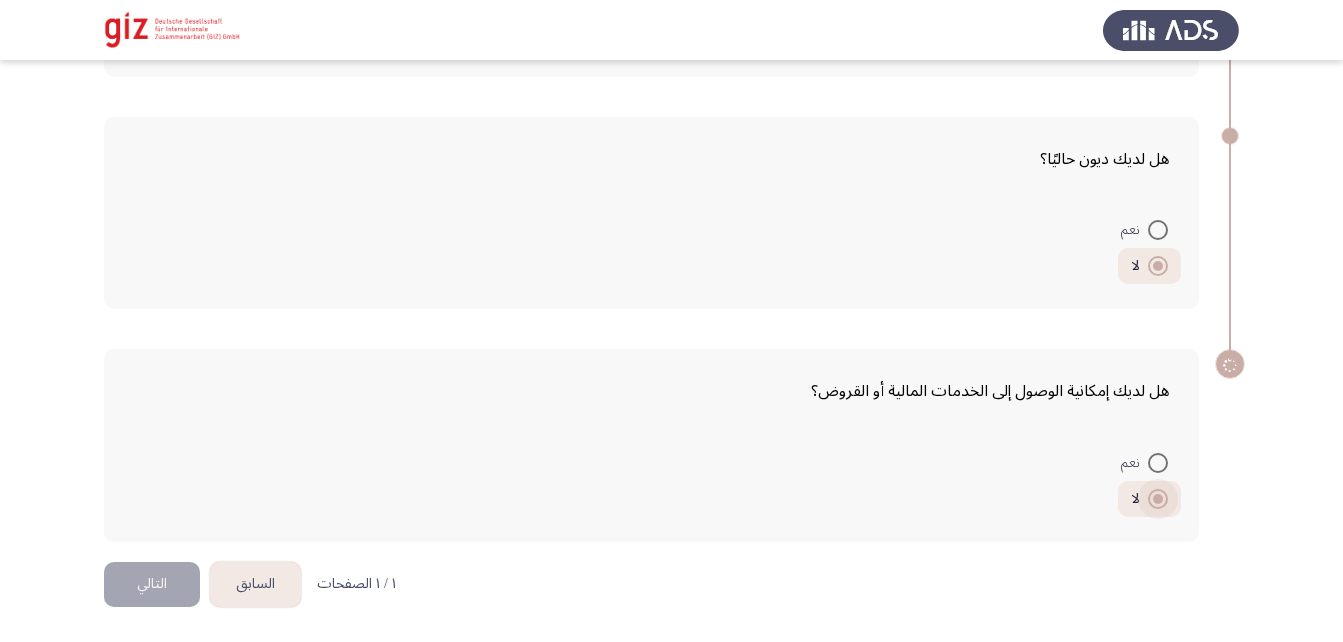 scroll, scrollTop: 2601, scrollLeft: 0, axis: vertical 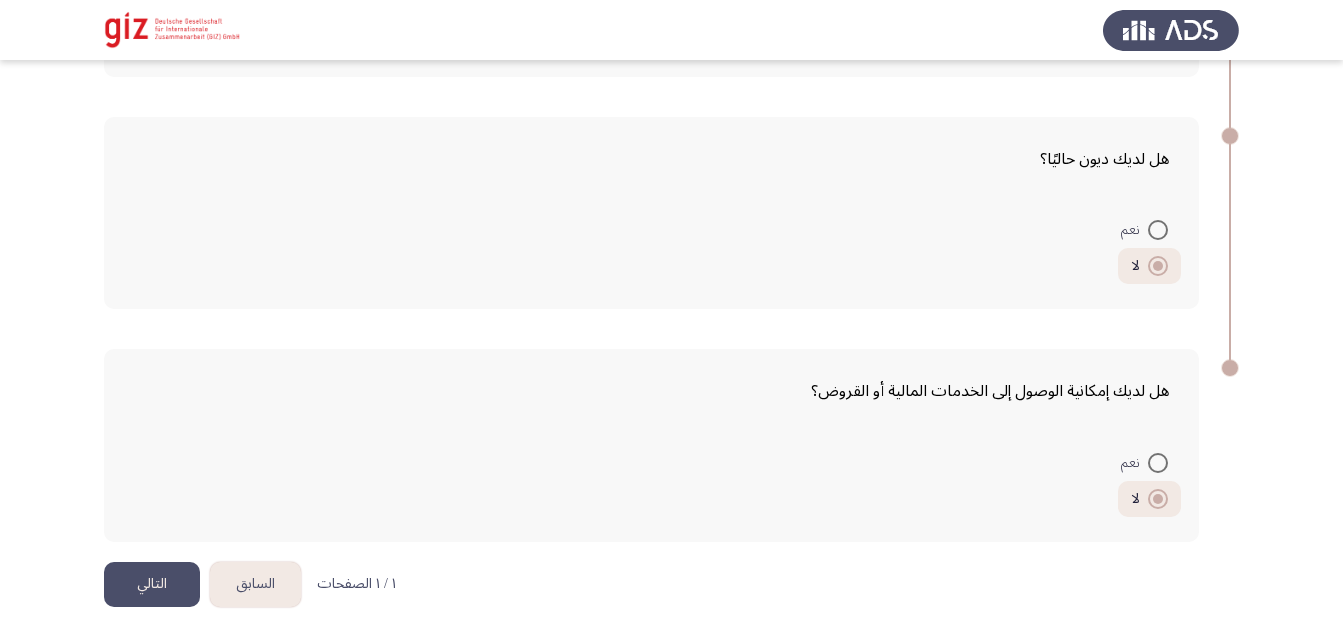 click on "التالي" 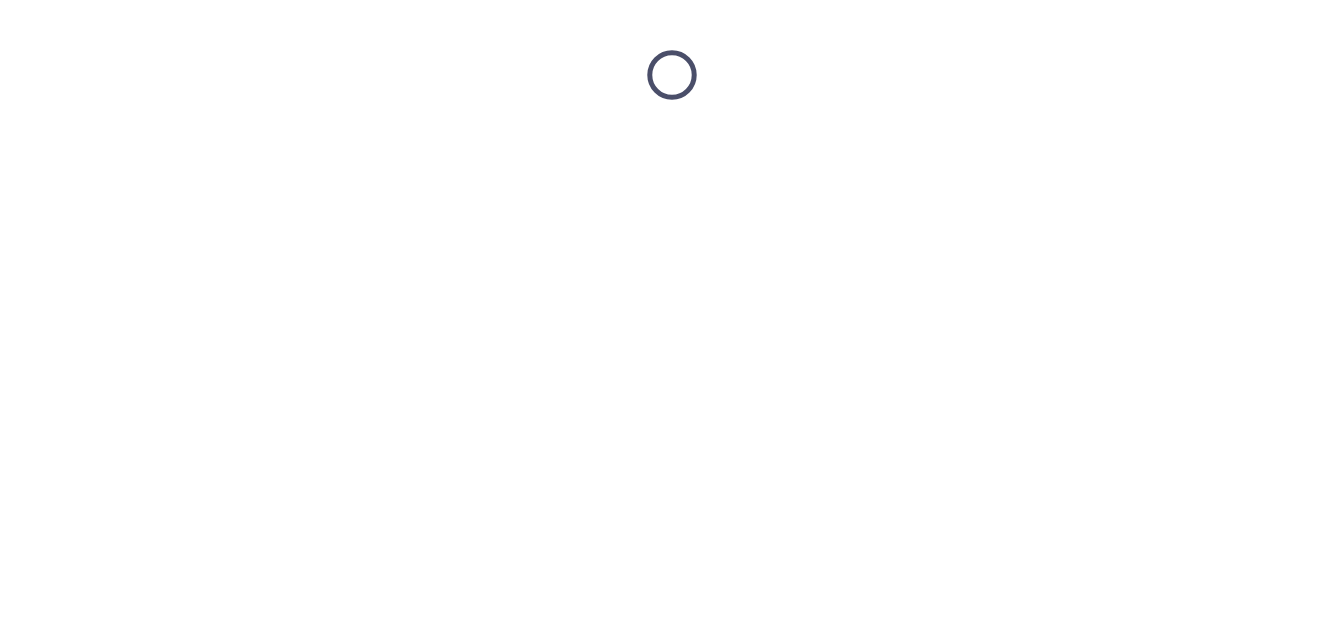 scroll, scrollTop: 0, scrollLeft: 0, axis: both 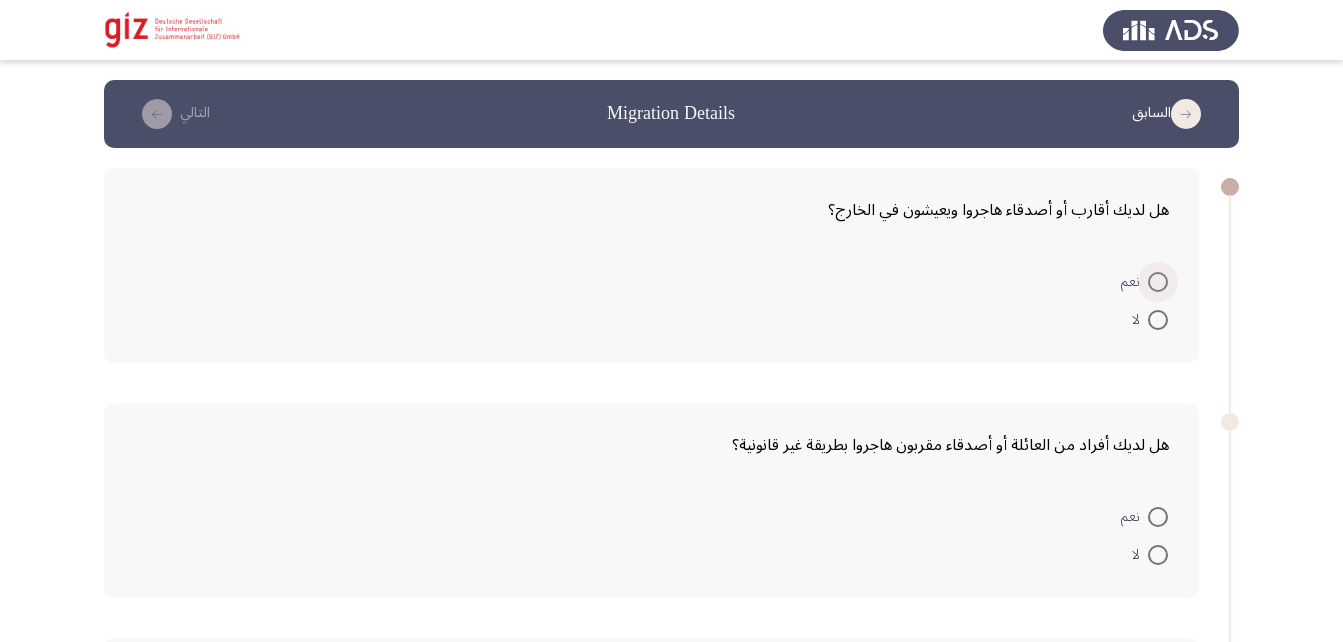click at bounding box center (1158, 282) 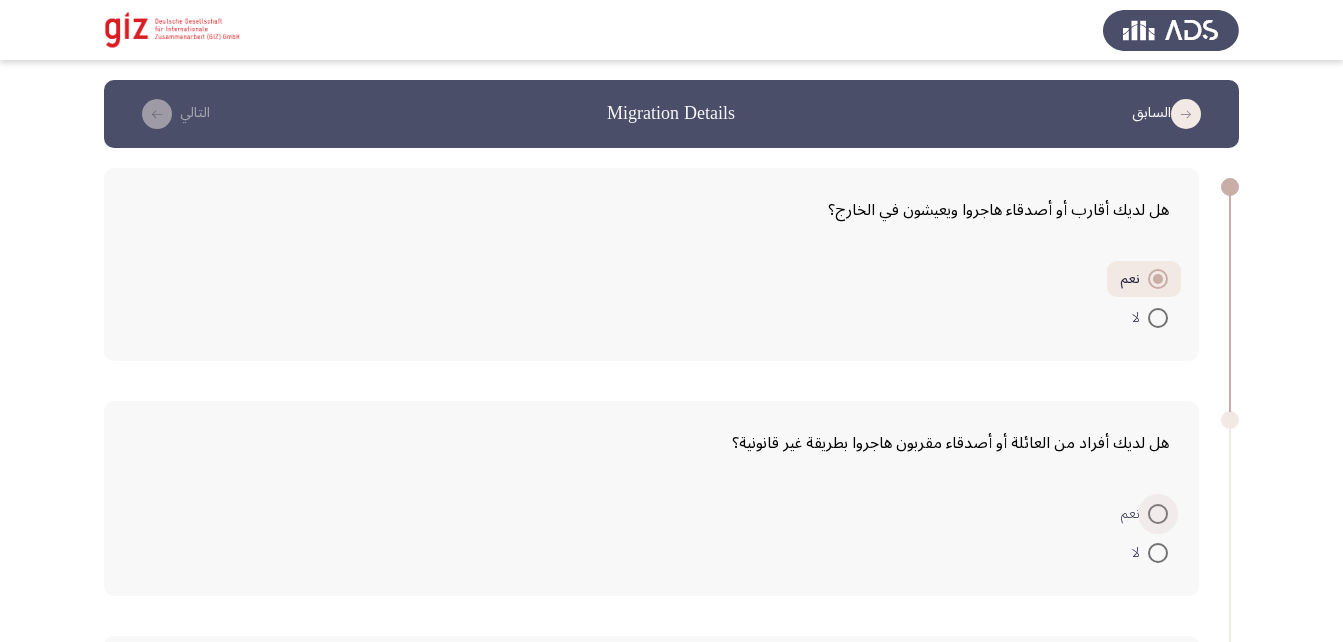 click at bounding box center [1158, 514] 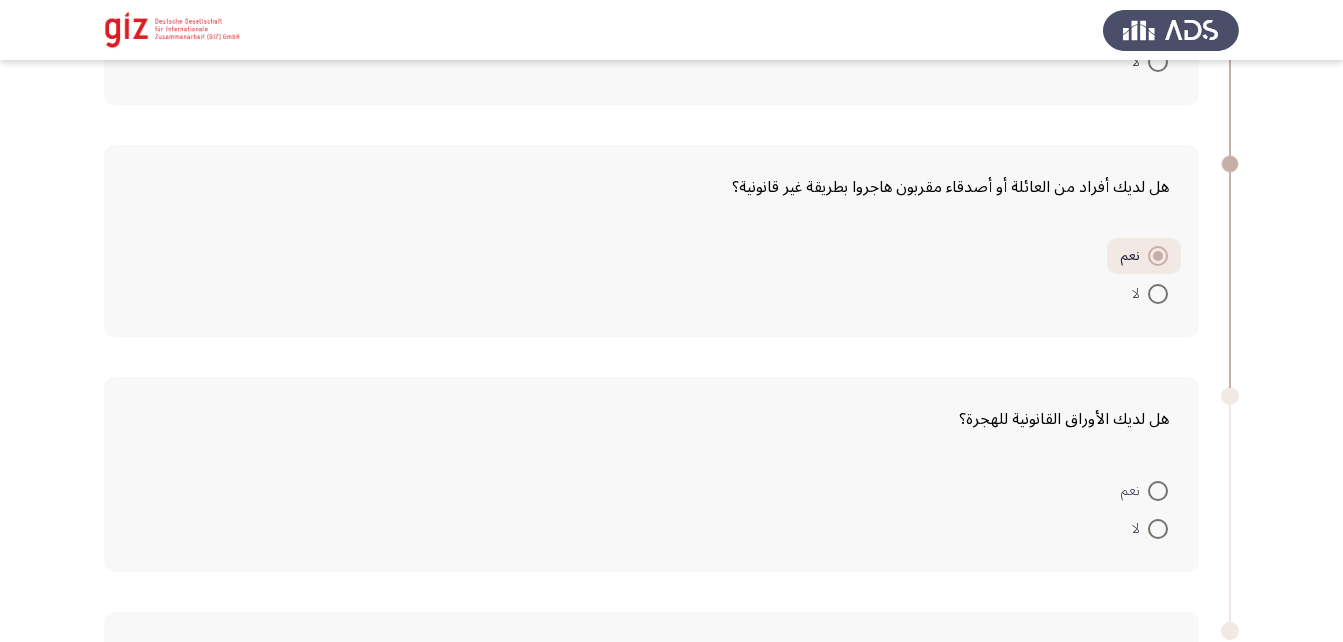 scroll, scrollTop: 311, scrollLeft: 0, axis: vertical 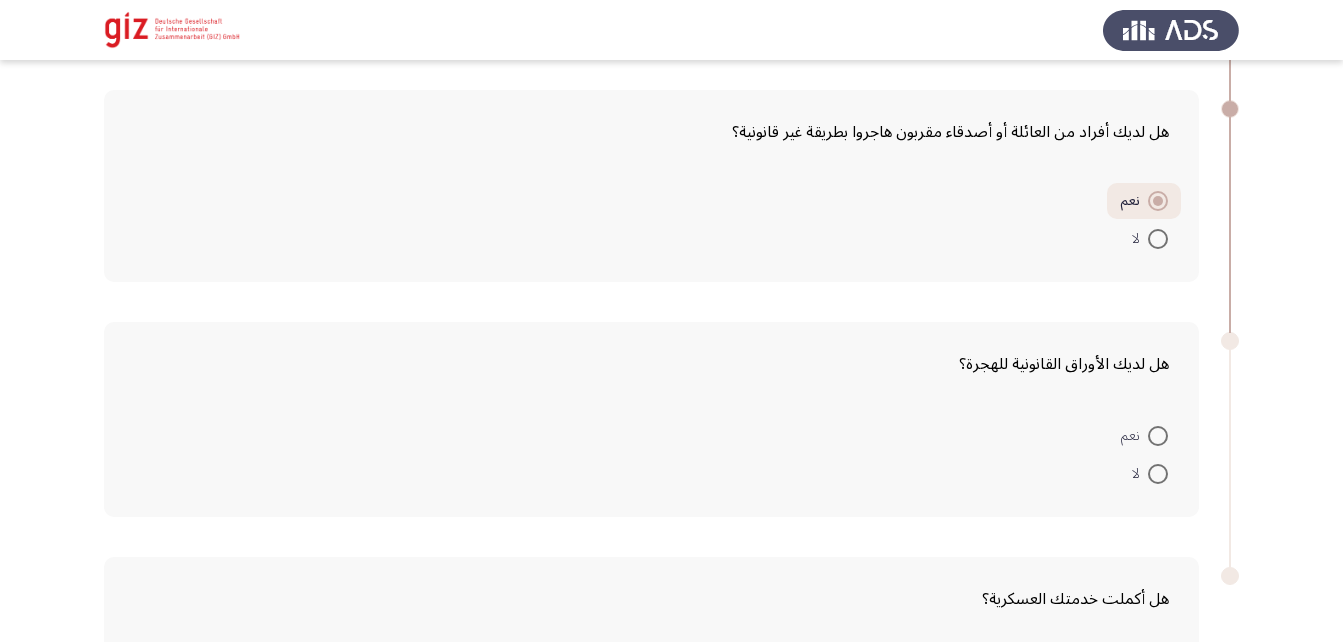 click at bounding box center (1158, 436) 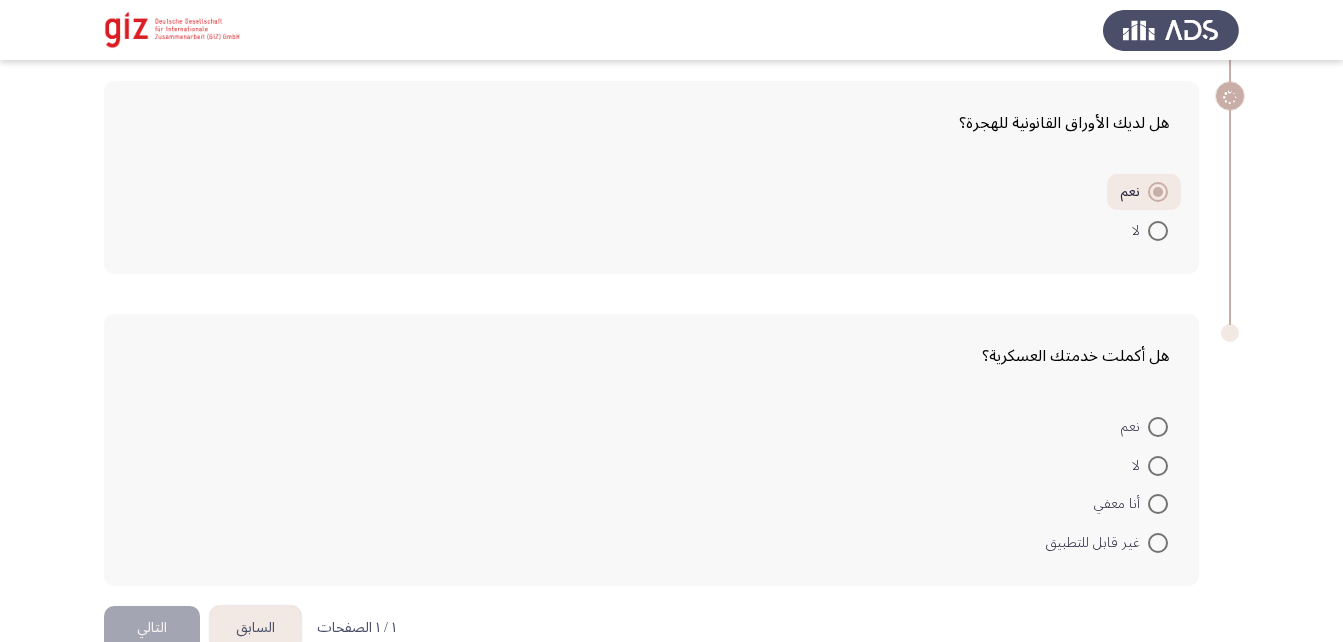 scroll, scrollTop: 559, scrollLeft: 0, axis: vertical 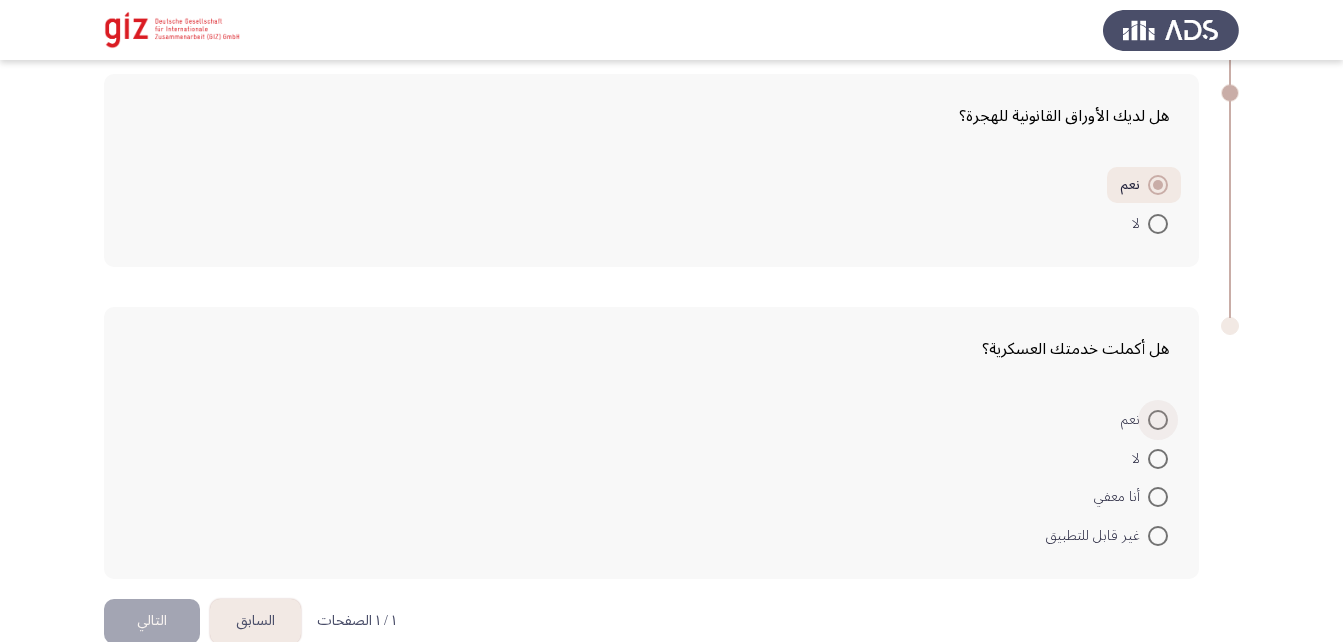 click at bounding box center [1158, 420] 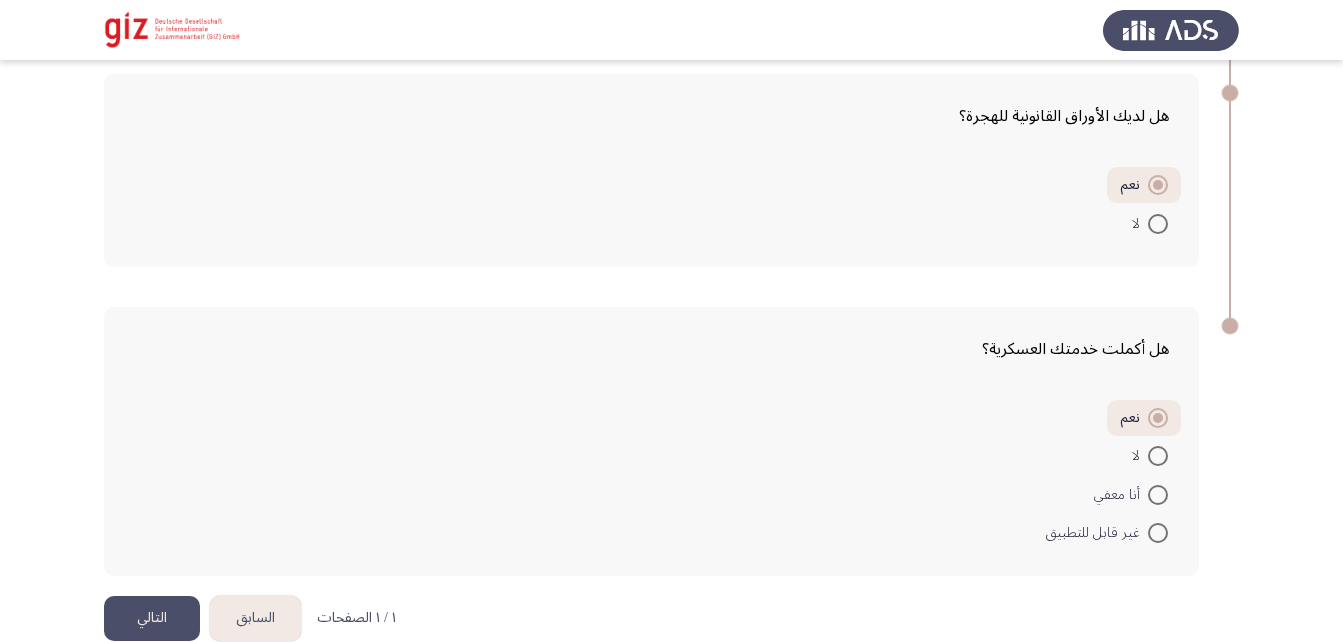 scroll, scrollTop: 593, scrollLeft: 0, axis: vertical 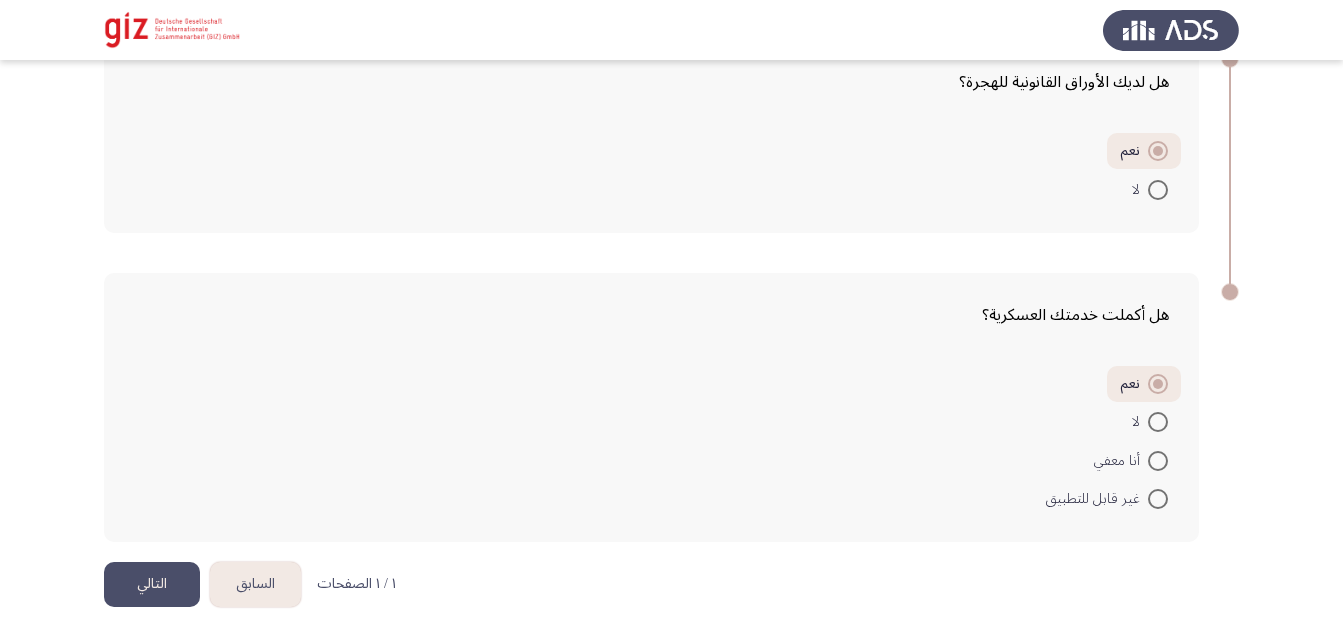 click on "التالي" 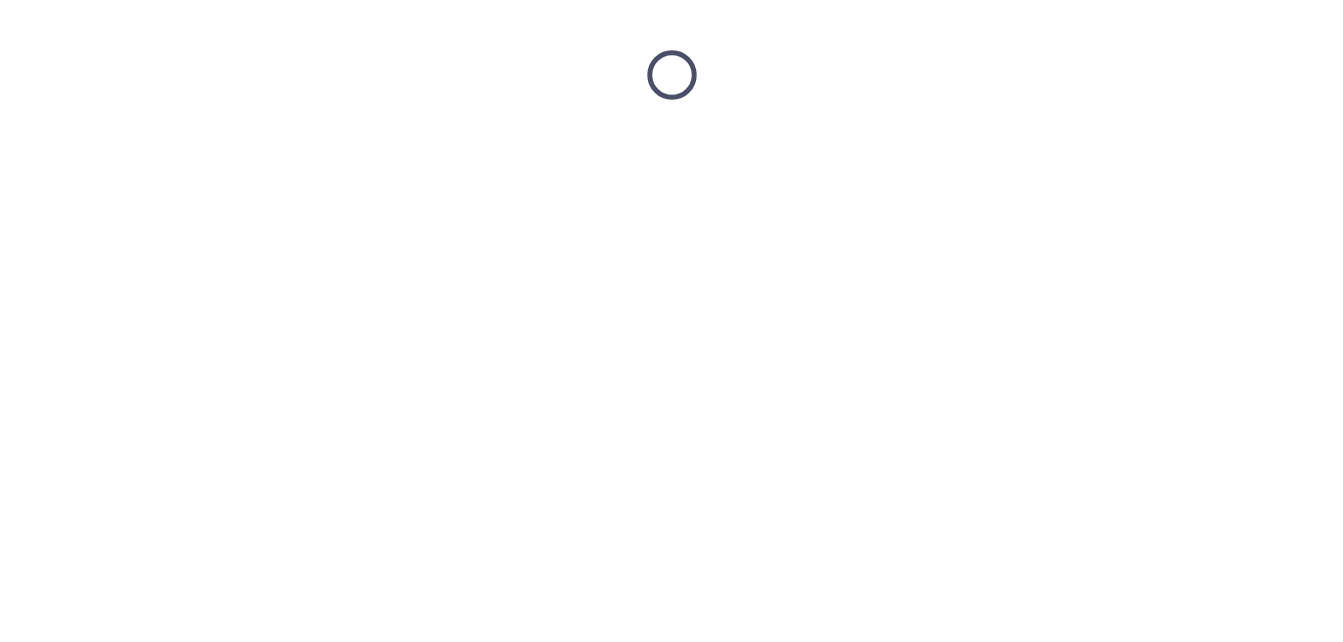scroll, scrollTop: 0, scrollLeft: 0, axis: both 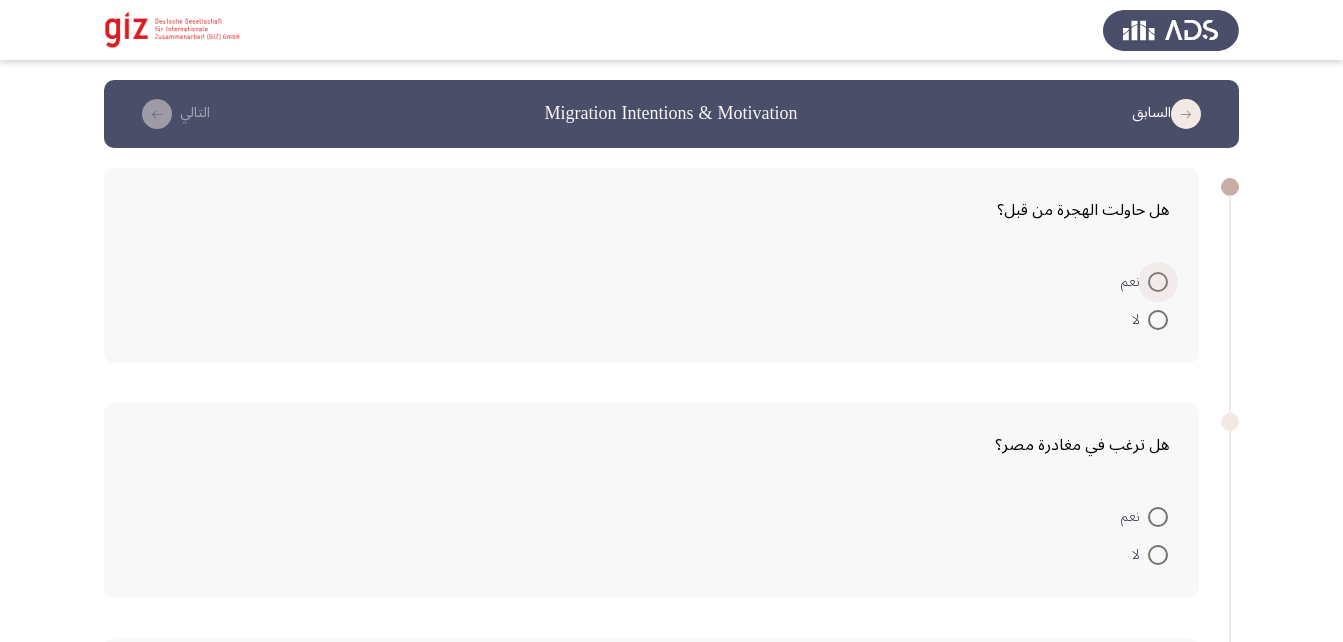 click at bounding box center (1158, 282) 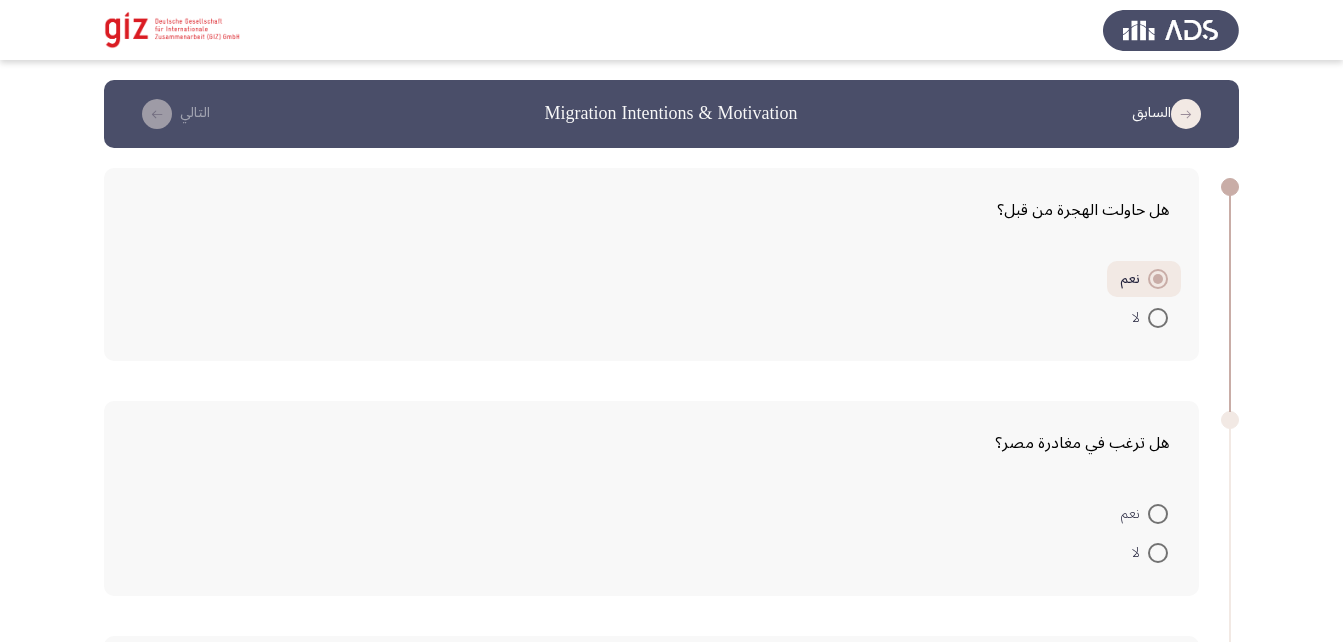 click at bounding box center (1158, 553) 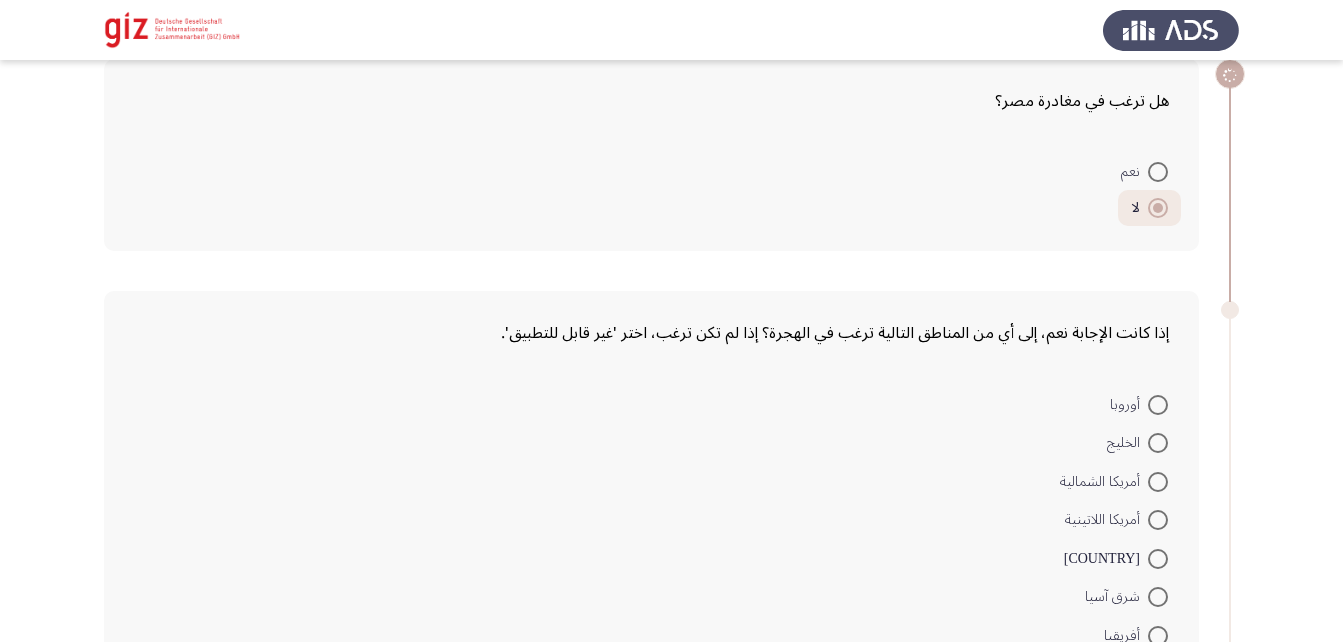 scroll, scrollTop: 379, scrollLeft: 0, axis: vertical 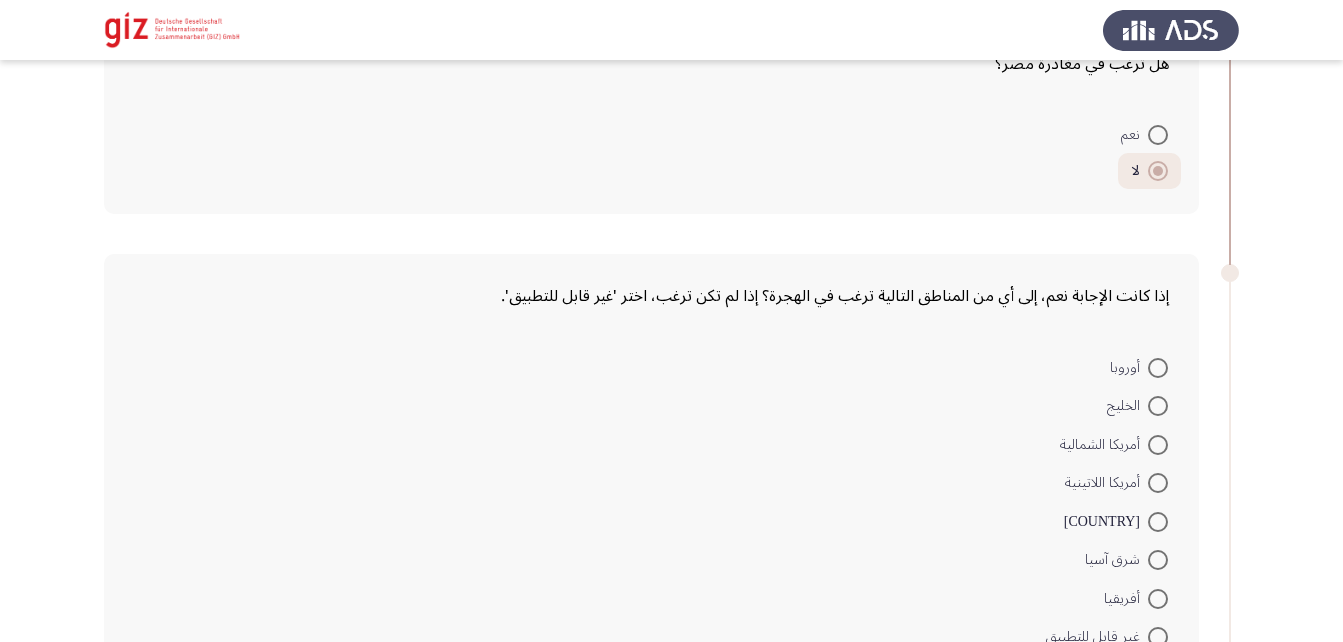 click at bounding box center [1158, 406] 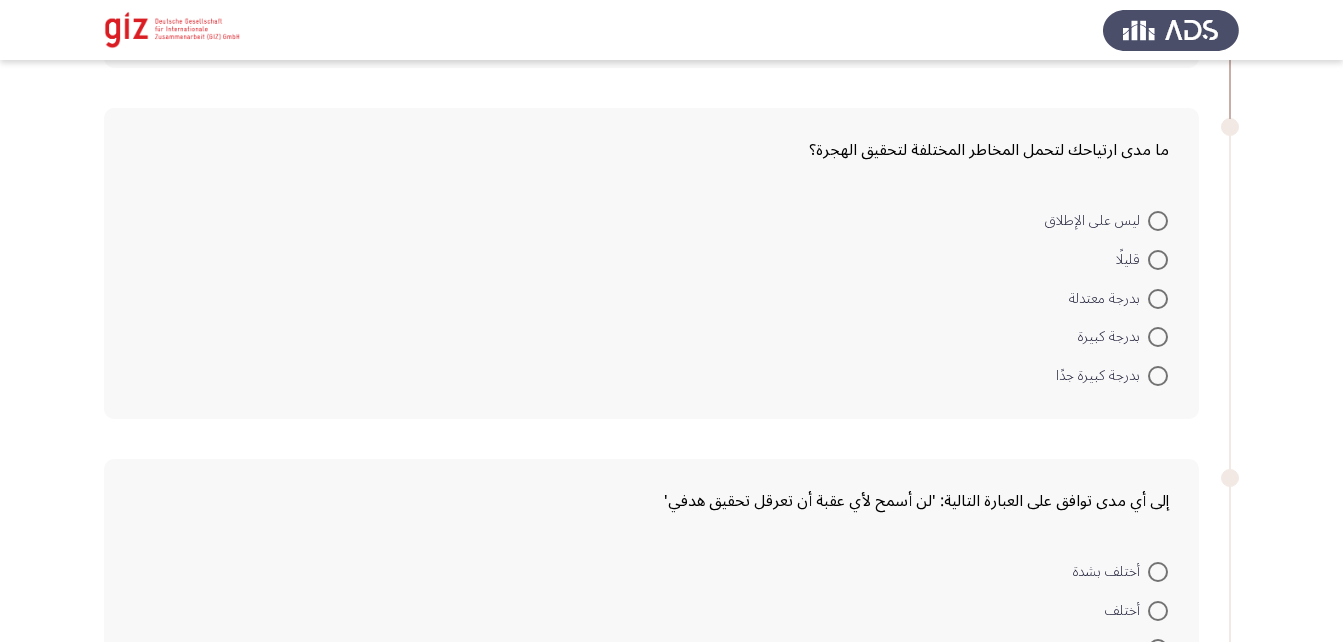 scroll, scrollTop: 990, scrollLeft: 0, axis: vertical 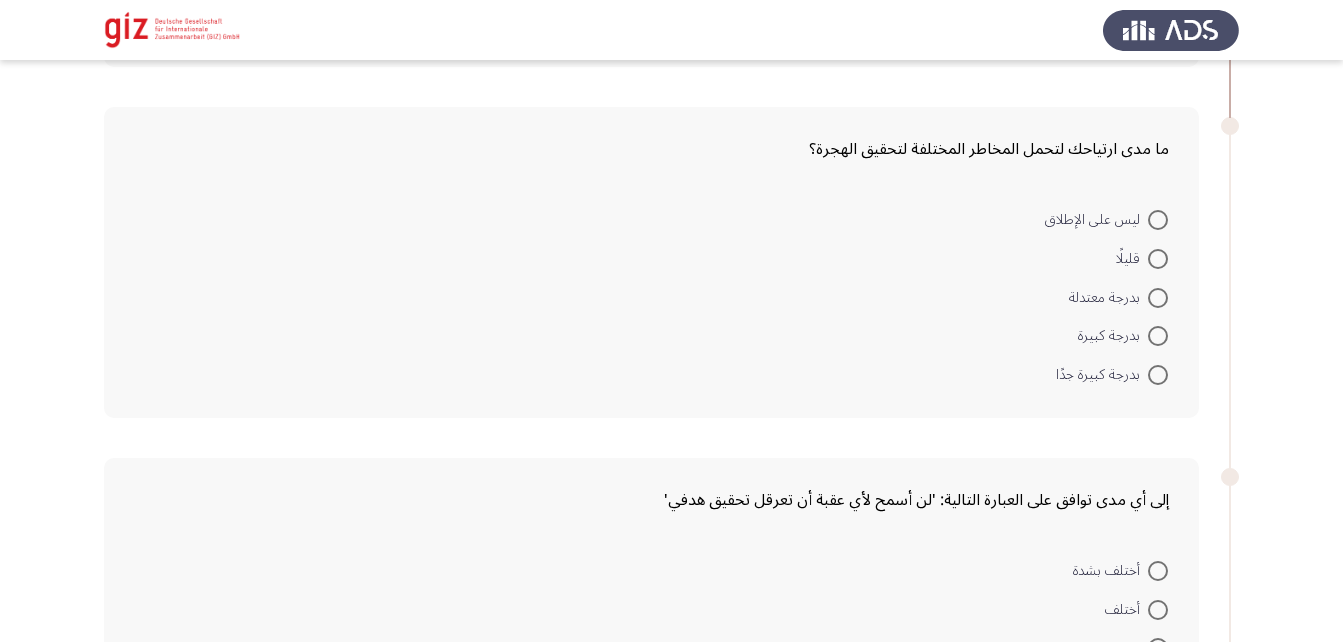 click at bounding box center [1158, 298] 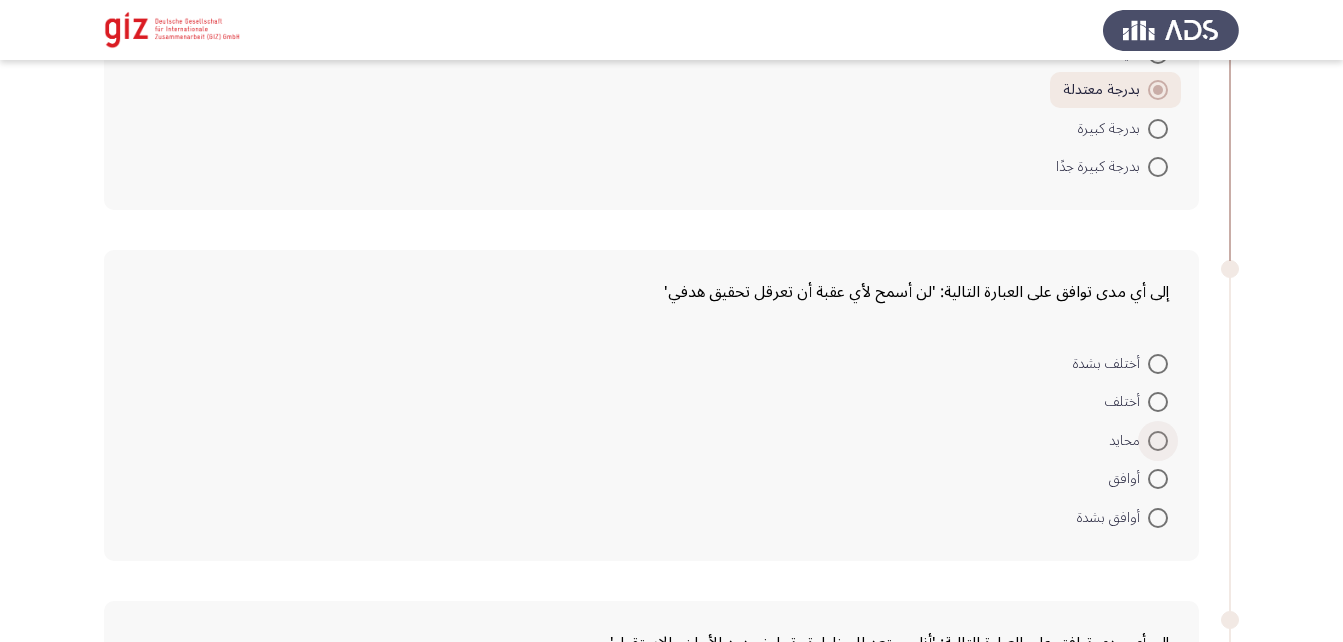 click at bounding box center [1158, 441] 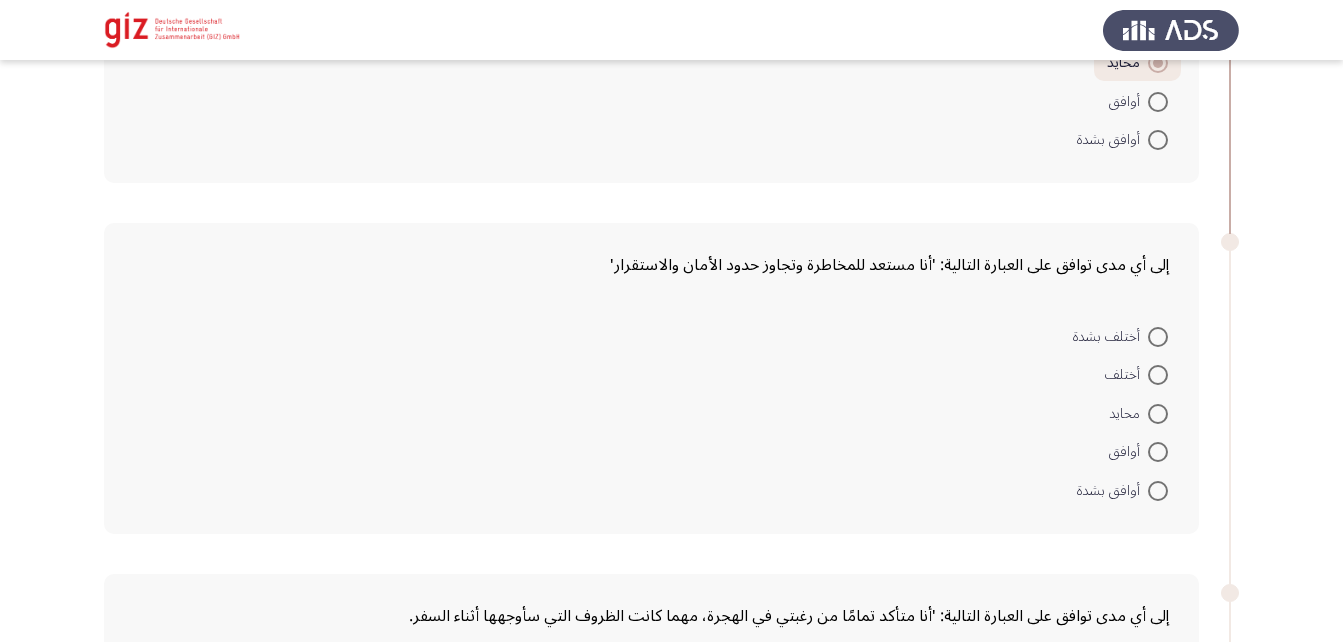 scroll, scrollTop: 1571, scrollLeft: 0, axis: vertical 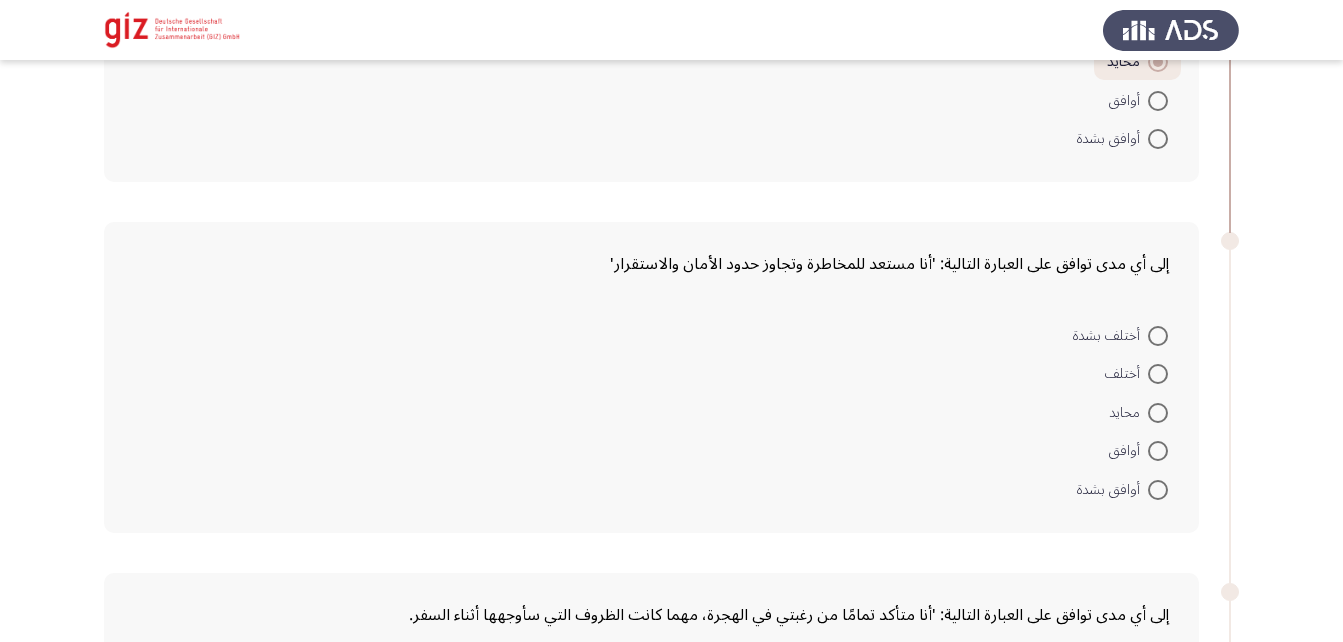 click at bounding box center [1158, 413] 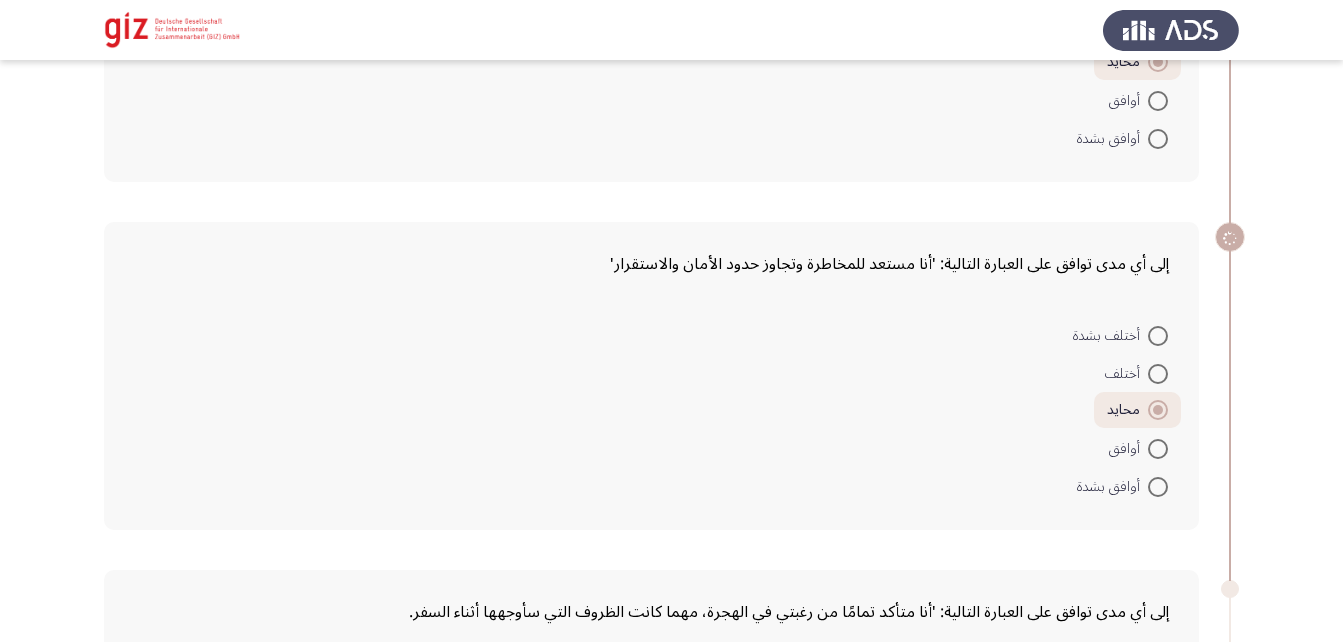 scroll, scrollTop: 1896, scrollLeft: 0, axis: vertical 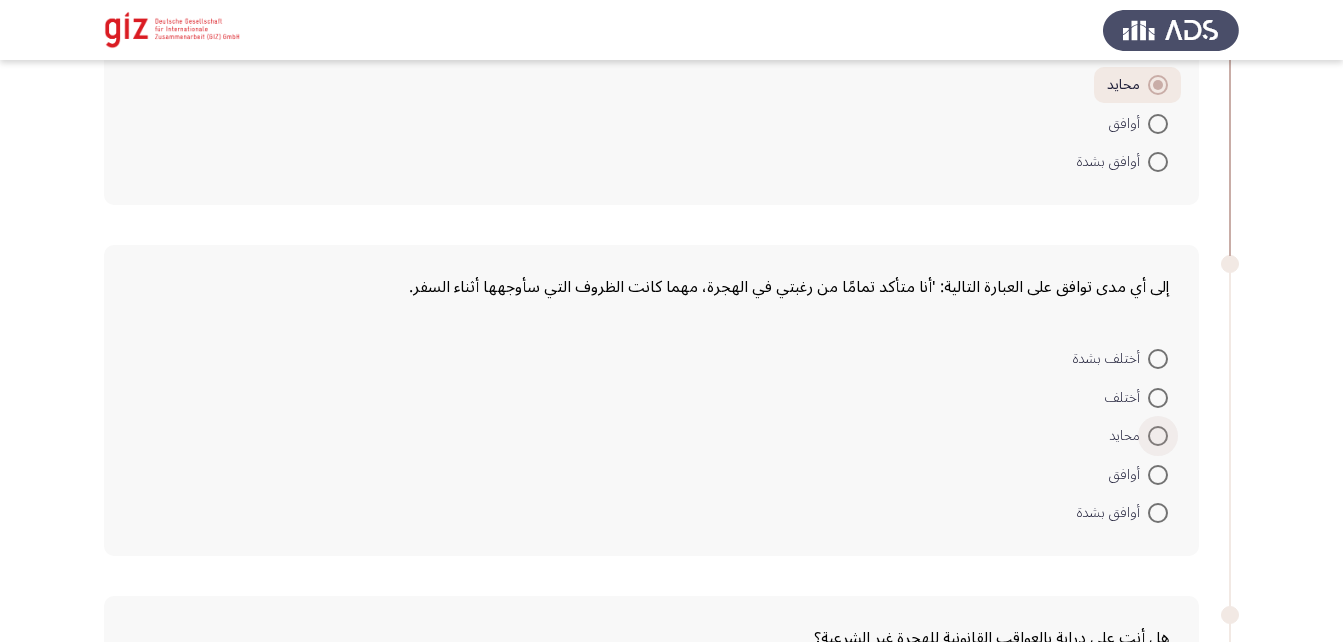 click at bounding box center (1158, 436) 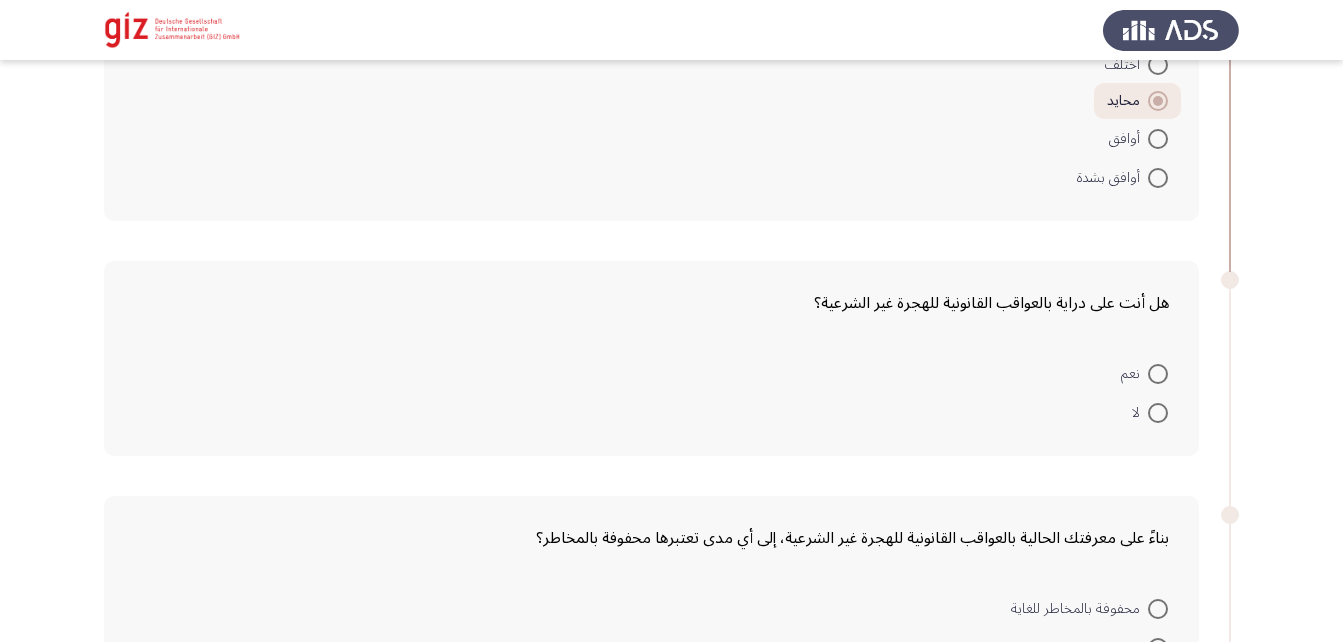 scroll, scrollTop: 2232, scrollLeft: 0, axis: vertical 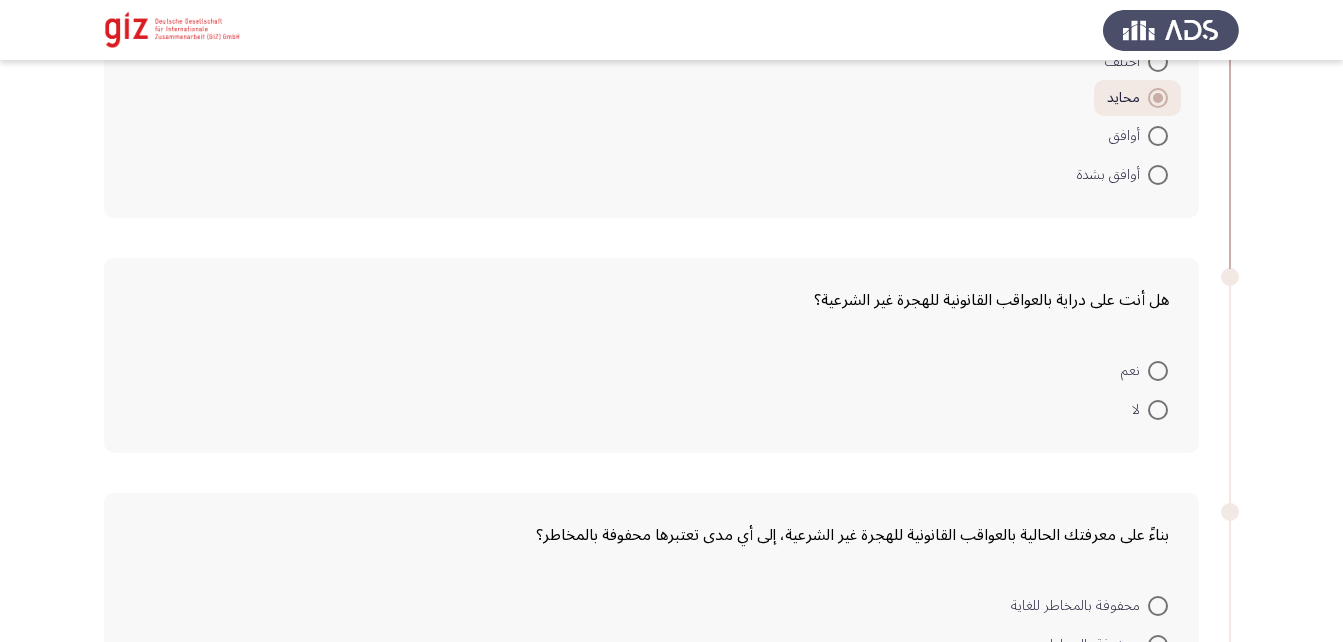 click on "نعم" at bounding box center [1144, 371] 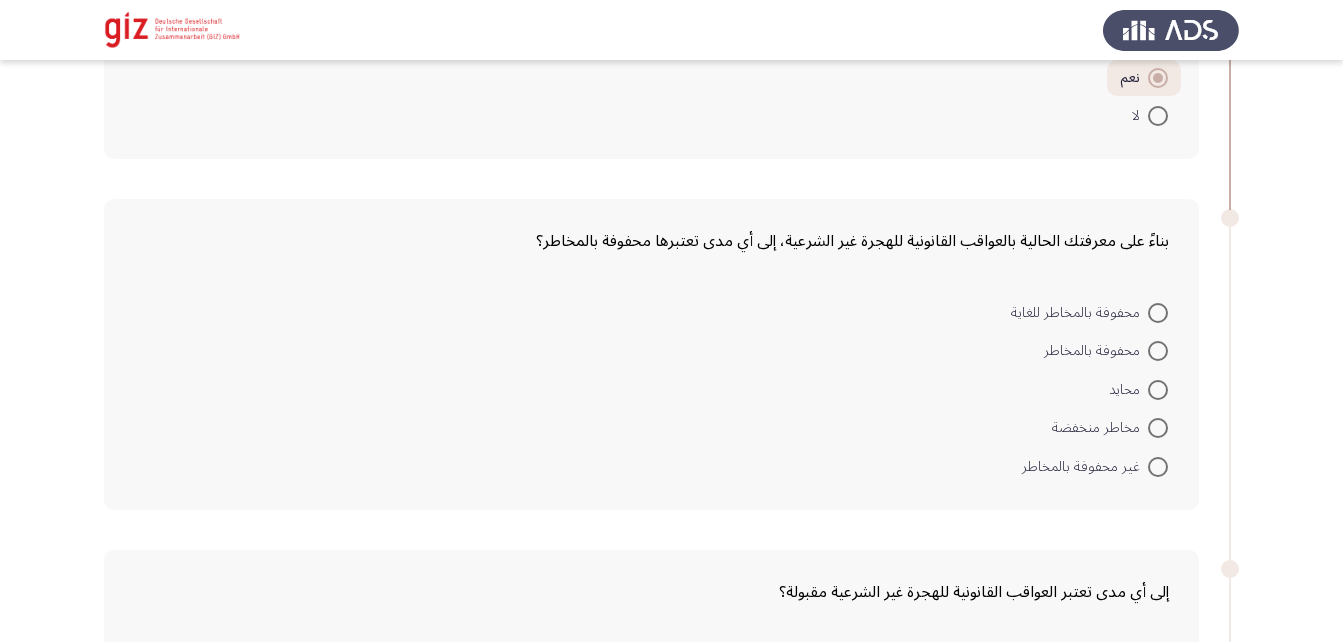 scroll, scrollTop: 2524, scrollLeft: 0, axis: vertical 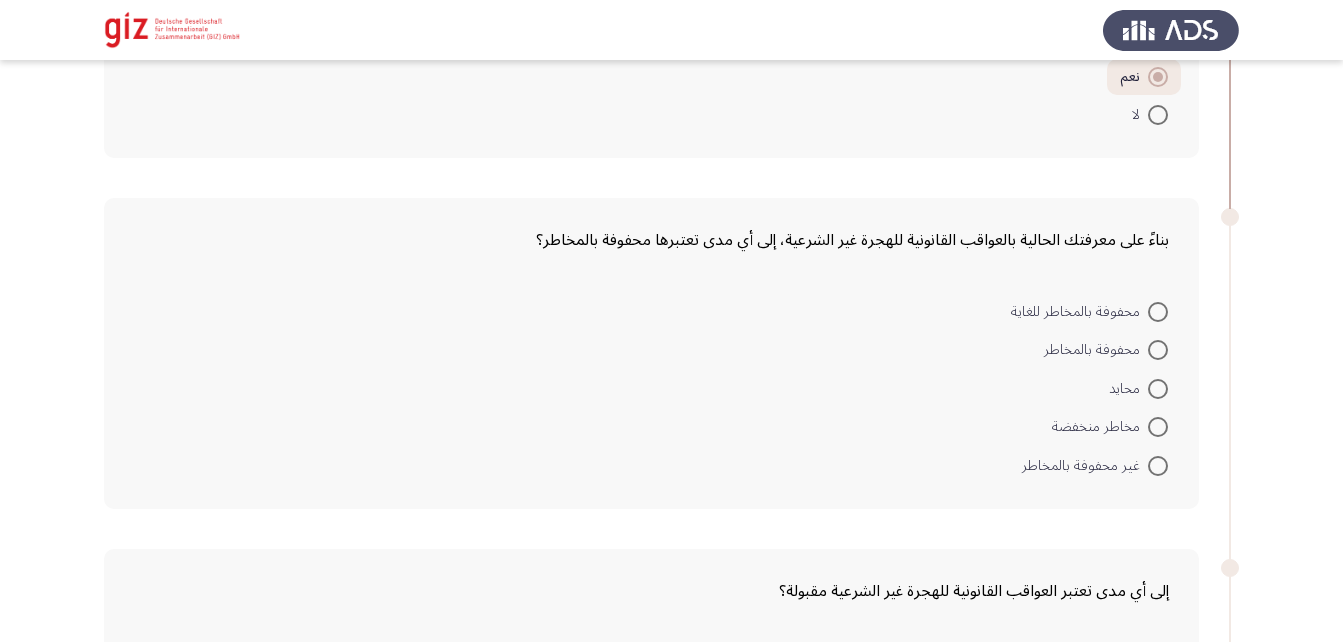 click at bounding box center (1158, 389) 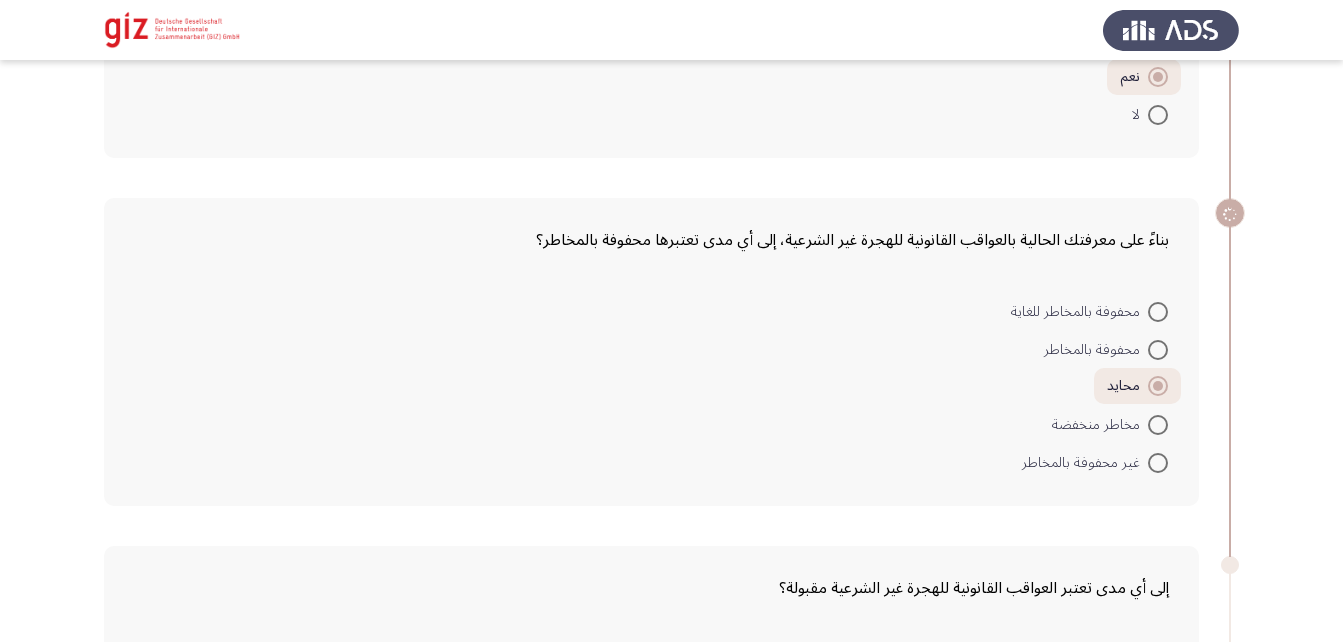 scroll, scrollTop: 2721, scrollLeft: 0, axis: vertical 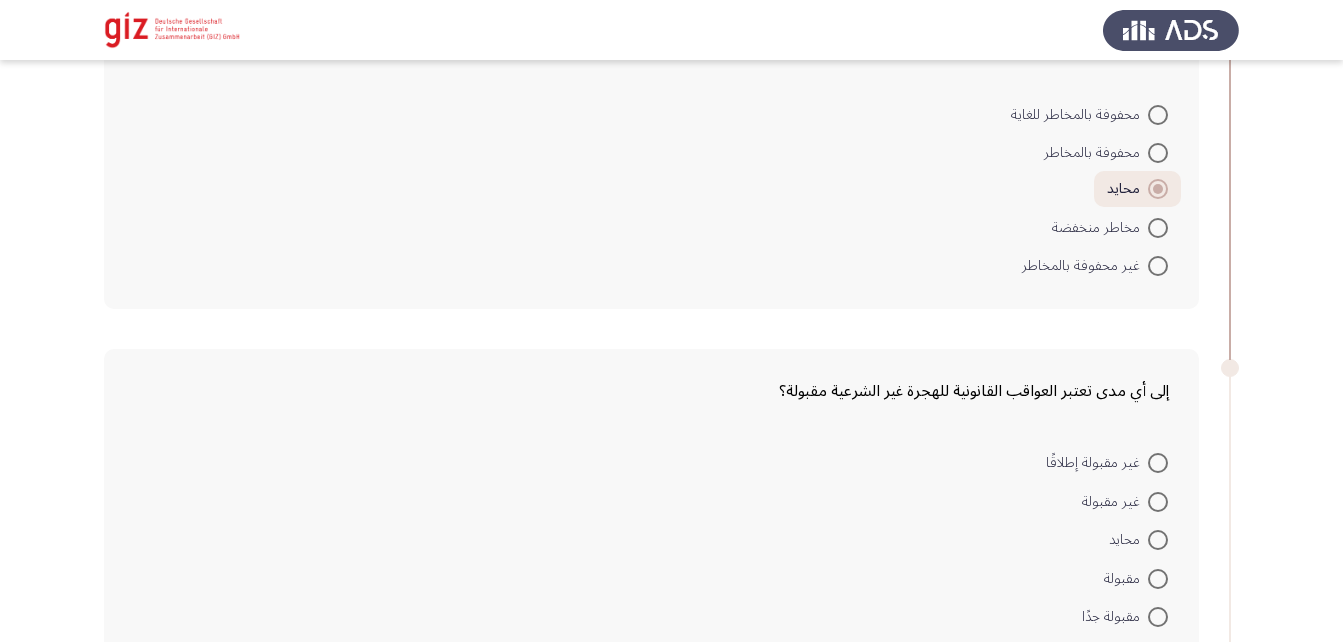 click at bounding box center (1158, 540) 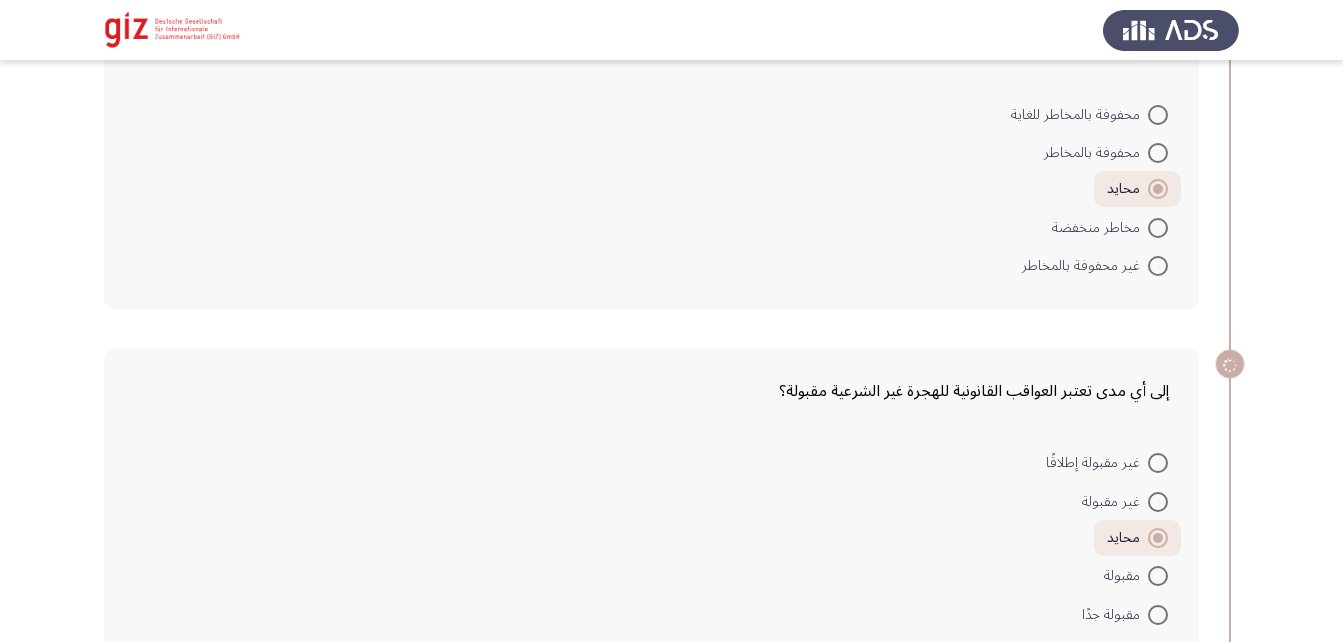 scroll, scrollTop: 3090, scrollLeft: 0, axis: vertical 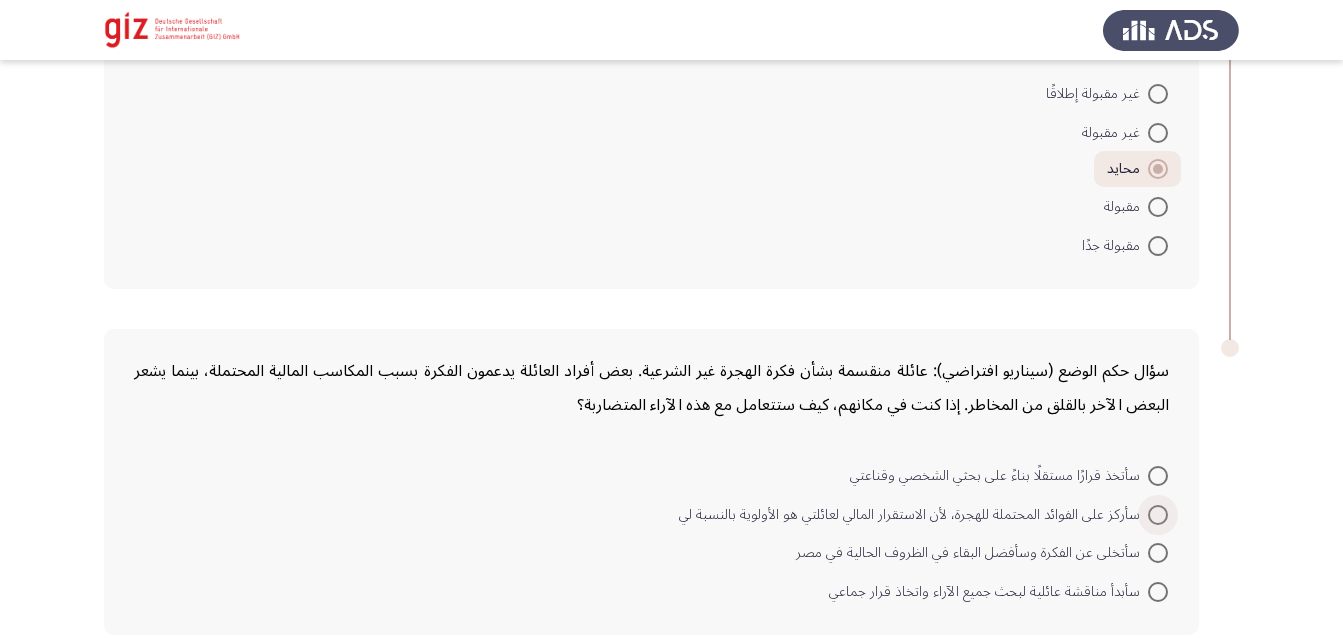 click at bounding box center (1158, 515) 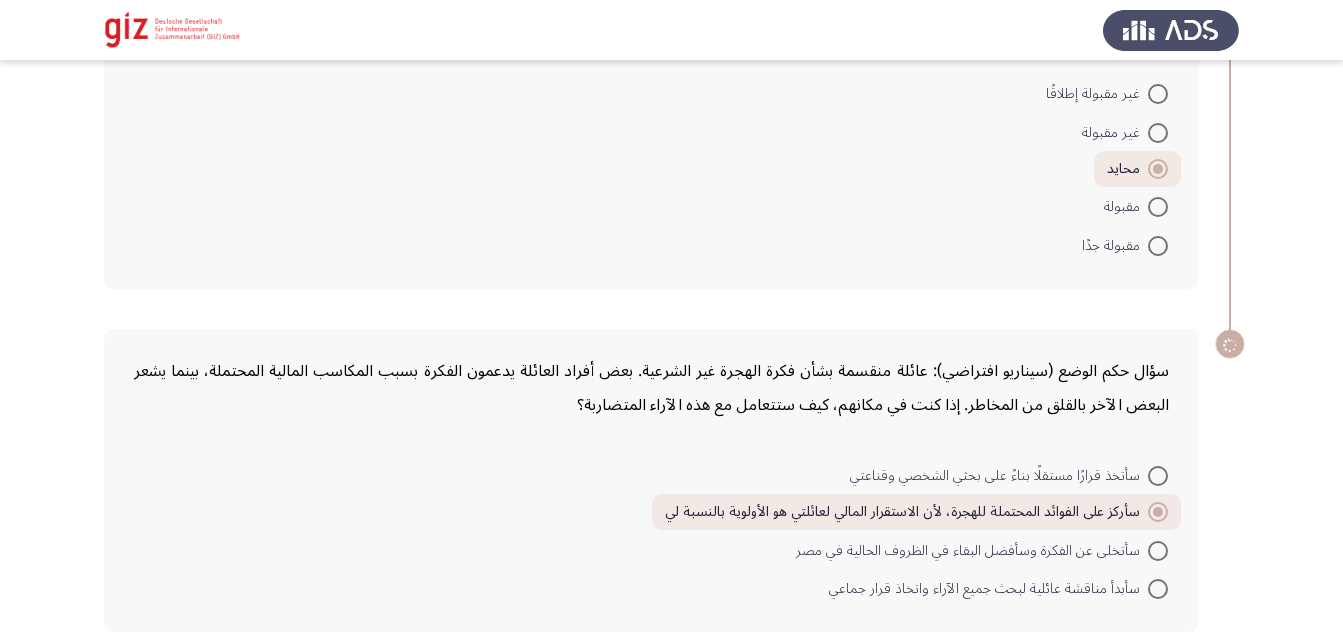 scroll, scrollTop: 3180, scrollLeft: 0, axis: vertical 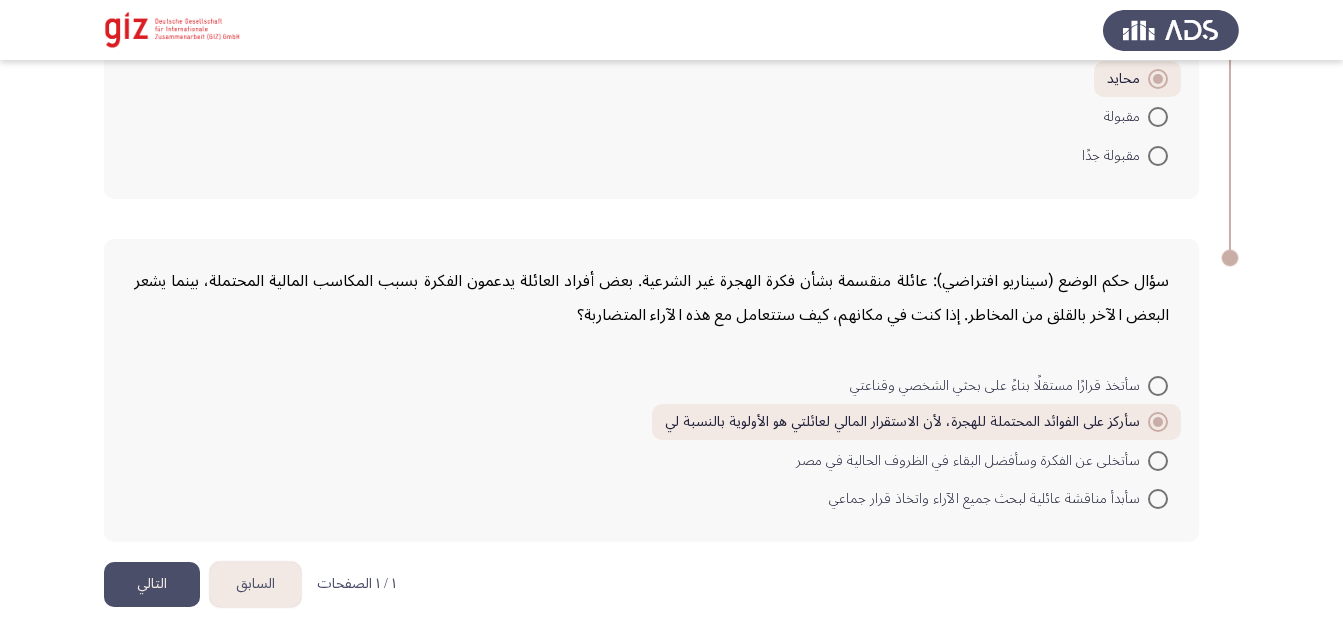 click on "التالي" 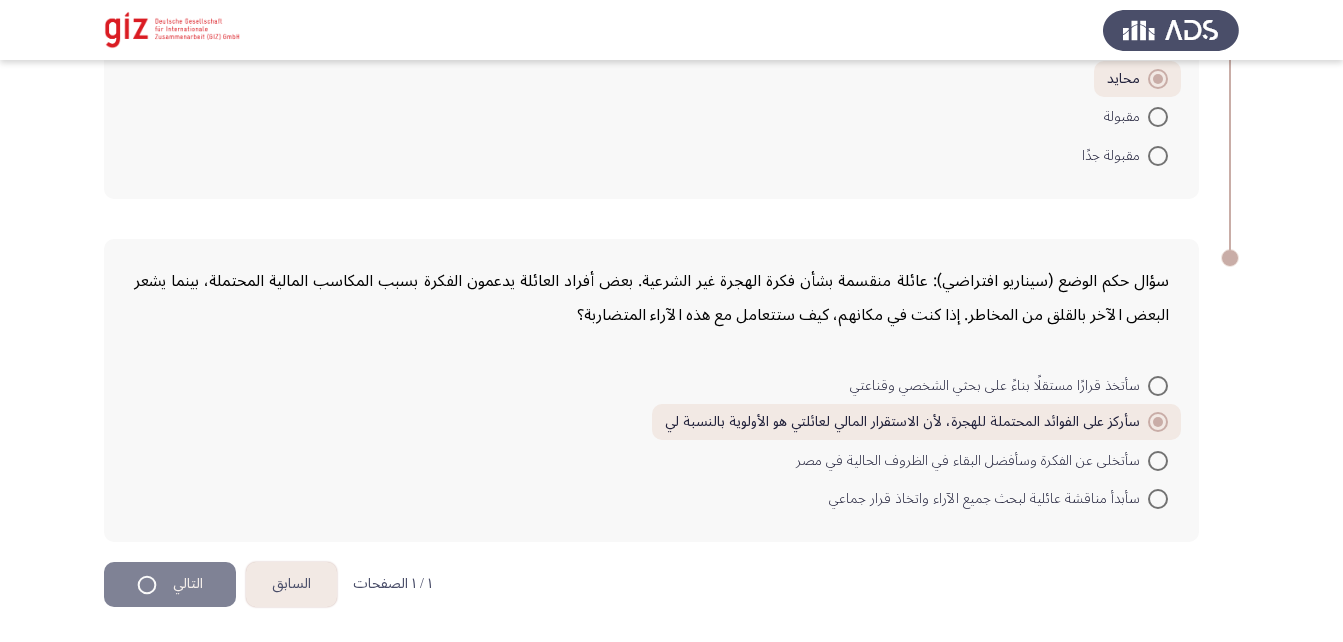 scroll, scrollTop: 0, scrollLeft: 0, axis: both 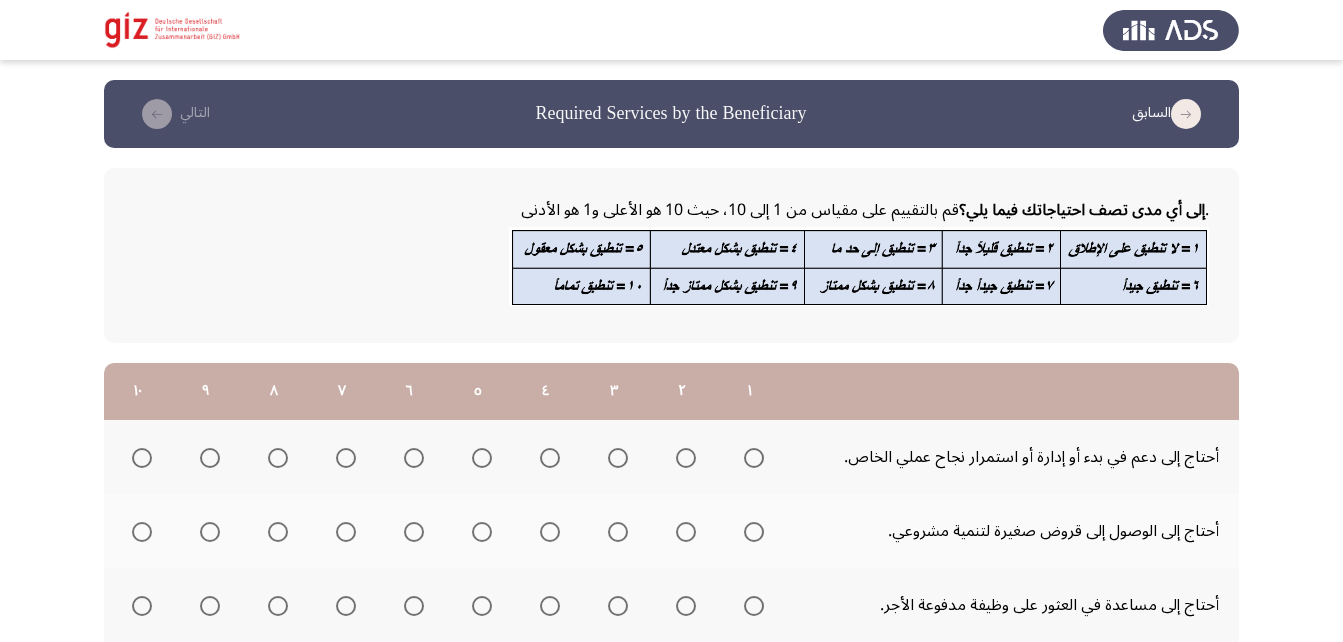 click at bounding box center (142, 458) 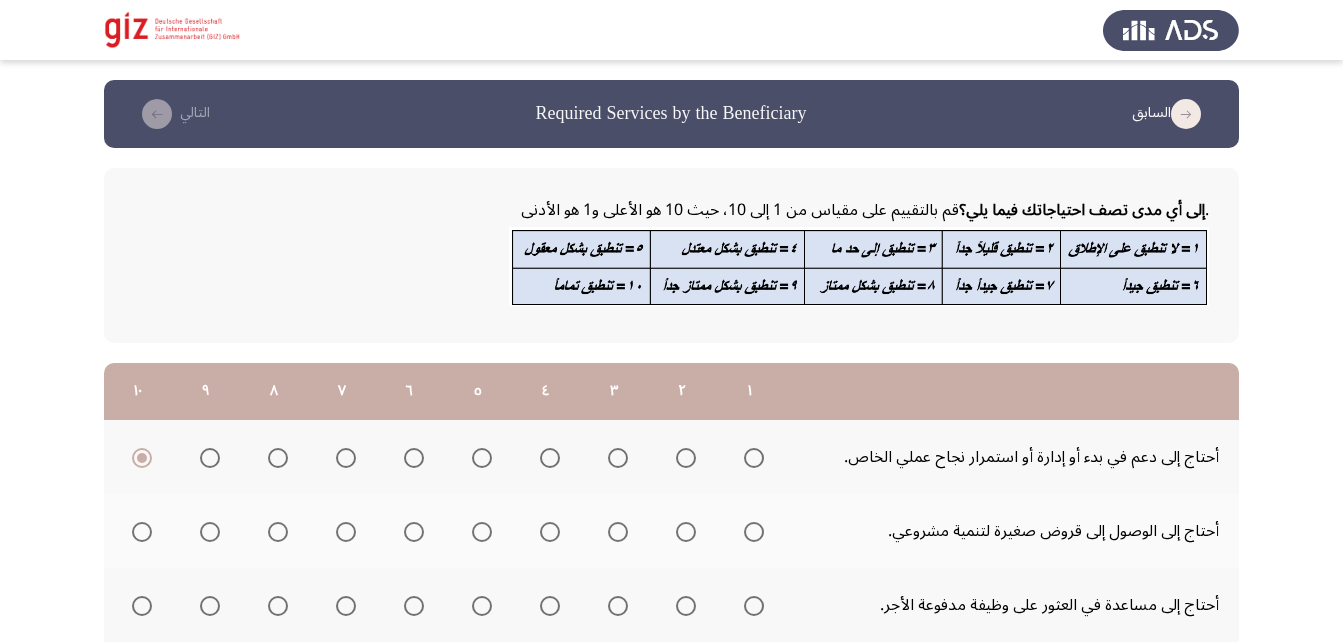 click at bounding box center (142, 532) 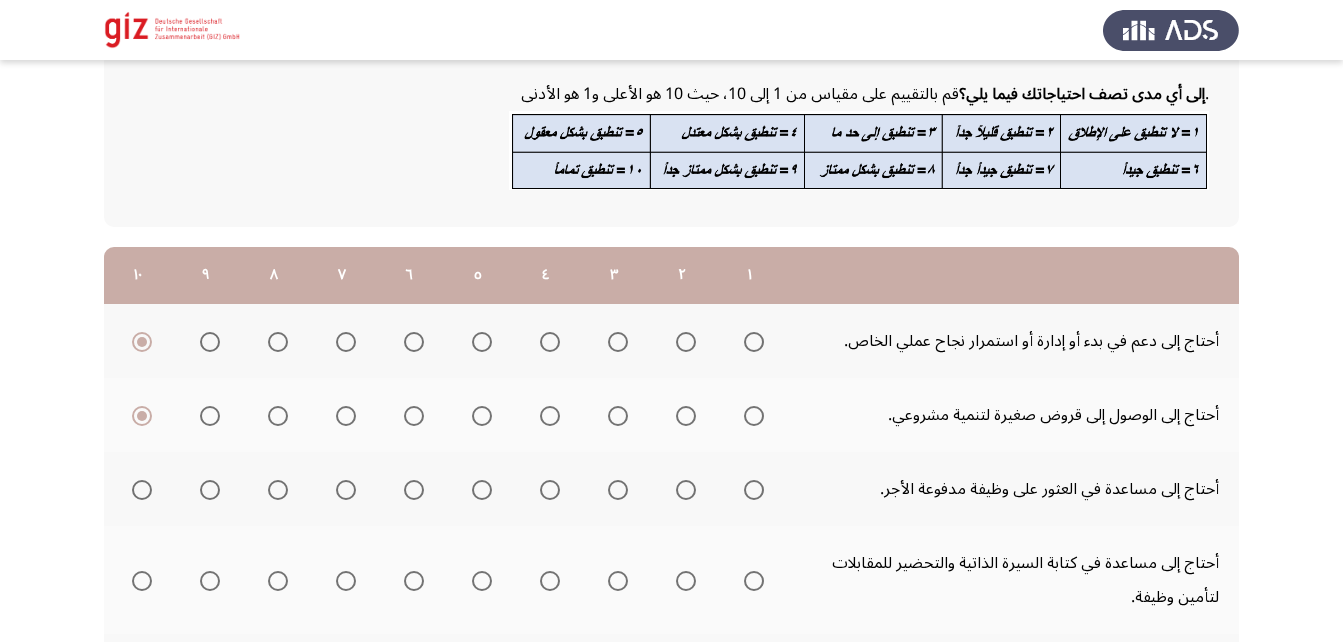 scroll, scrollTop: 122, scrollLeft: 0, axis: vertical 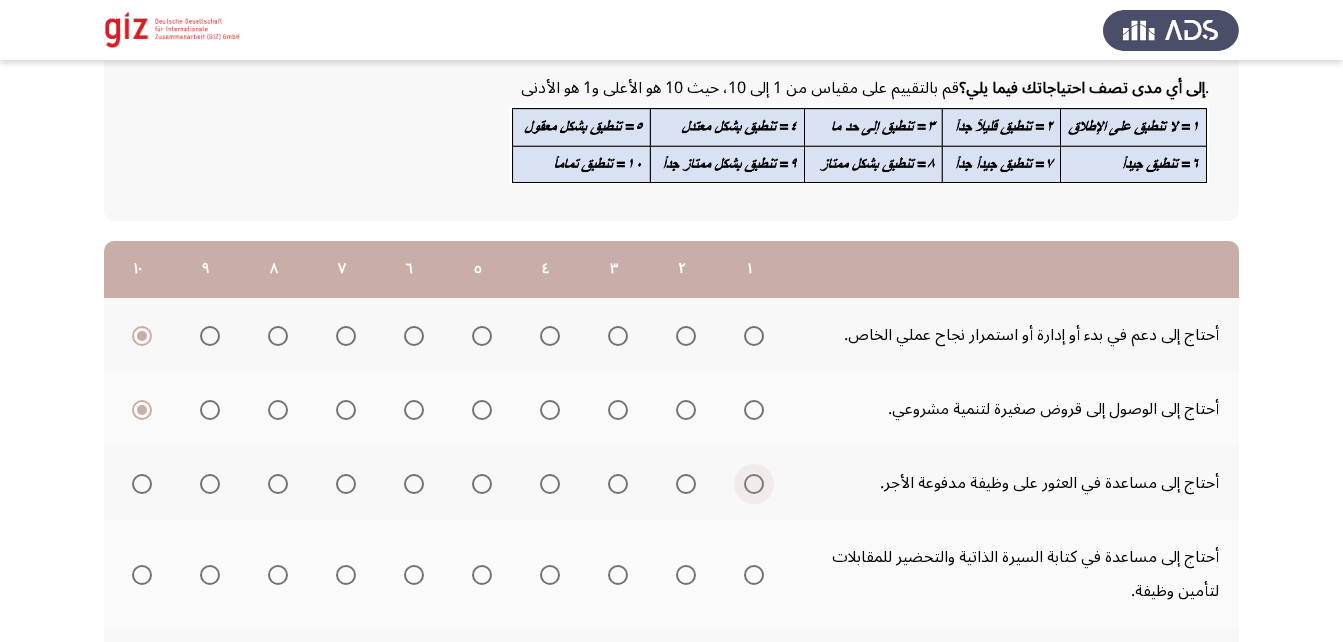 click at bounding box center [754, 484] 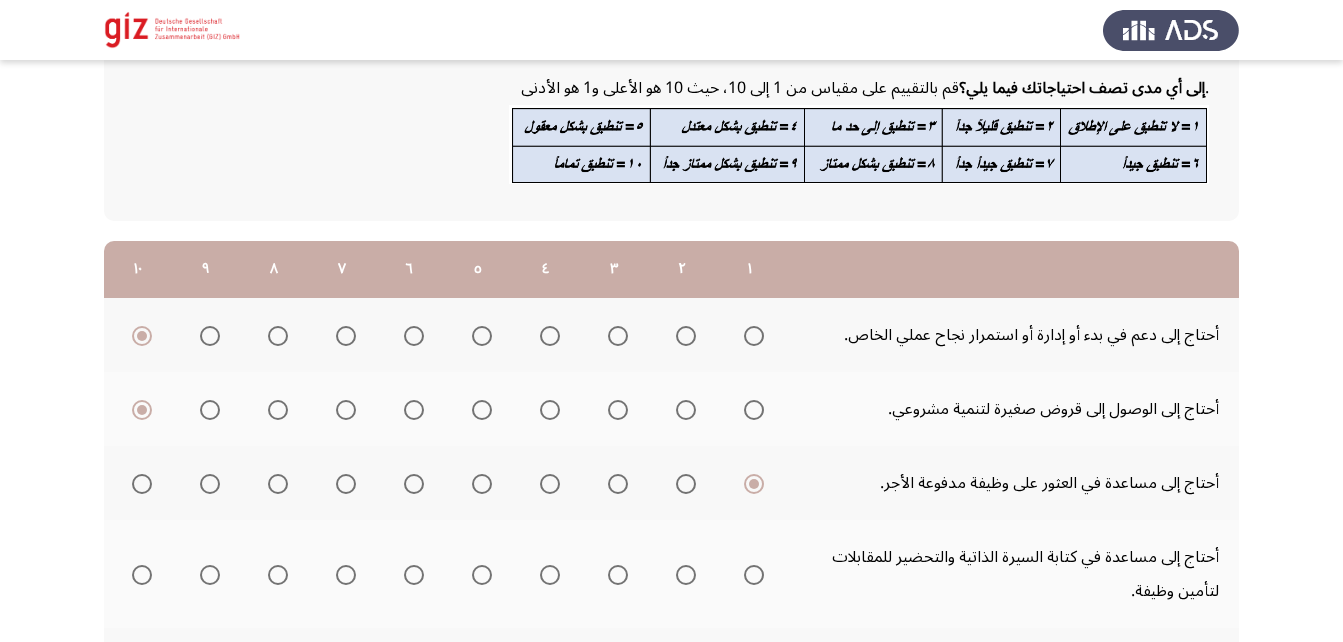 click at bounding box center (754, 575) 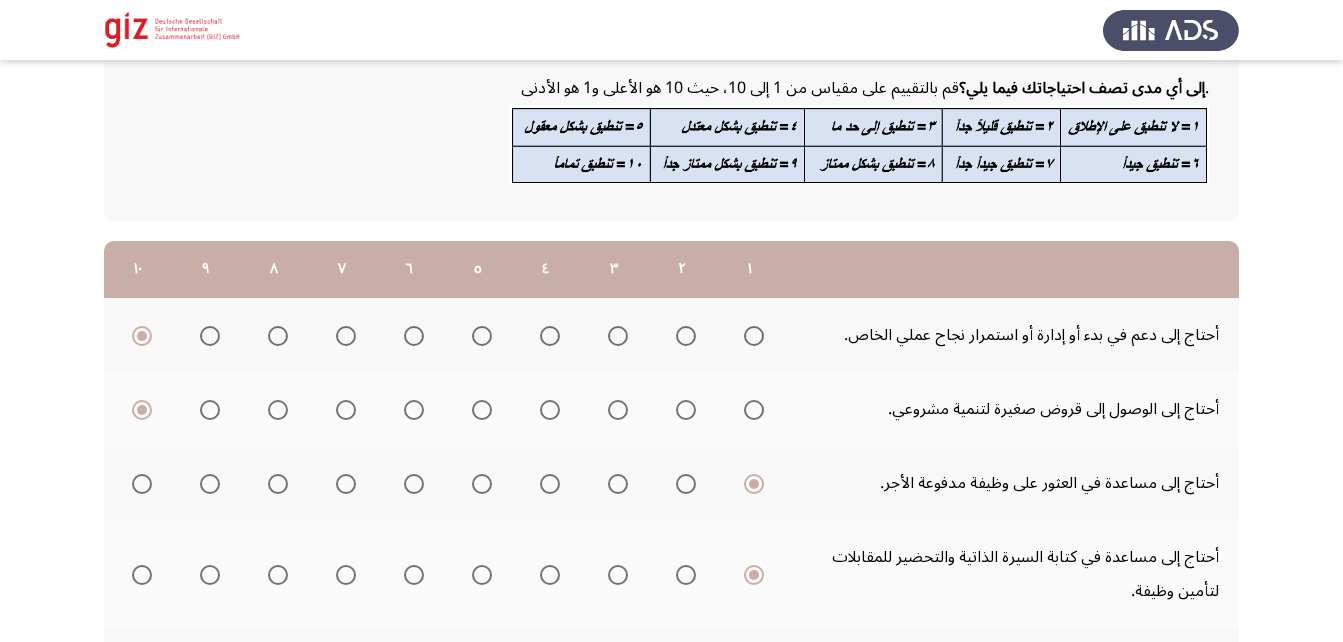 scroll, scrollTop: 242, scrollLeft: 0, axis: vertical 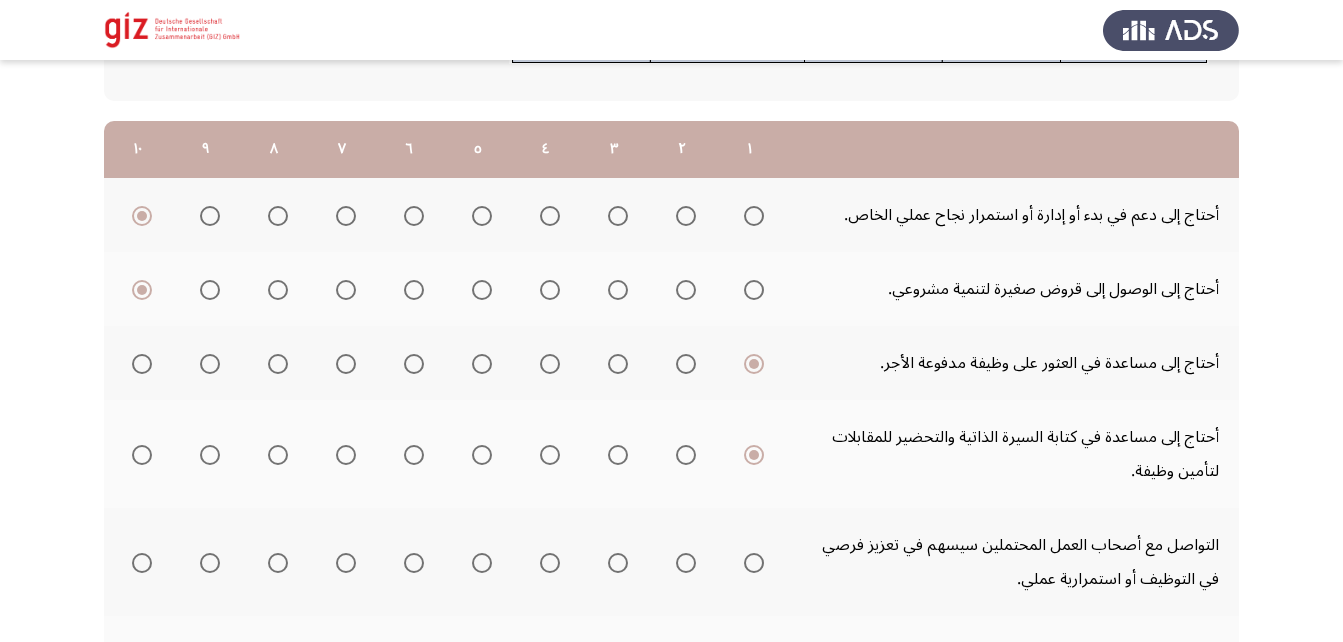 click at bounding box center (754, 563) 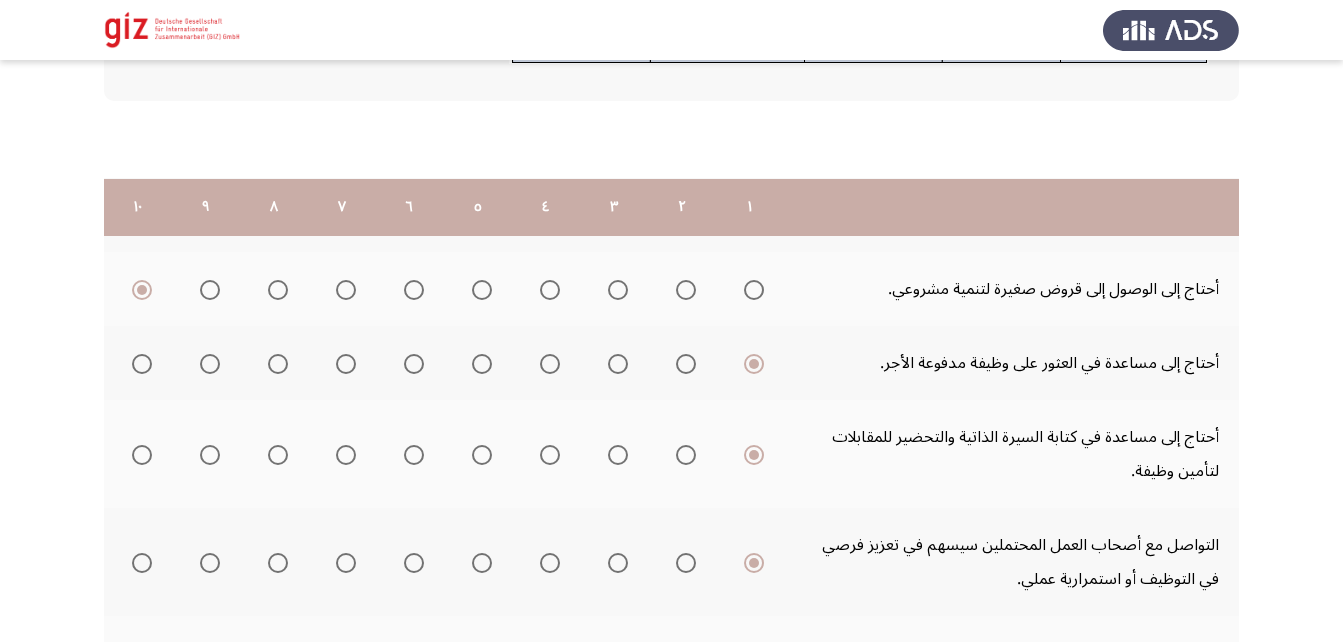 scroll, scrollTop: 366, scrollLeft: 0, axis: vertical 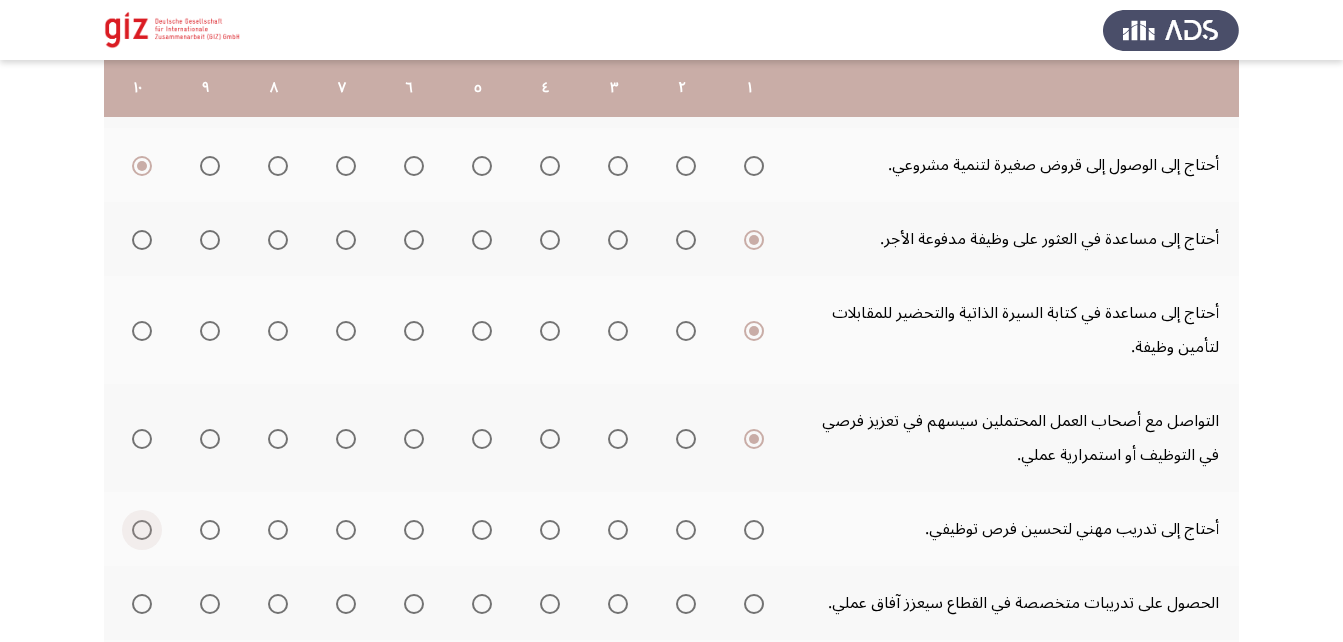 click at bounding box center [142, 530] 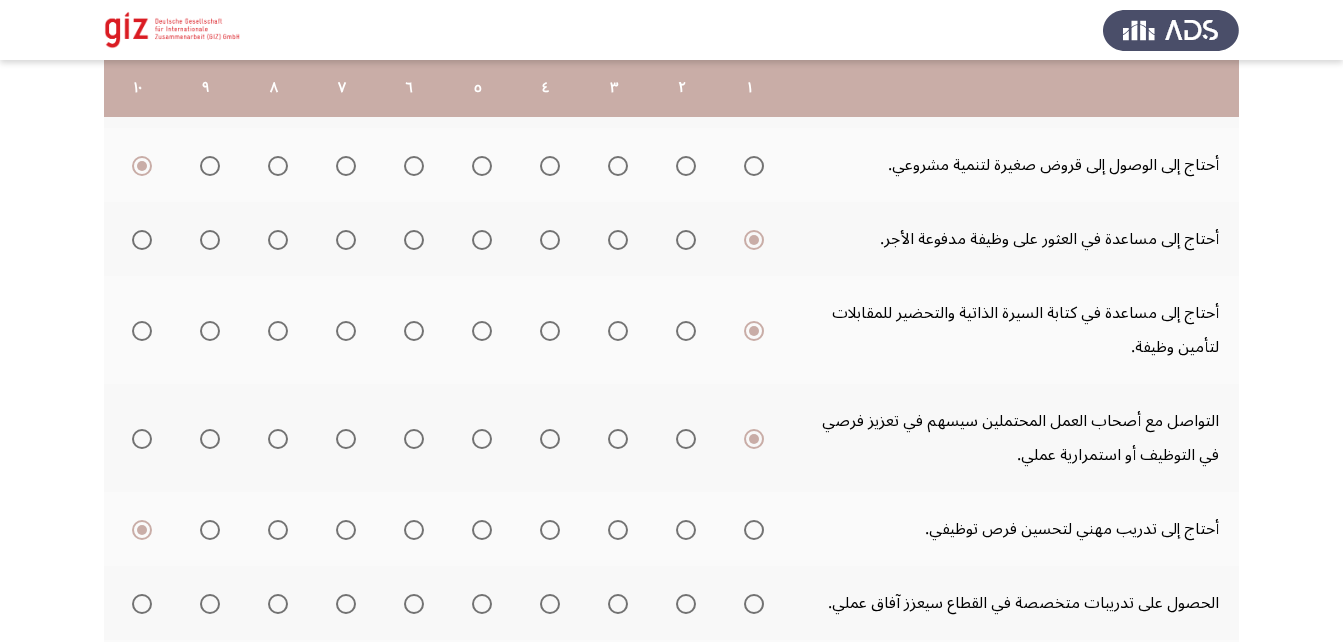 scroll, scrollTop: 467, scrollLeft: 0, axis: vertical 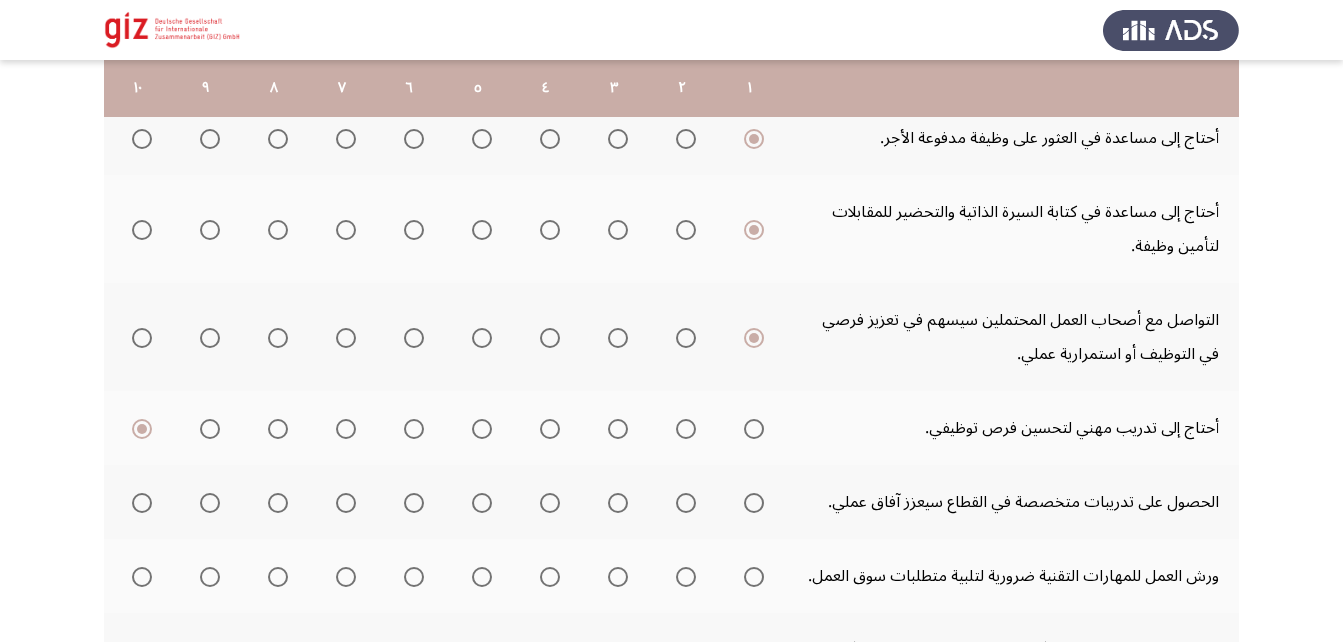 click at bounding box center [142, 503] 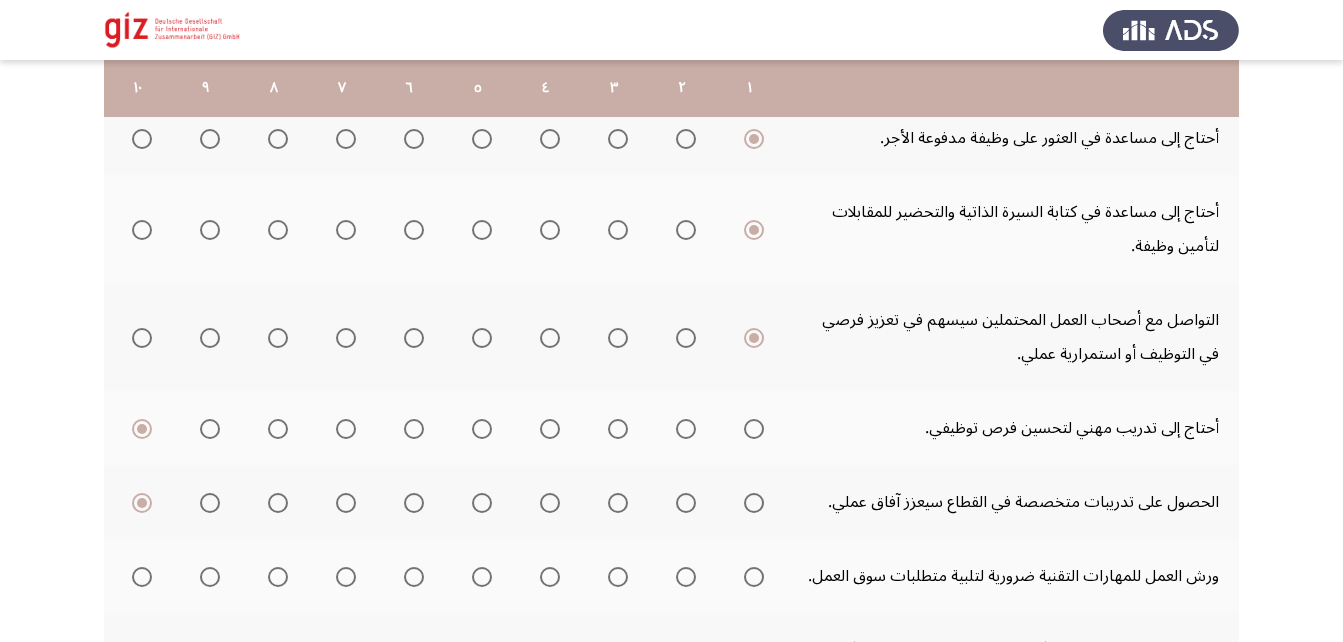 click at bounding box center [754, 429] 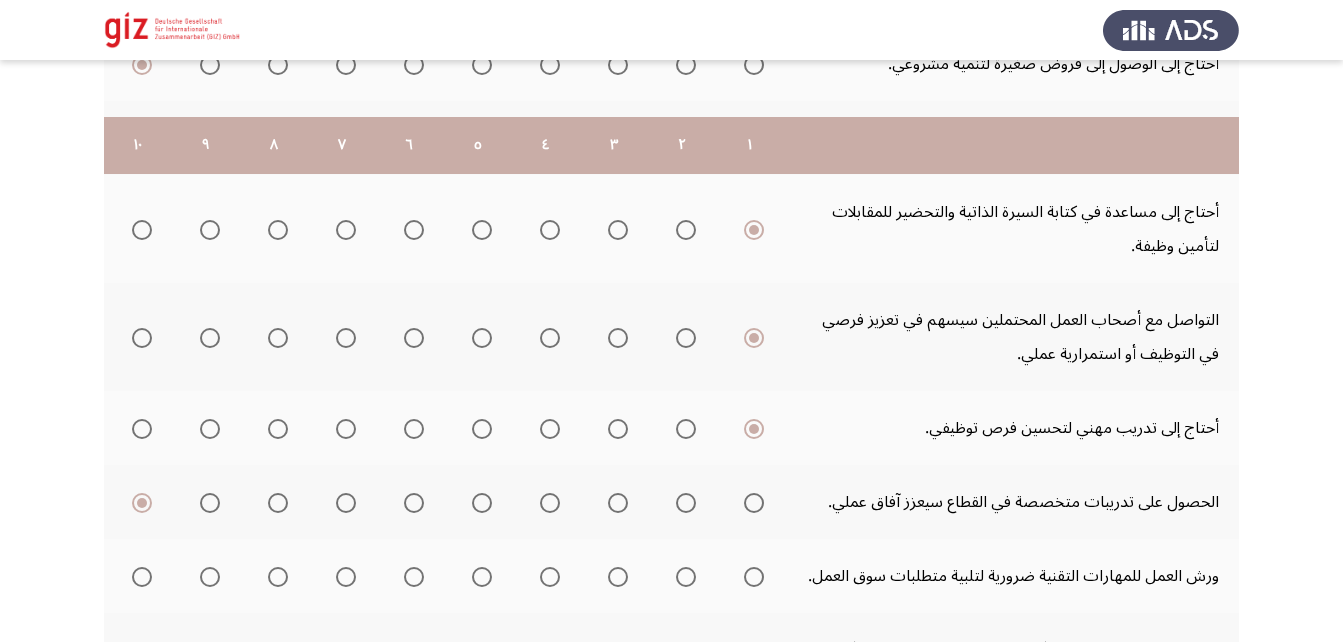 scroll, scrollTop: 525, scrollLeft: 0, axis: vertical 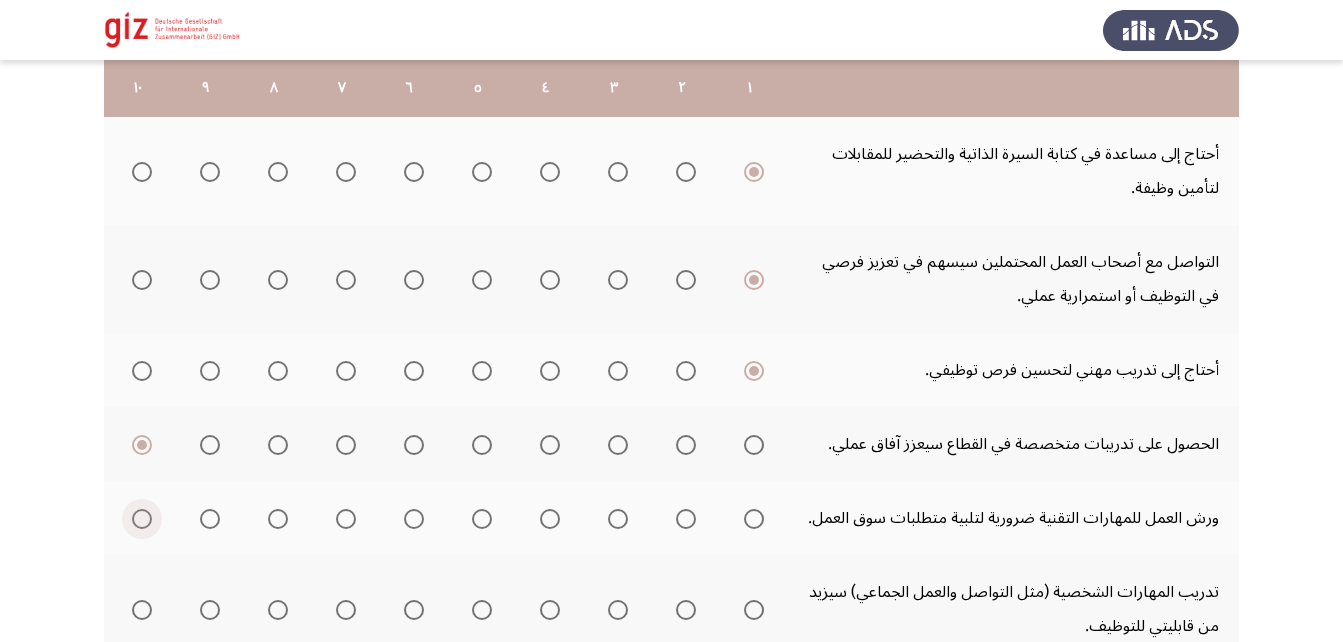 click at bounding box center [142, 519] 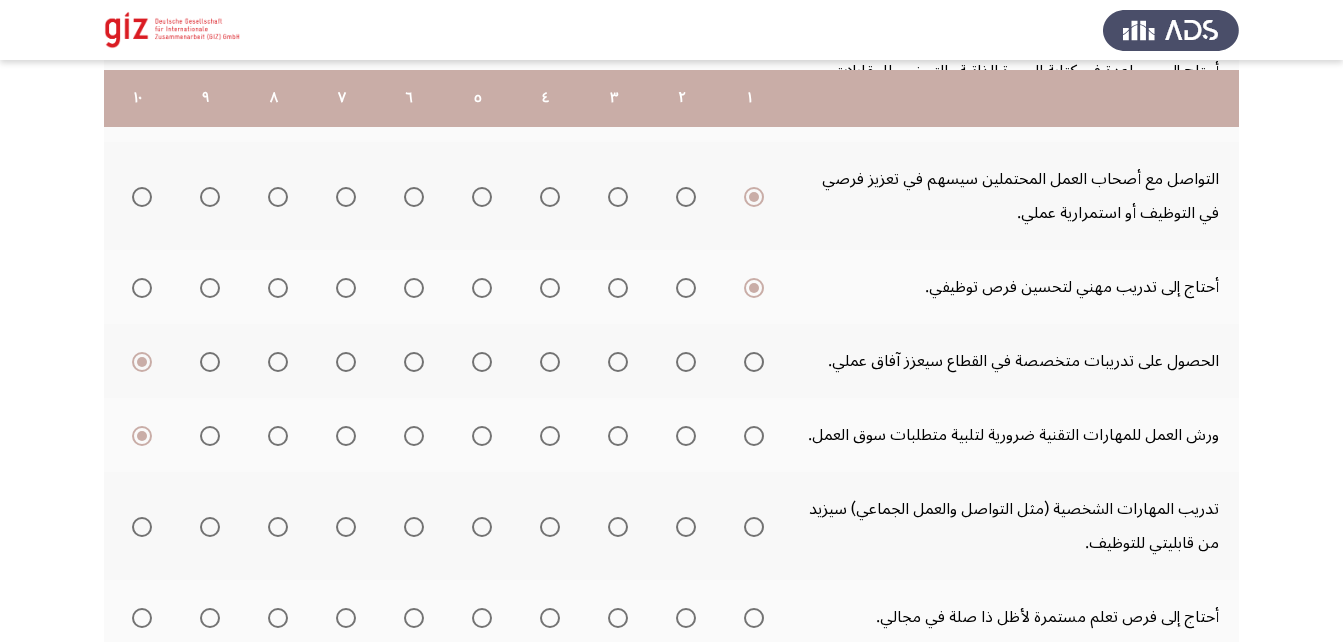 scroll, scrollTop: 619, scrollLeft: 0, axis: vertical 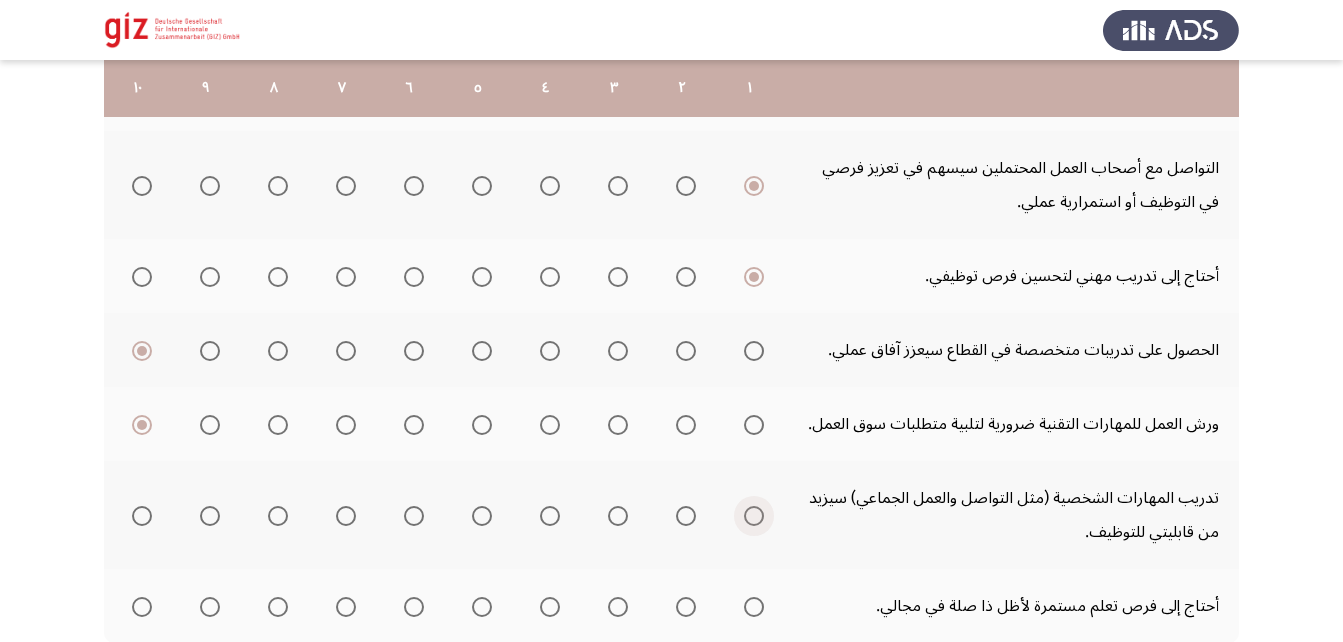 click at bounding box center [754, 516] 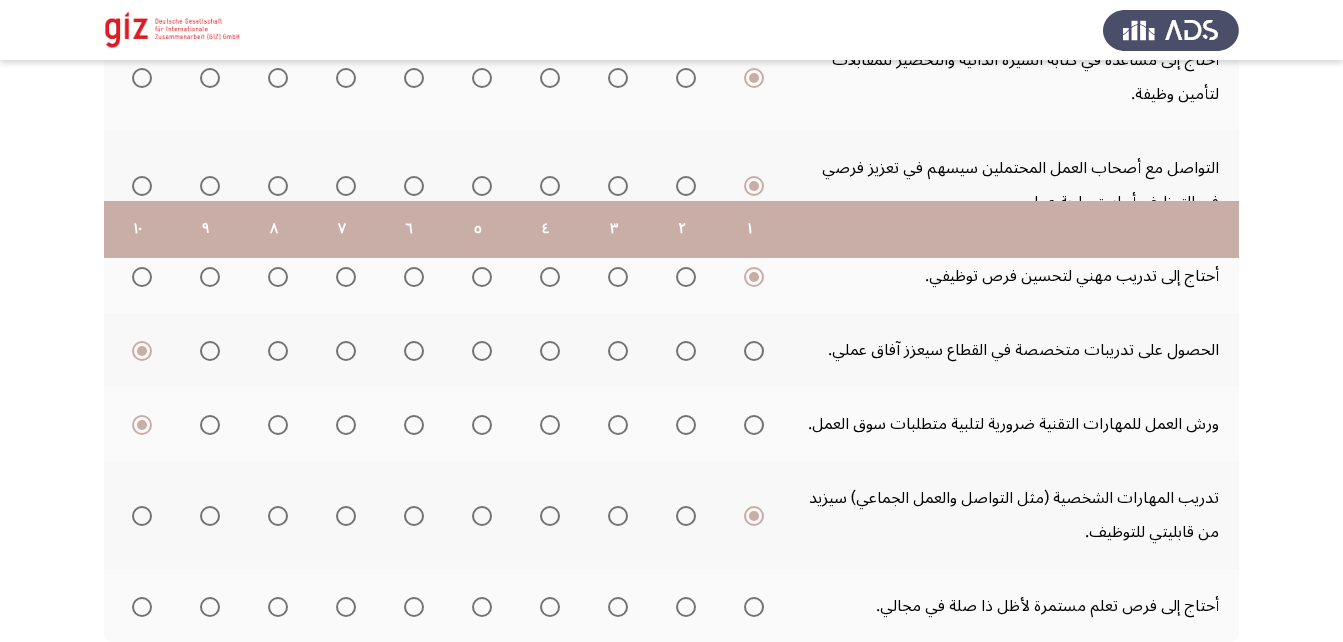 scroll, scrollTop: 760, scrollLeft: 0, axis: vertical 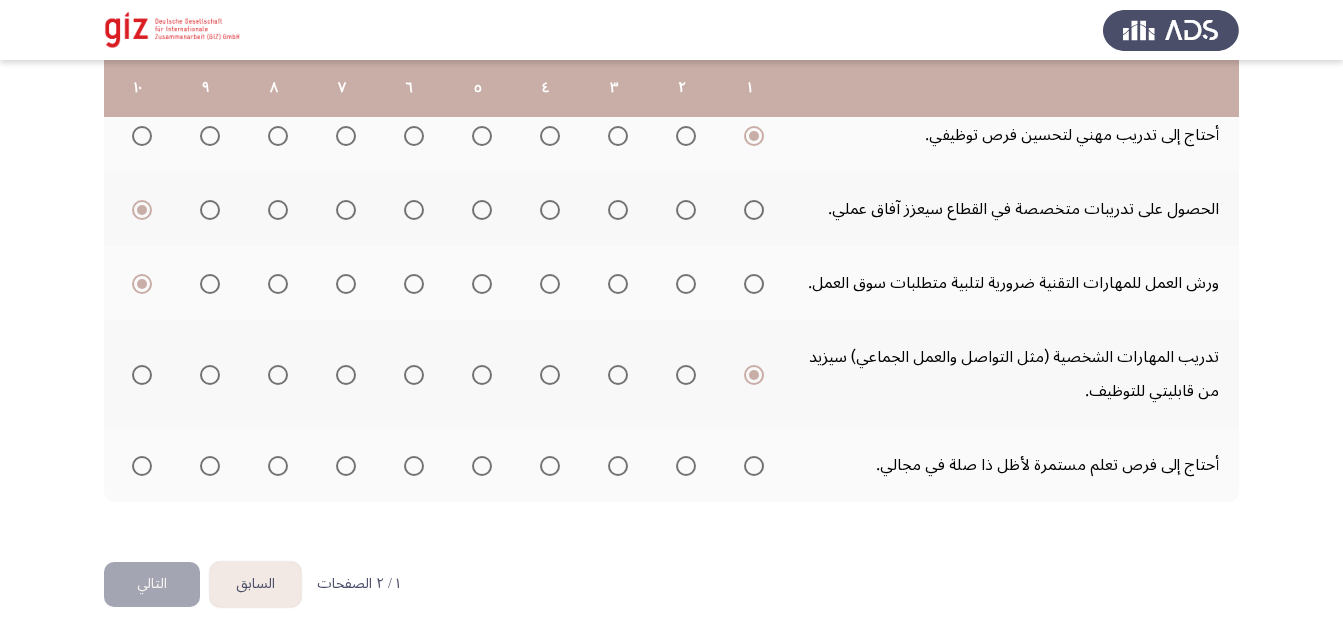 click at bounding box center [754, 466] 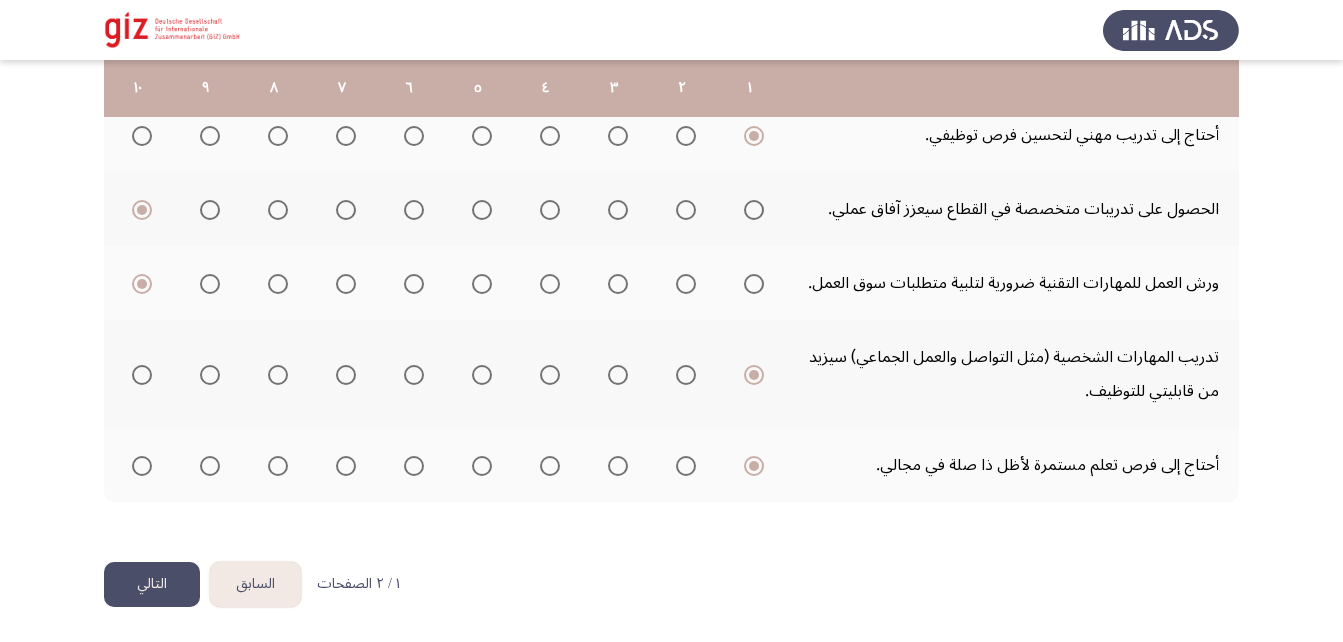 click on "التالي" 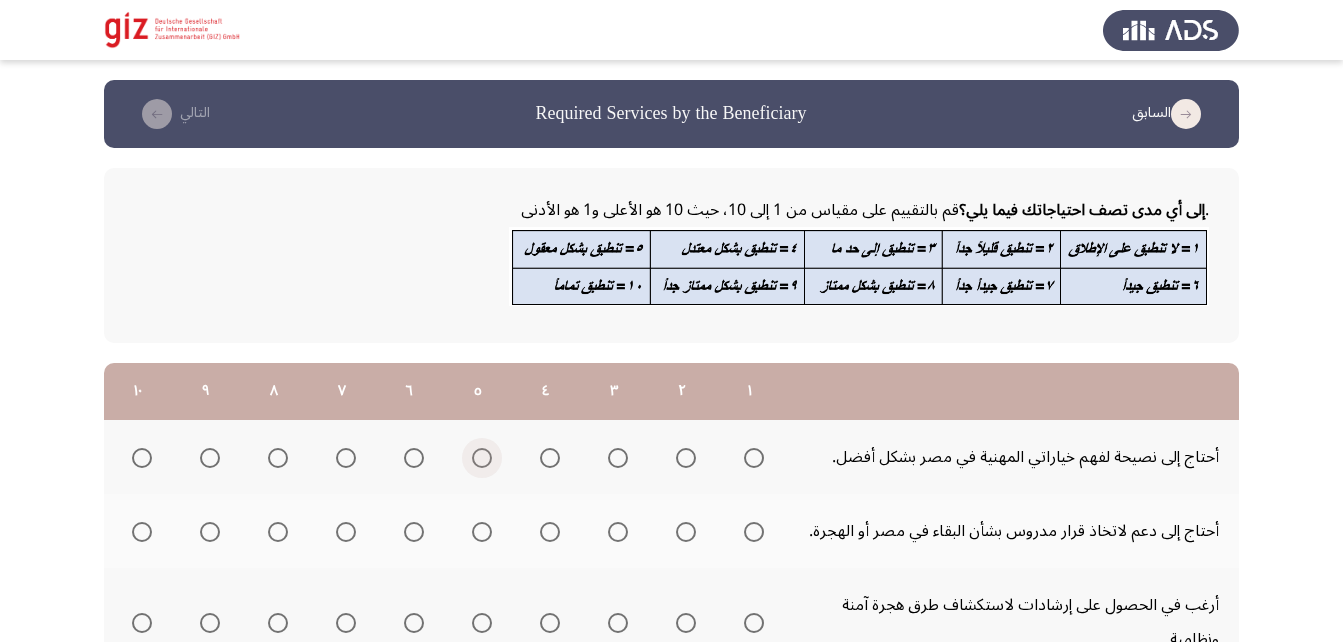 click at bounding box center (482, 458) 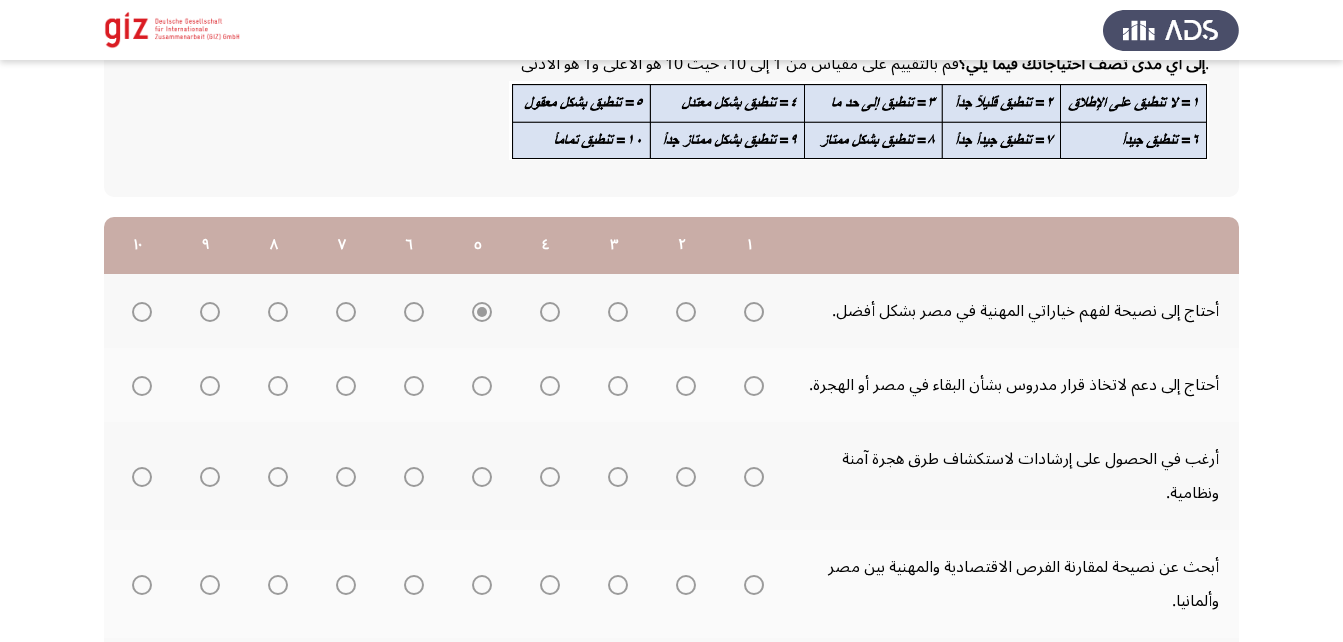 scroll, scrollTop: 148, scrollLeft: 0, axis: vertical 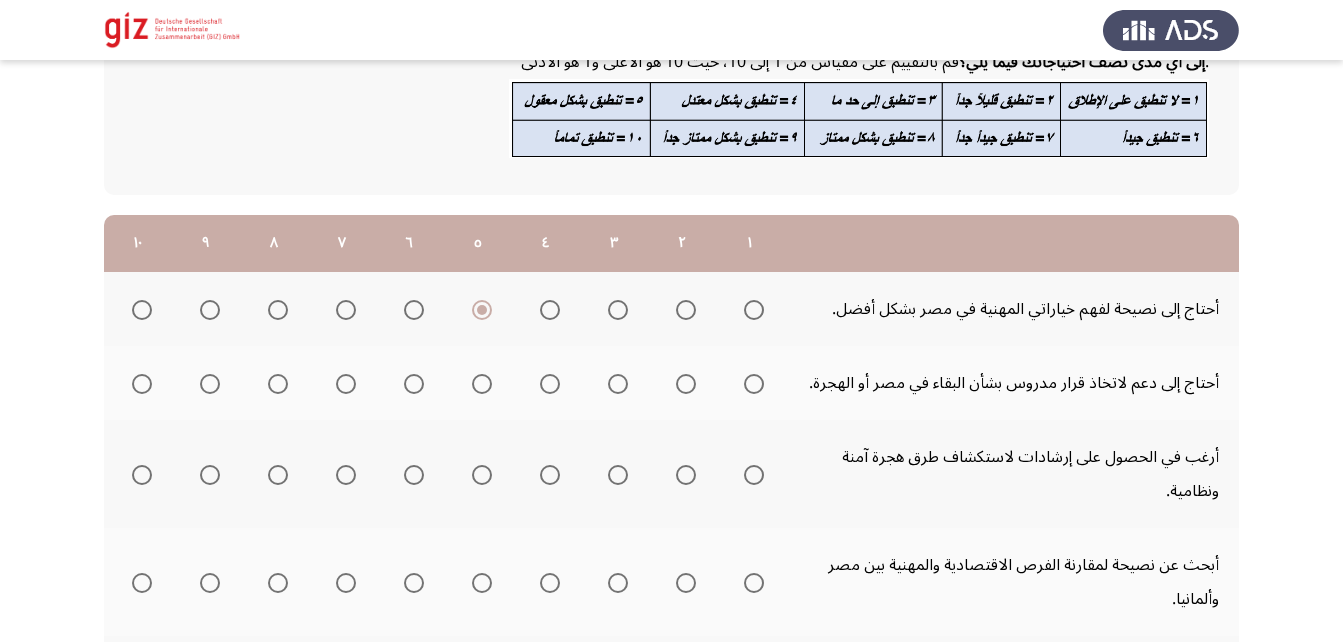 click at bounding box center (482, 384) 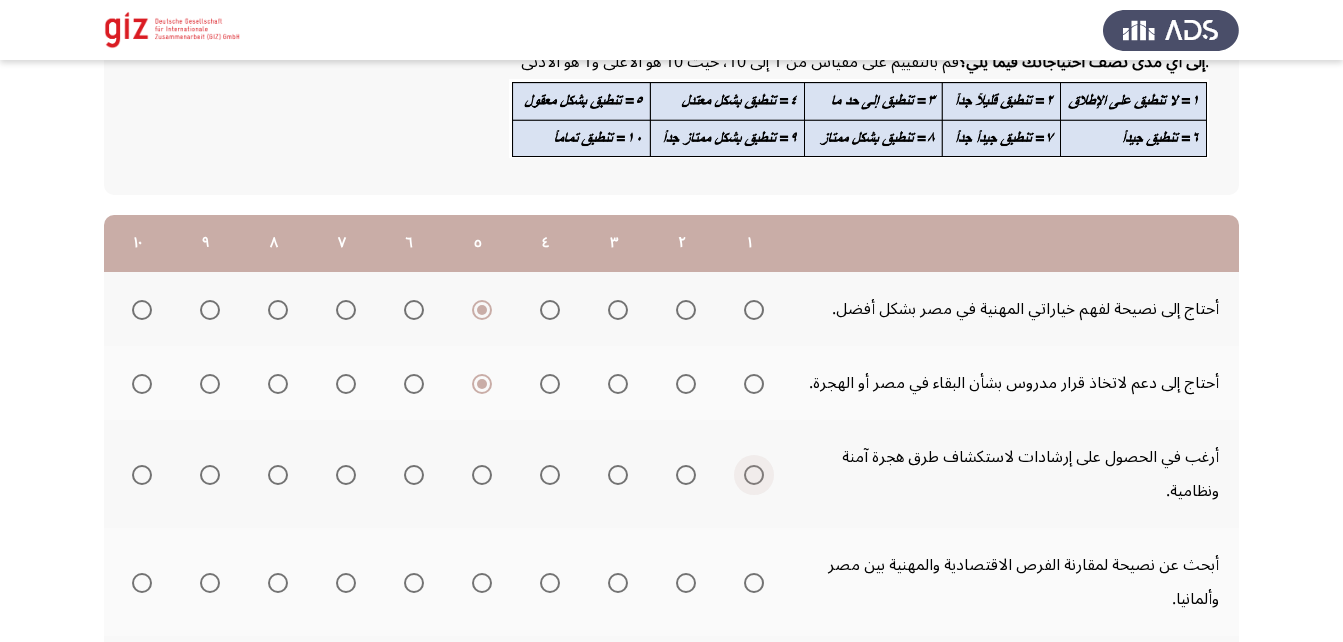 click at bounding box center [754, 475] 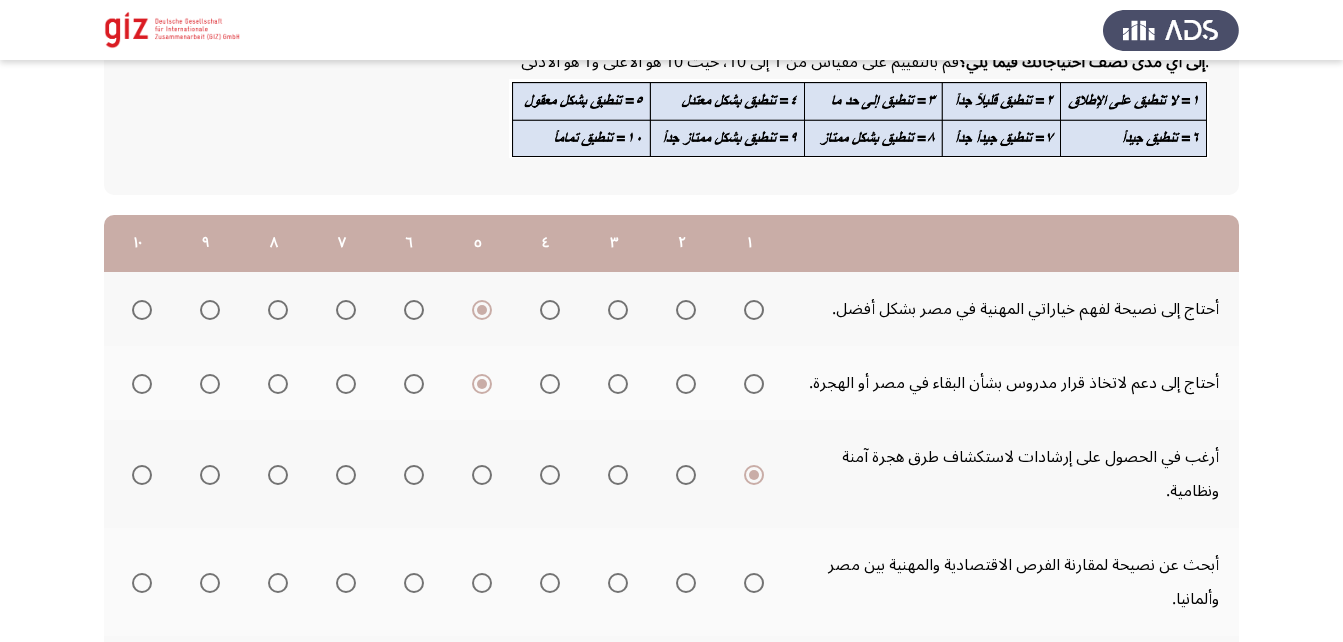 scroll, scrollTop: 244, scrollLeft: 0, axis: vertical 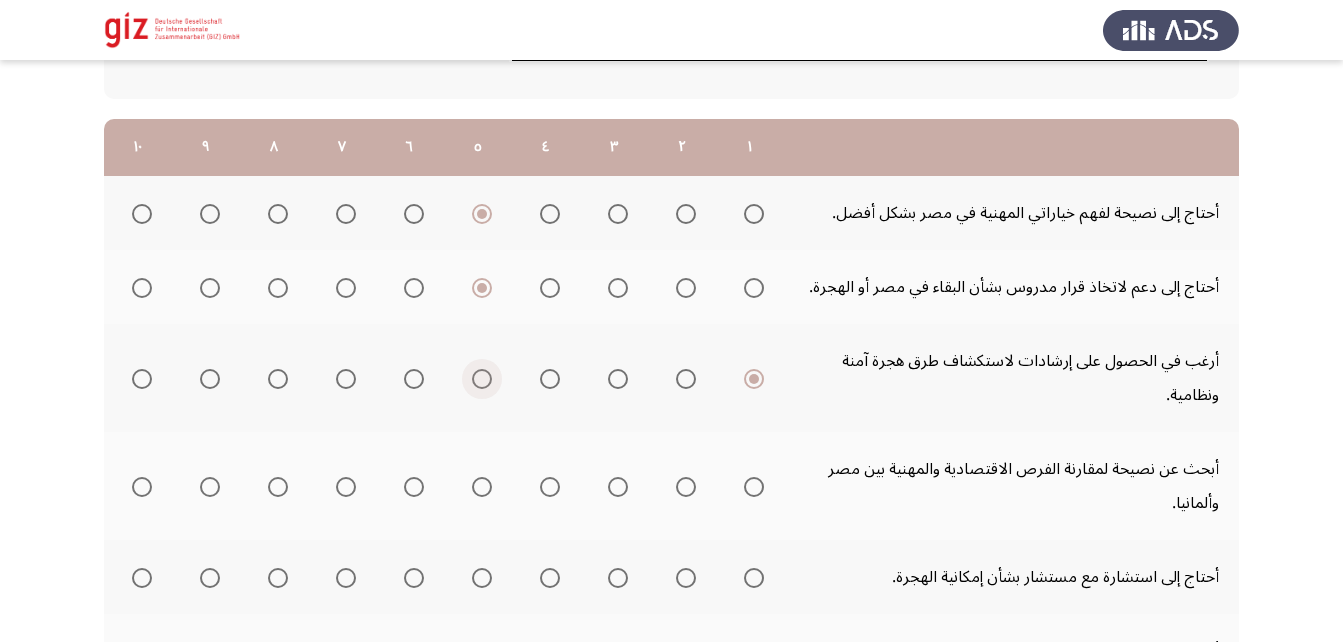 click at bounding box center [482, 379] 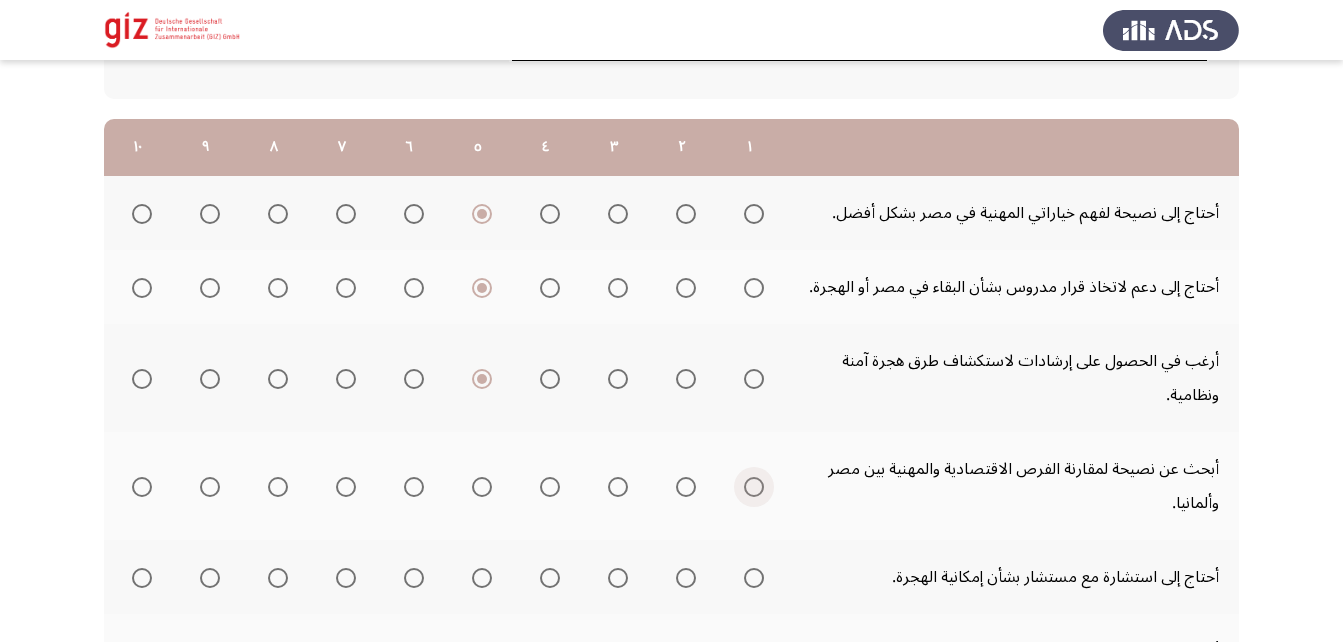 click at bounding box center (754, 487) 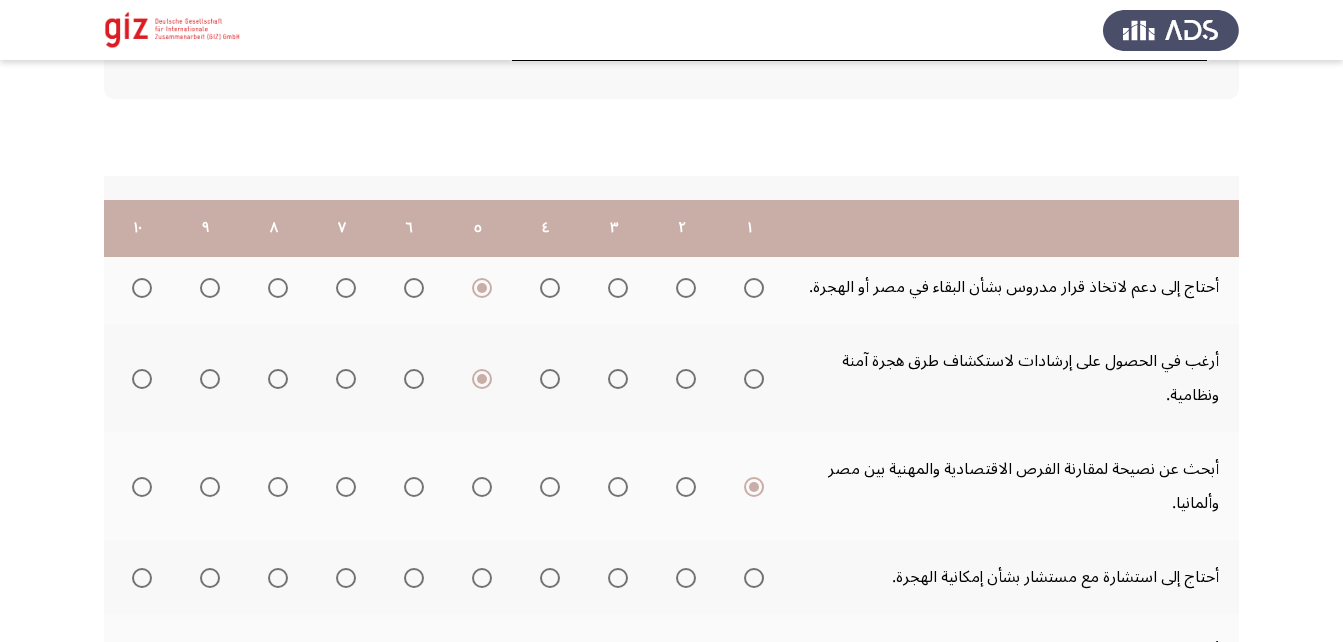 scroll, scrollTop: 386, scrollLeft: 0, axis: vertical 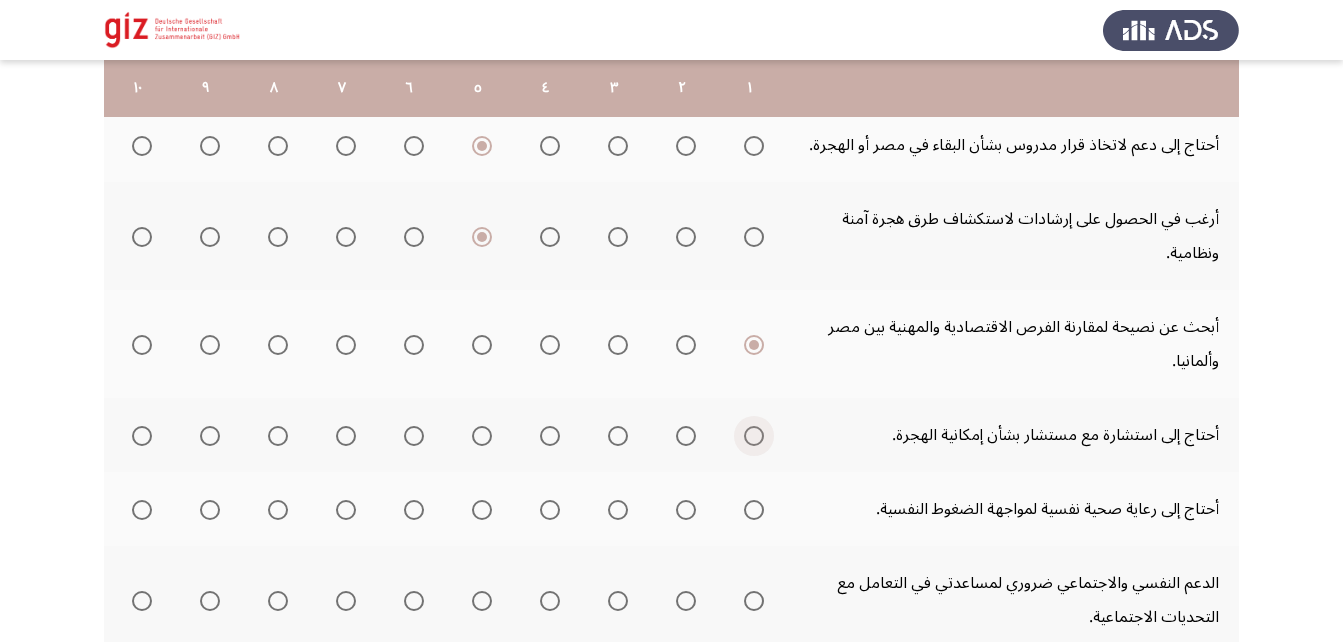 click at bounding box center (754, 436) 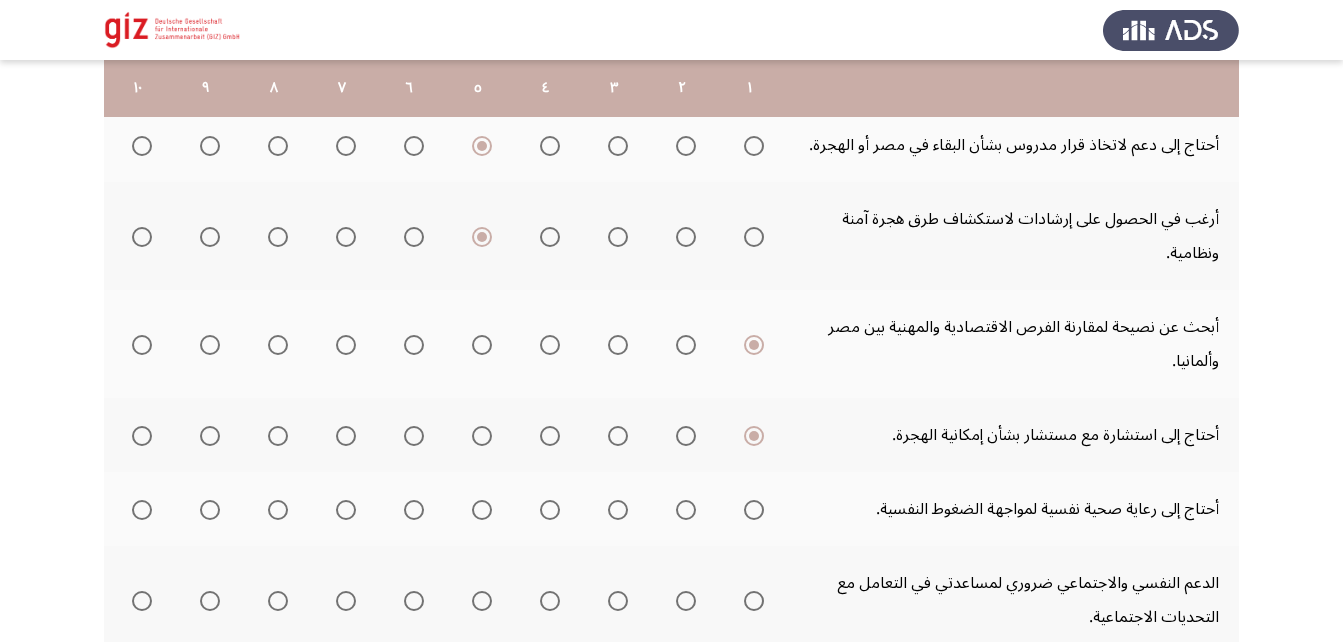 click at bounding box center (750, 509) 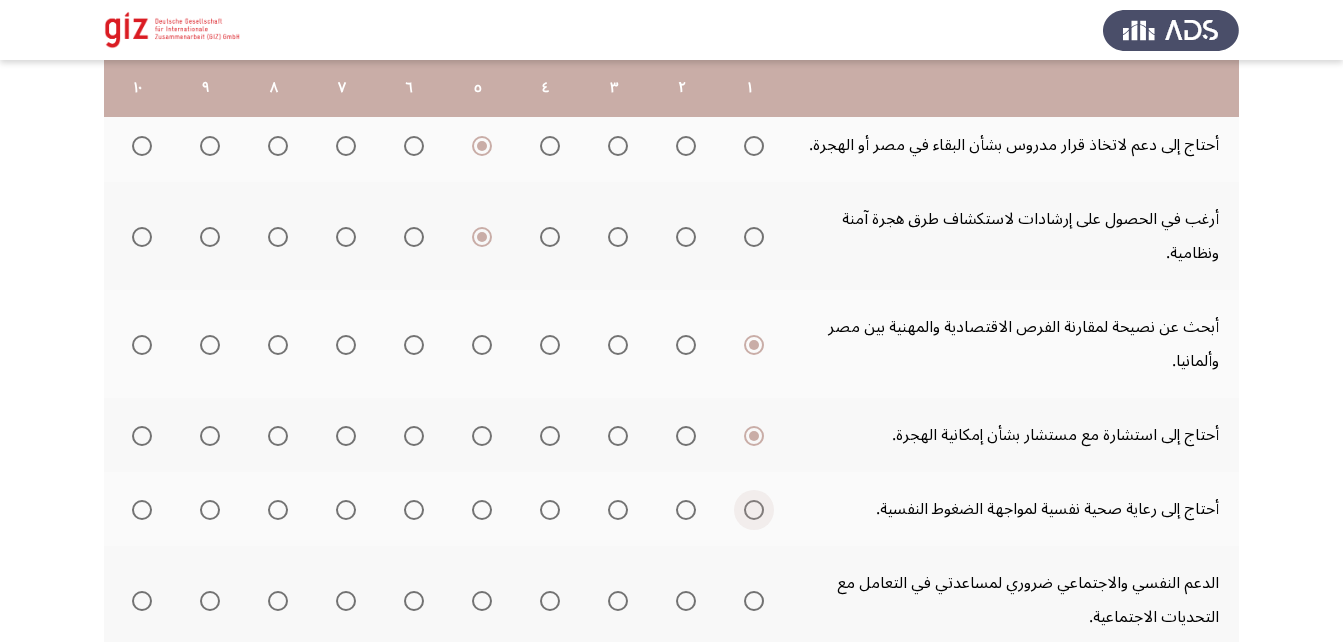 click at bounding box center (754, 510) 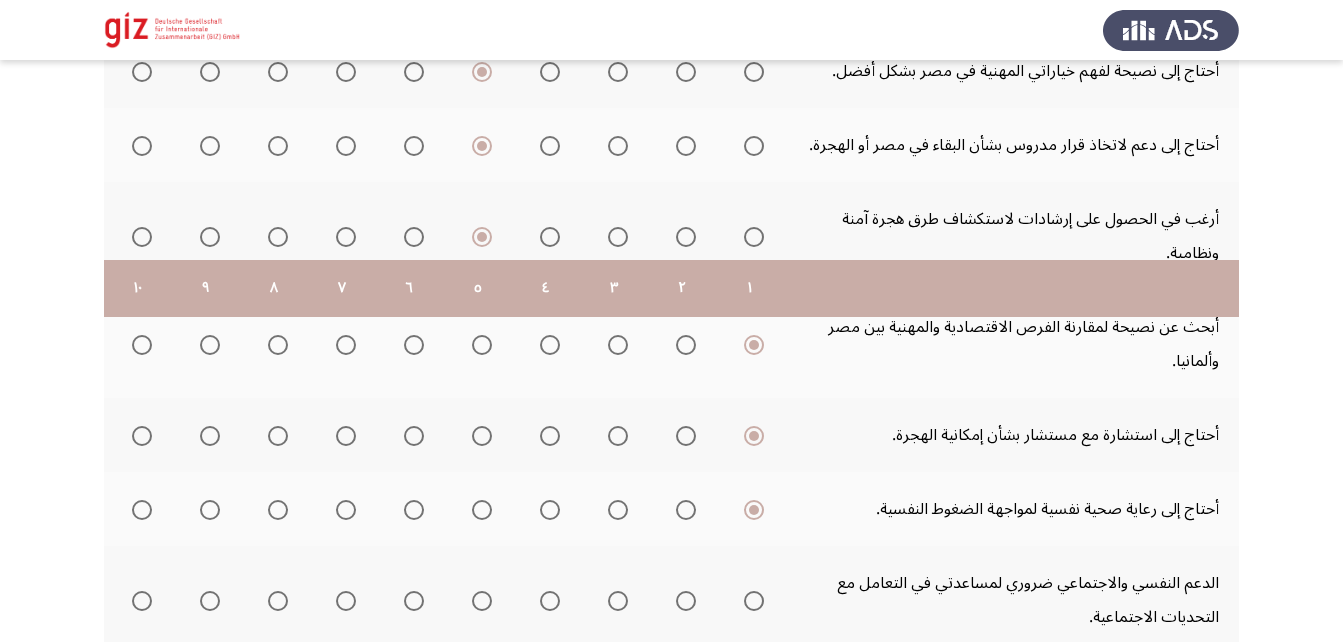scroll, scrollTop: 586, scrollLeft: 0, axis: vertical 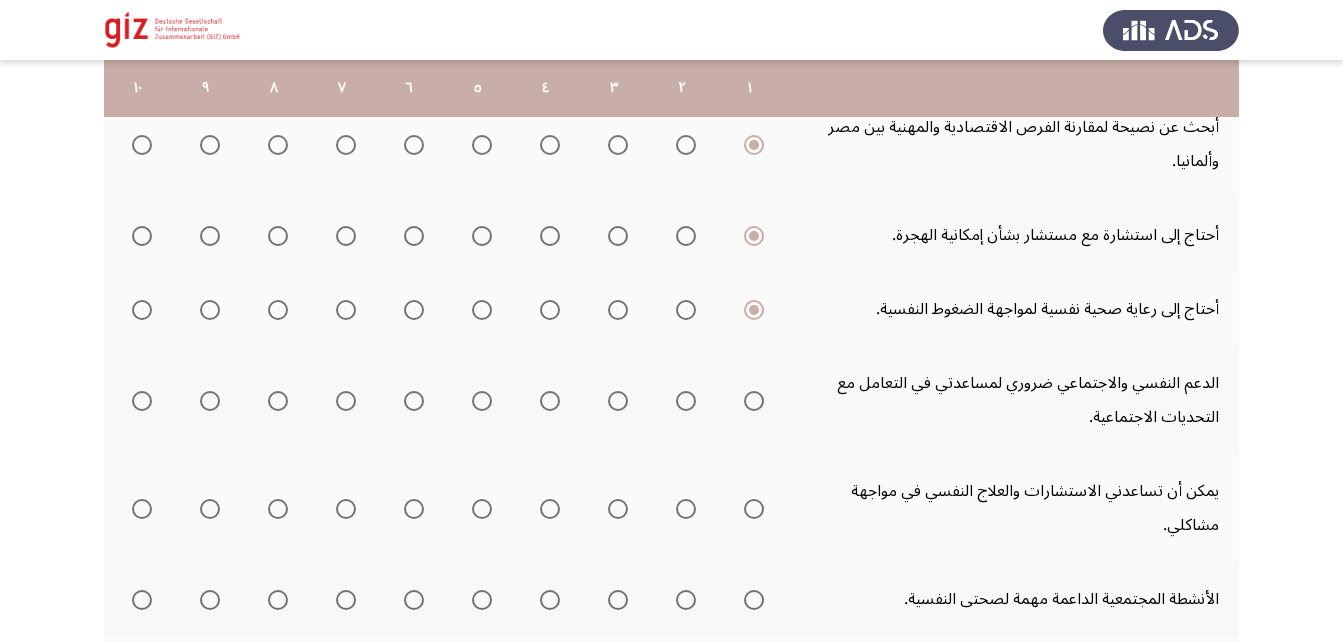 click at bounding box center (754, 401) 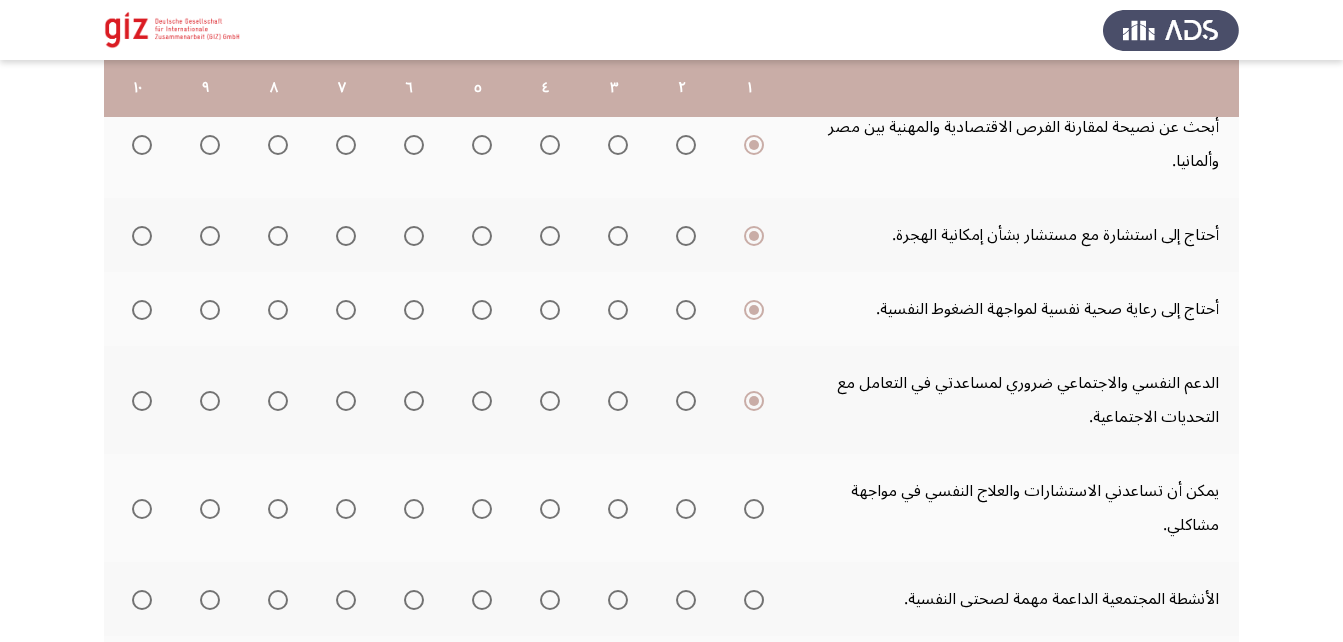 click at bounding box center (754, 509) 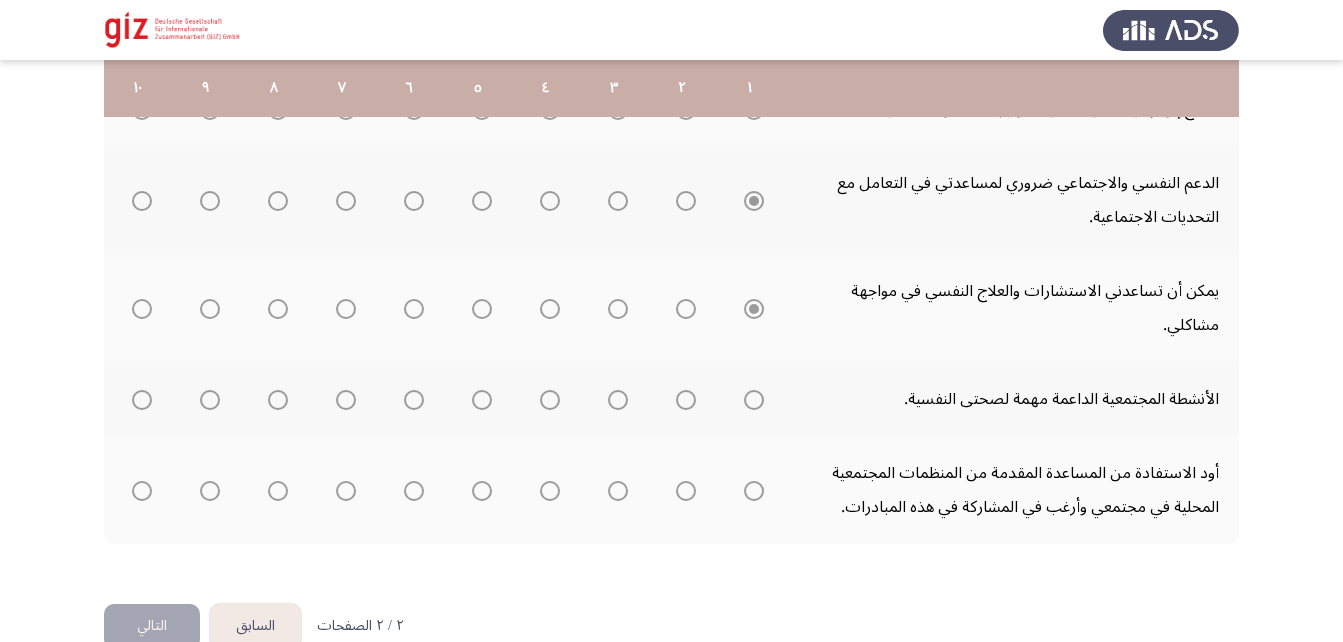 scroll, scrollTop: 787, scrollLeft: 0, axis: vertical 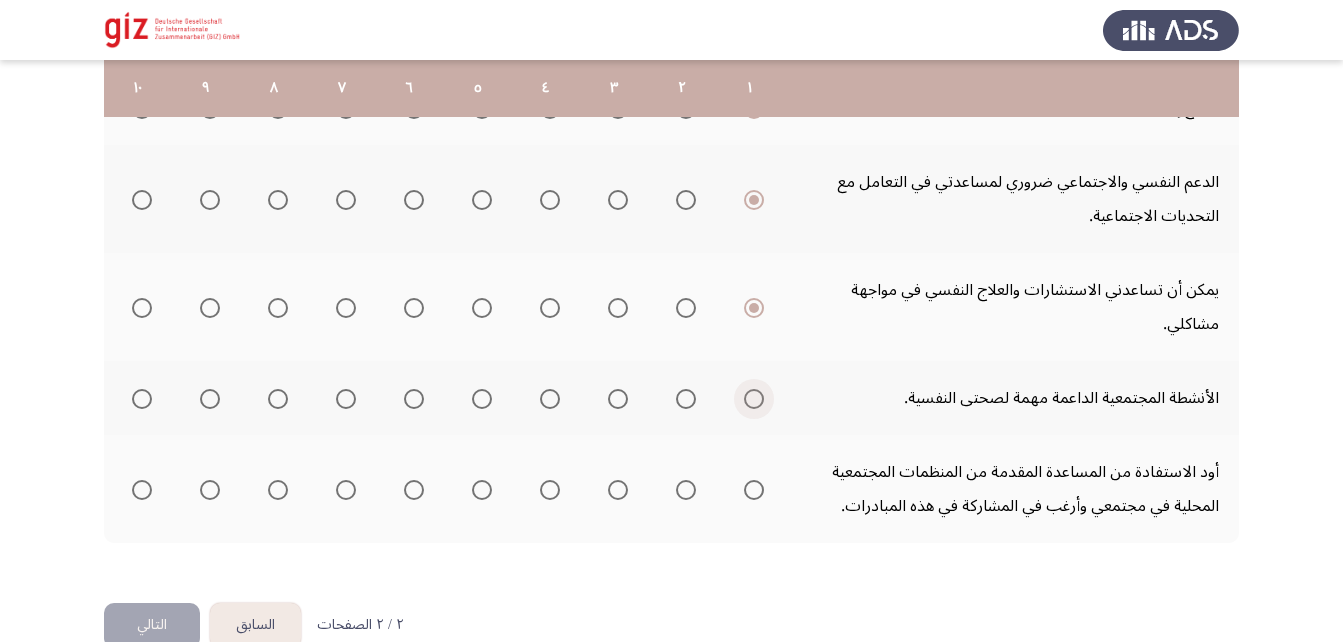 click at bounding box center (754, 399) 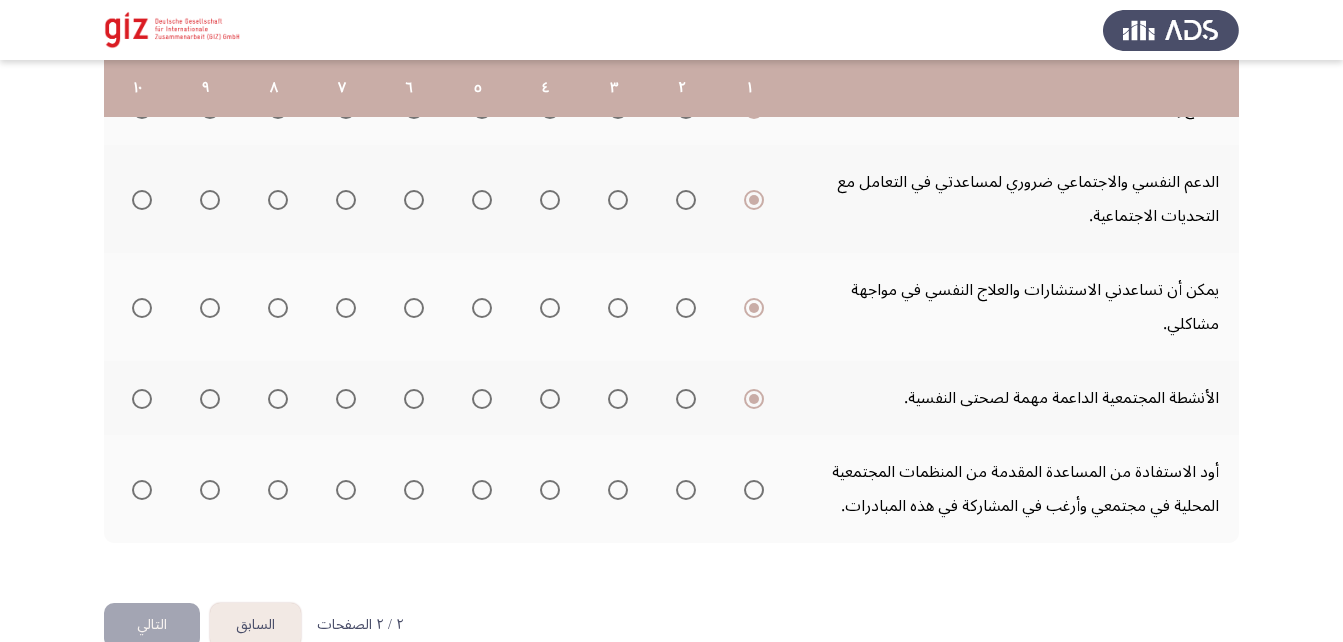 click at bounding box center (754, 490) 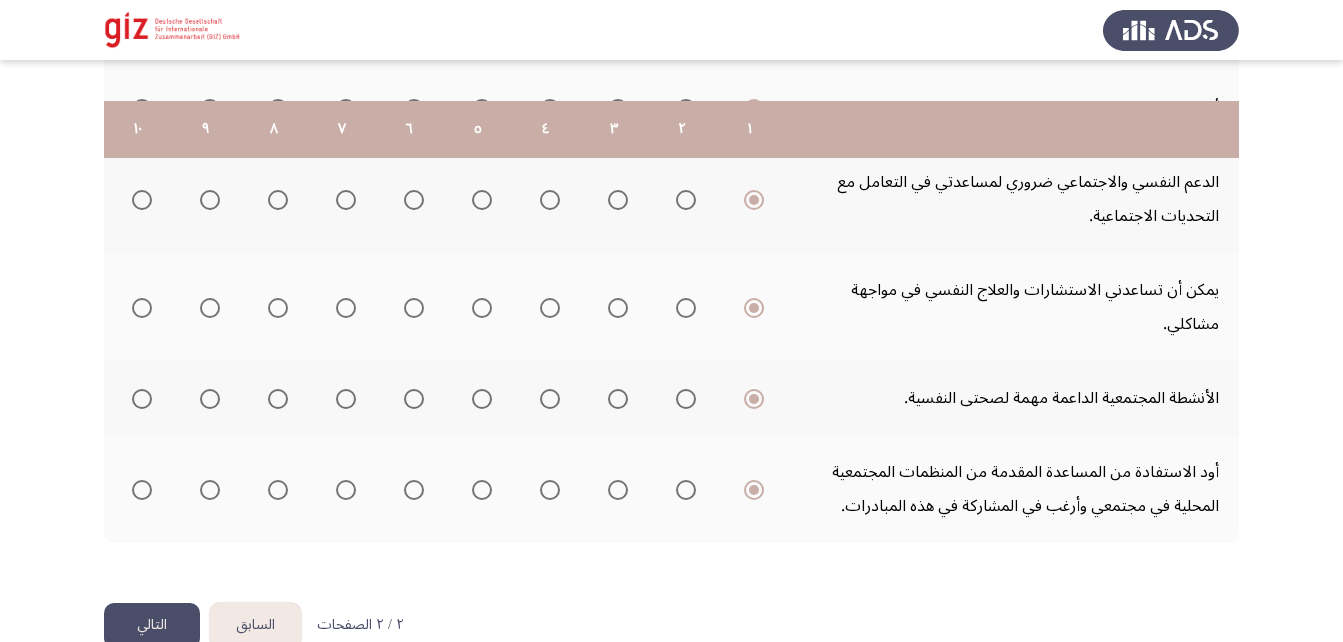 scroll, scrollTop: 828, scrollLeft: 0, axis: vertical 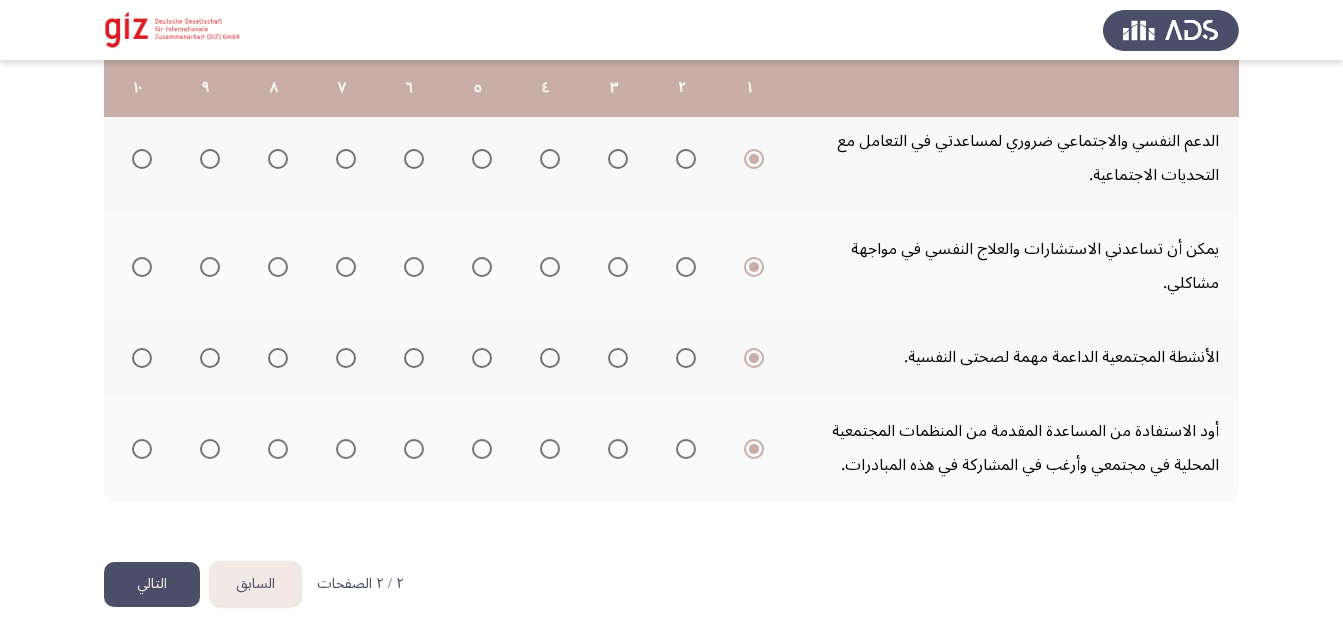 click on "التالي" 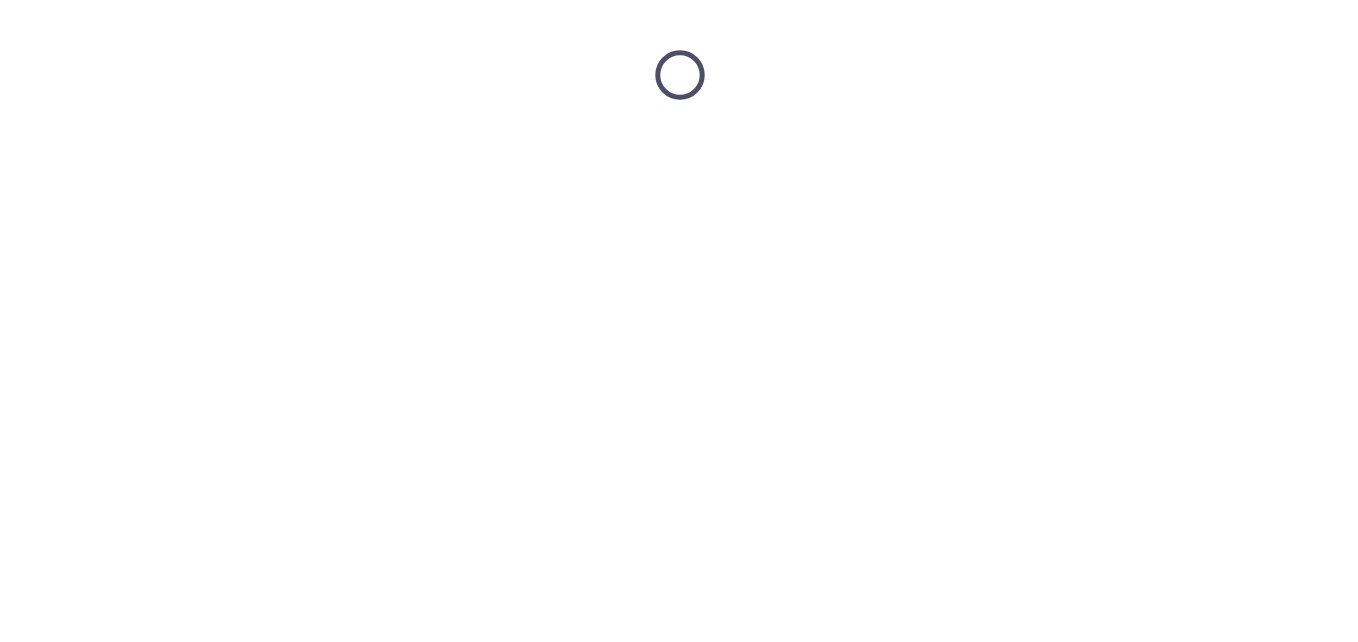 scroll, scrollTop: 0, scrollLeft: 0, axis: both 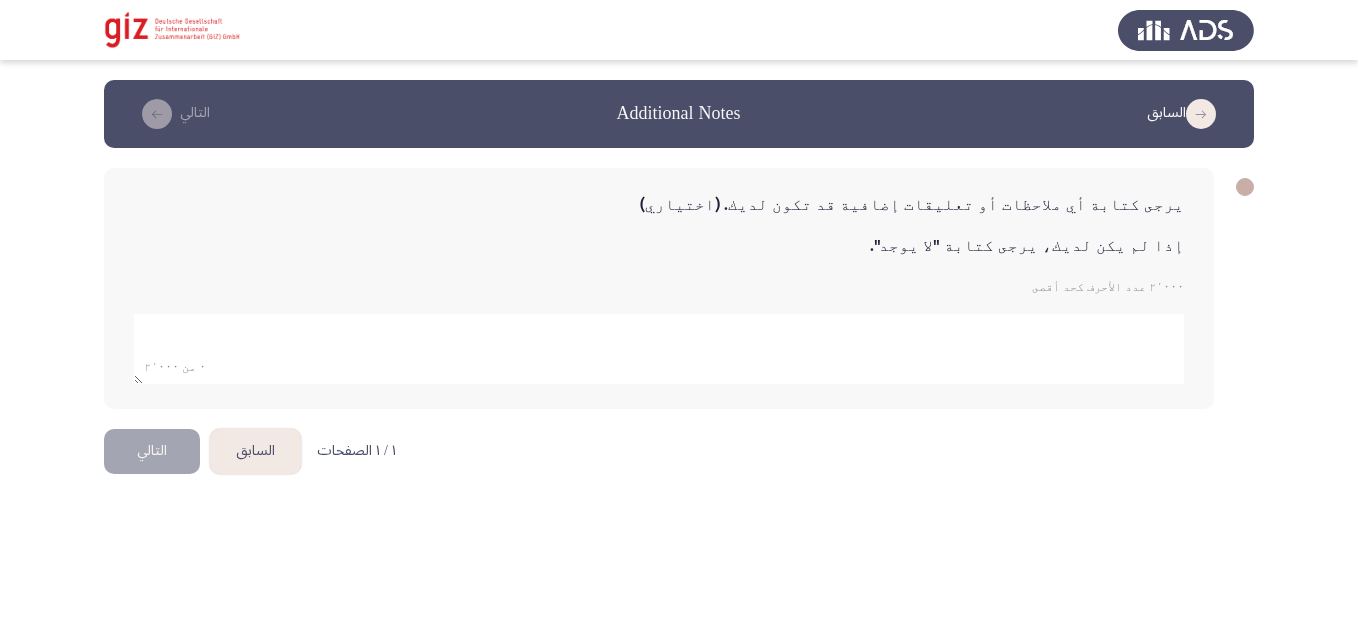 click 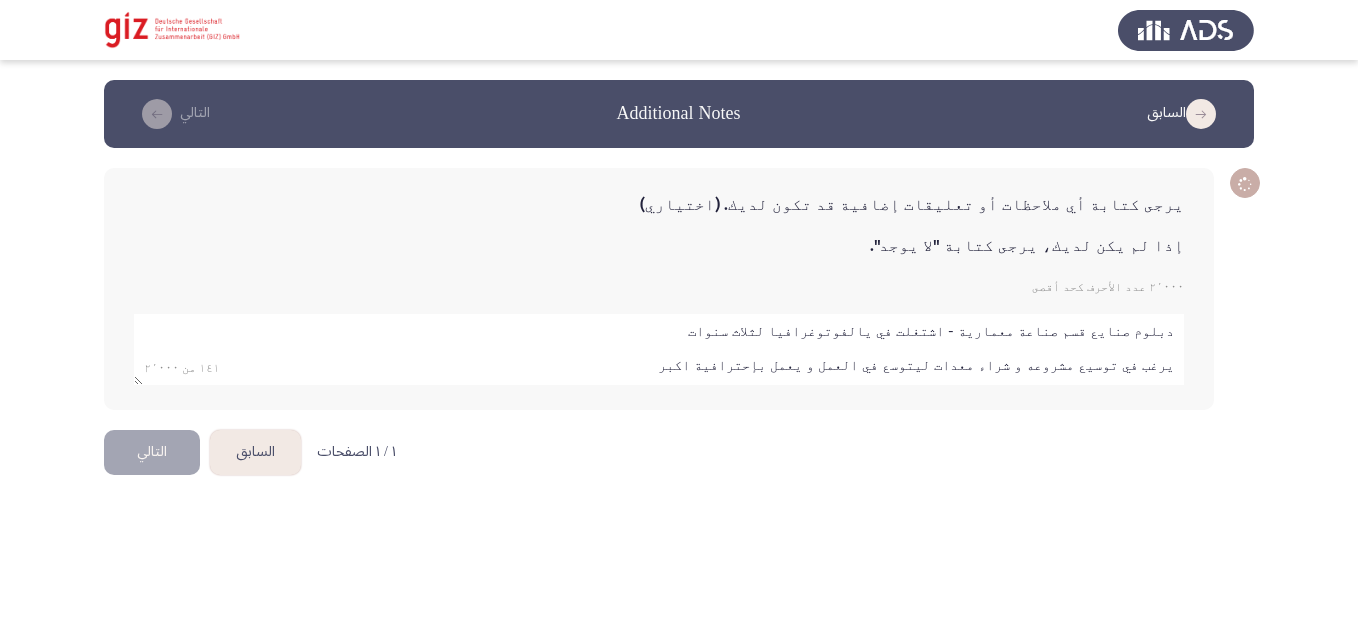 type on "دبلوم صنايع قسم صناعة معمارية - اشتغلت في يالفوتوغرافيا لثلاث سنوات
يرغب في توسيع مشروعه و شراء معدات ليتوسع في العمل و يعمل بإحترافية اكبر" 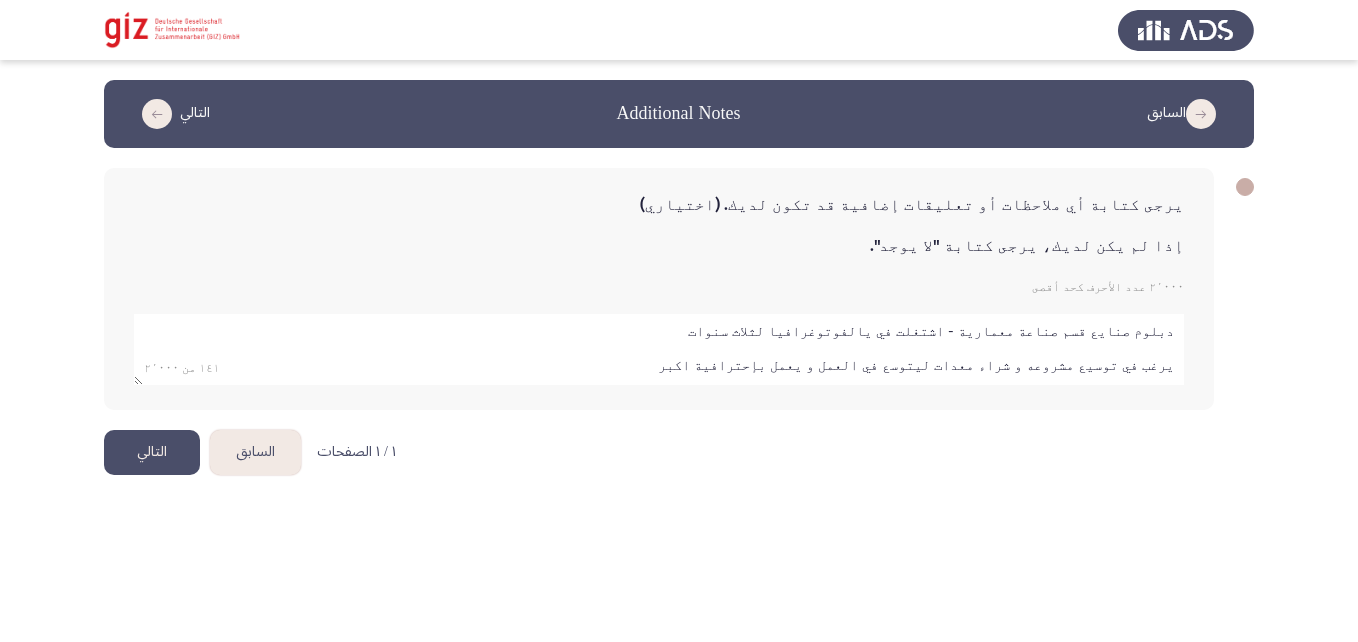 click on "التالي" 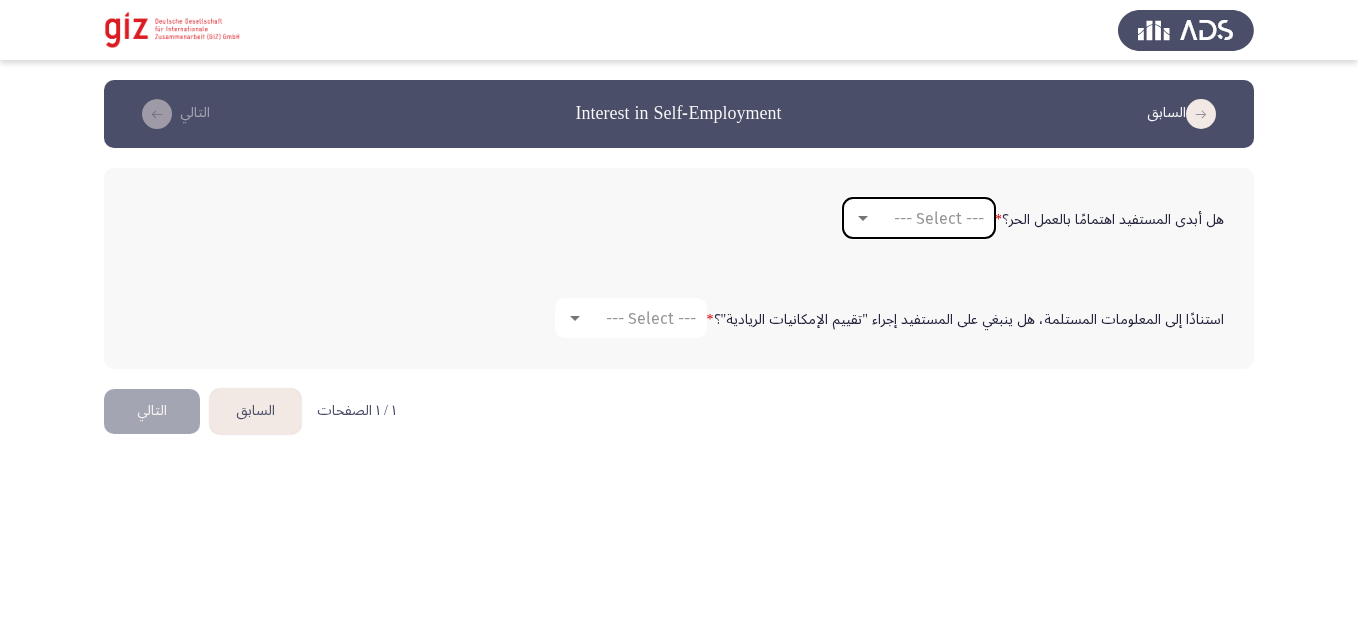 click on "--- Select ---" at bounding box center [939, 218] 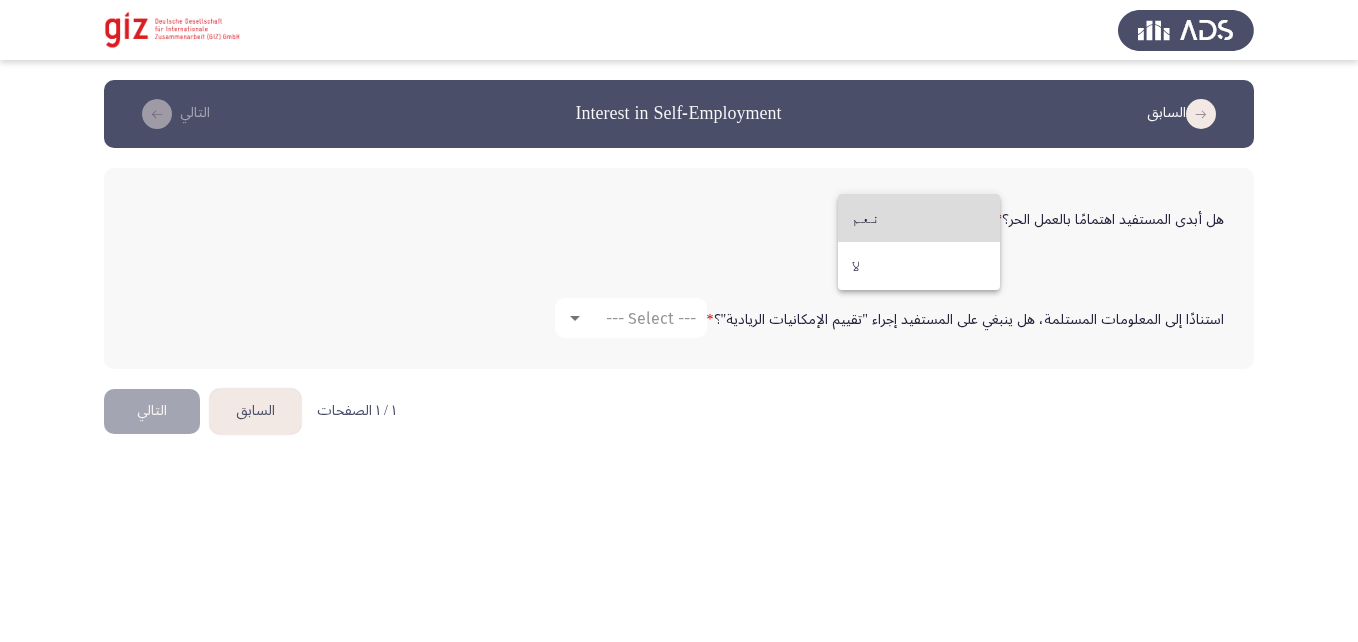 click on "نعم" at bounding box center (919, 218) 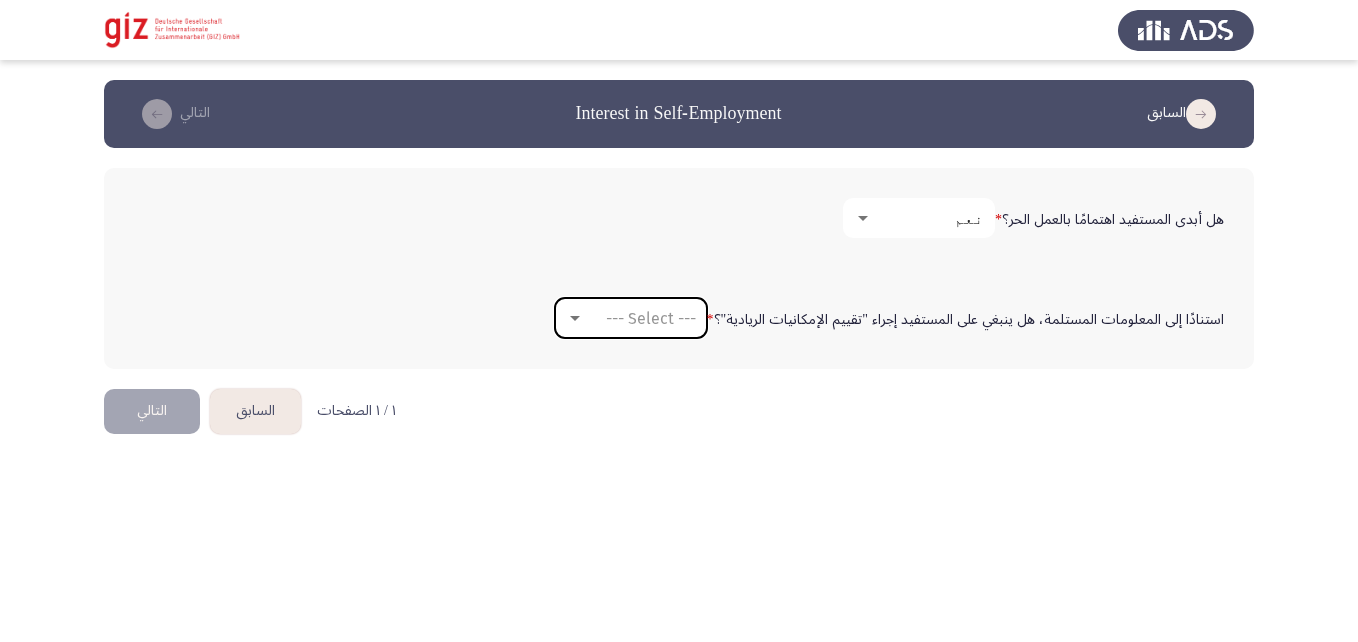 click on "--- Select ---" at bounding box center [651, 318] 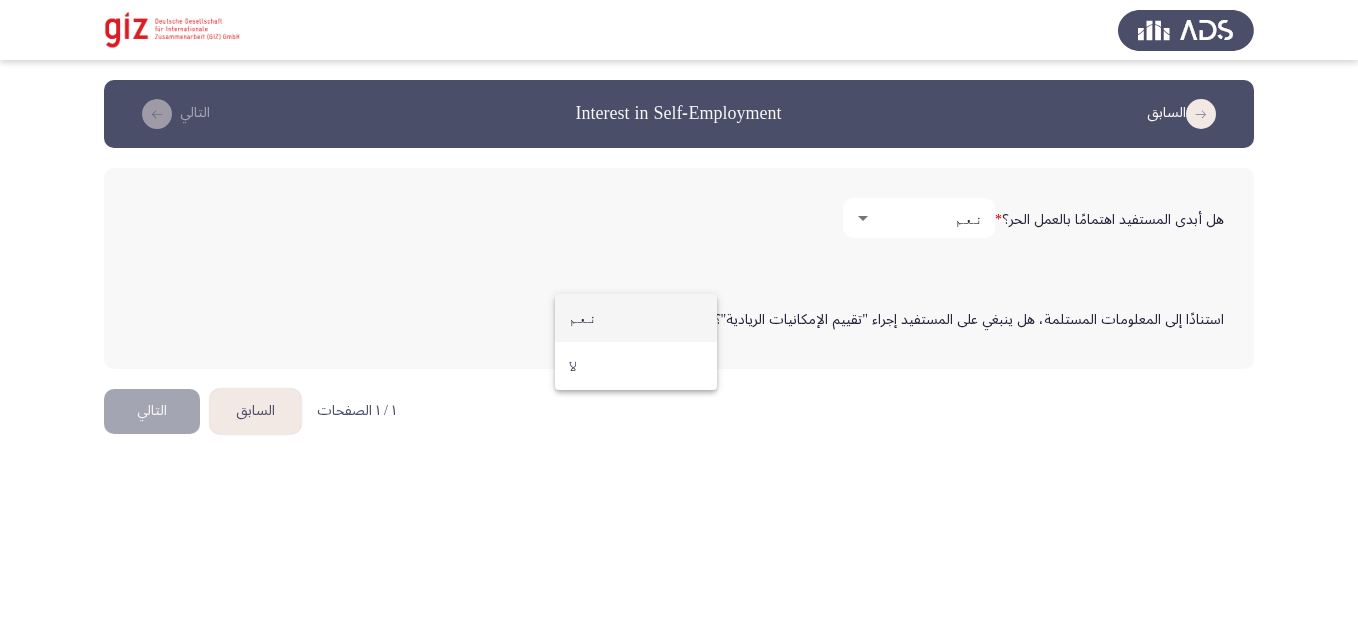 click on "نعم" at bounding box center (636, 318) 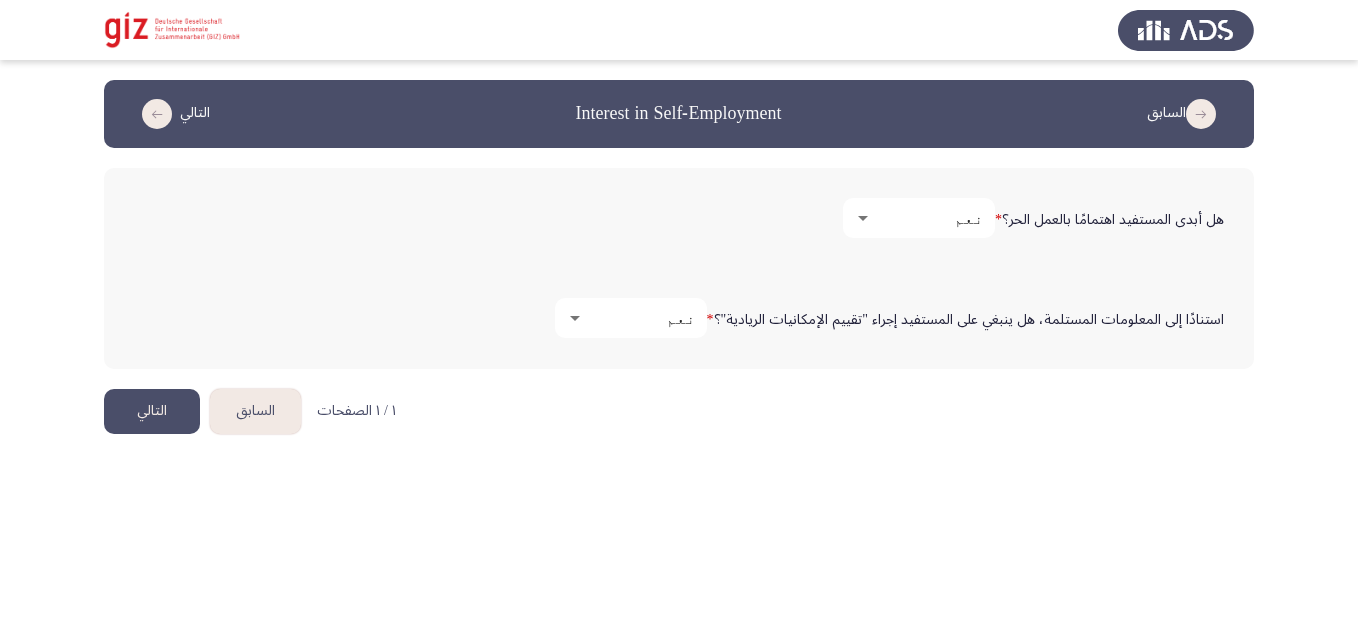 click on "التالي" 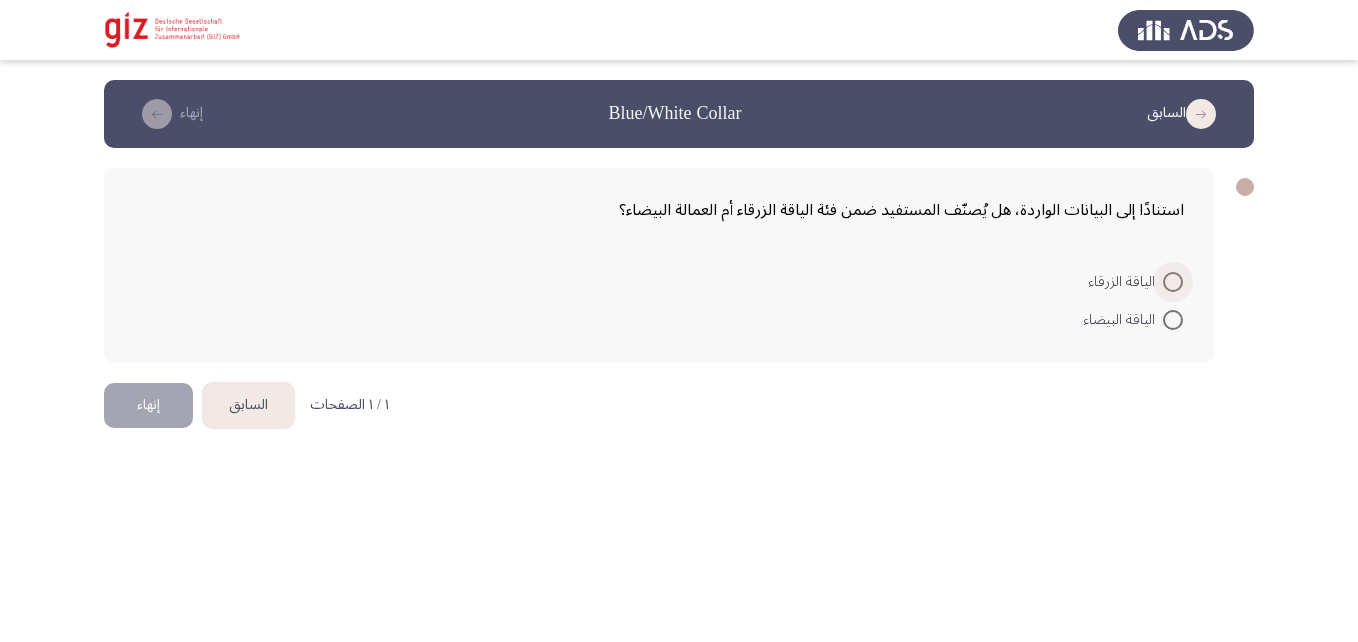 click on "الياقة الزرقاء" at bounding box center [1135, 282] 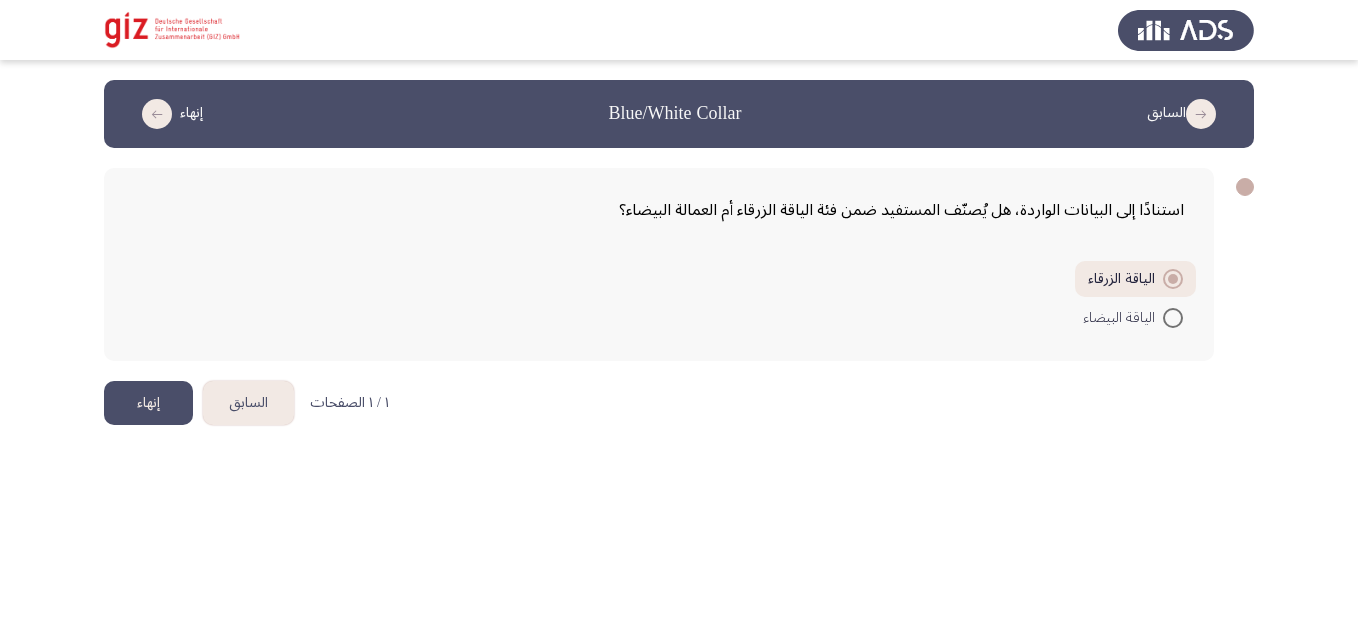 click on "إنهاء" 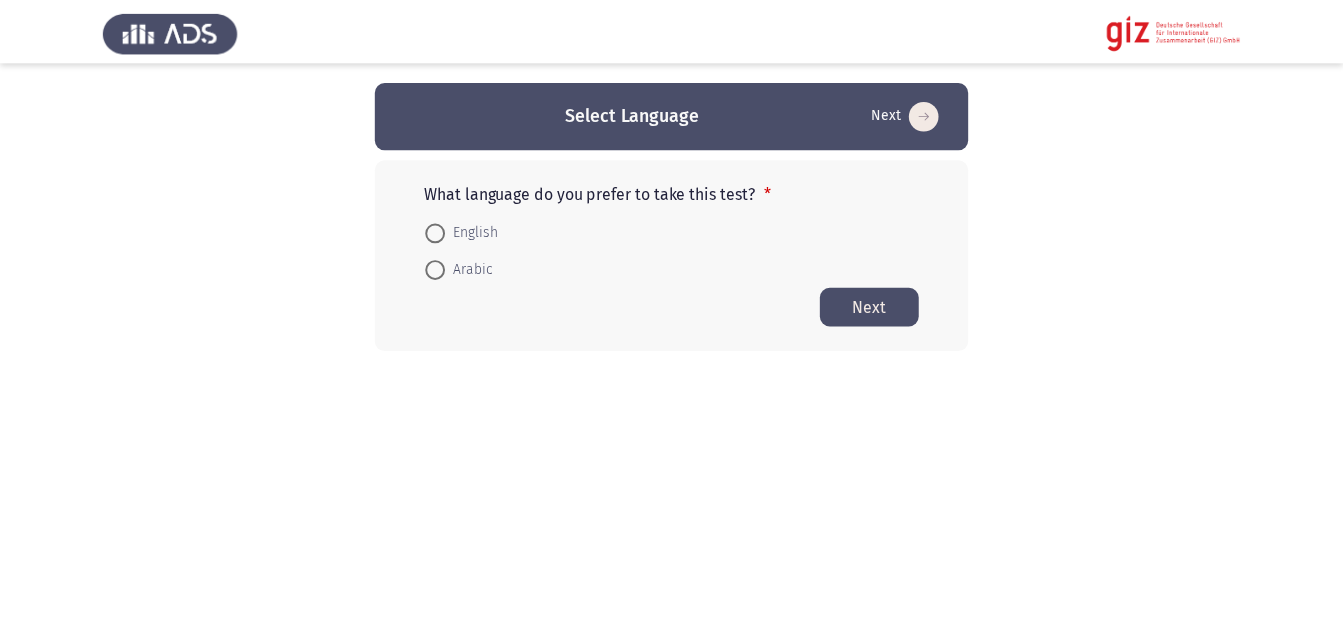 scroll, scrollTop: 0, scrollLeft: 0, axis: both 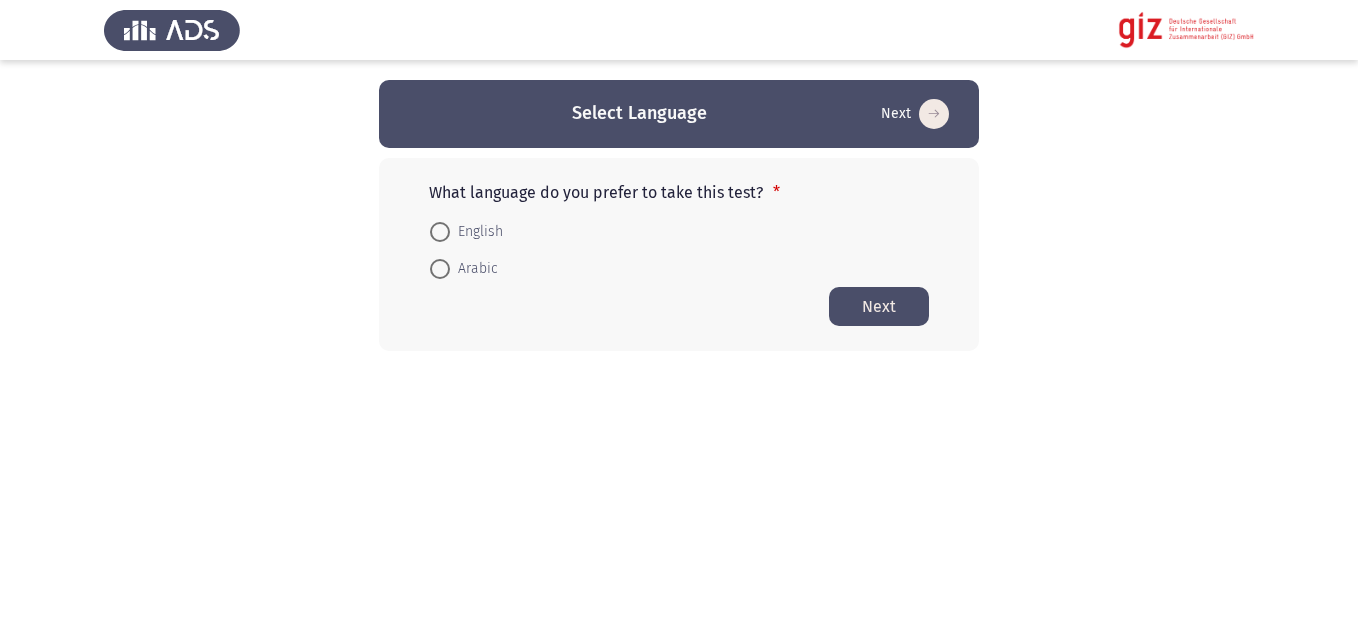click on "Arabic" at bounding box center (464, 269) 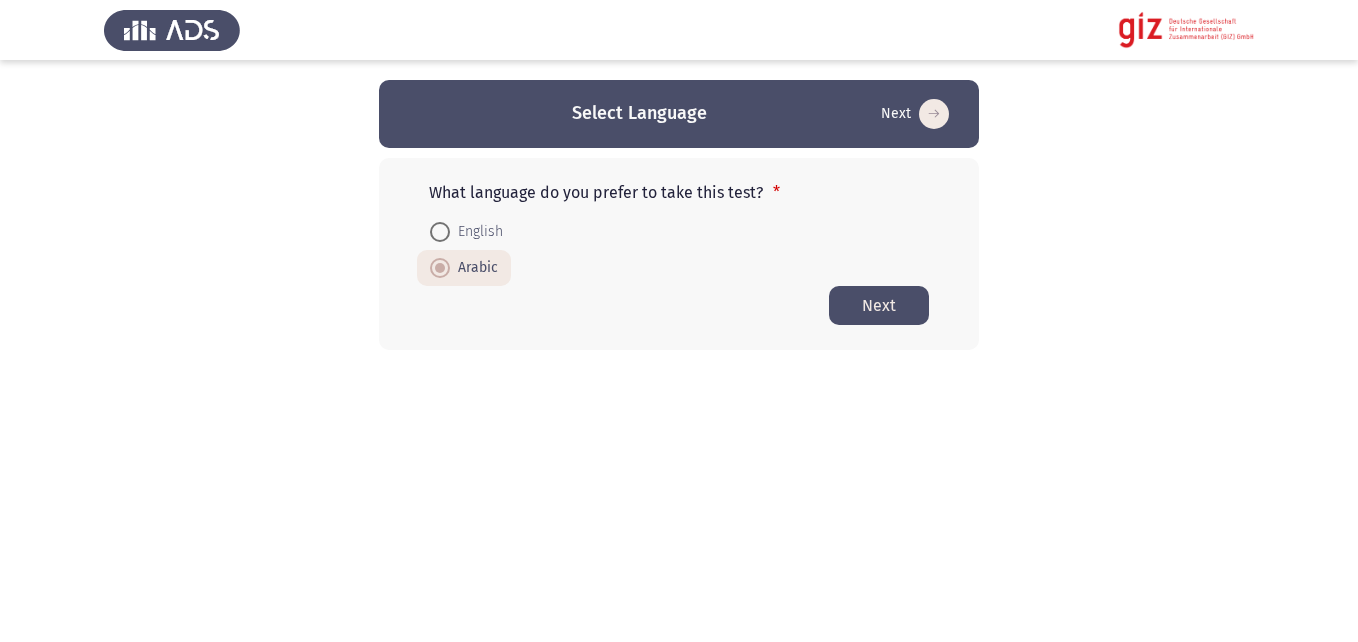 click on "Next" 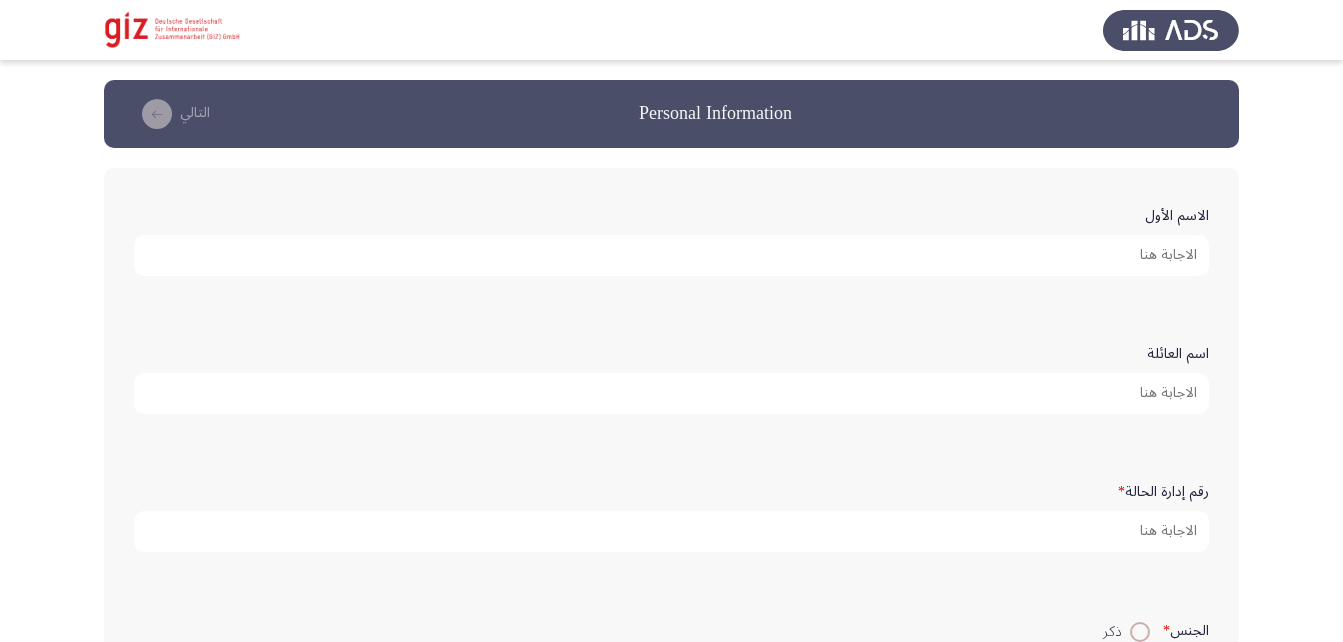 click on "الاسم الأول" at bounding box center [671, 255] 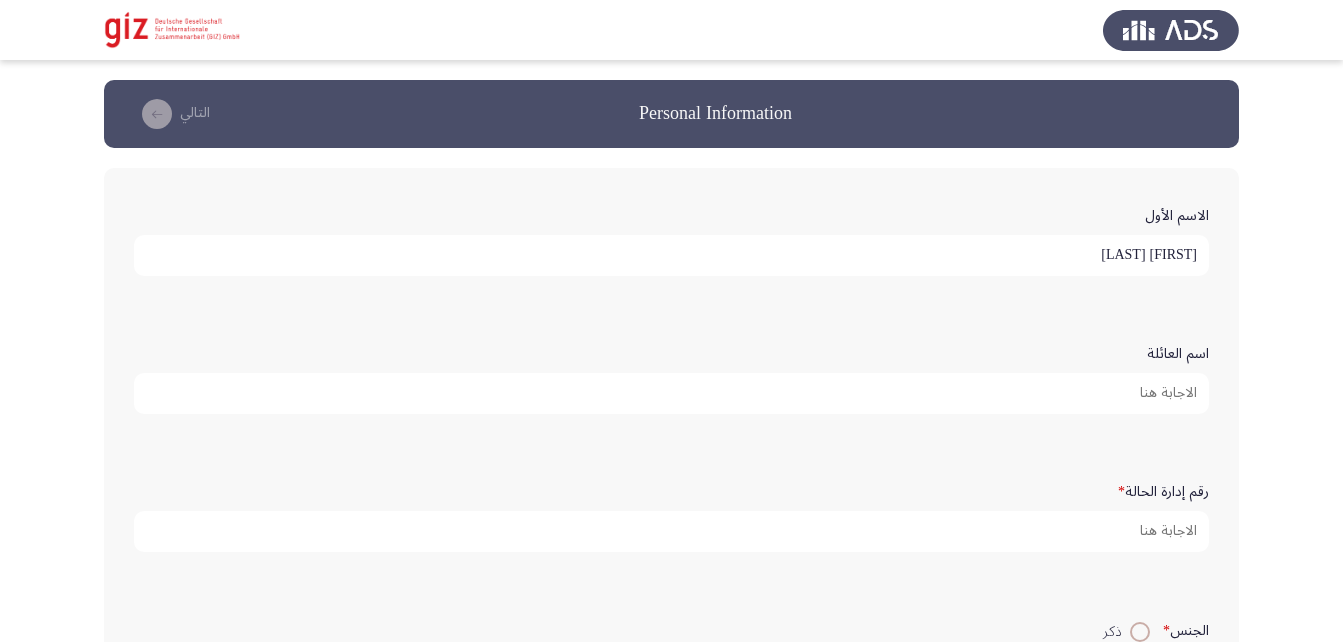 type on "محمد صلاح" 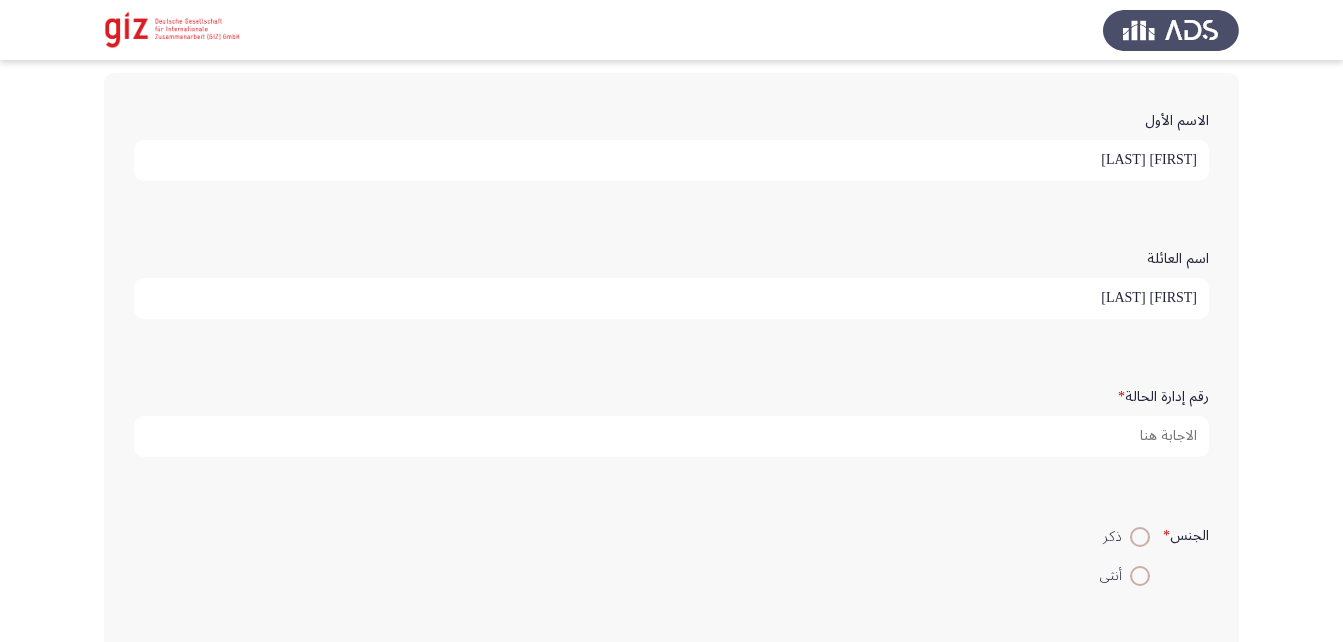 scroll, scrollTop: 98, scrollLeft: 0, axis: vertical 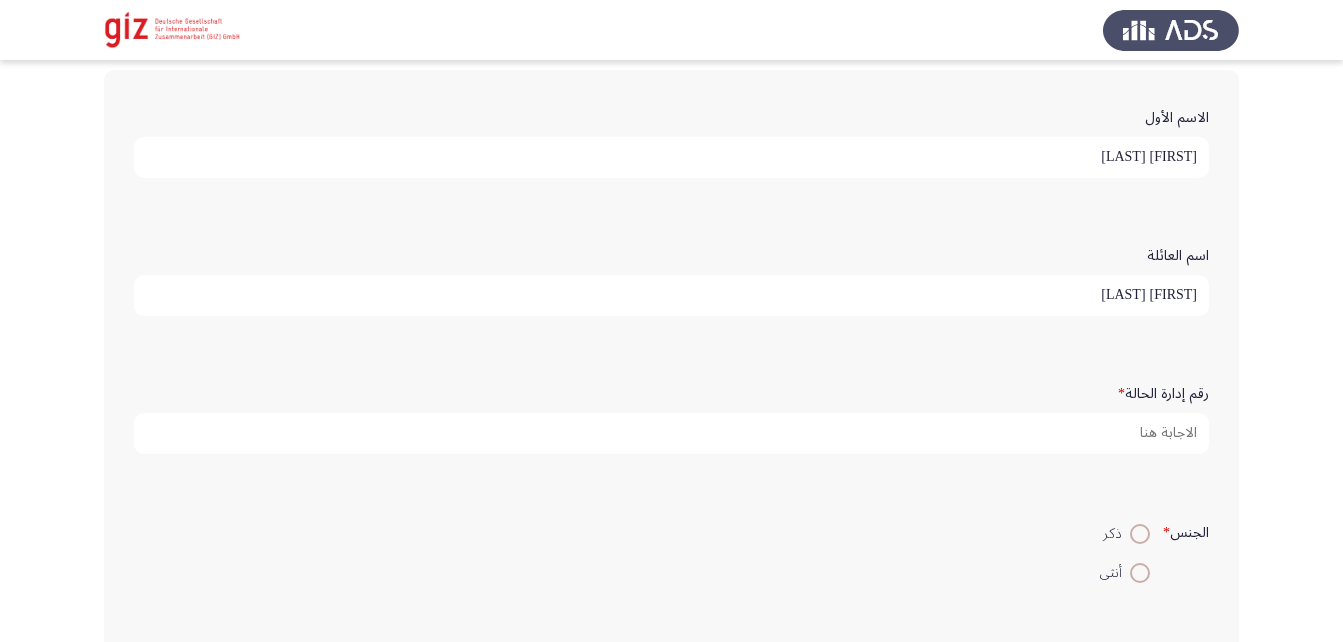 type on "عبد الله" 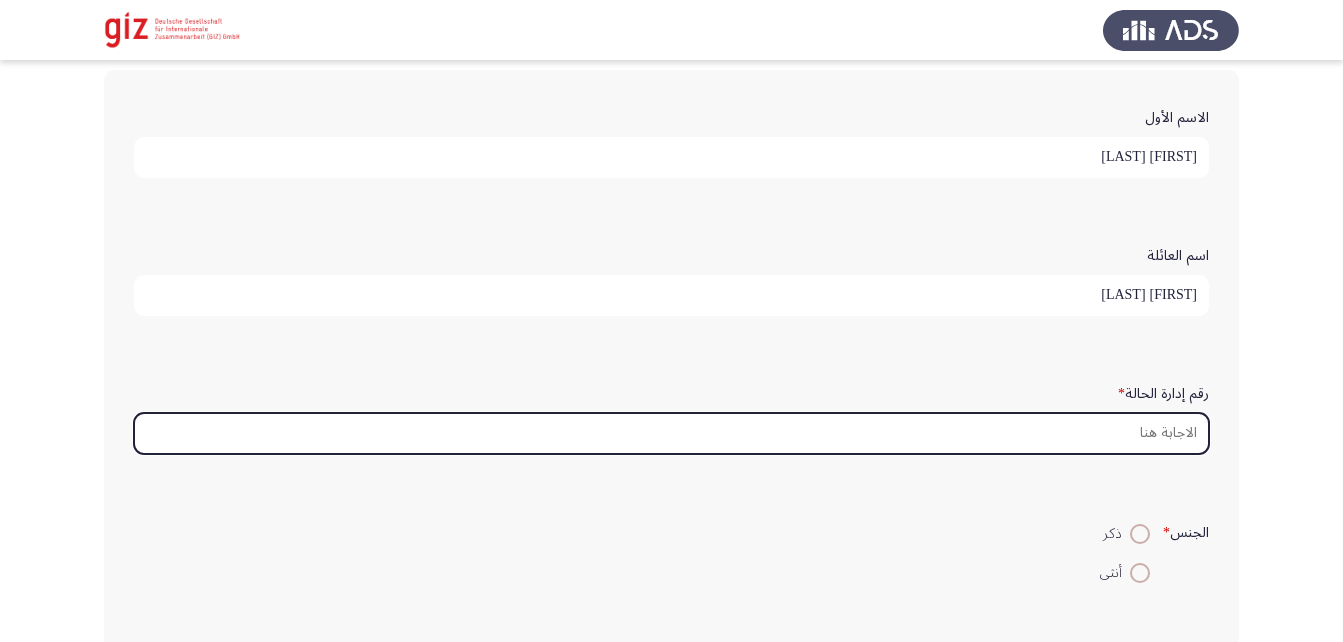 click on "رقم إدارة الحالة   *" at bounding box center [671, 433] 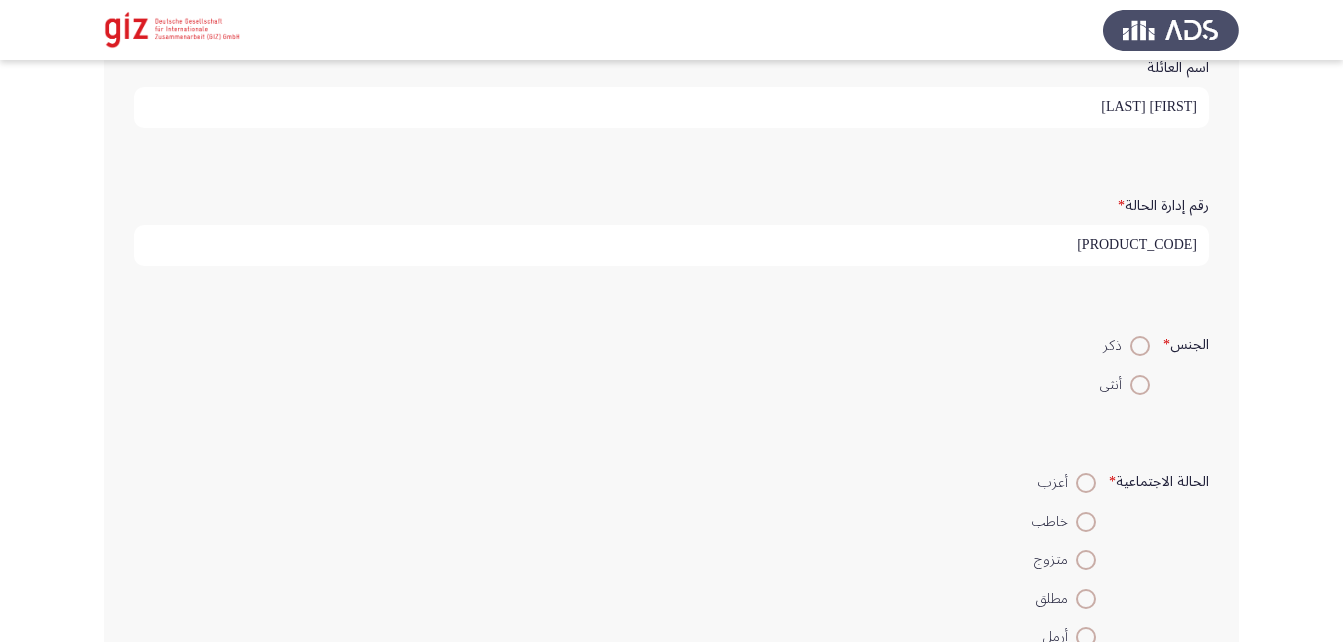 scroll, scrollTop: 287, scrollLeft: 0, axis: vertical 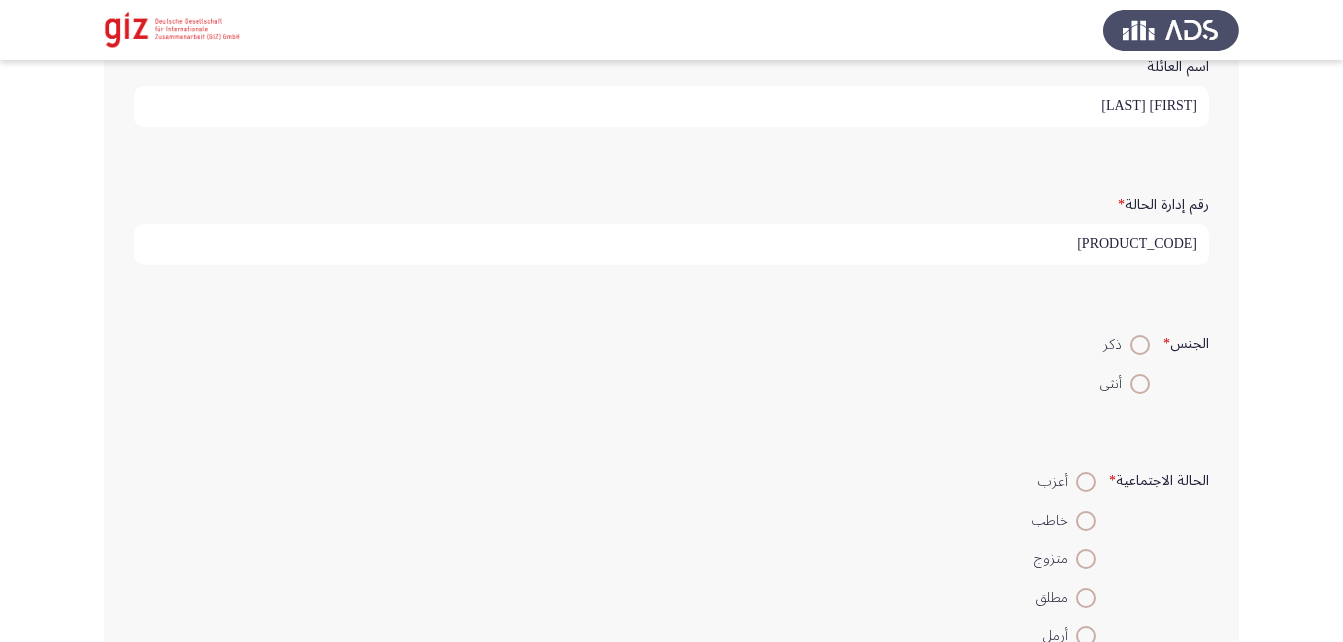 type on "PIMAUG00030-ASYUT" 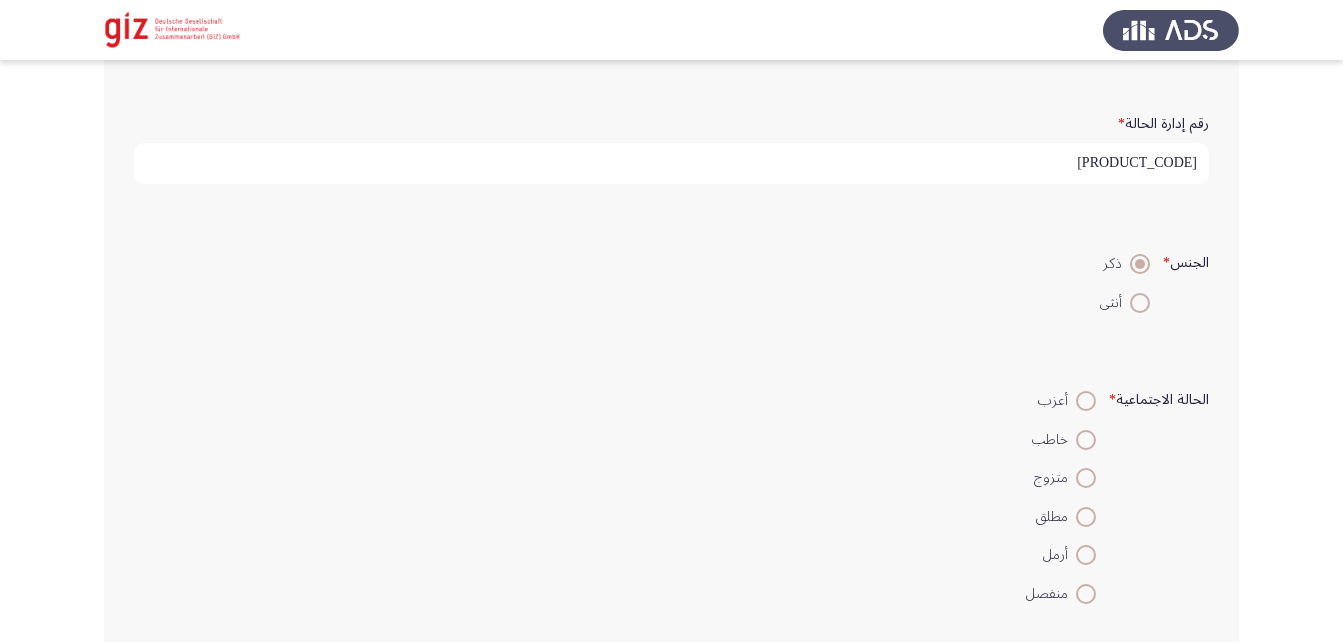 scroll, scrollTop: 369, scrollLeft: 0, axis: vertical 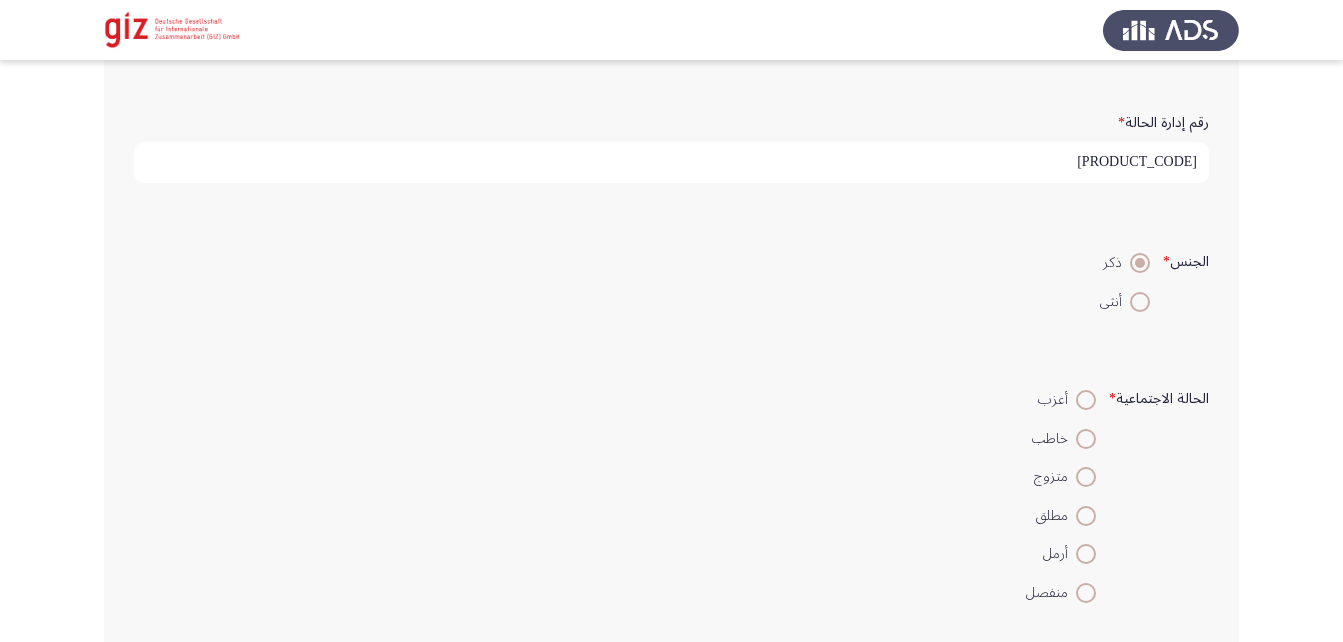 click at bounding box center [1086, 400] 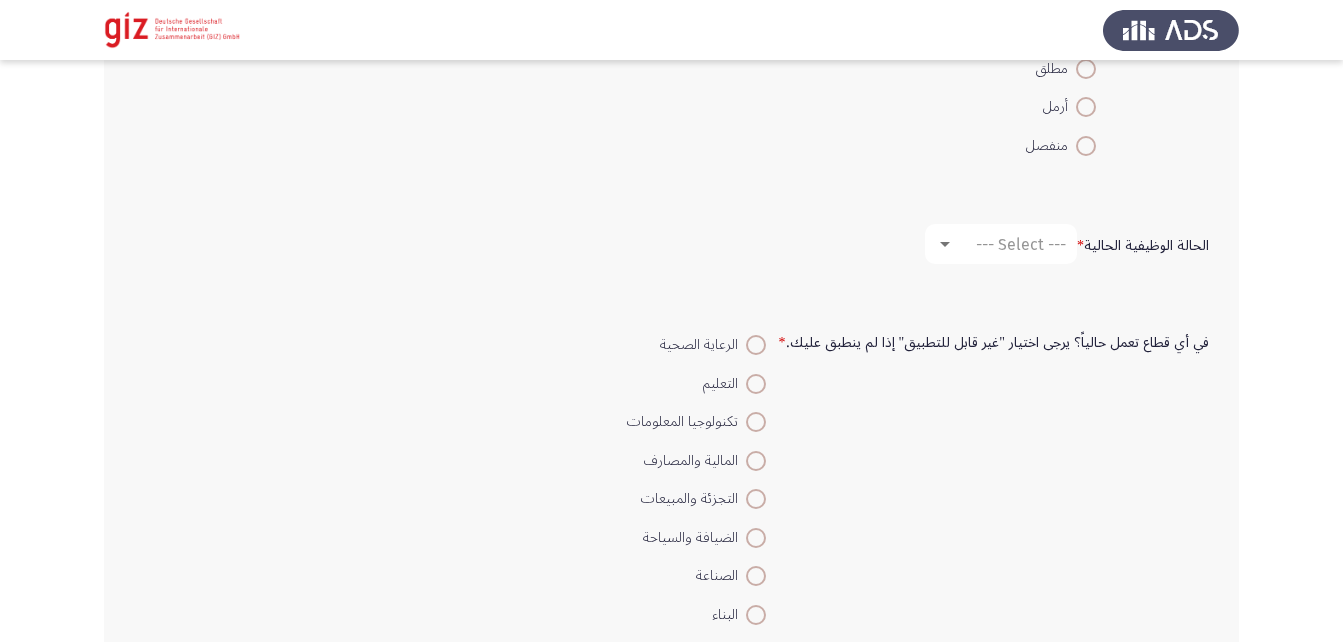 scroll, scrollTop: 815, scrollLeft: 0, axis: vertical 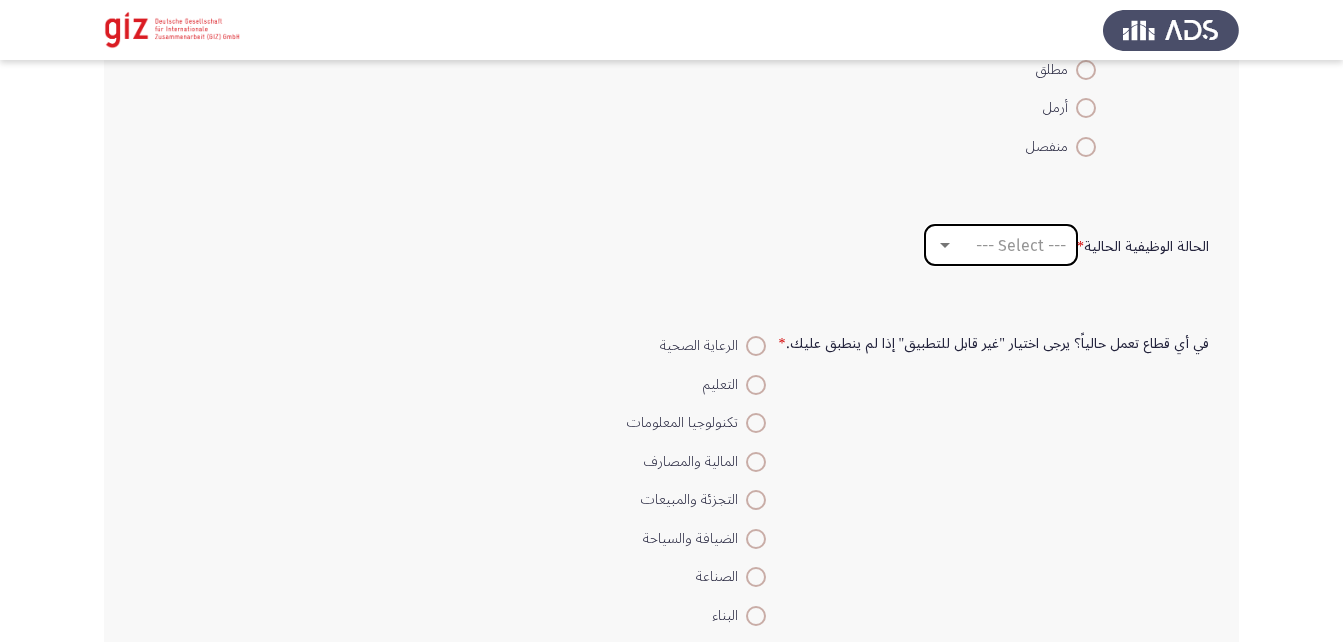 click on "--- Select ---" at bounding box center [1021, 245] 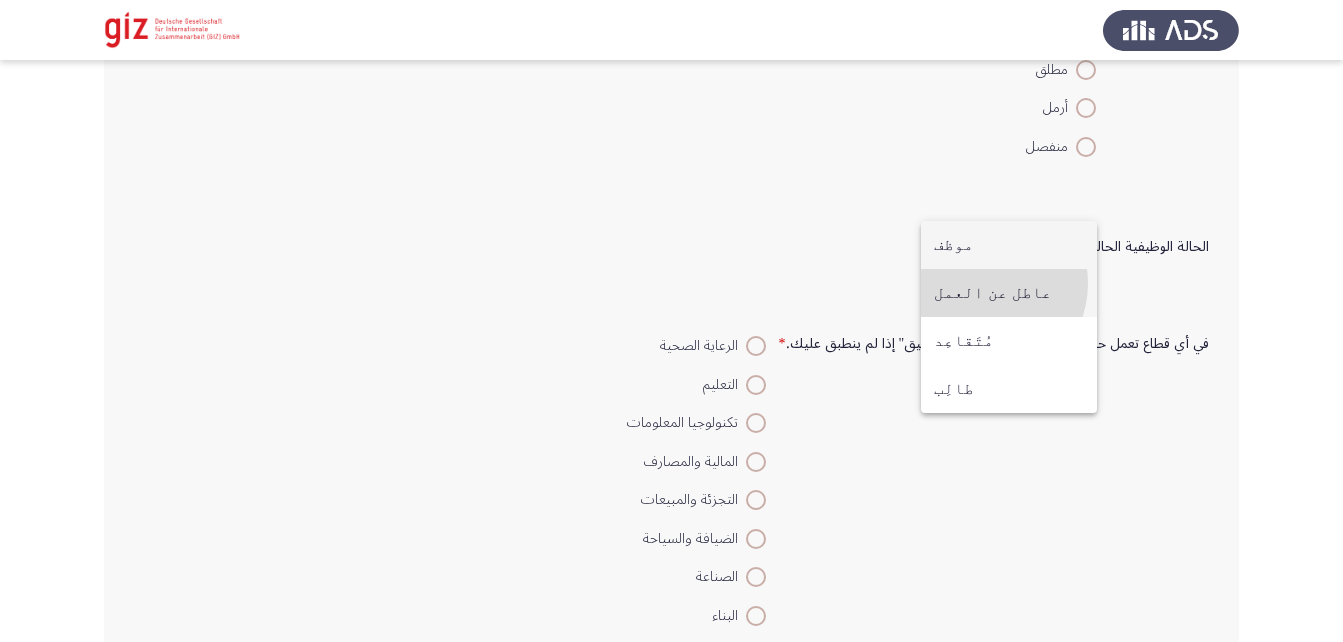 click on "عاطل عن العمل" at bounding box center [1009, 293] 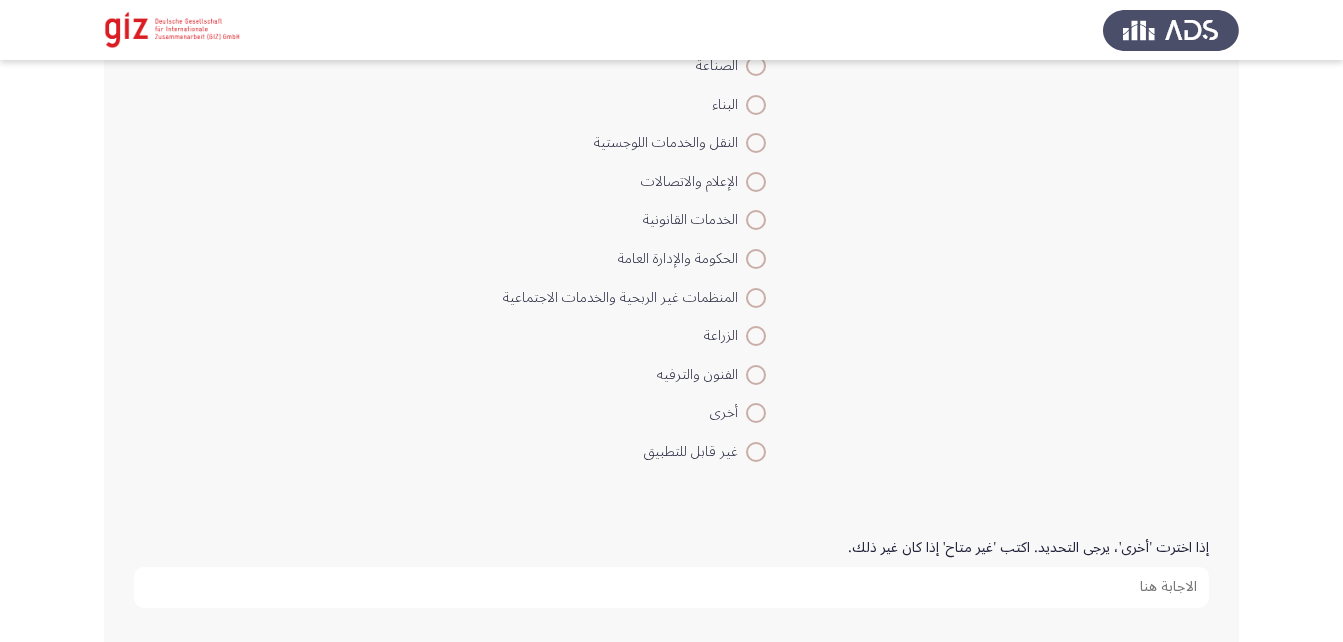 scroll, scrollTop: 1327, scrollLeft: 0, axis: vertical 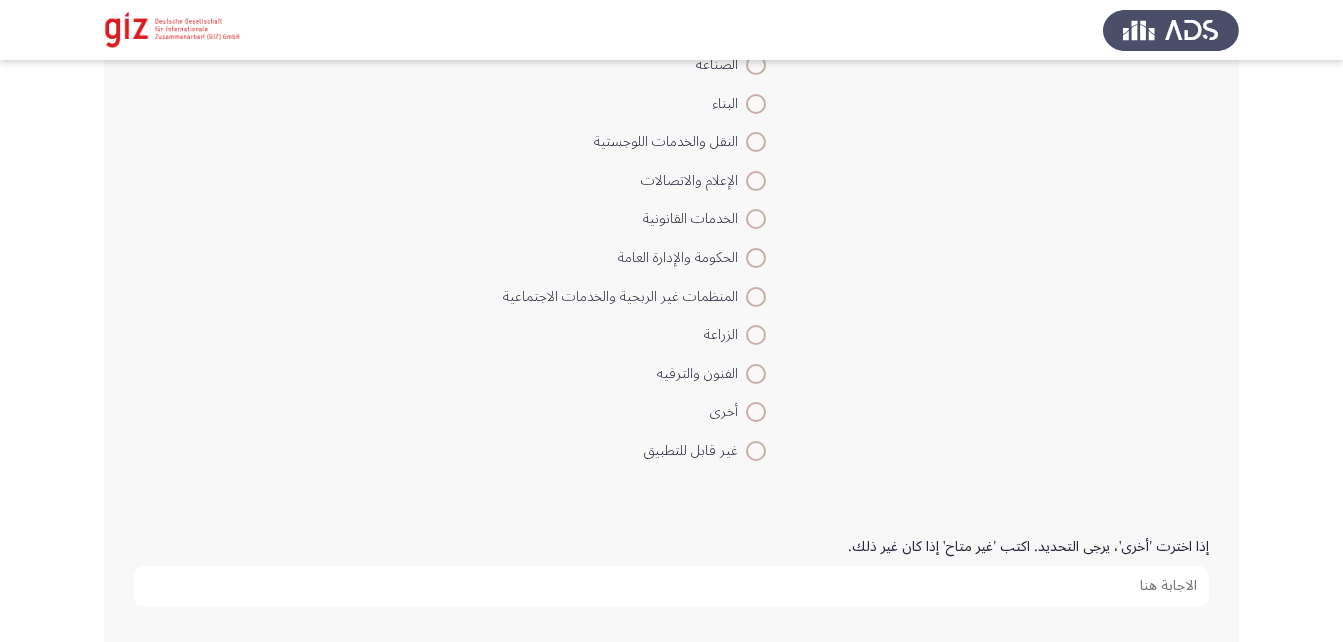 click at bounding box center [756, 412] 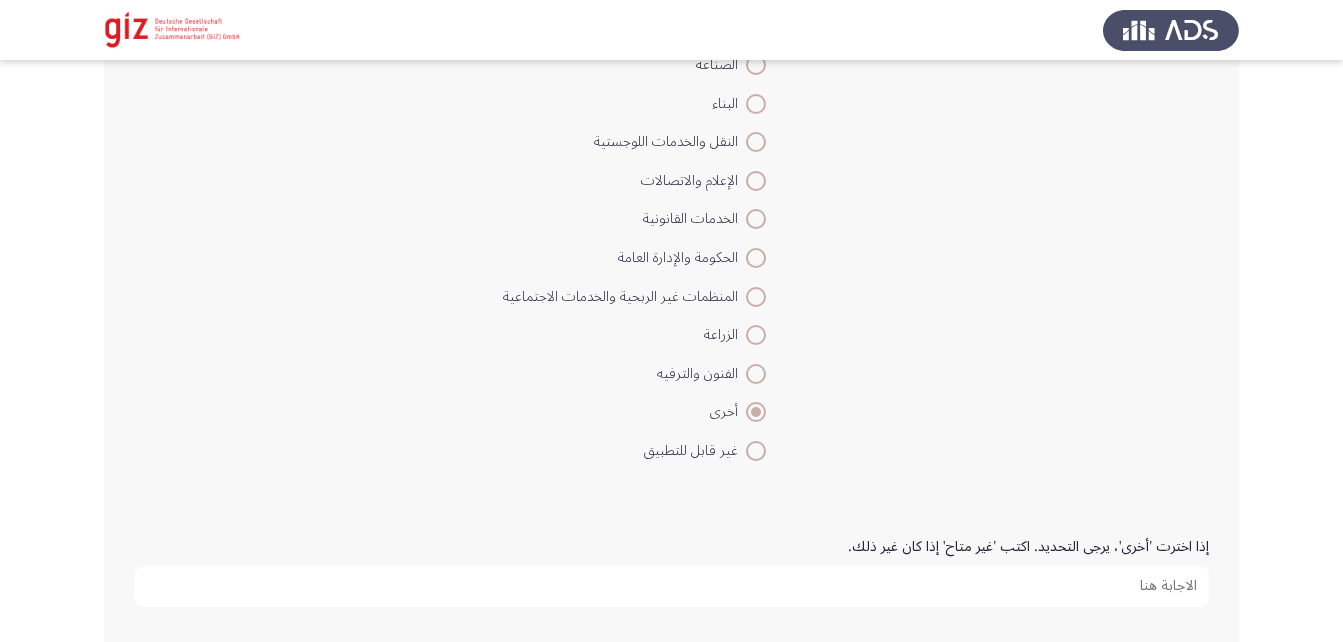 click on "إذا اخترت 'أخرى'، يرجى التحديد. اكتب 'غير متاح' إذا كان غير ذلك." at bounding box center [671, 586] 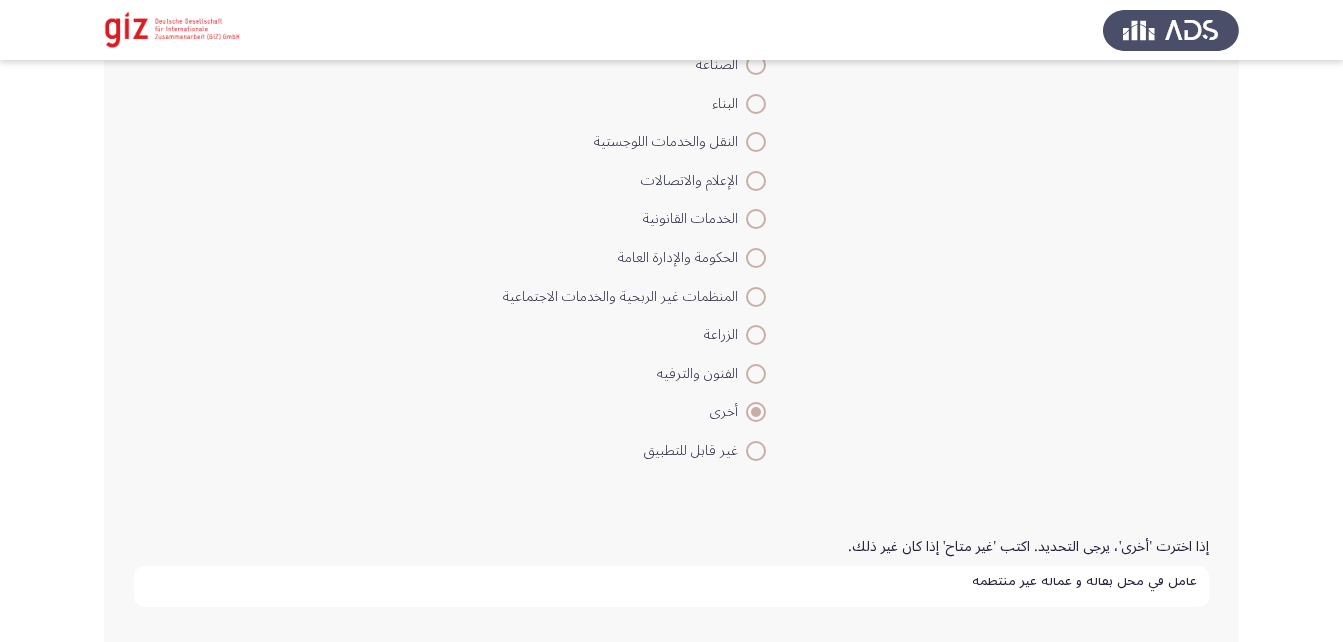 scroll, scrollTop: 5, scrollLeft: 0, axis: vertical 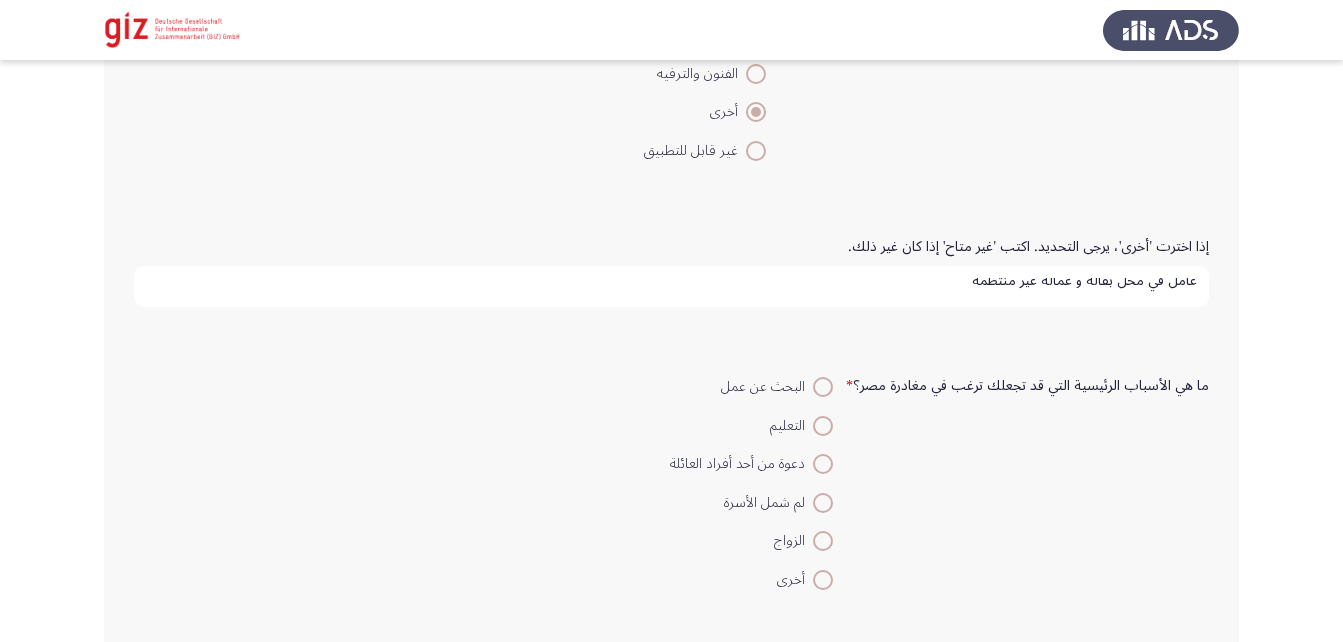 type on "عامل في محل بقاله و عمالة غير منتظمة" 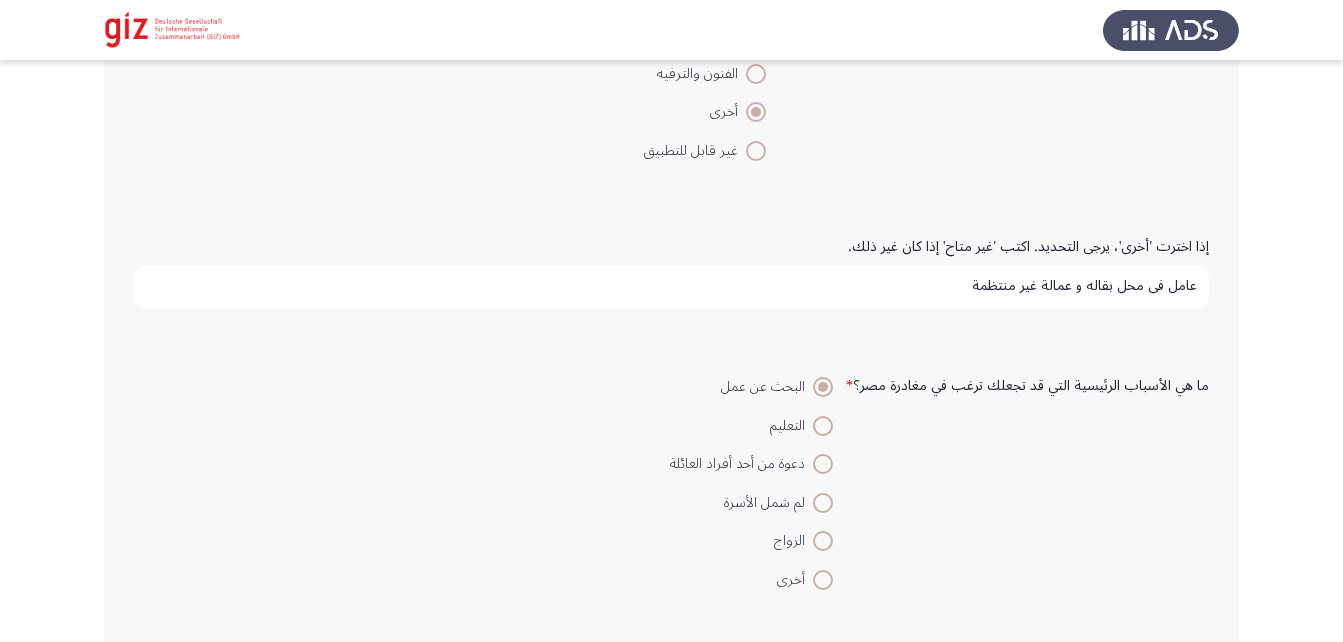 scroll, scrollTop: 1922, scrollLeft: 0, axis: vertical 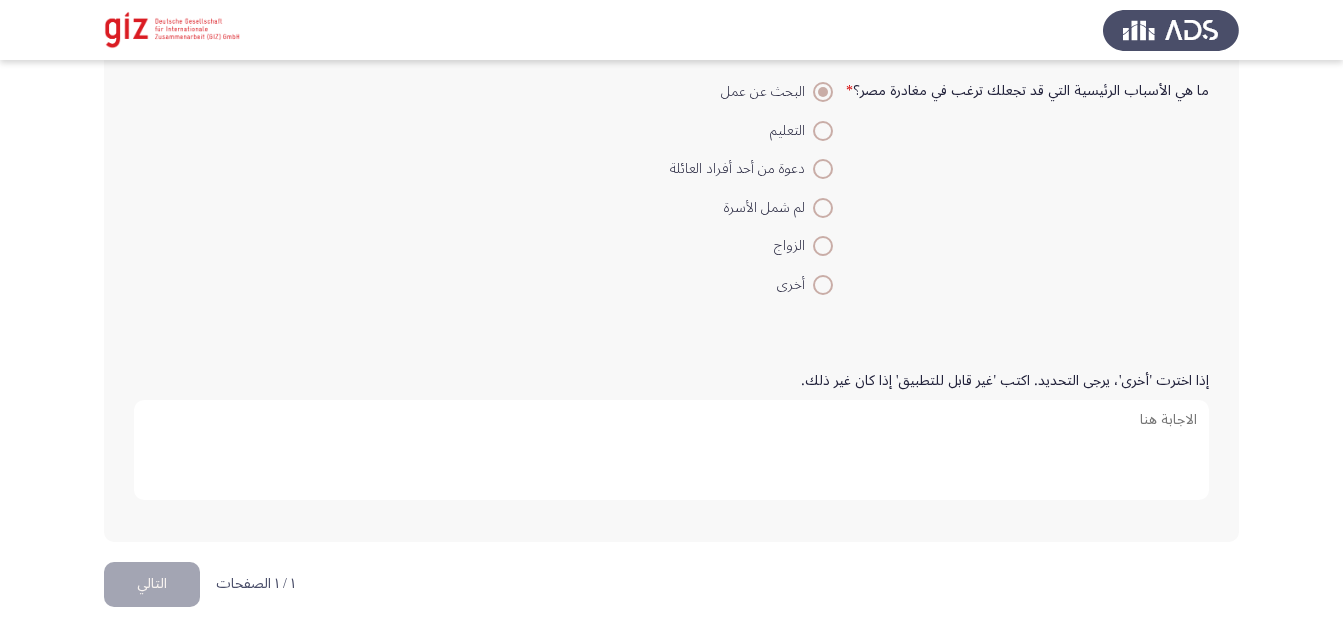 click on "إذا اخترت 'أخرى'، يرجى التحديد. اكتب 'غير قابل للتطبيق' إذا كان غير ذلك." at bounding box center [671, 450] 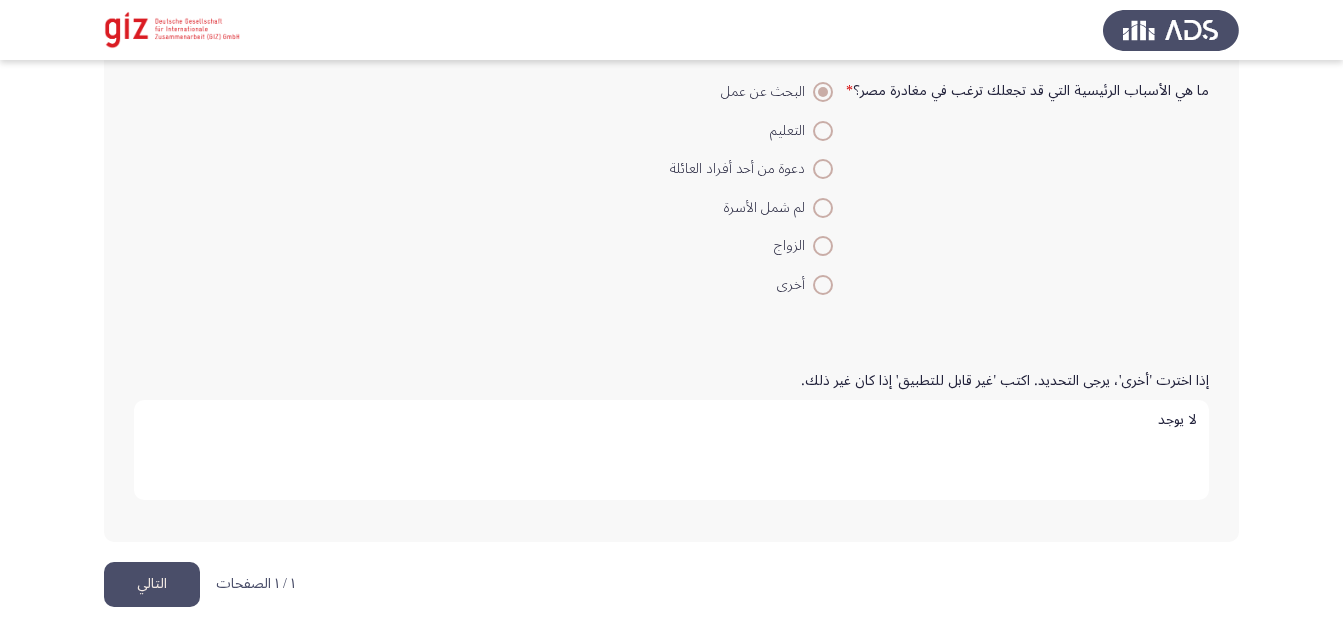 type on "لا يوجد" 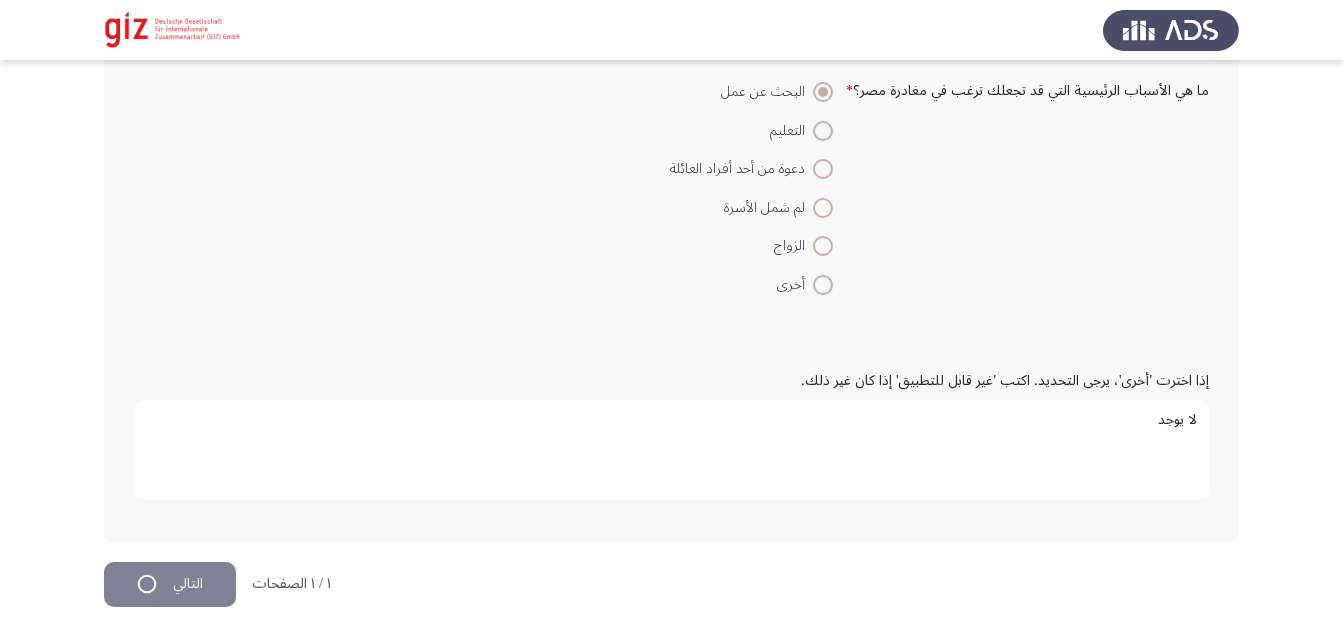 scroll, scrollTop: 0, scrollLeft: 0, axis: both 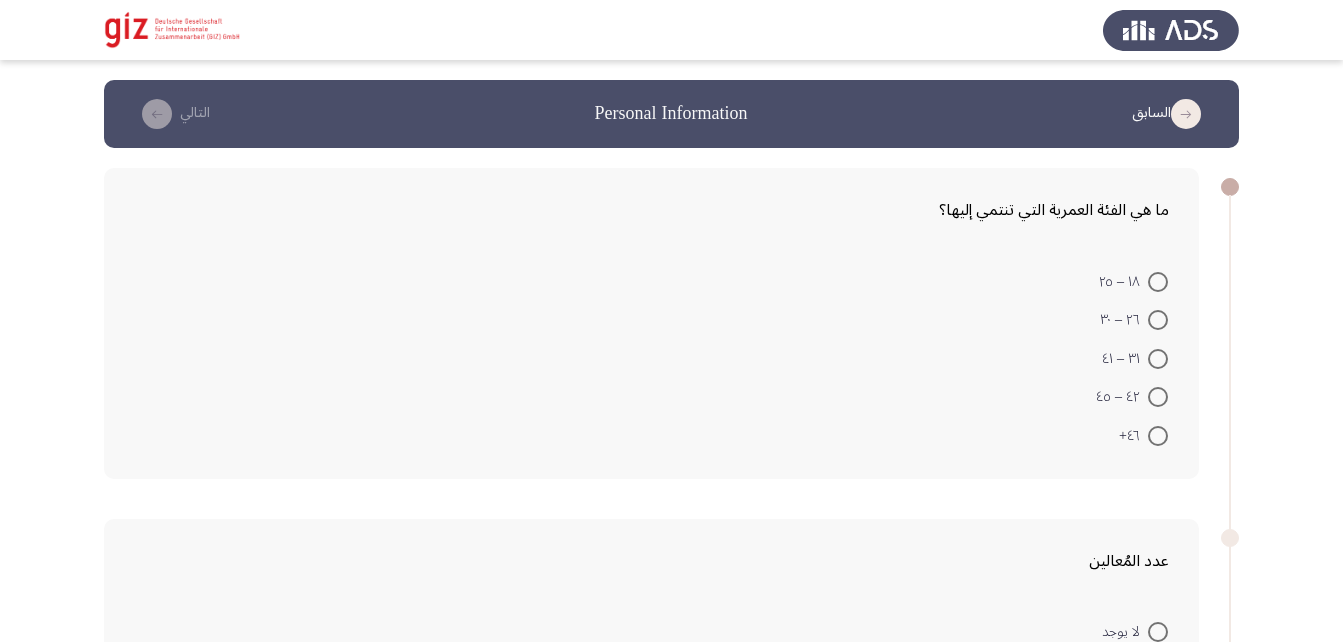 click at bounding box center [1158, 282] 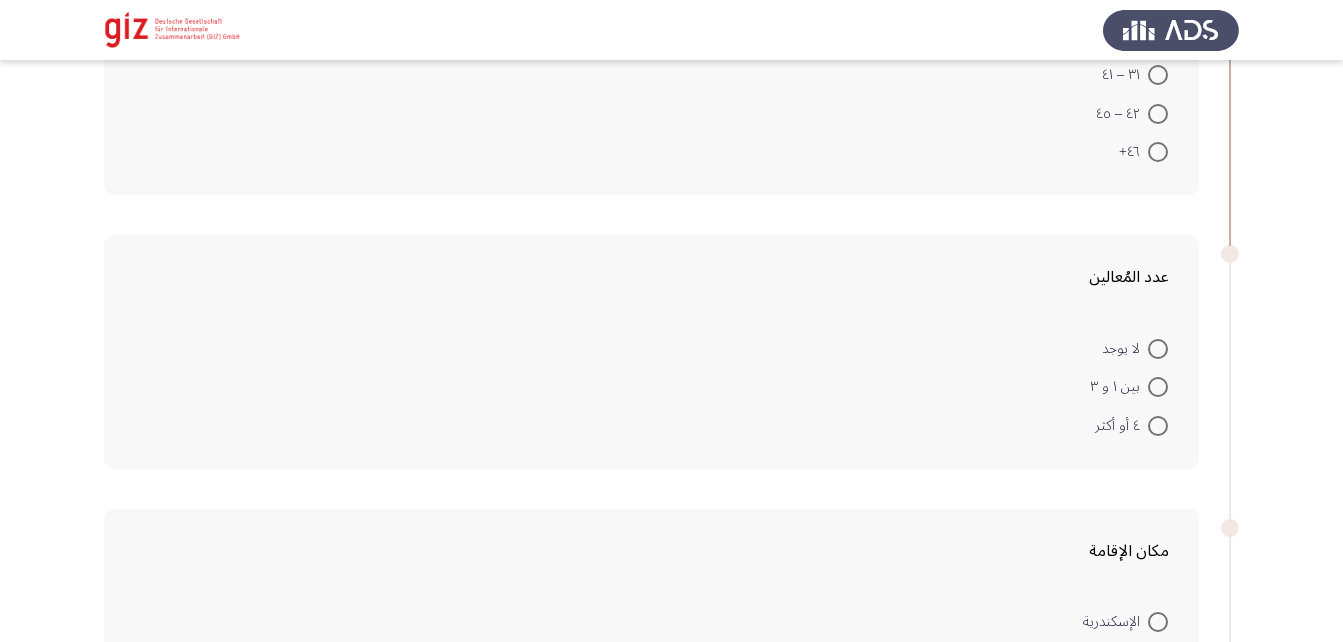 scroll, scrollTop: 282, scrollLeft: 0, axis: vertical 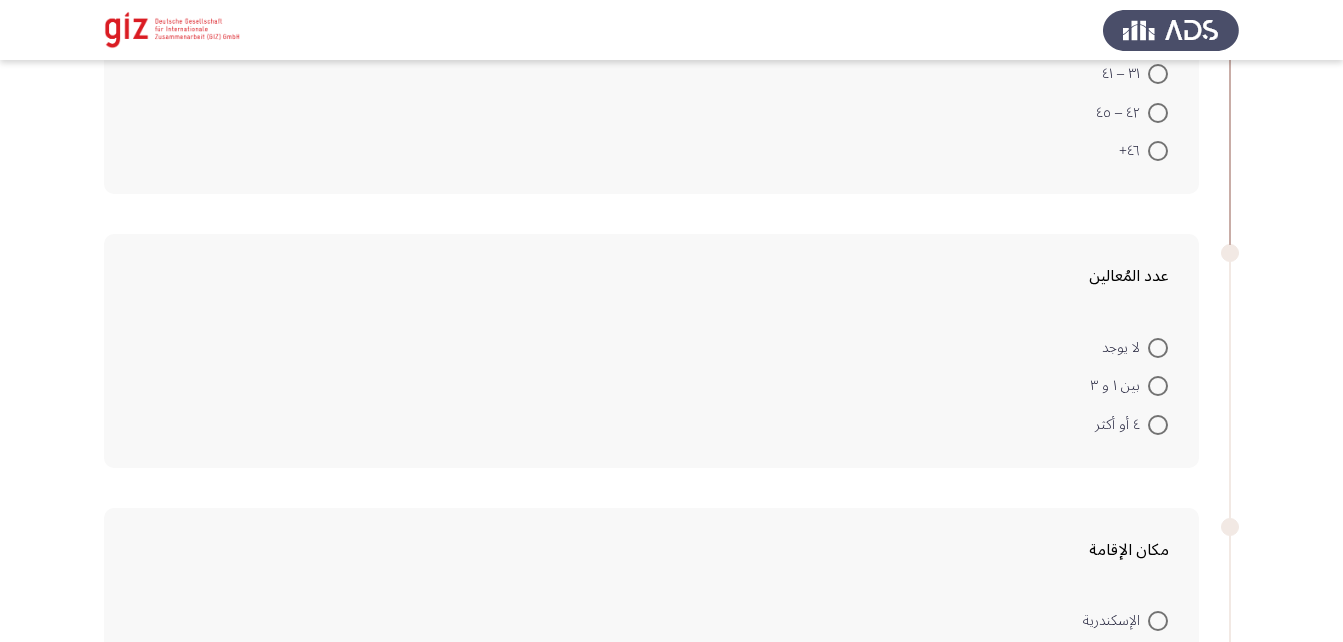 click at bounding box center [1158, 425] 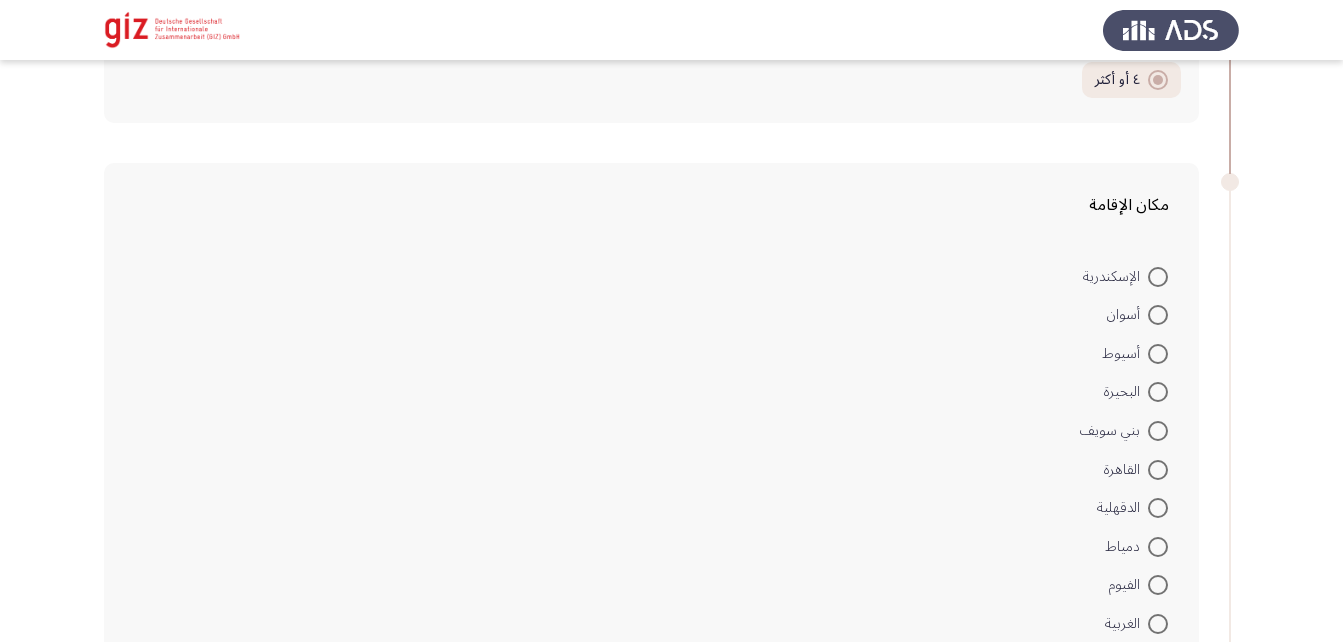 scroll, scrollTop: 627, scrollLeft: 0, axis: vertical 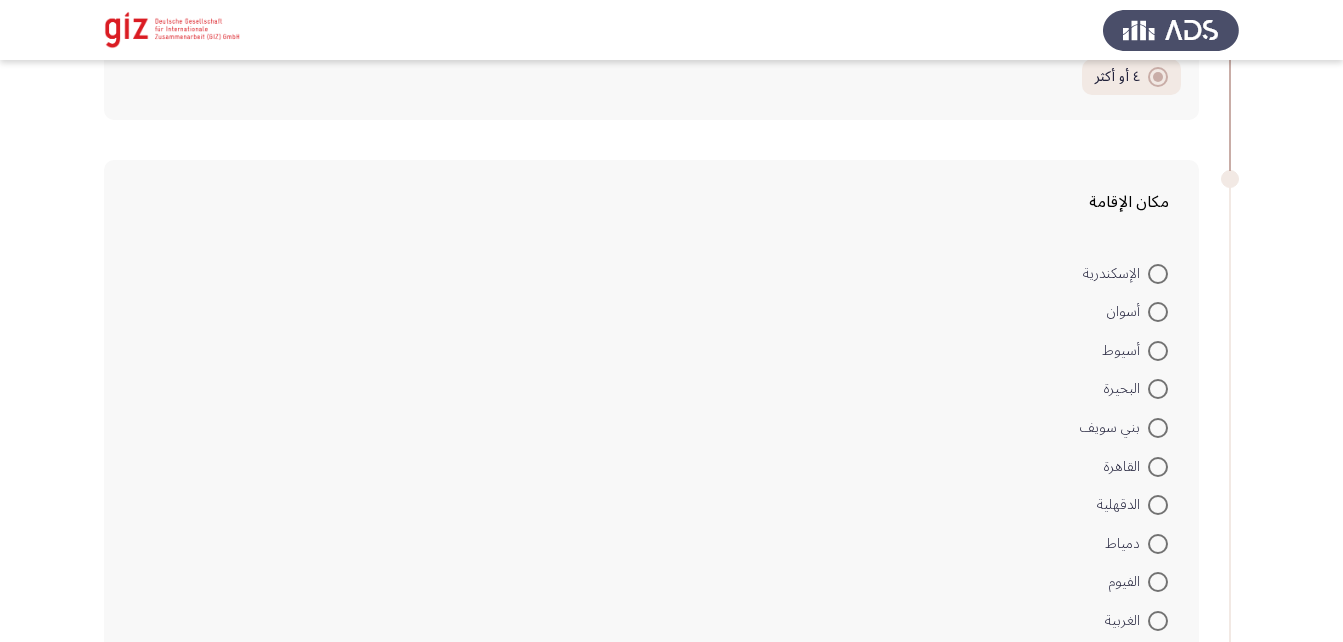 click at bounding box center (1158, 351) 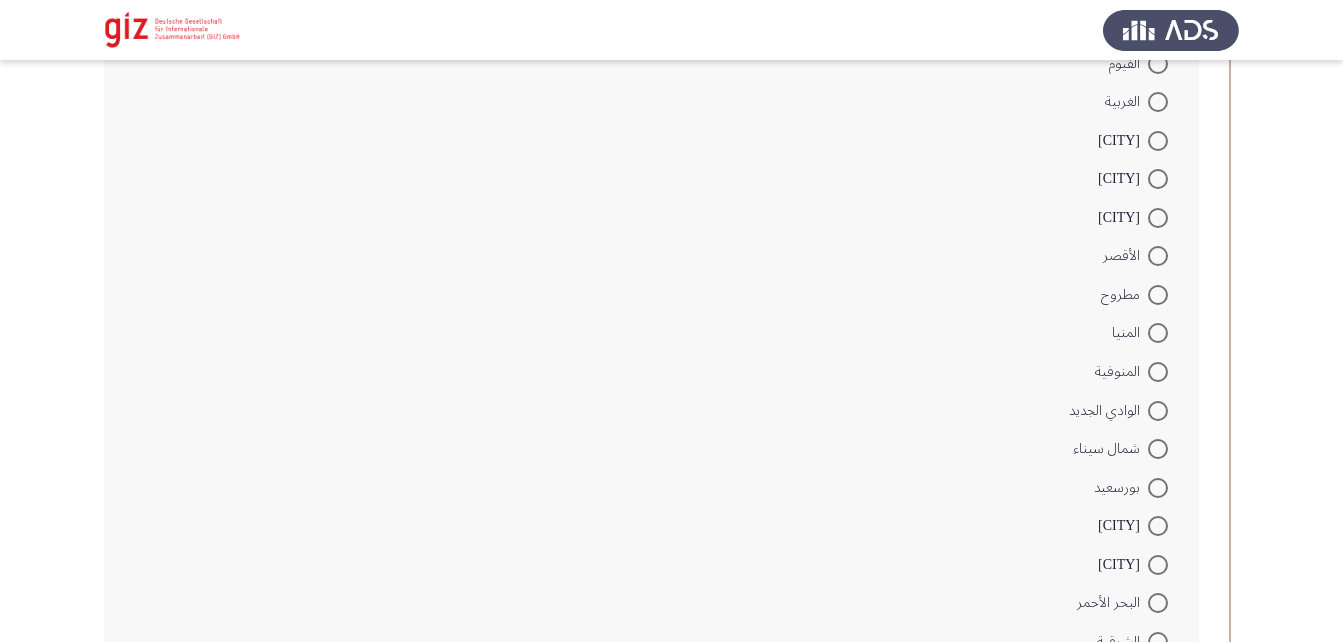 scroll, scrollTop: 1637, scrollLeft: 0, axis: vertical 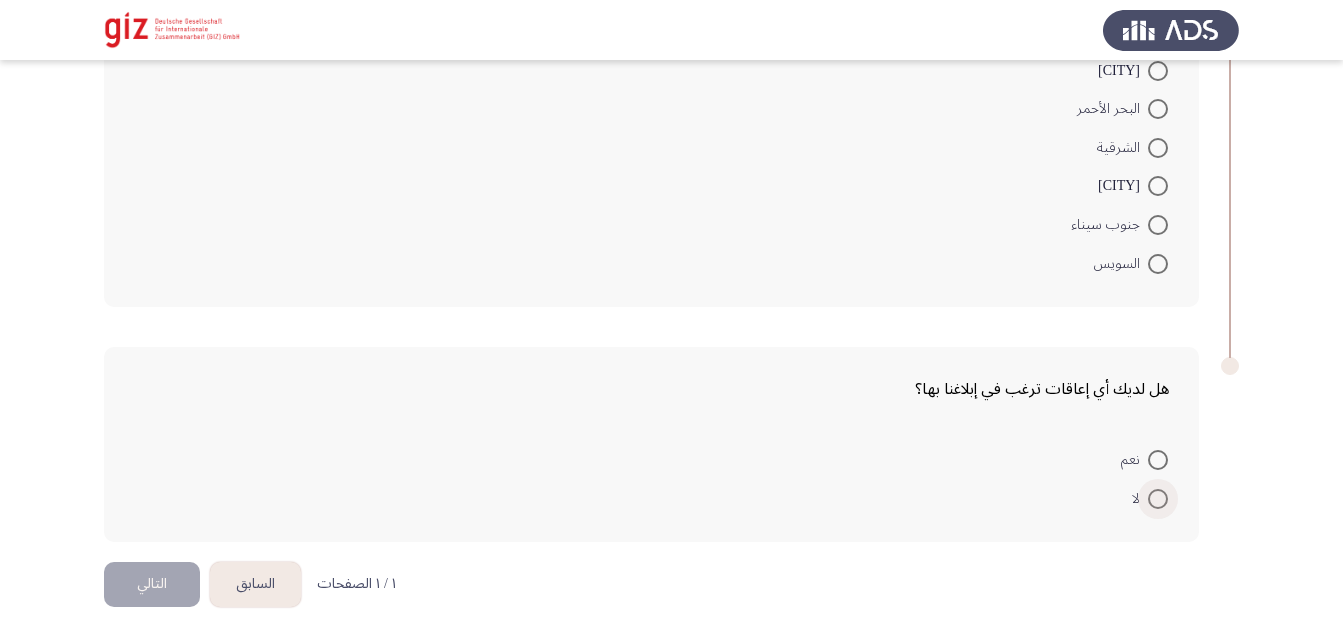 click at bounding box center [1158, 499] 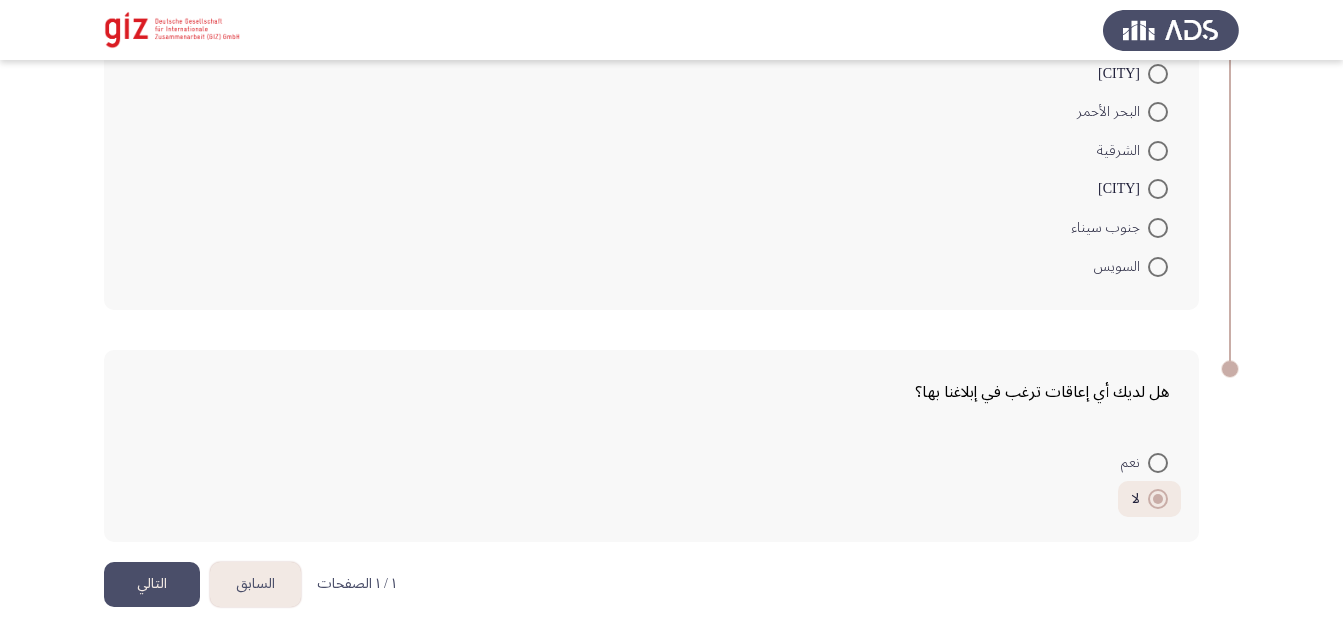 click on "التالي" 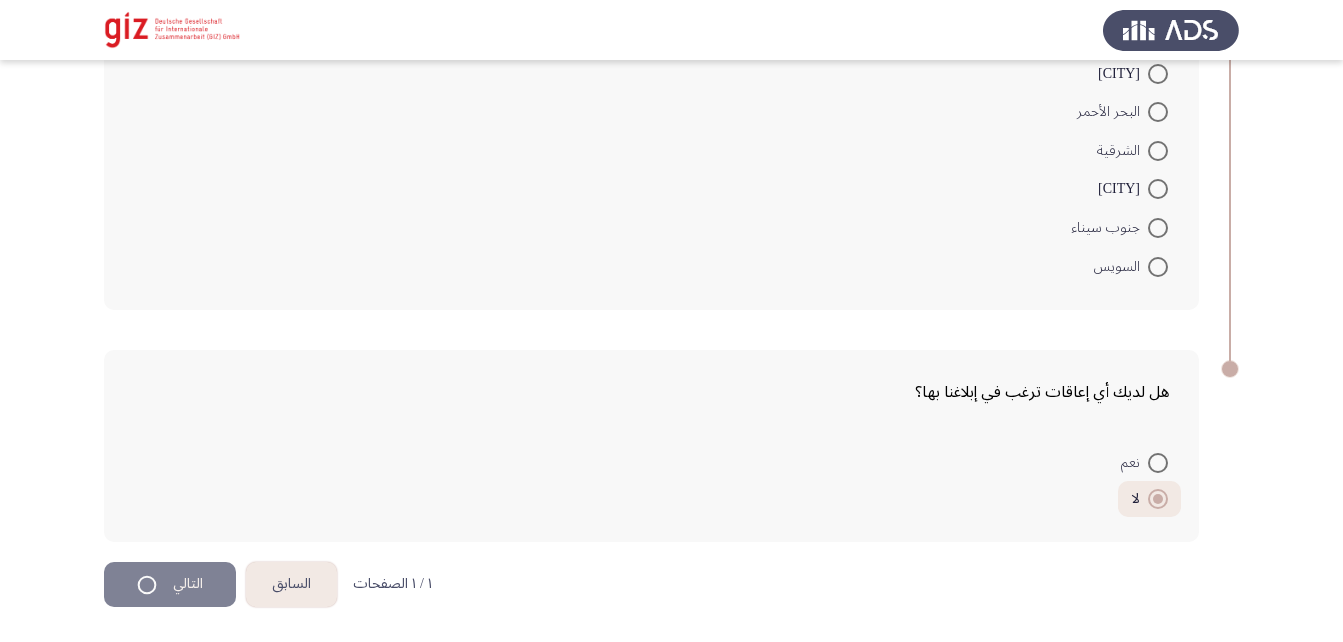 scroll, scrollTop: 0, scrollLeft: 0, axis: both 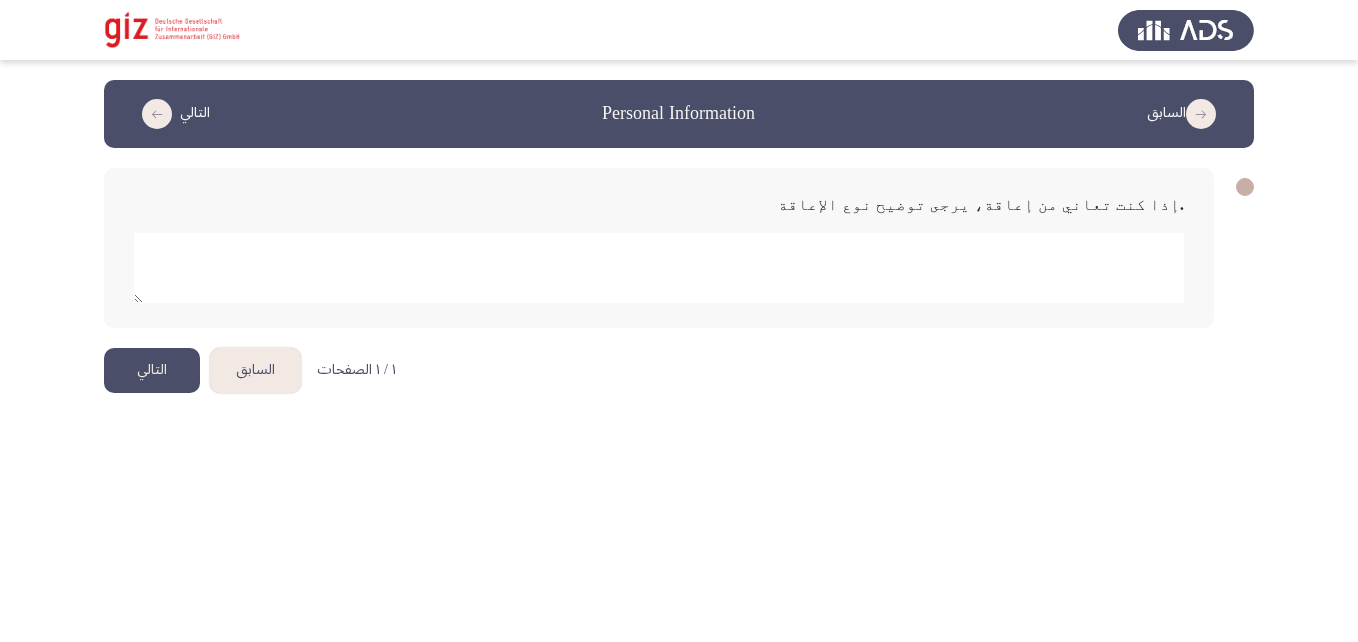 click 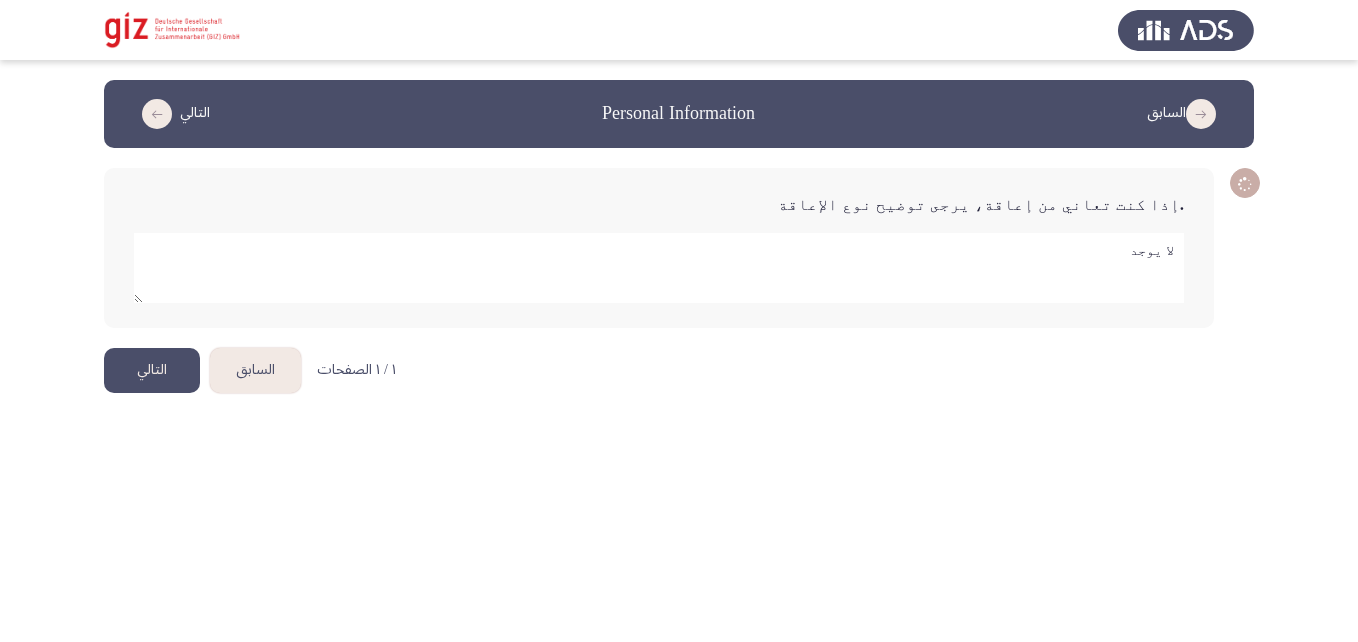 type on "لا يوجد" 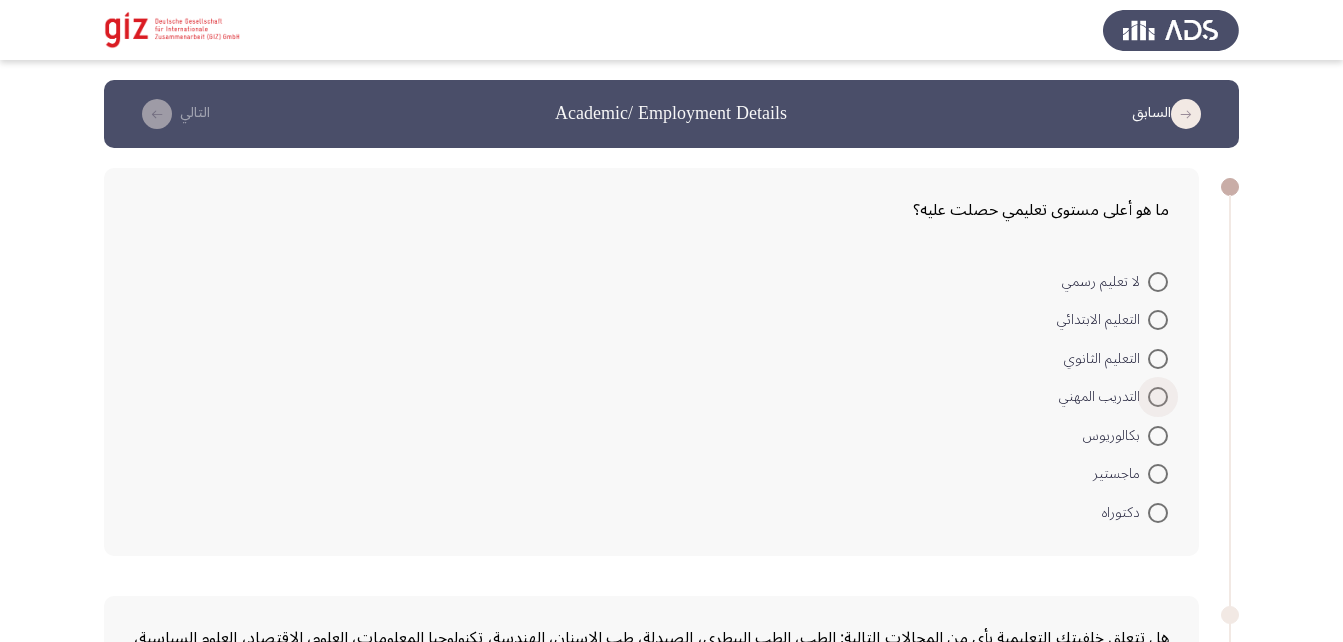 click on "التدريب المهني" at bounding box center (1103, 397) 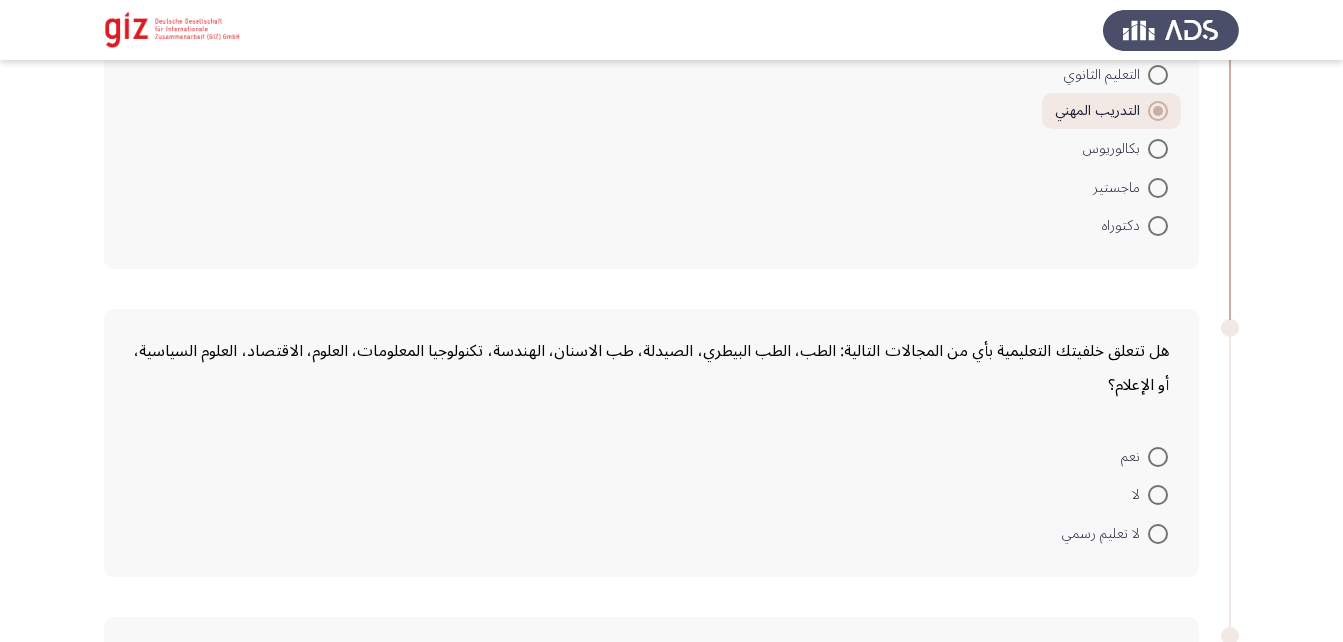 scroll, scrollTop: 275, scrollLeft: 0, axis: vertical 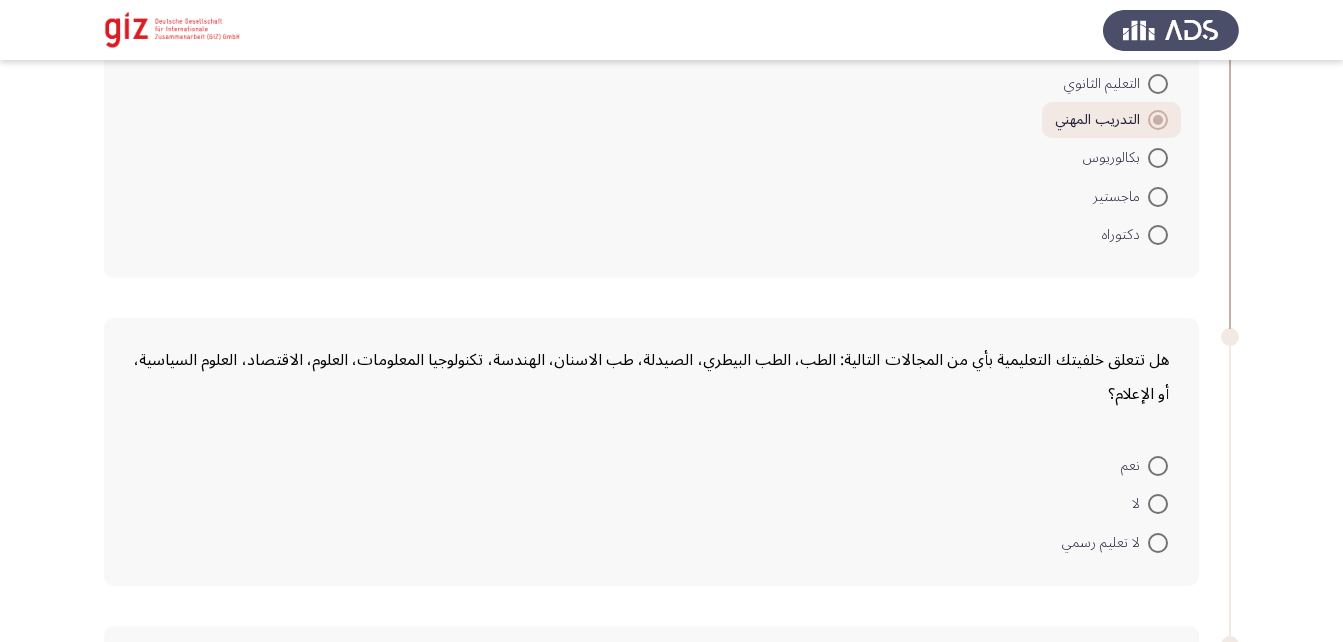 click at bounding box center (1158, 158) 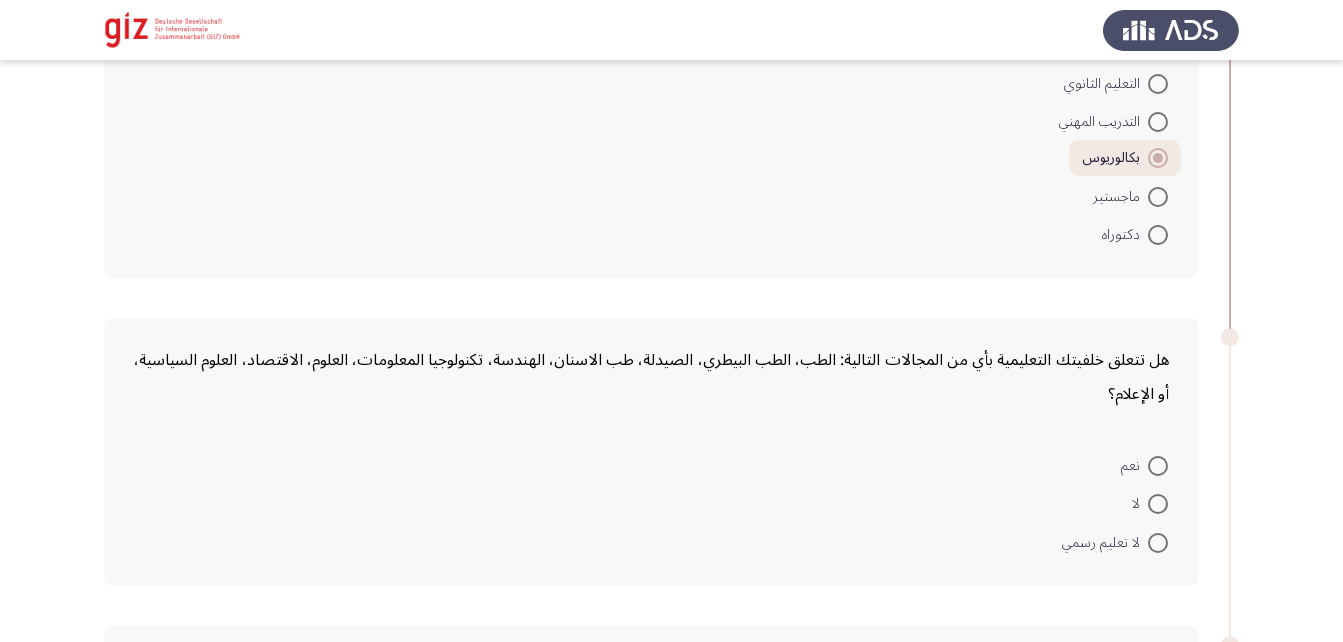 click at bounding box center (1158, 504) 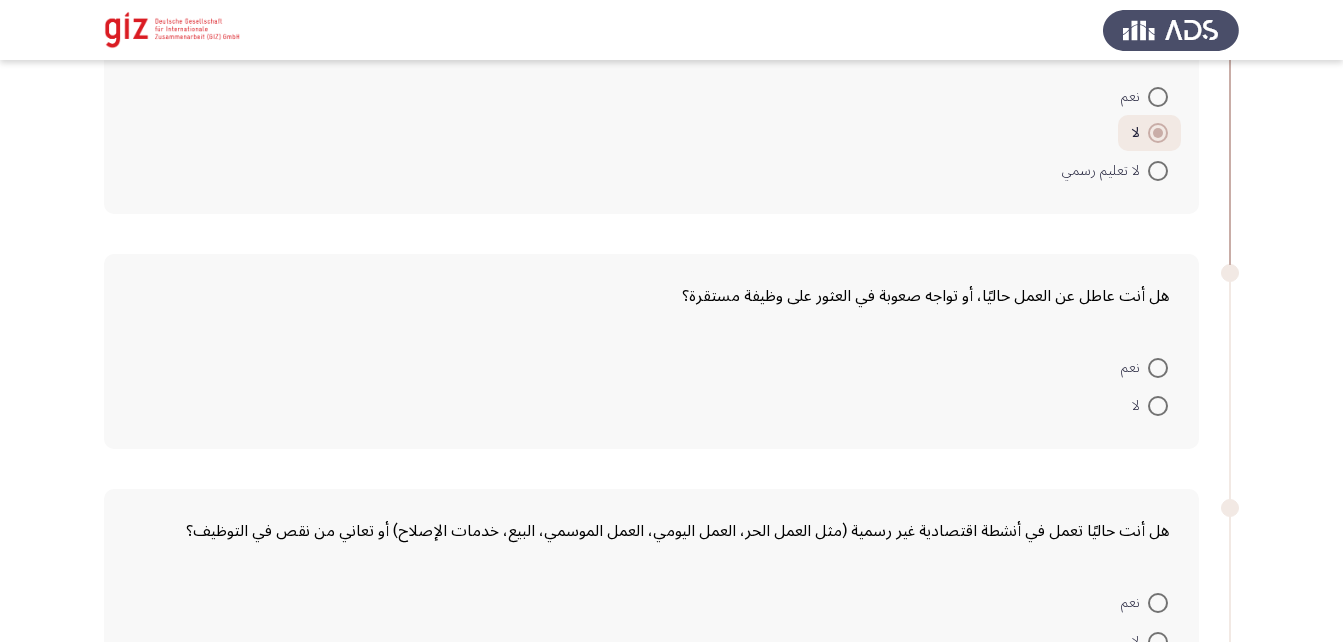 scroll, scrollTop: 713, scrollLeft: 0, axis: vertical 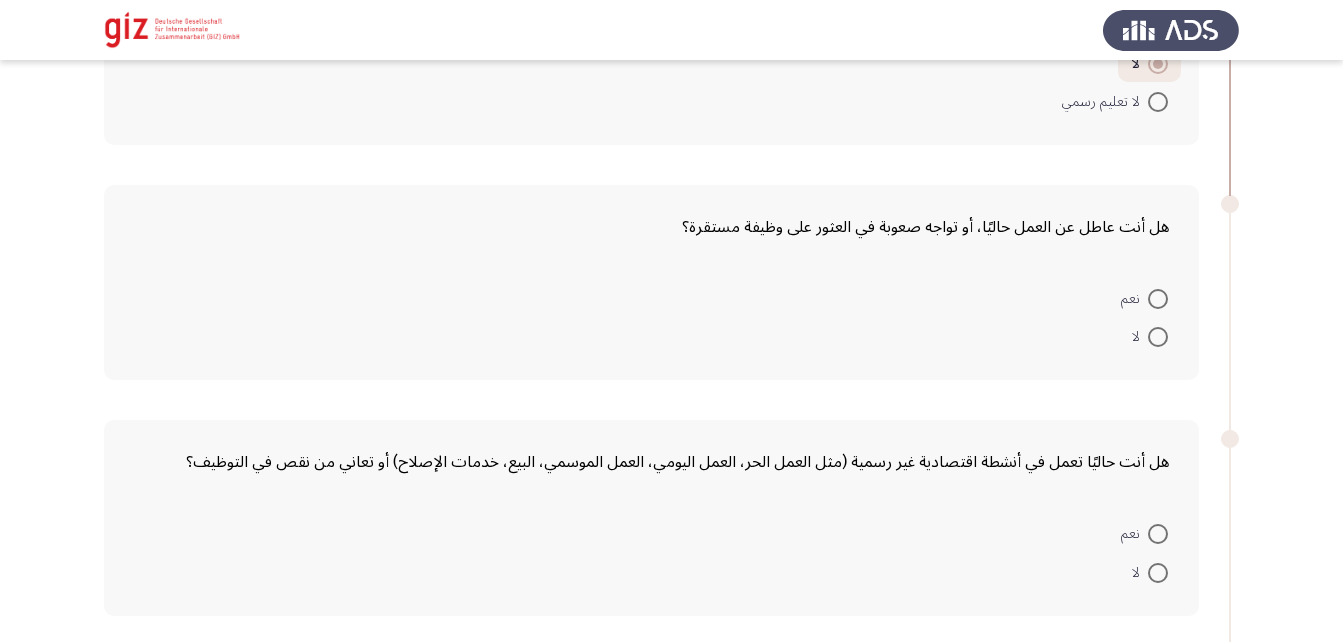 click at bounding box center (1158, 299) 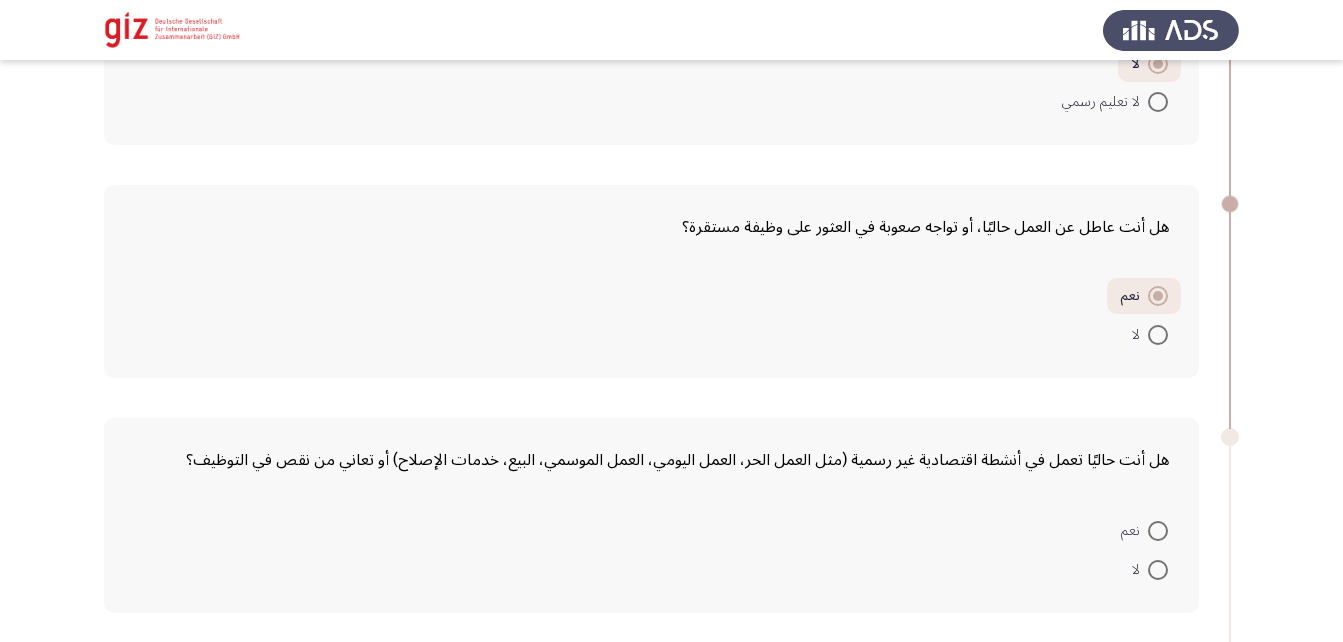 scroll, scrollTop: 877, scrollLeft: 0, axis: vertical 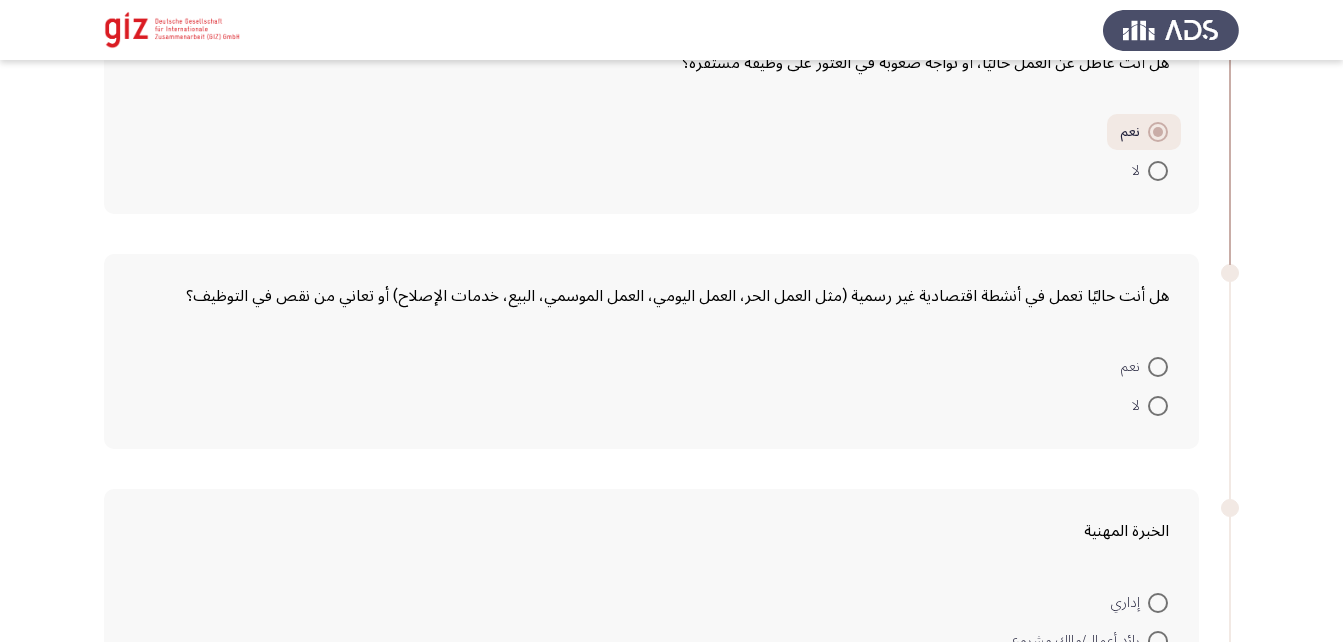 click at bounding box center (1158, 367) 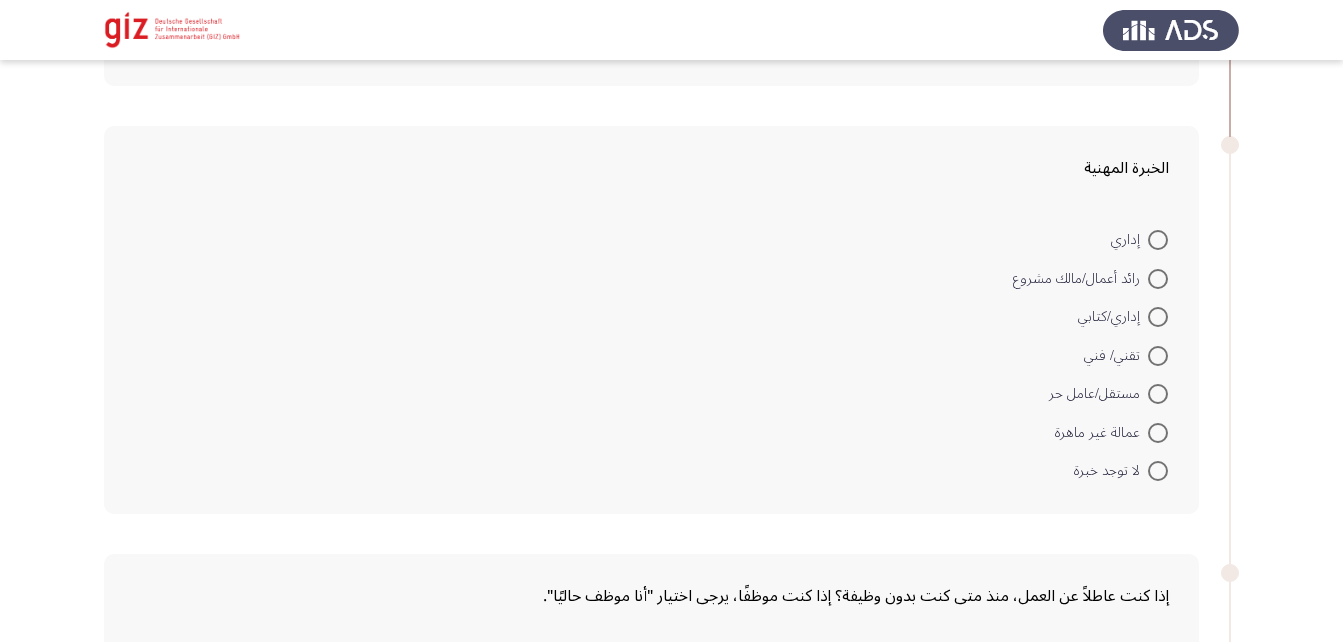 scroll, scrollTop: 1238, scrollLeft: 0, axis: vertical 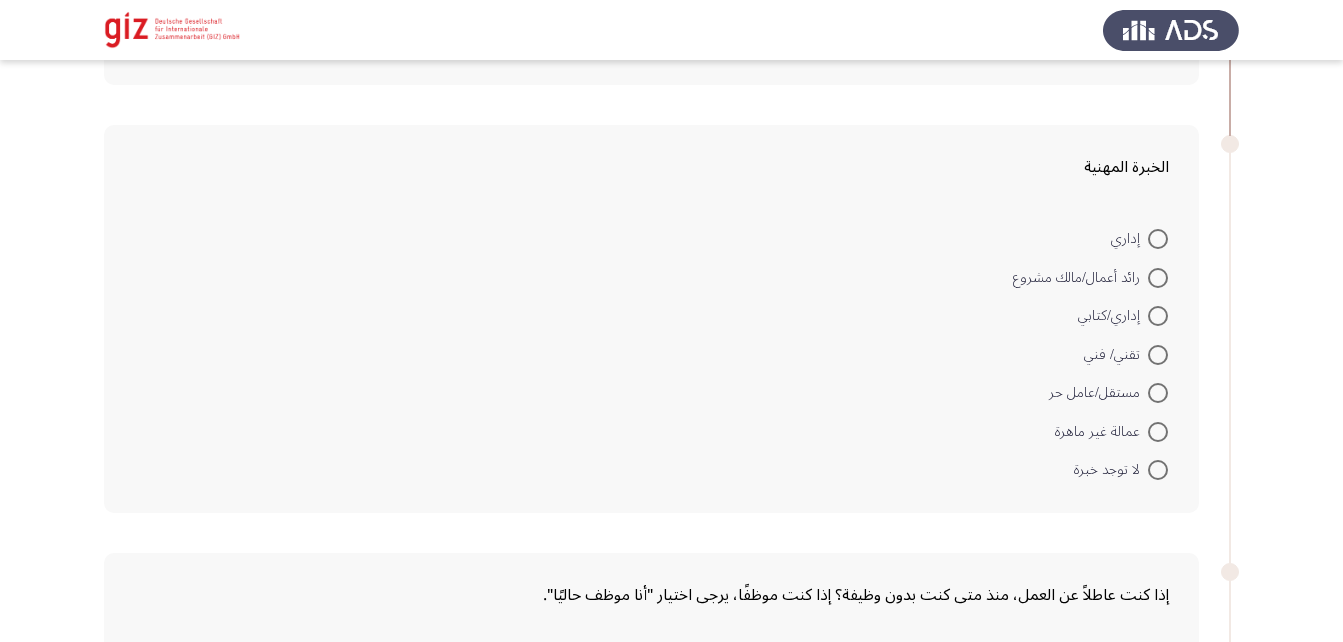 click at bounding box center (1158, 432) 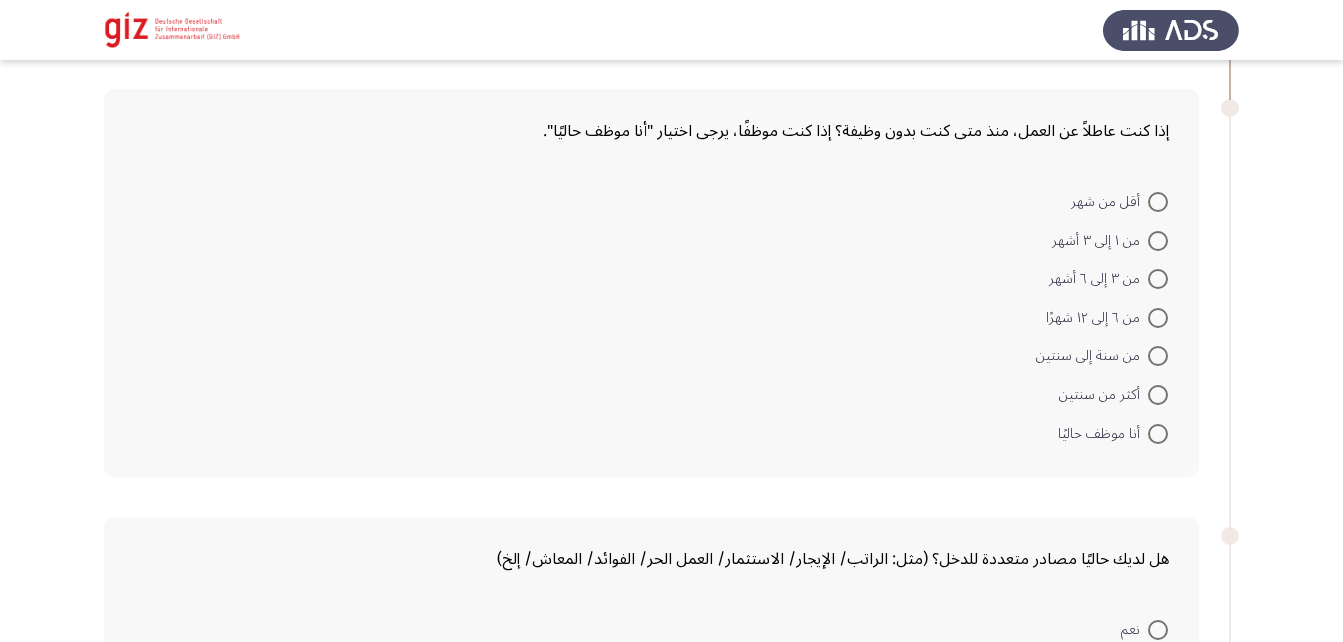 scroll, scrollTop: 1699, scrollLeft: 0, axis: vertical 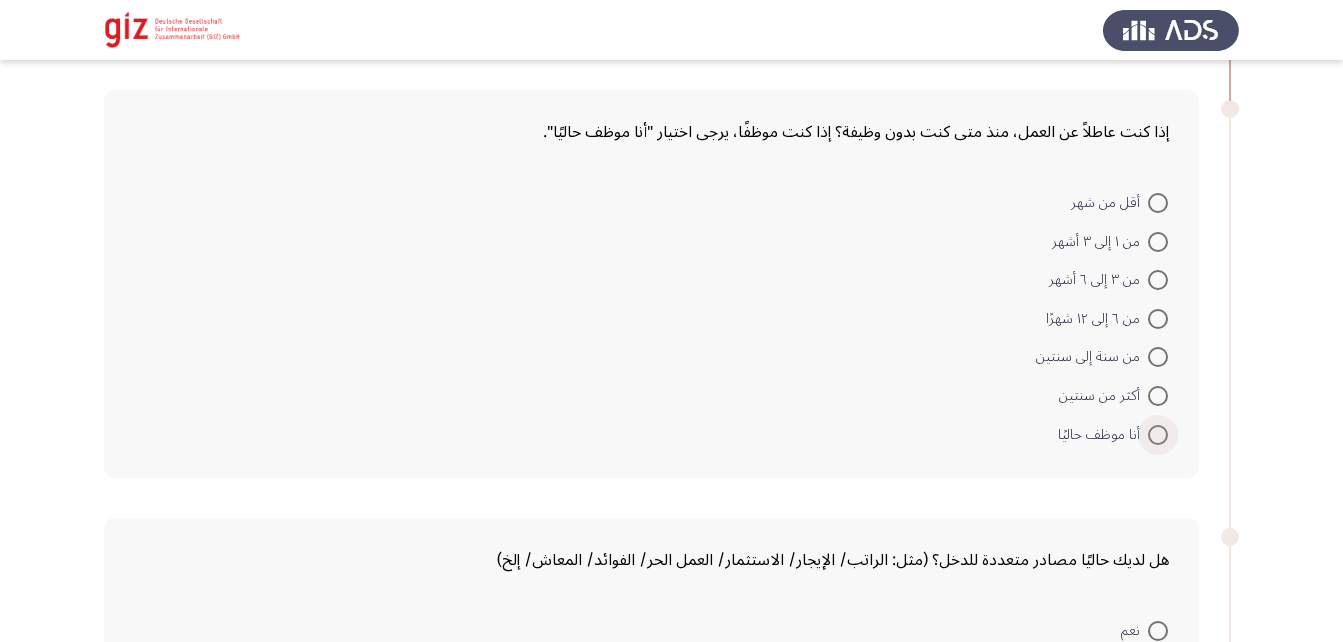 click at bounding box center (1158, 435) 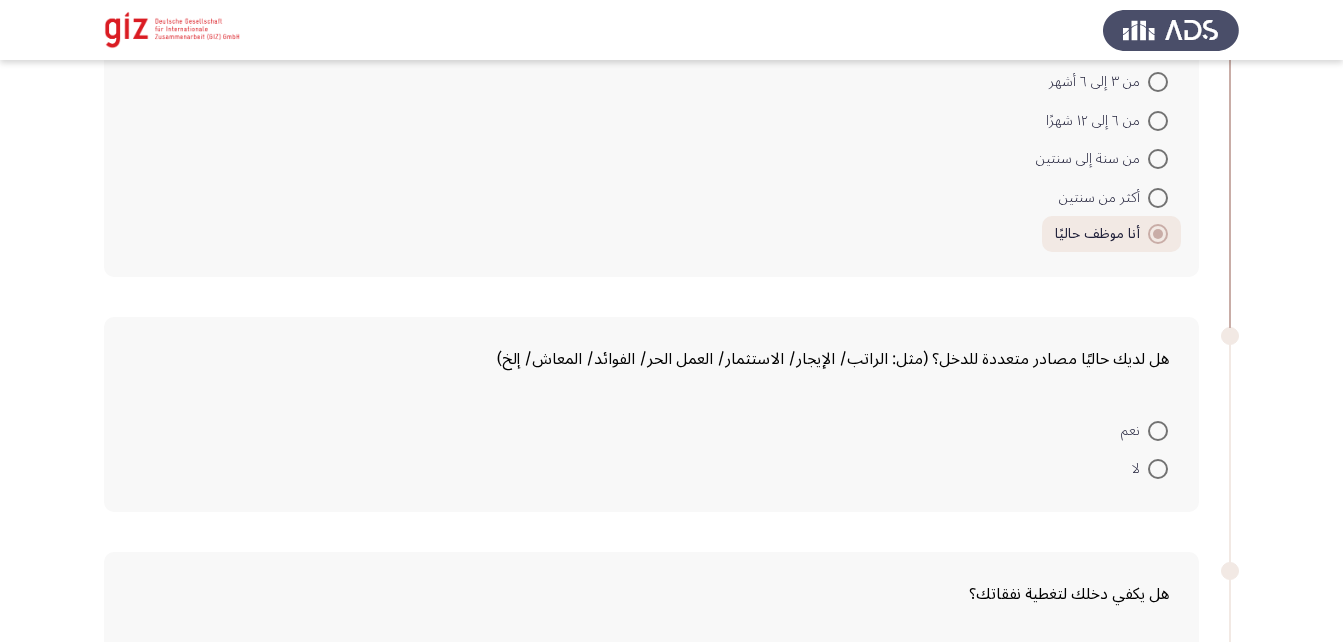 scroll, scrollTop: 1932, scrollLeft: 0, axis: vertical 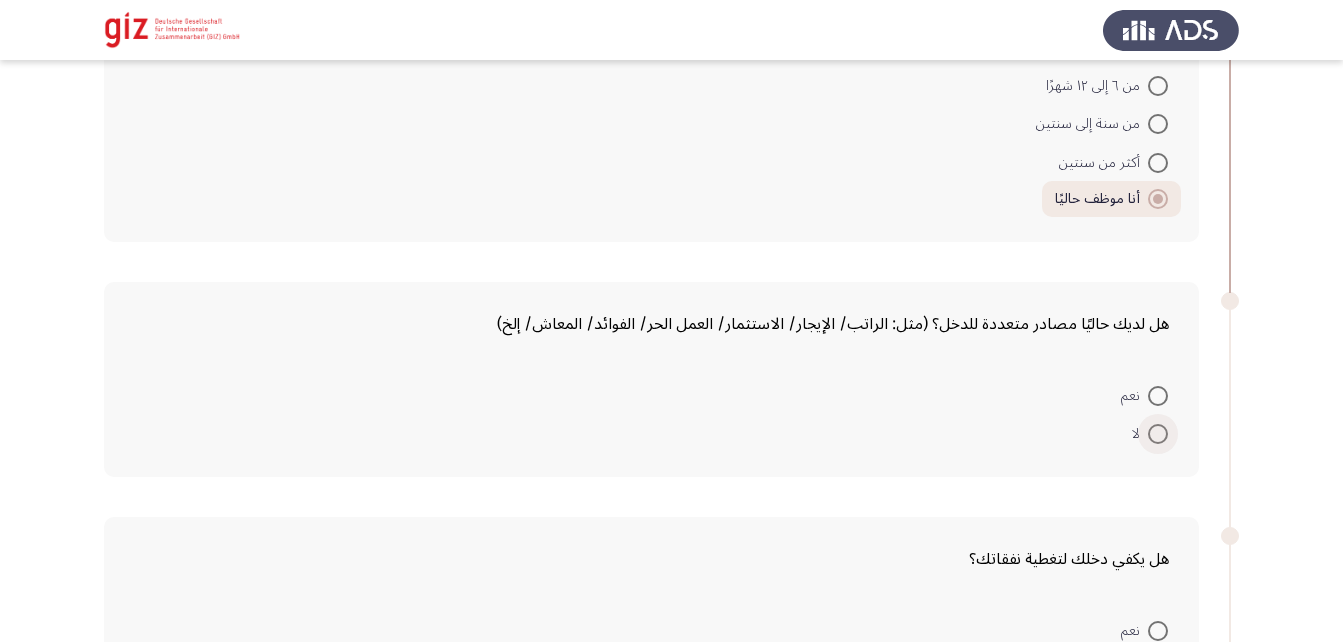 click at bounding box center (1158, 434) 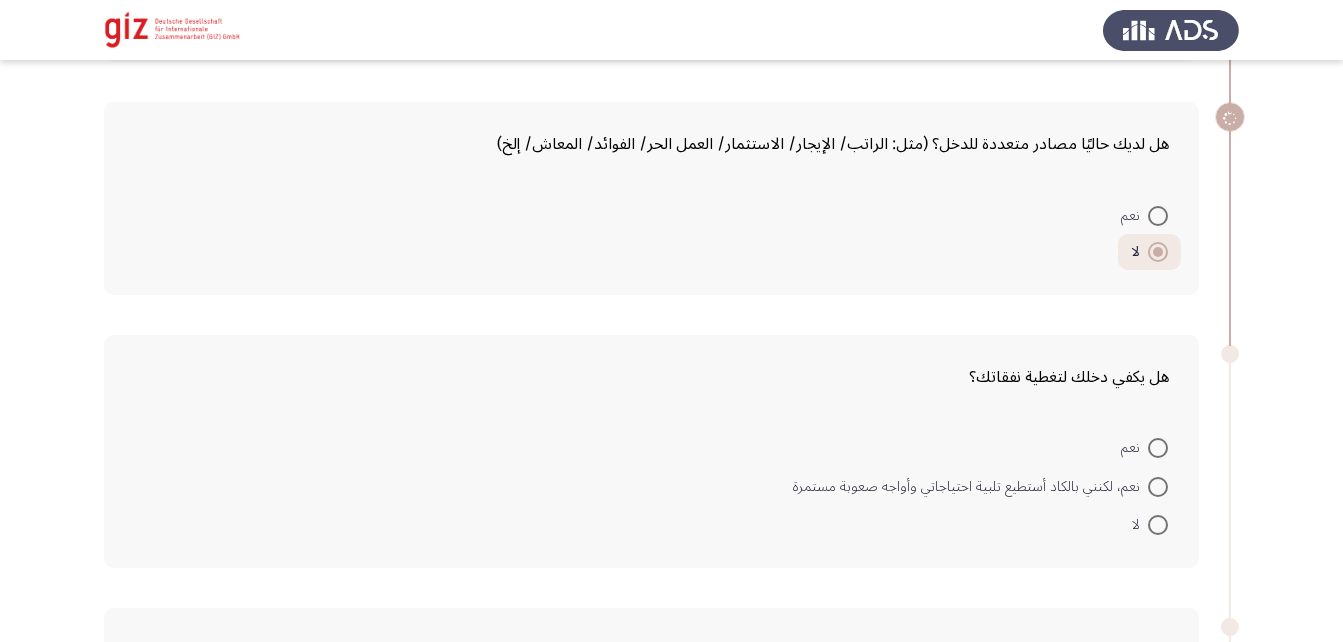 scroll, scrollTop: 2115, scrollLeft: 0, axis: vertical 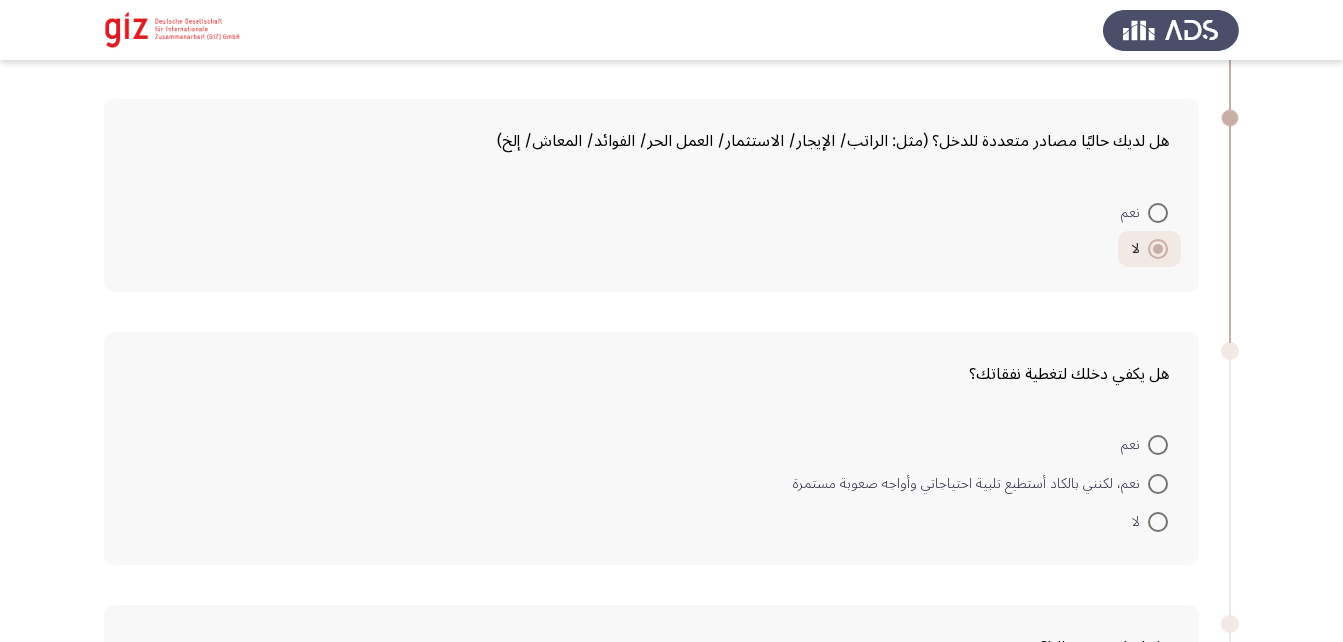 click at bounding box center [1158, 522] 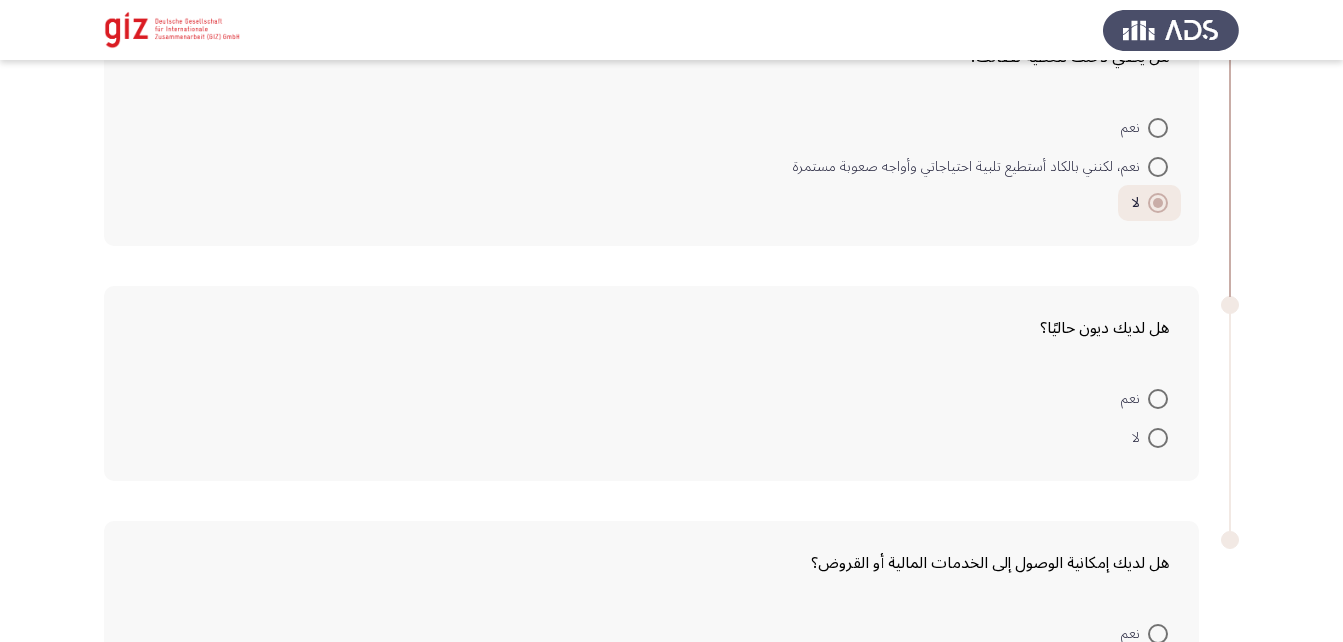 scroll, scrollTop: 2450, scrollLeft: 0, axis: vertical 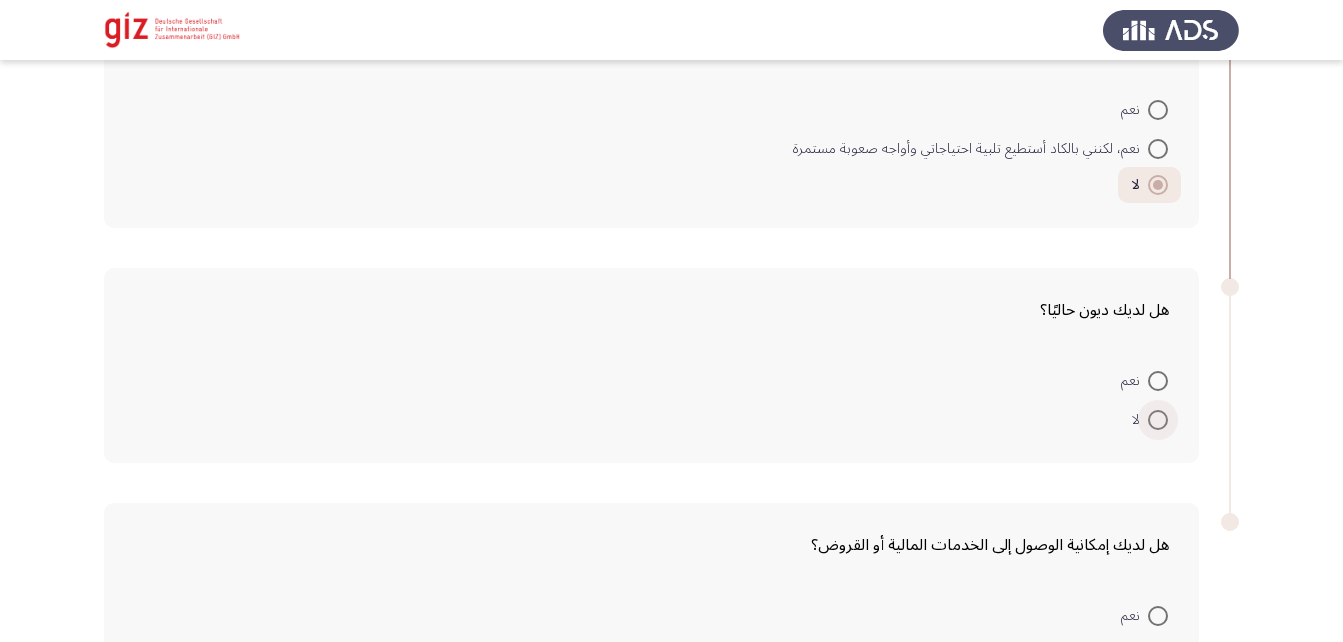 click at bounding box center [1158, 420] 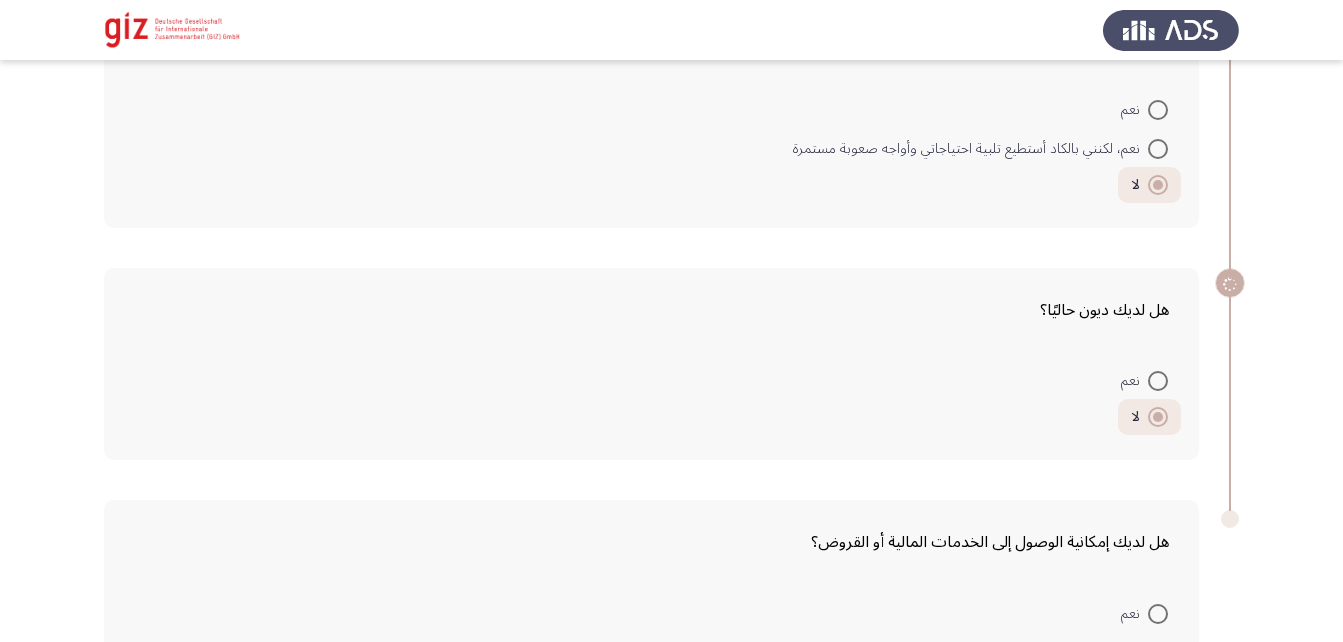 scroll, scrollTop: 2603, scrollLeft: 0, axis: vertical 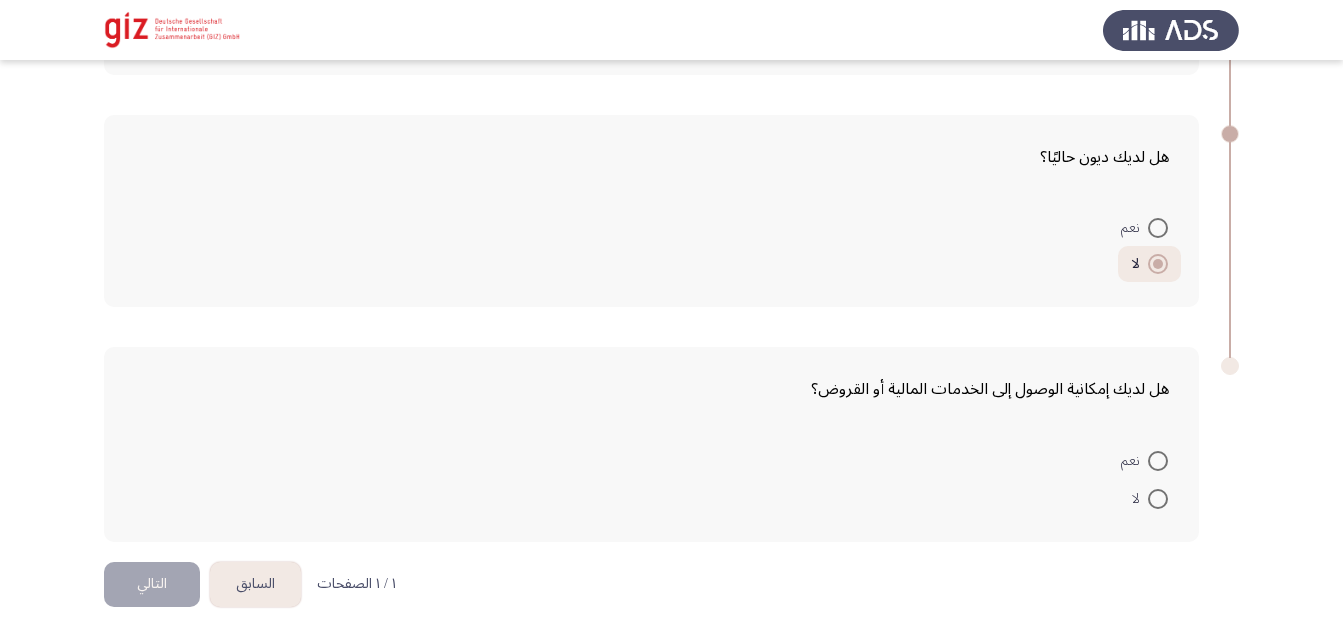 click at bounding box center [1158, 499] 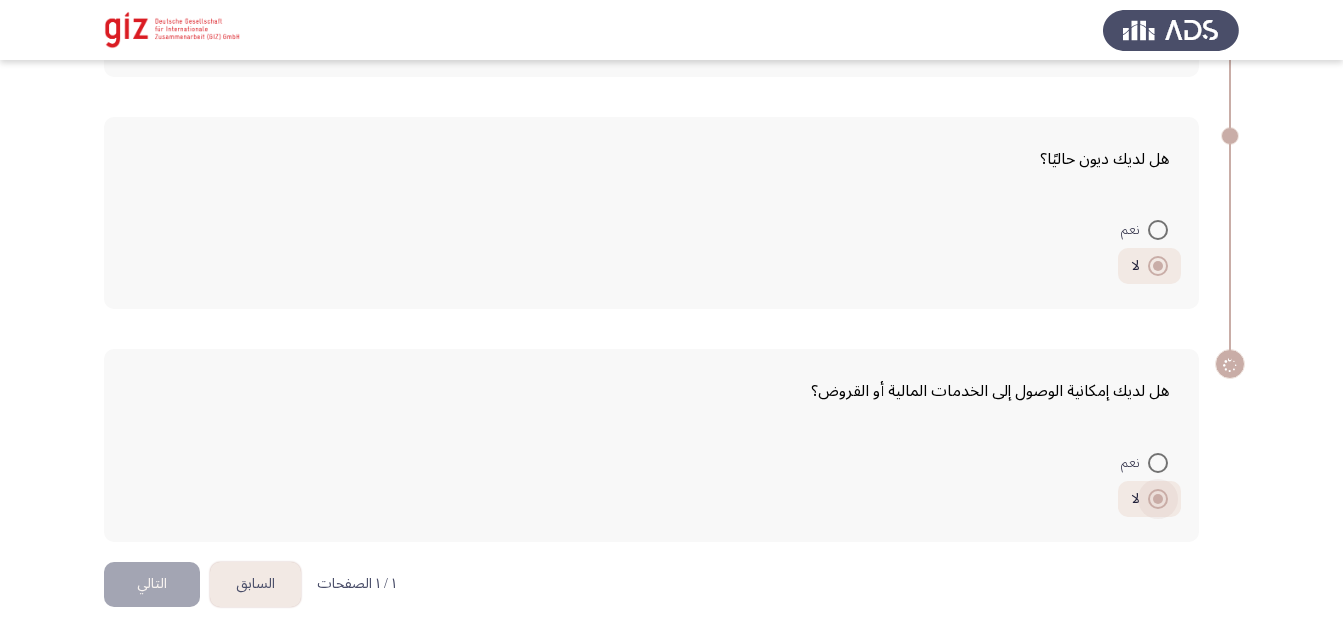 scroll, scrollTop: 2601, scrollLeft: 0, axis: vertical 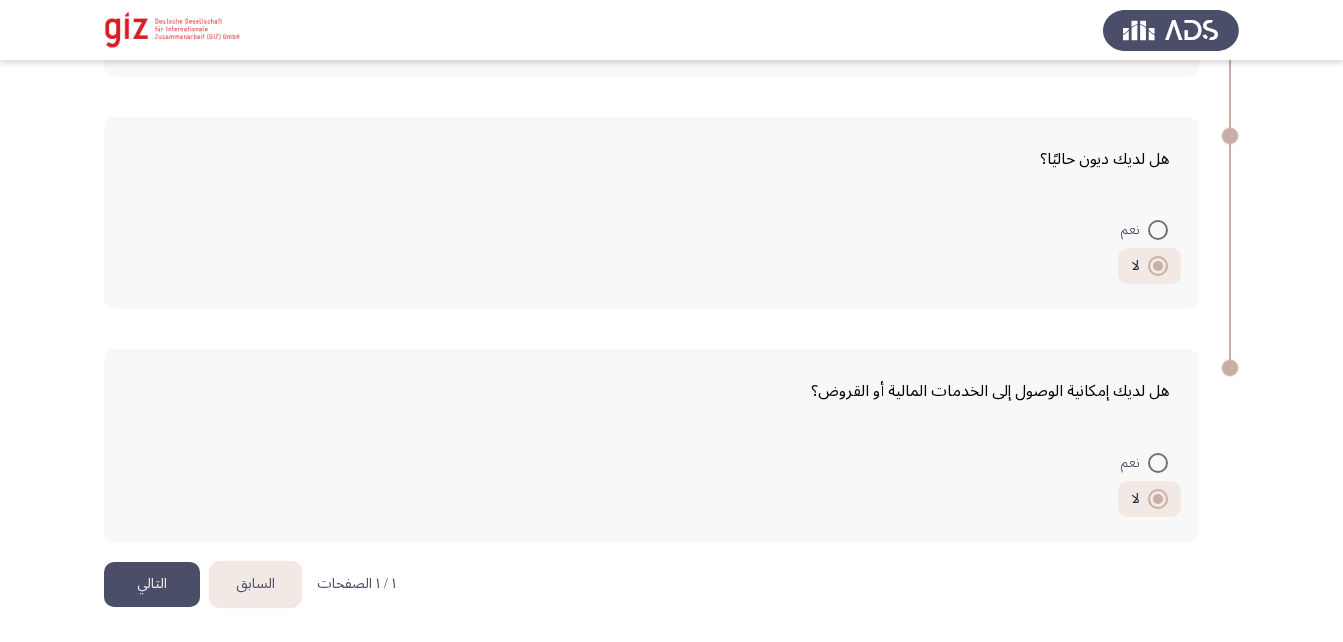 click on "التالي" 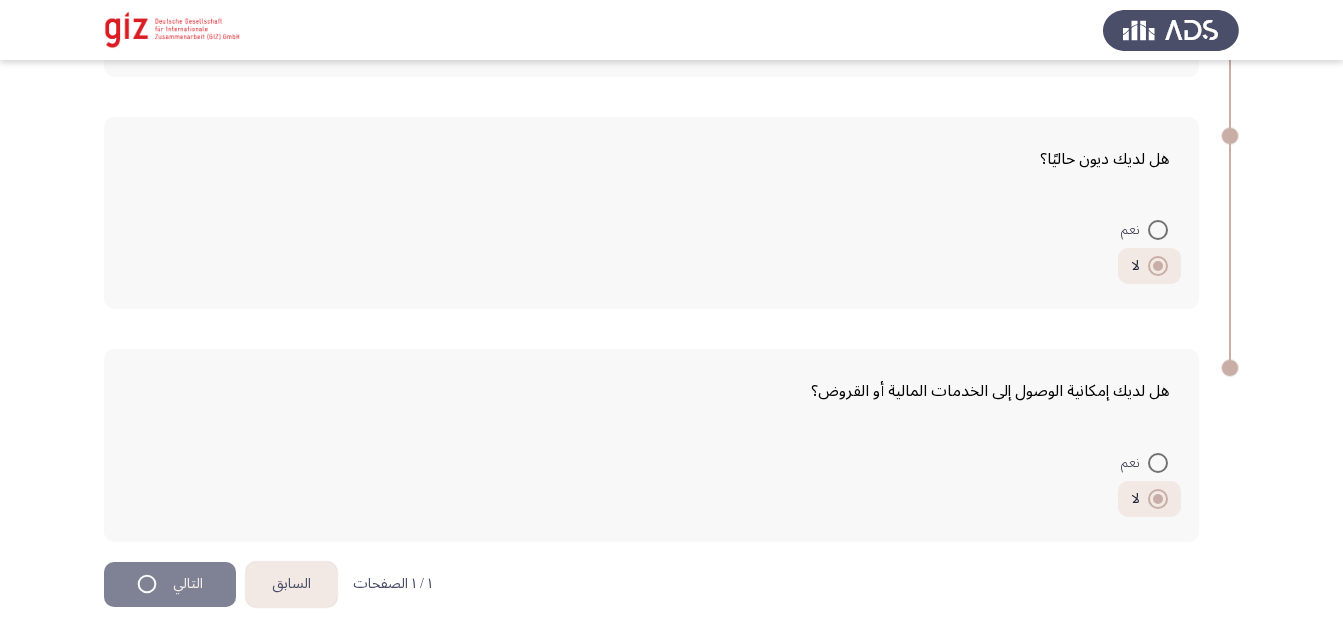 scroll, scrollTop: 0, scrollLeft: 0, axis: both 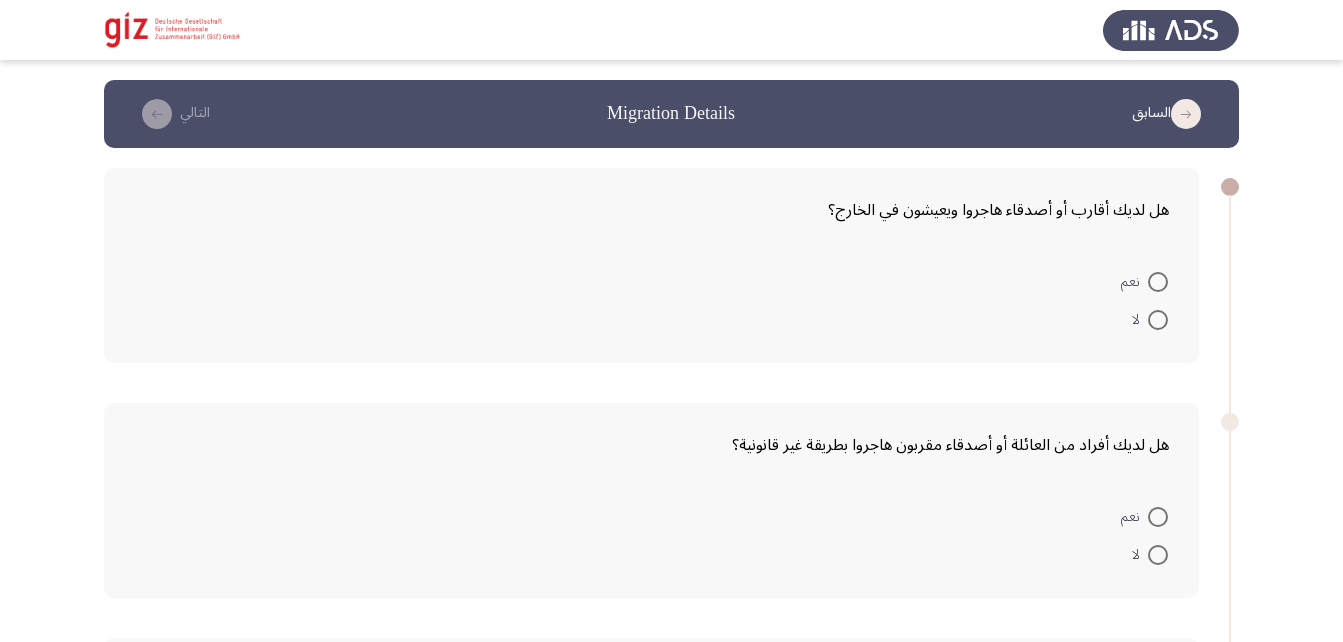 click at bounding box center [1158, 282] 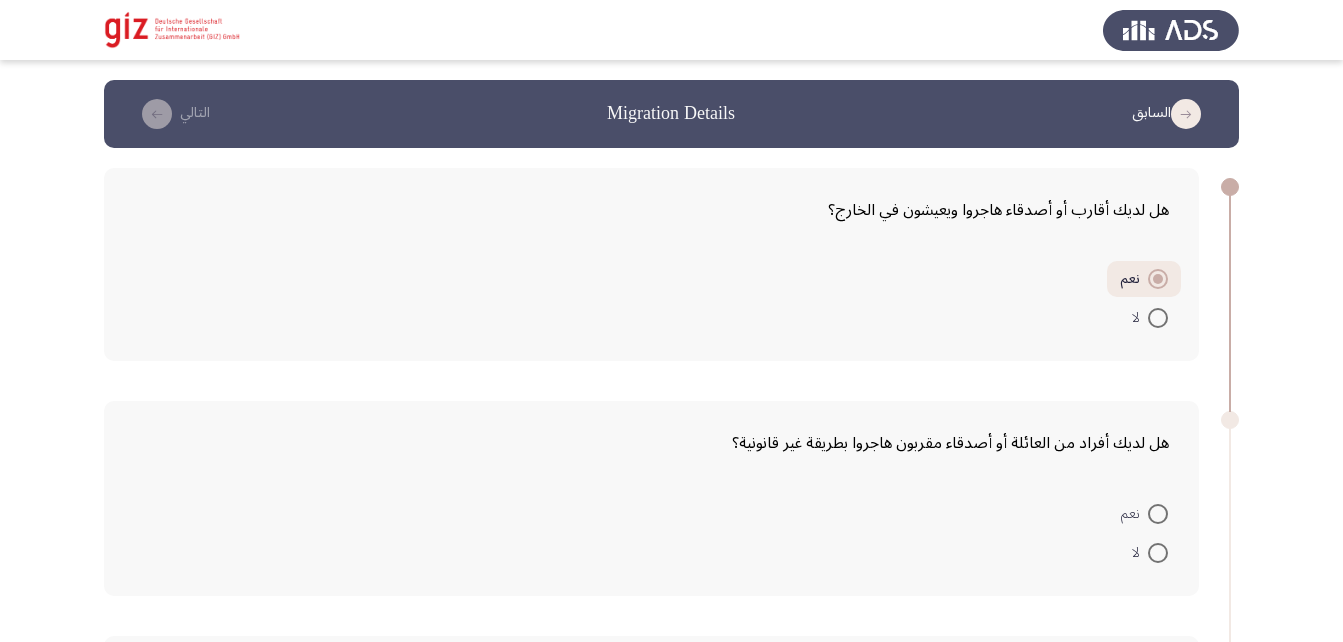 click at bounding box center (1158, 514) 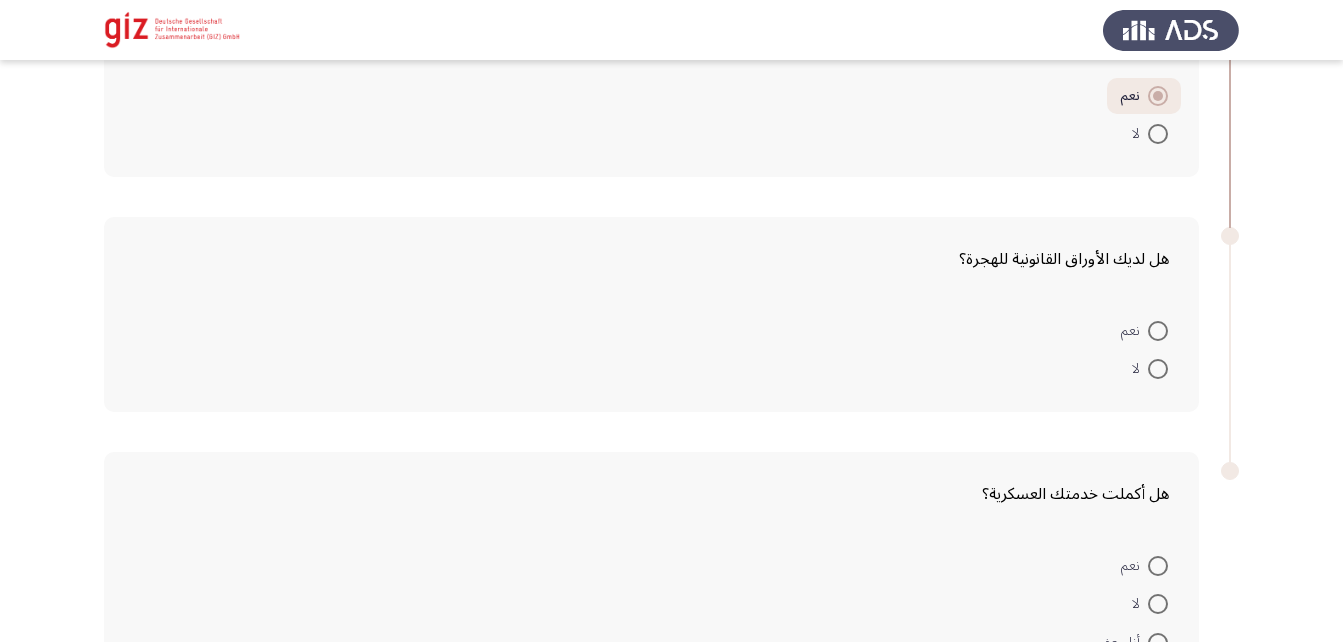 scroll, scrollTop: 443, scrollLeft: 0, axis: vertical 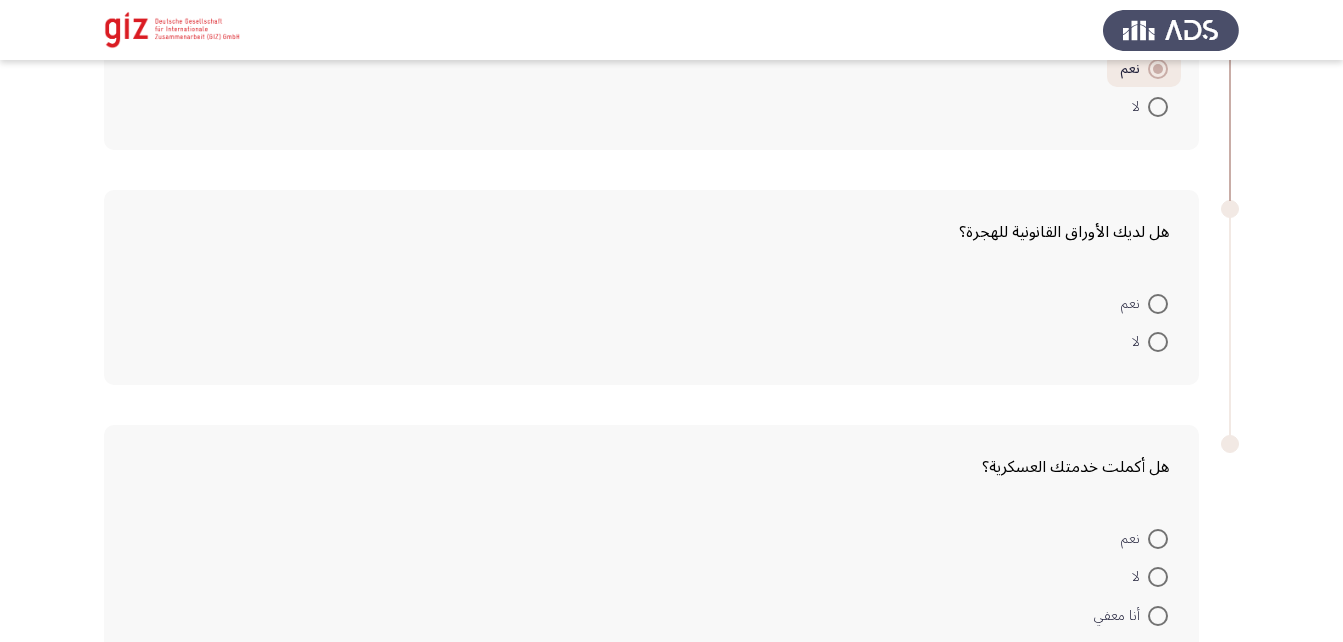 click at bounding box center (1158, 304) 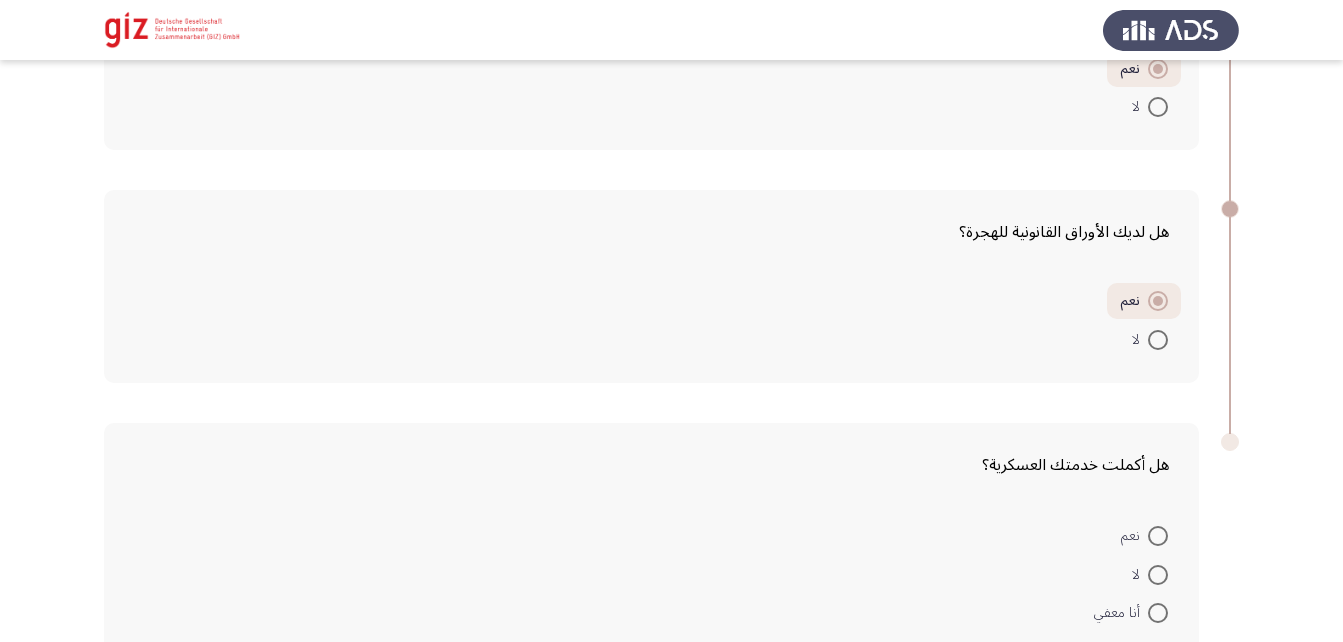 click at bounding box center [1158, 613] 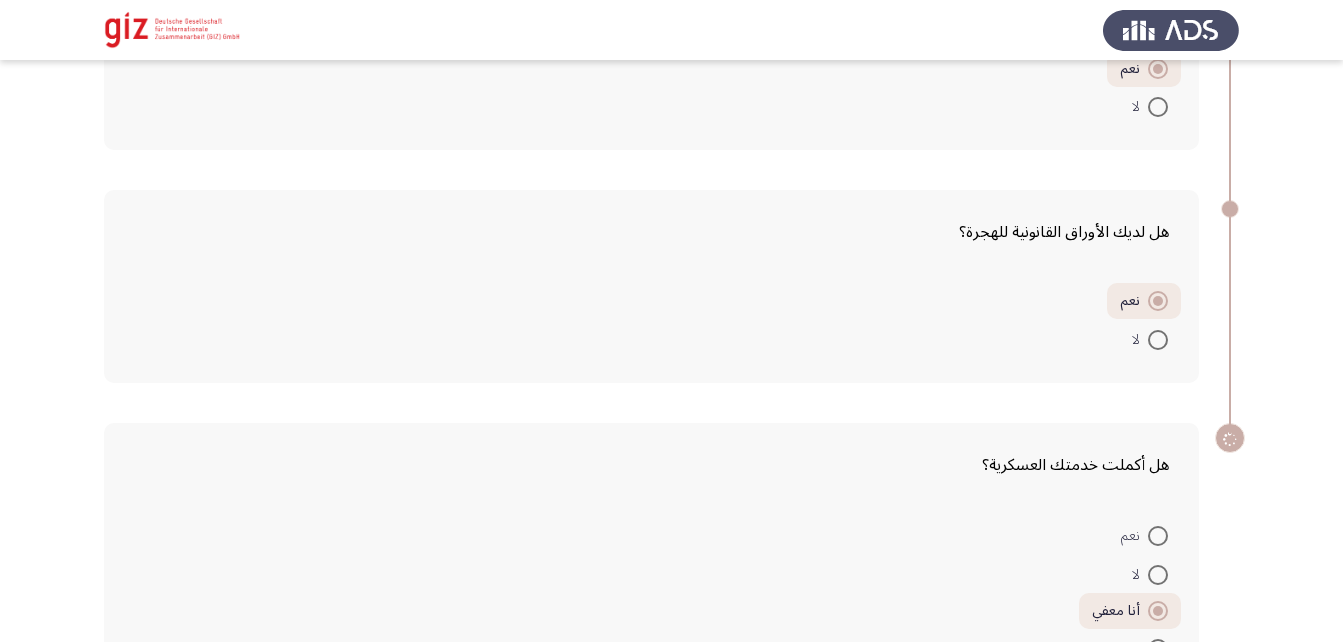 scroll, scrollTop: 593, scrollLeft: 0, axis: vertical 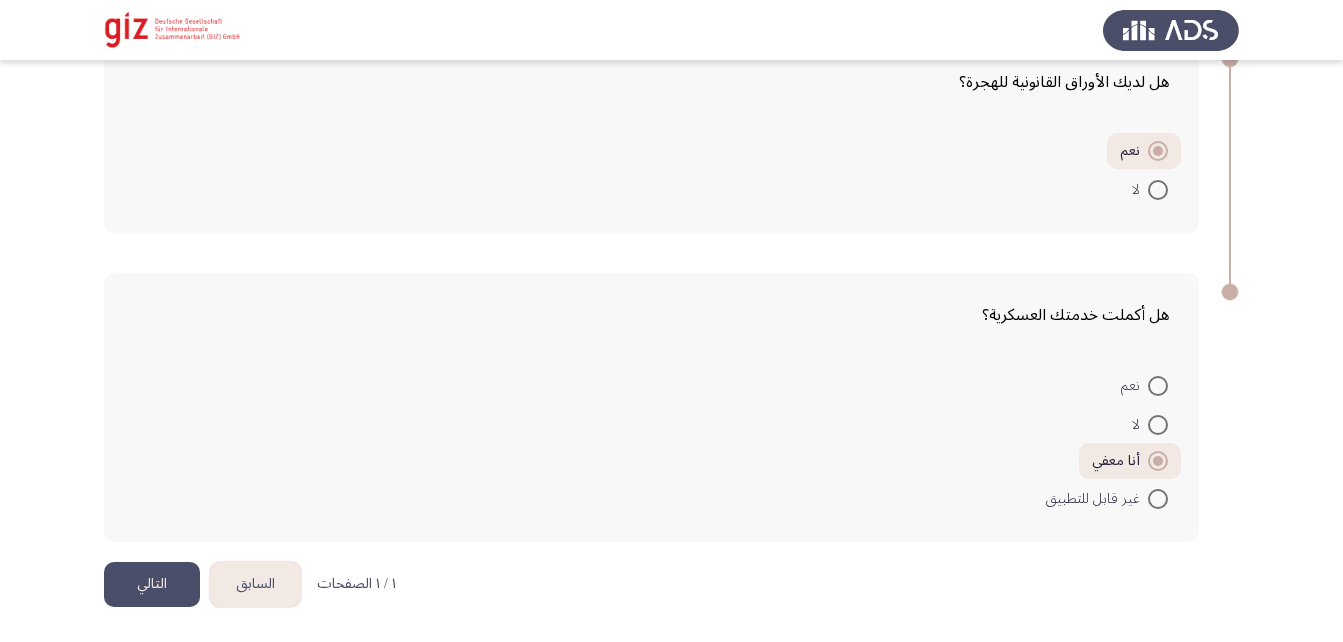 click on "التالي" 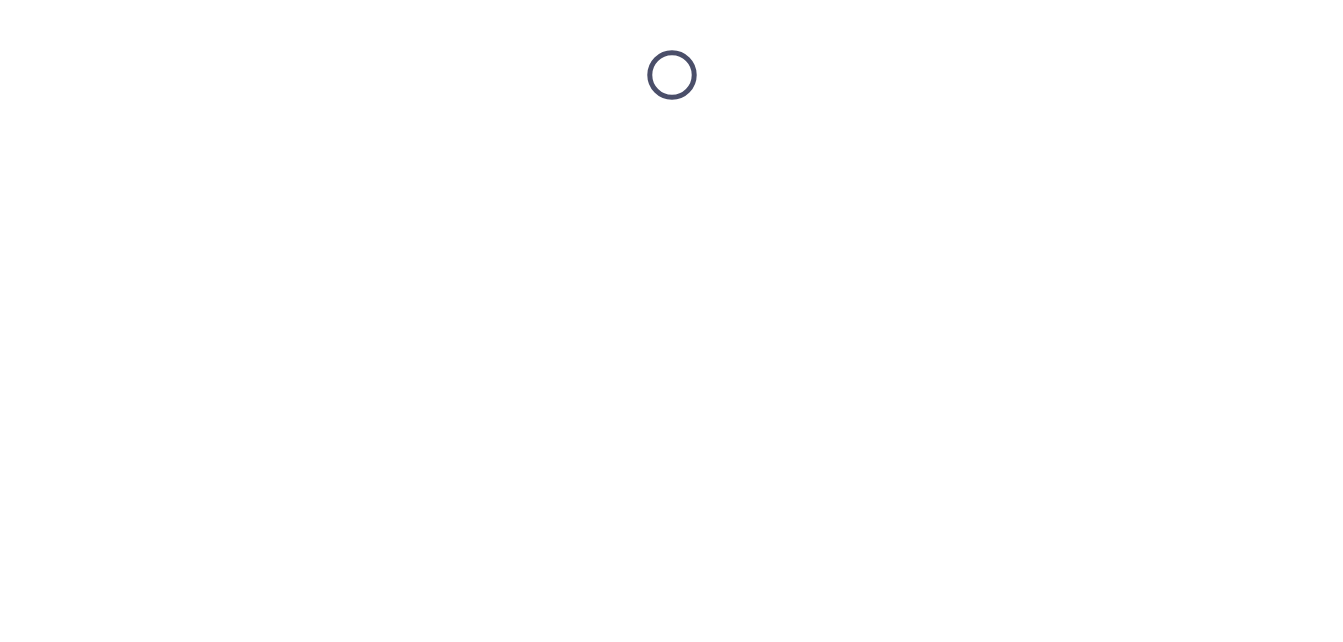 scroll, scrollTop: 0, scrollLeft: 0, axis: both 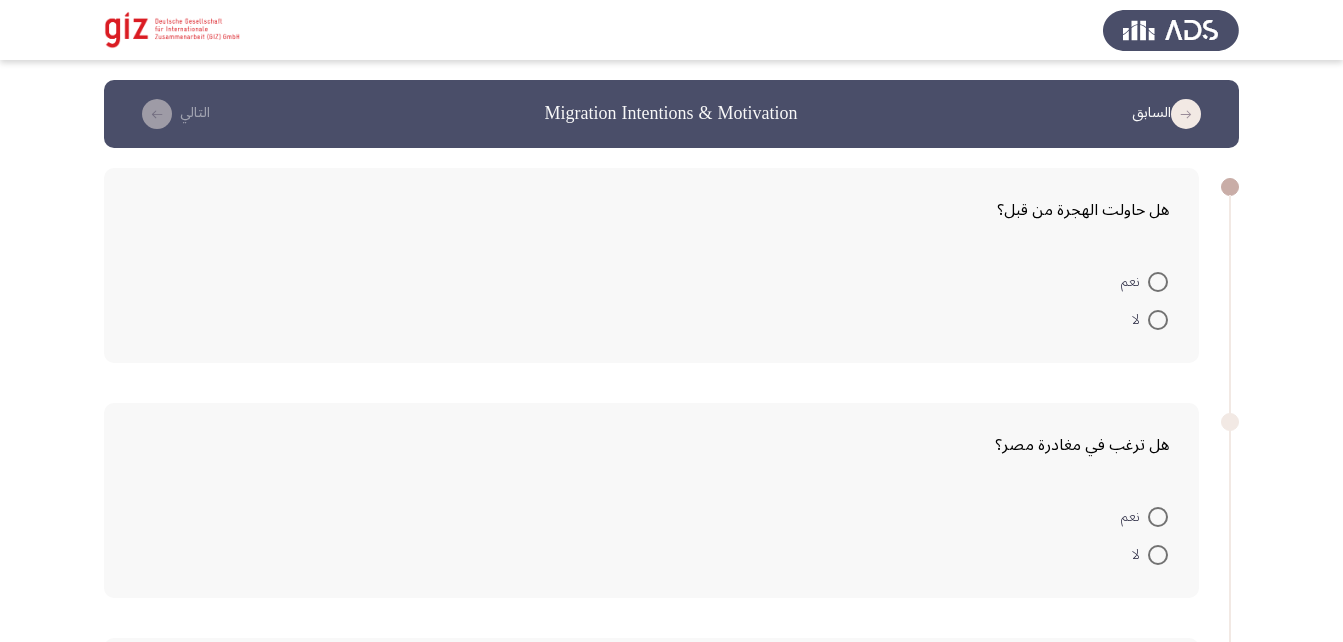 click at bounding box center [1158, 282] 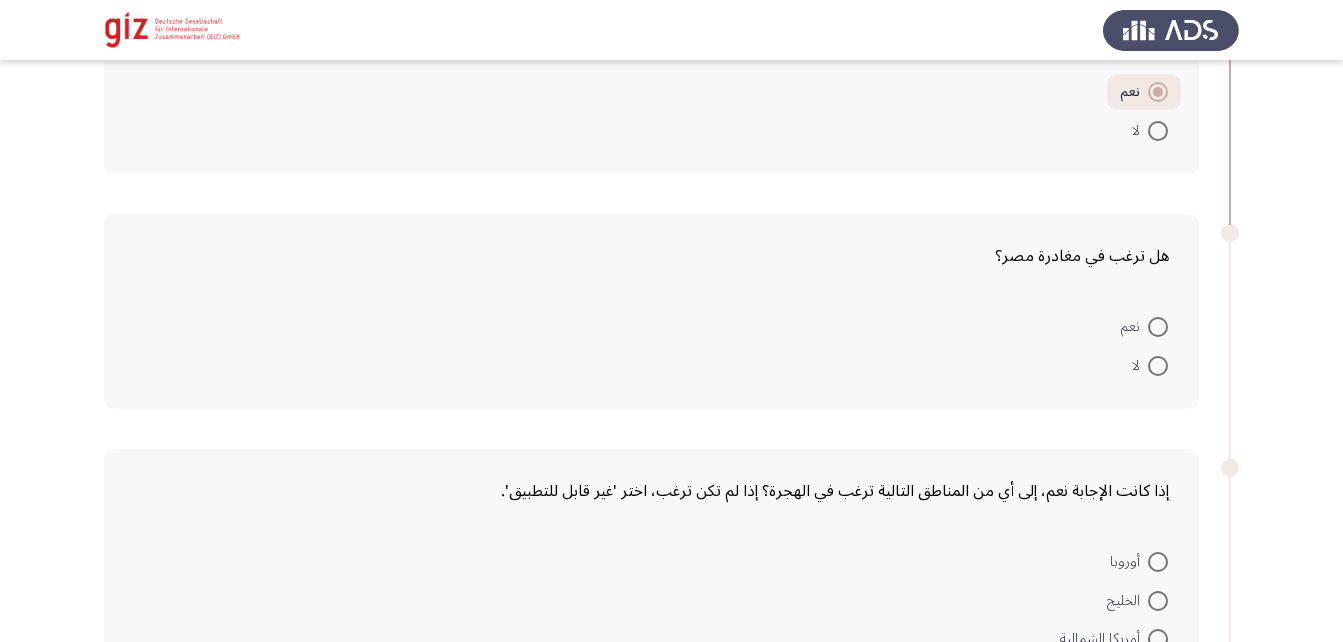 scroll, scrollTop: 188, scrollLeft: 0, axis: vertical 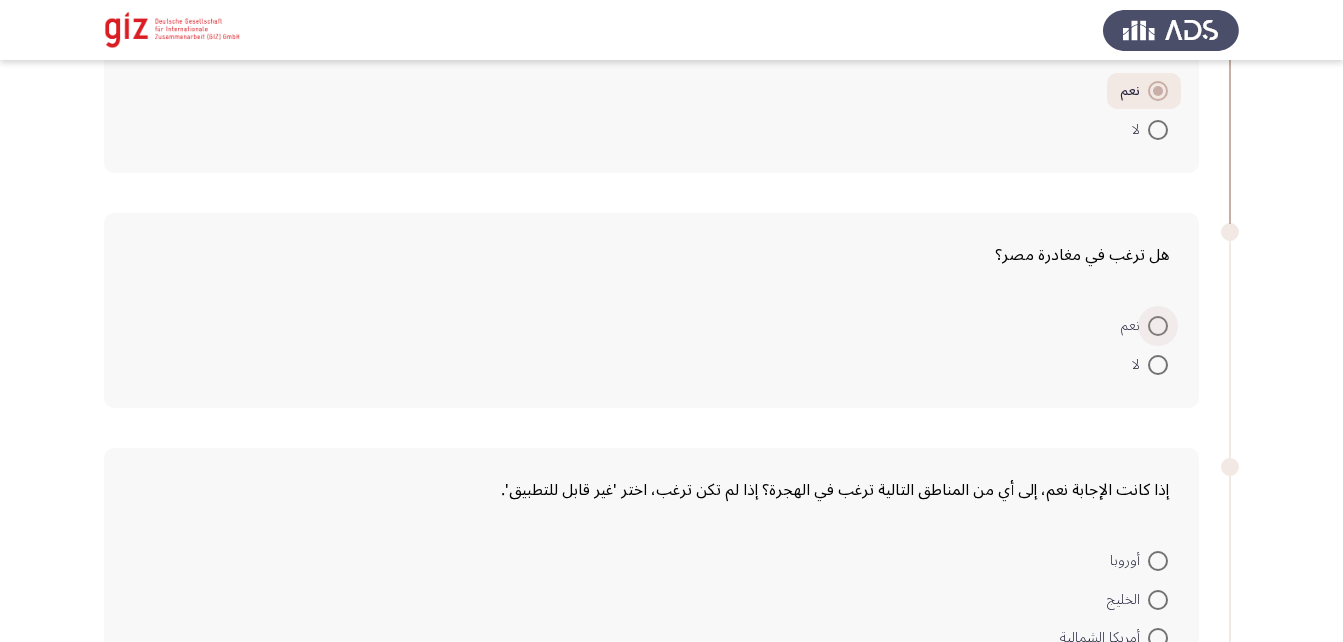 click at bounding box center (1158, 326) 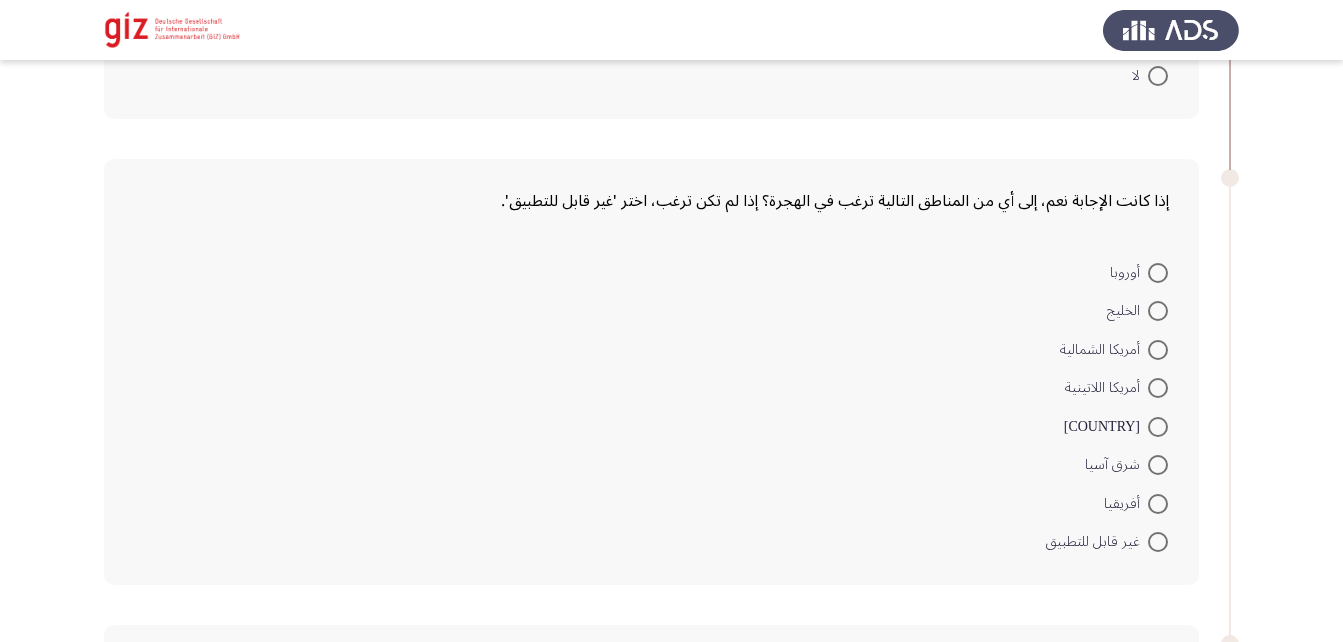 scroll, scrollTop: 475, scrollLeft: 0, axis: vertical 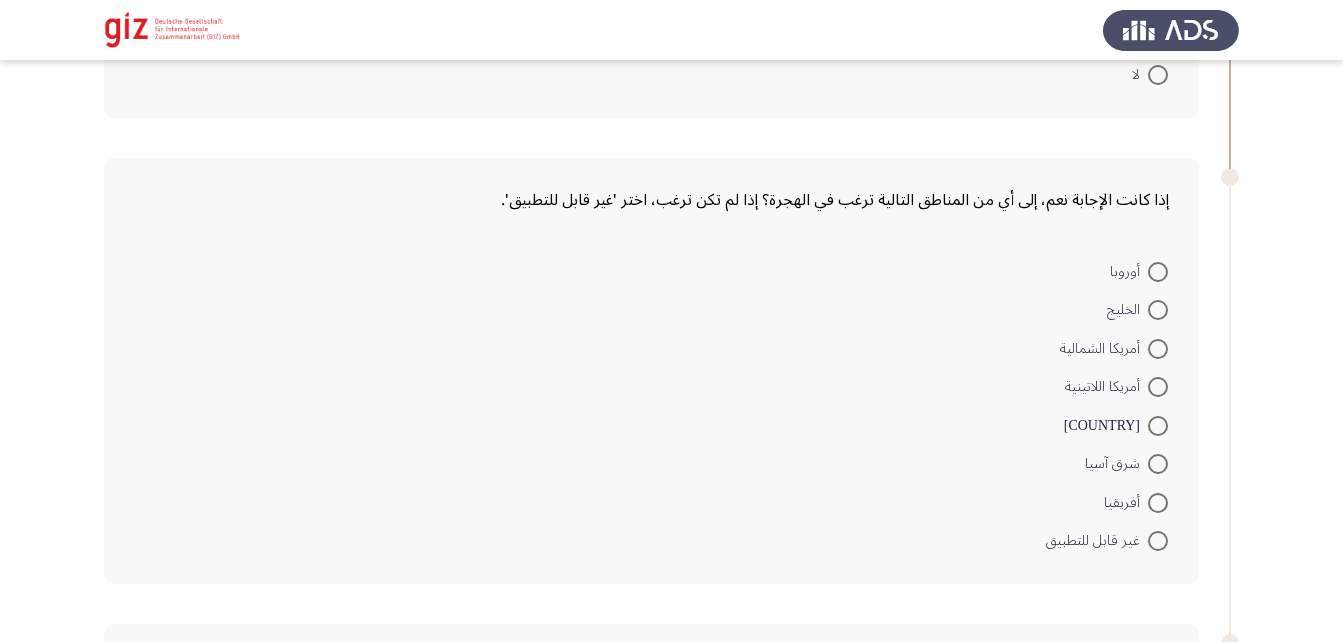 click on "أوروبا" at bounding box center [1139, 272] 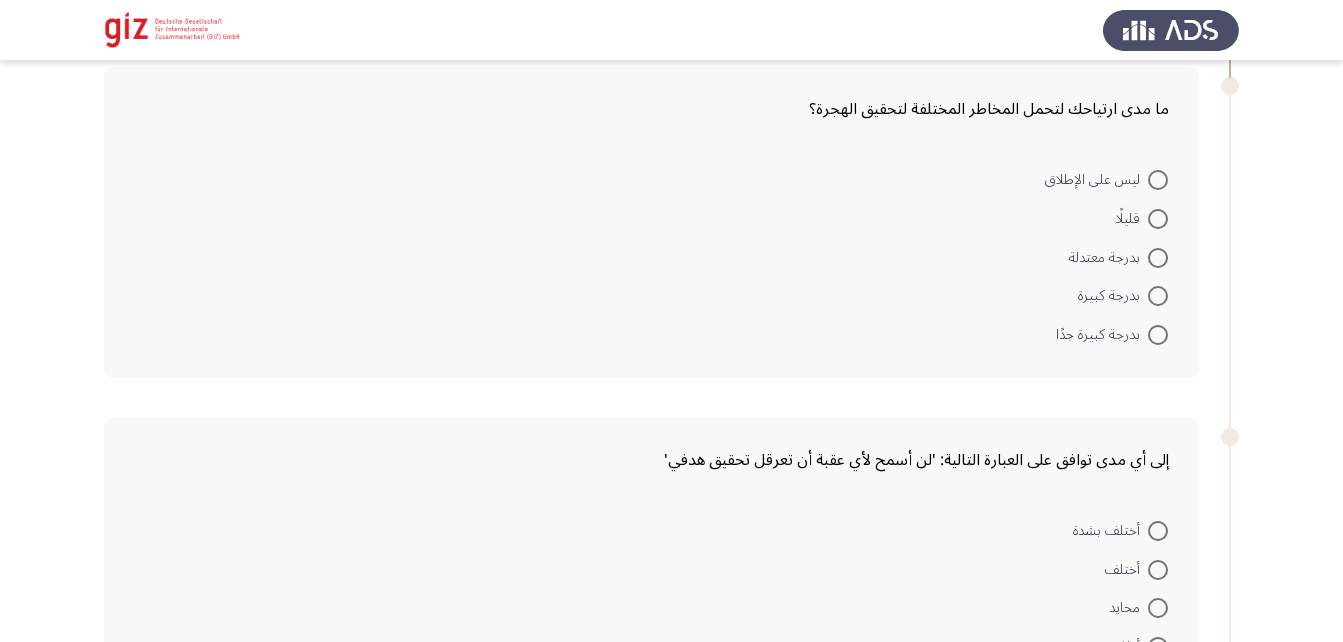 scroll, scrollTop: 1031, scrollLeft: 0, axis: vertical 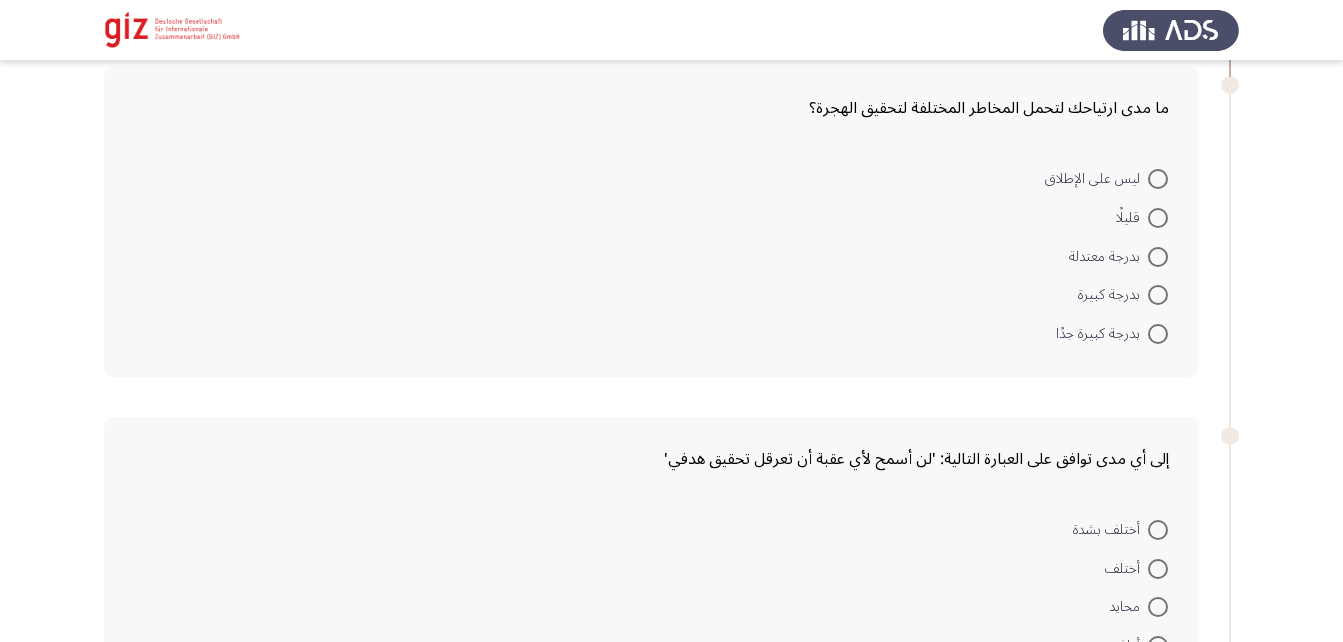 click at bounding box center (1158, 257) 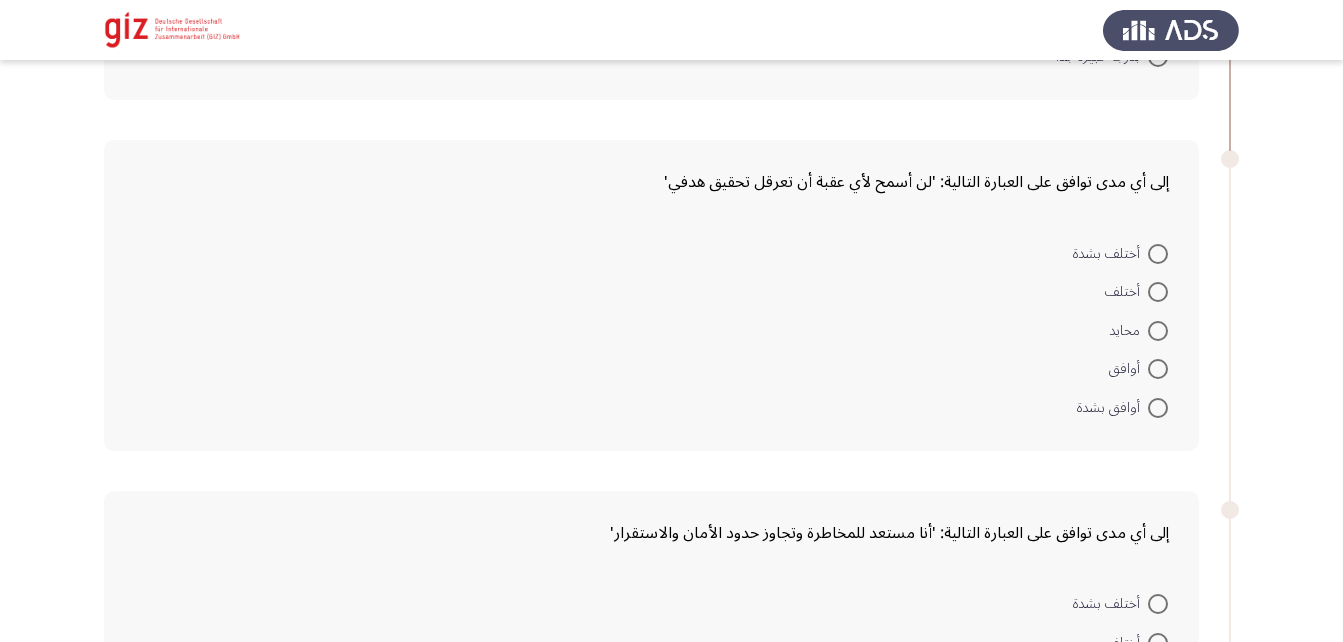 scroll, scrollTop: 1306, scrollLeft: 0, axis: vertical 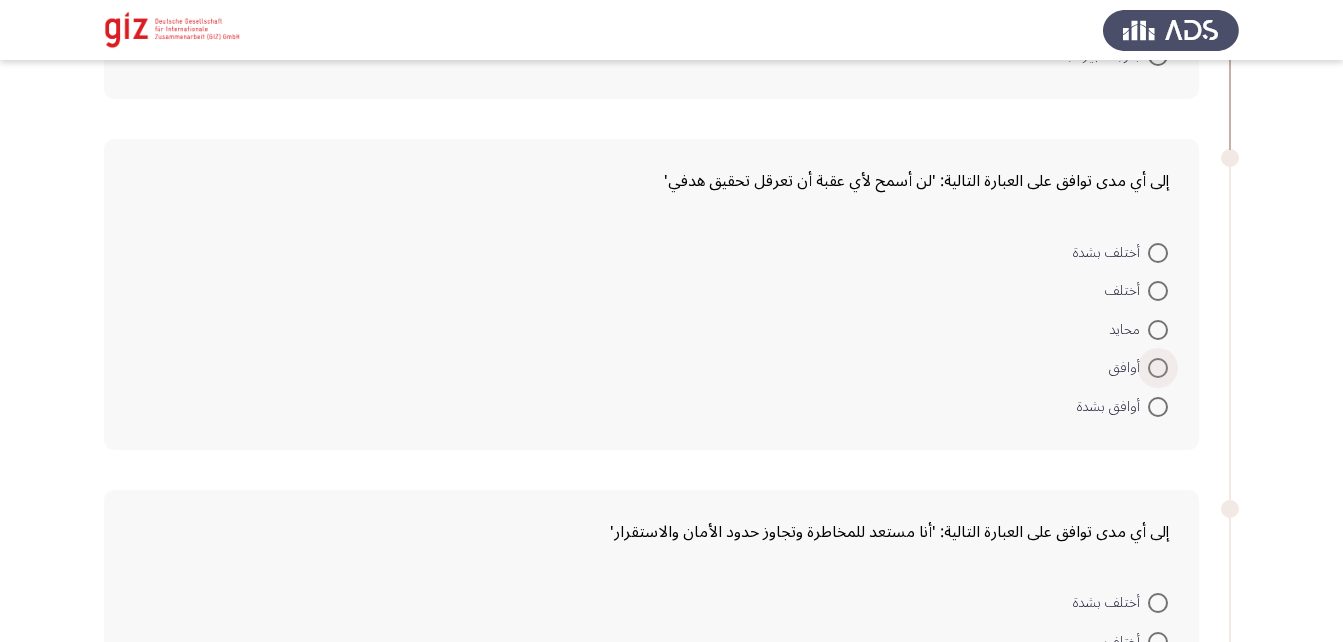 click at bounding box center (1158, 368) 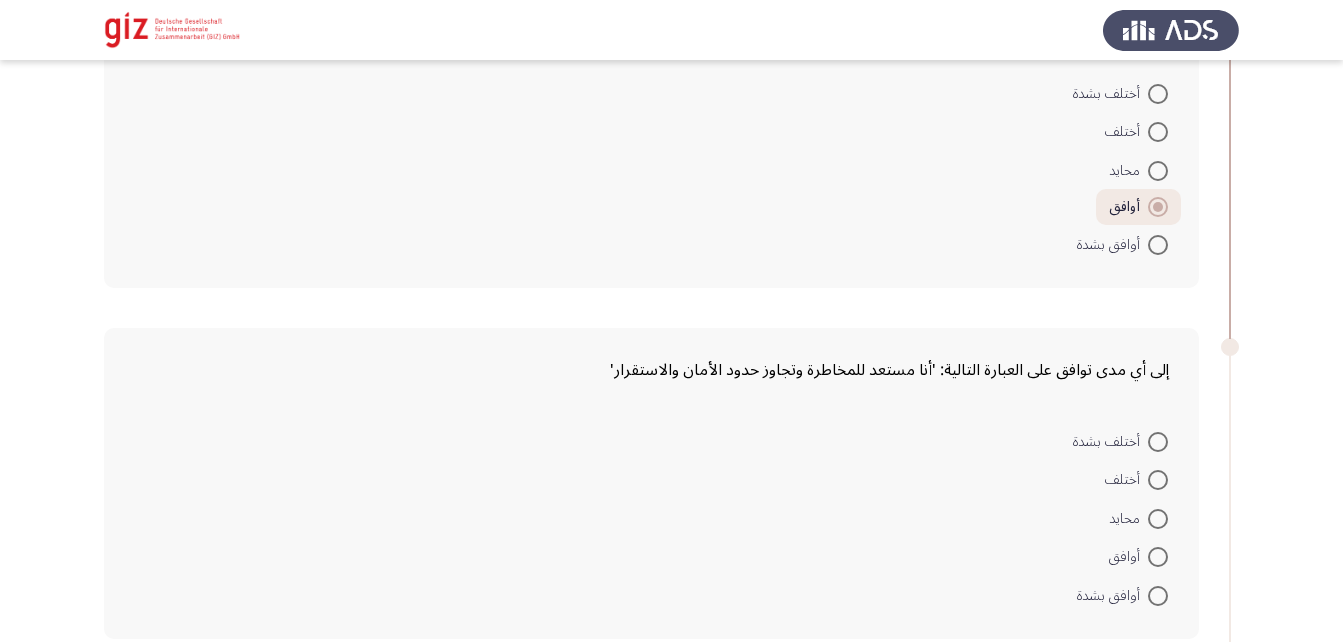 scroll, scrollTop: 1466, scrollLeft: 0, axis: vertical 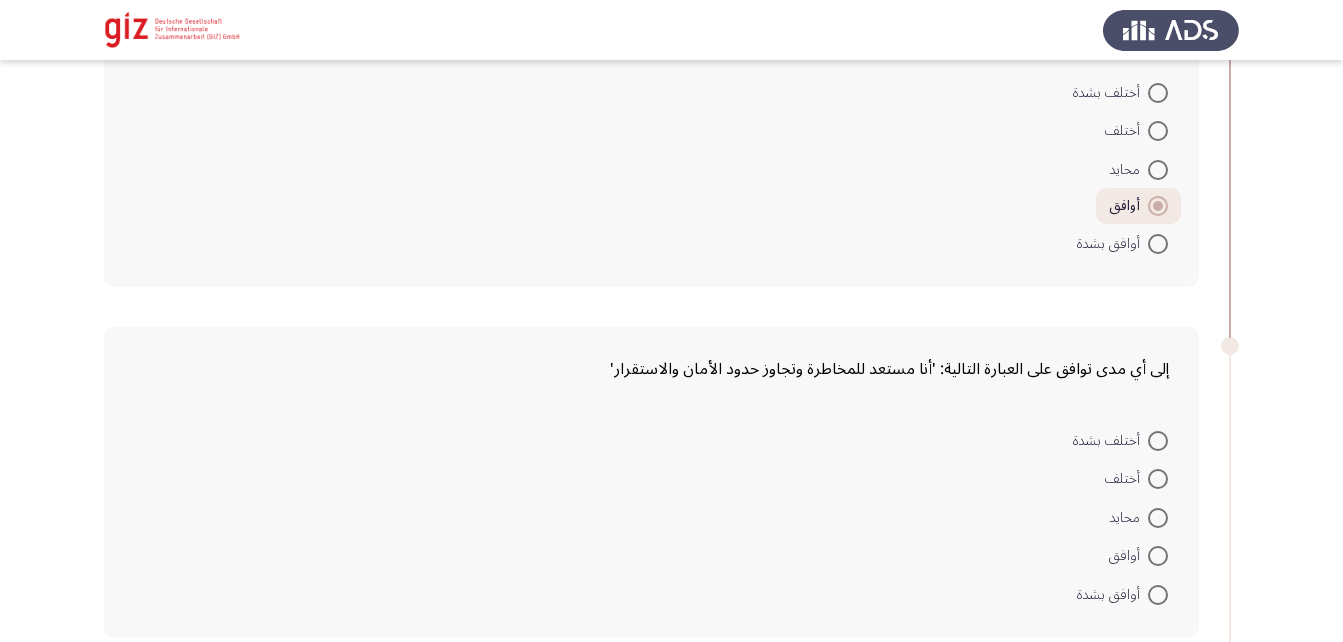 click at bounding box center [1158, 170] 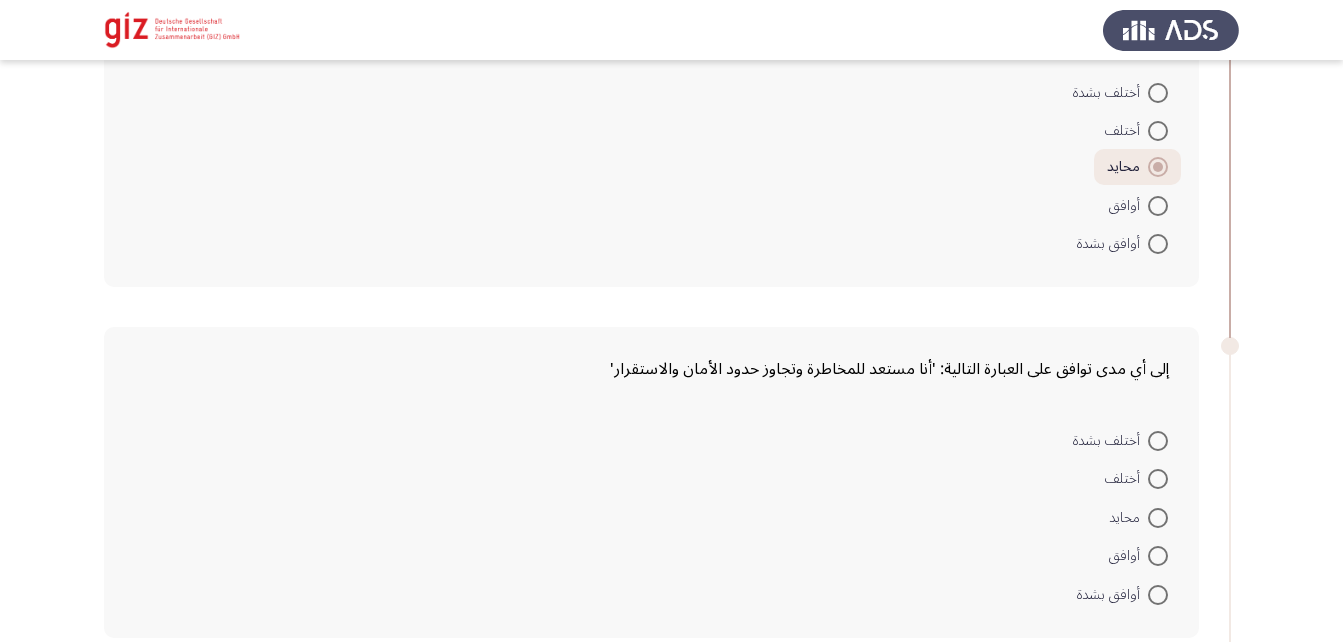 click at bounding box center [1158, 556] 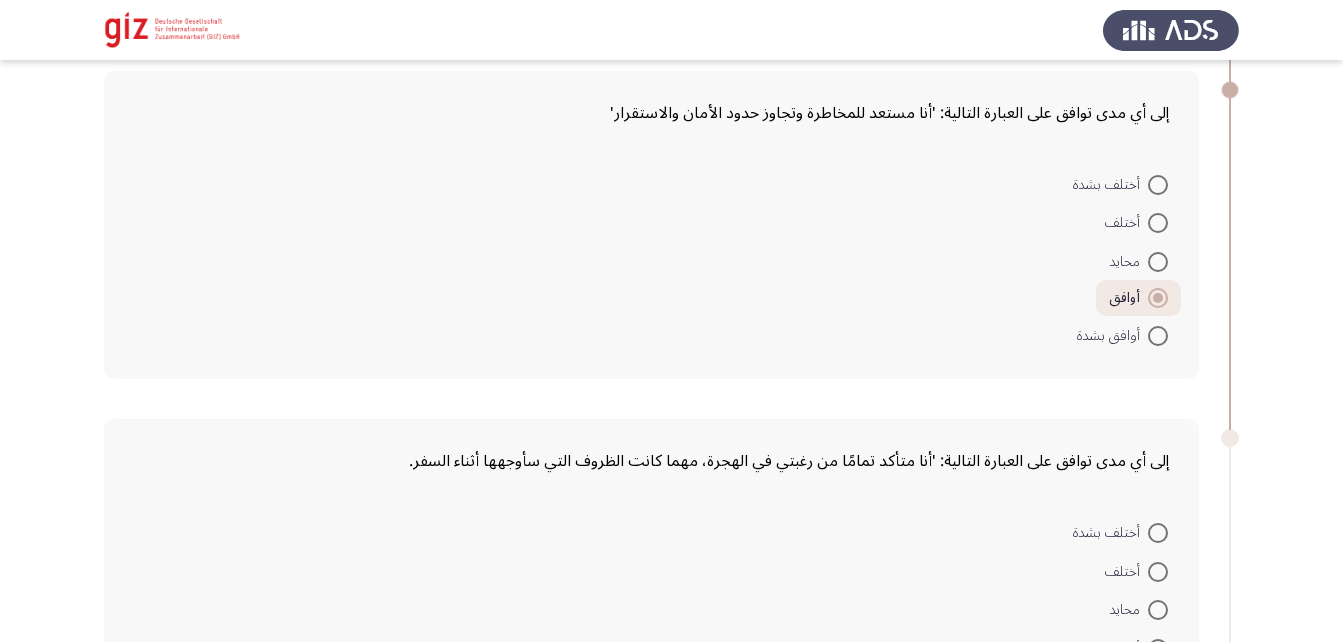 scroll, scrollTop: 1760, scrollLeft: 0, axis: vertical 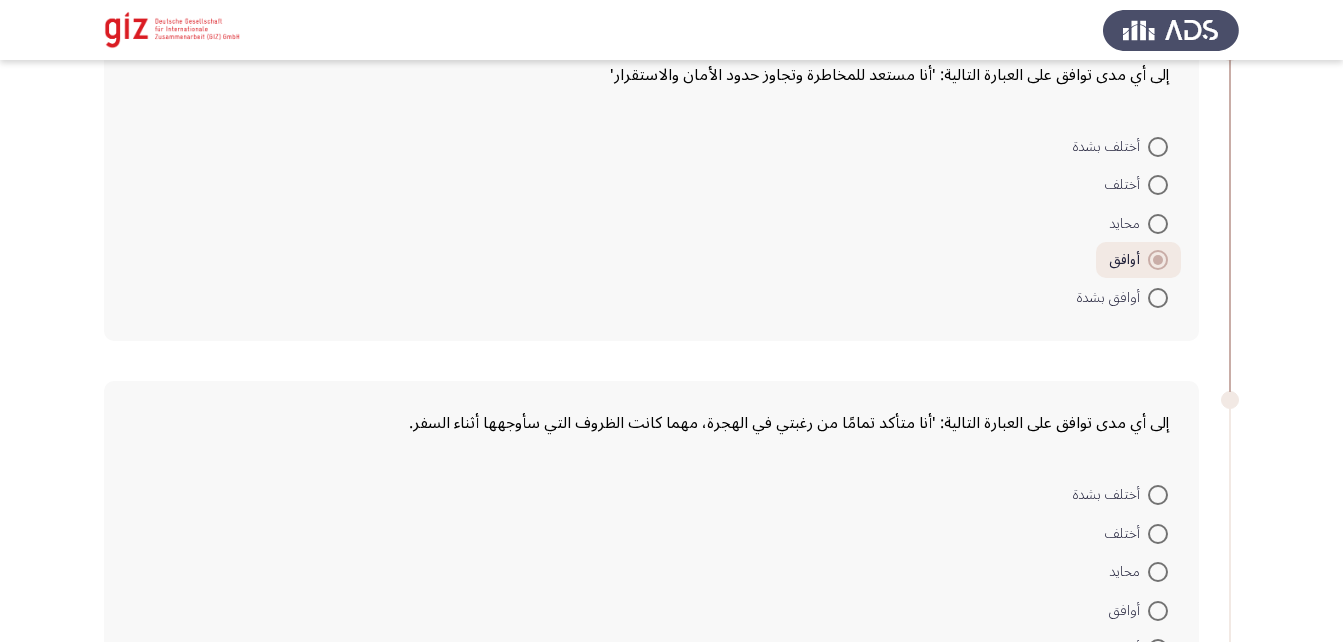click at bounding box center [1158, 572] 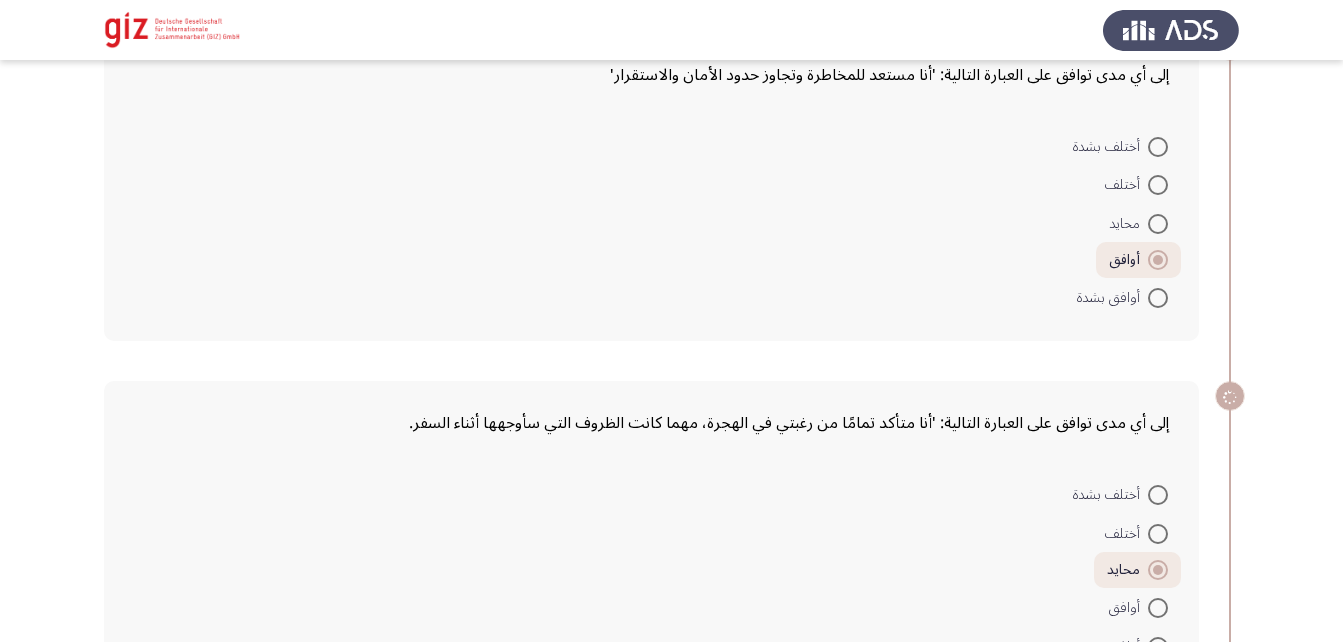 scroll, scrollTop: 1899, scrollLeft: 0, axis: vertical 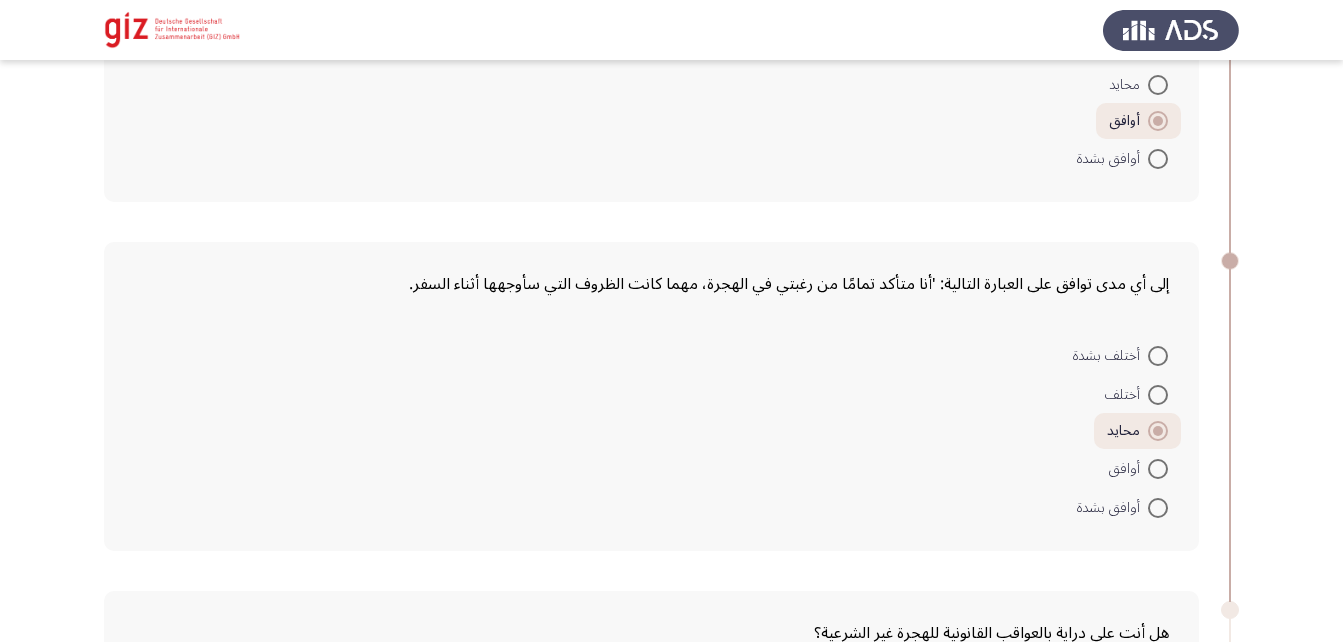 click at bounding box center (1158, 85) 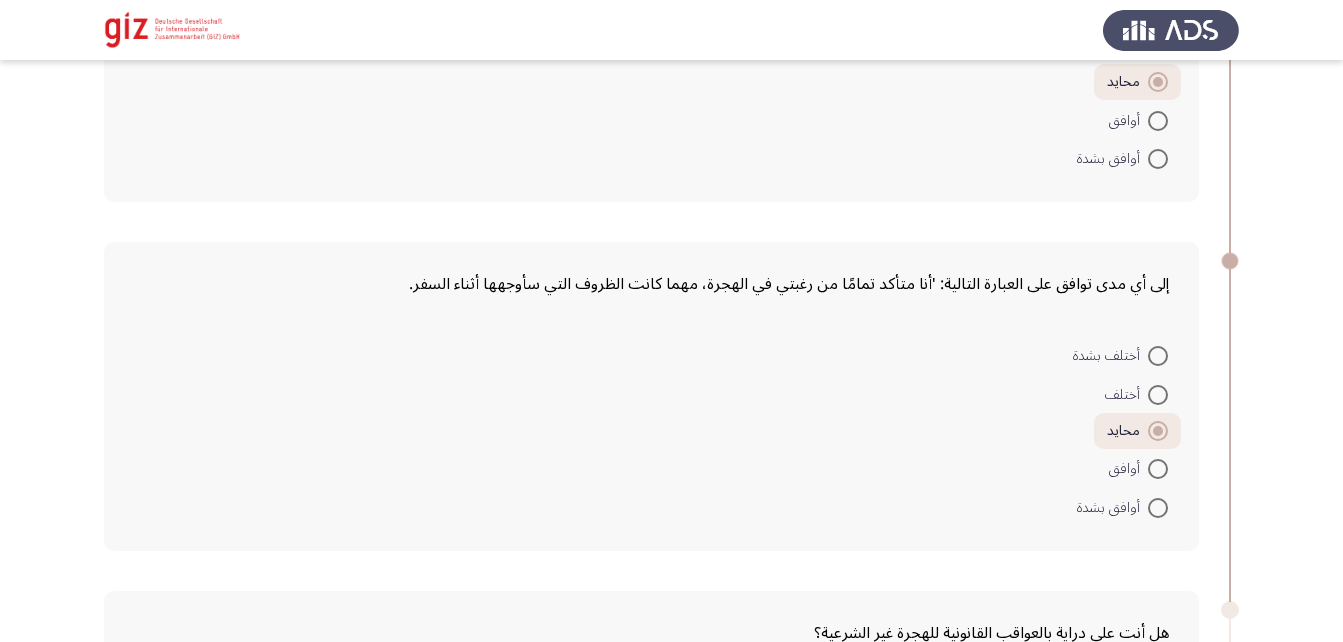 scroll, scrollTop: 2168, scrollLeft: 0, axis: vertical 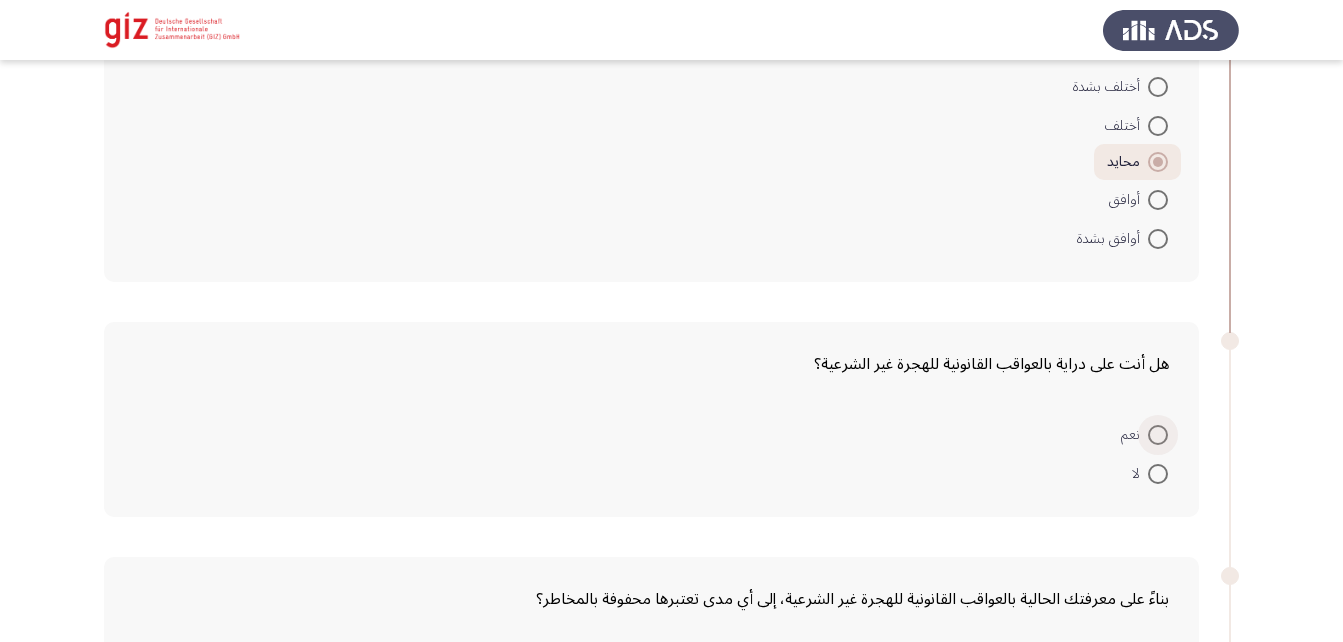 click at bounding box center [1158, 435] 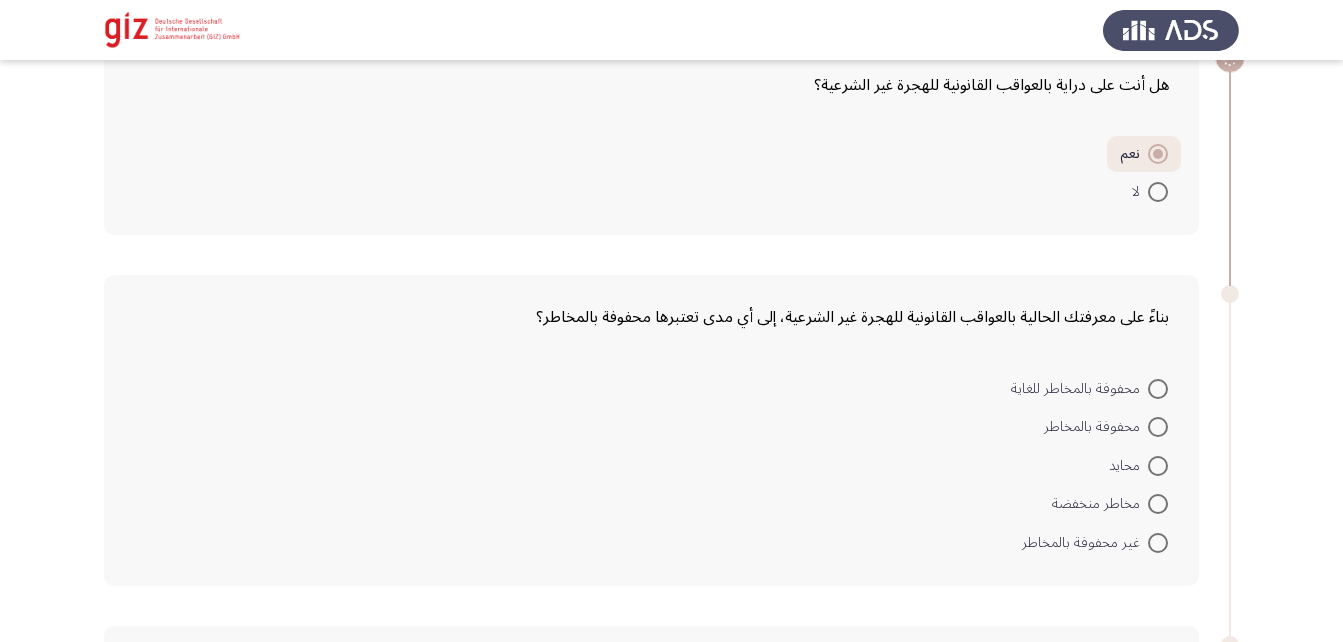 scroll, scrollTop: 2451, scrollLeft: 0, axis: vertical 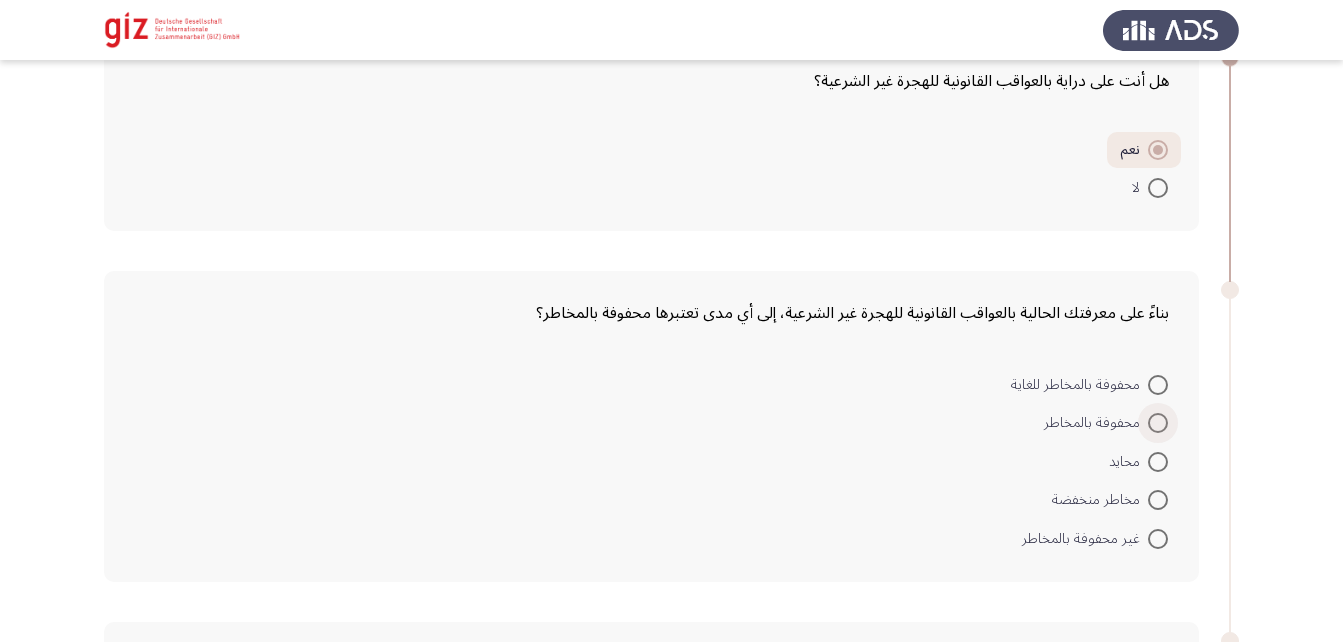 click at bounding box center (1158, 423) 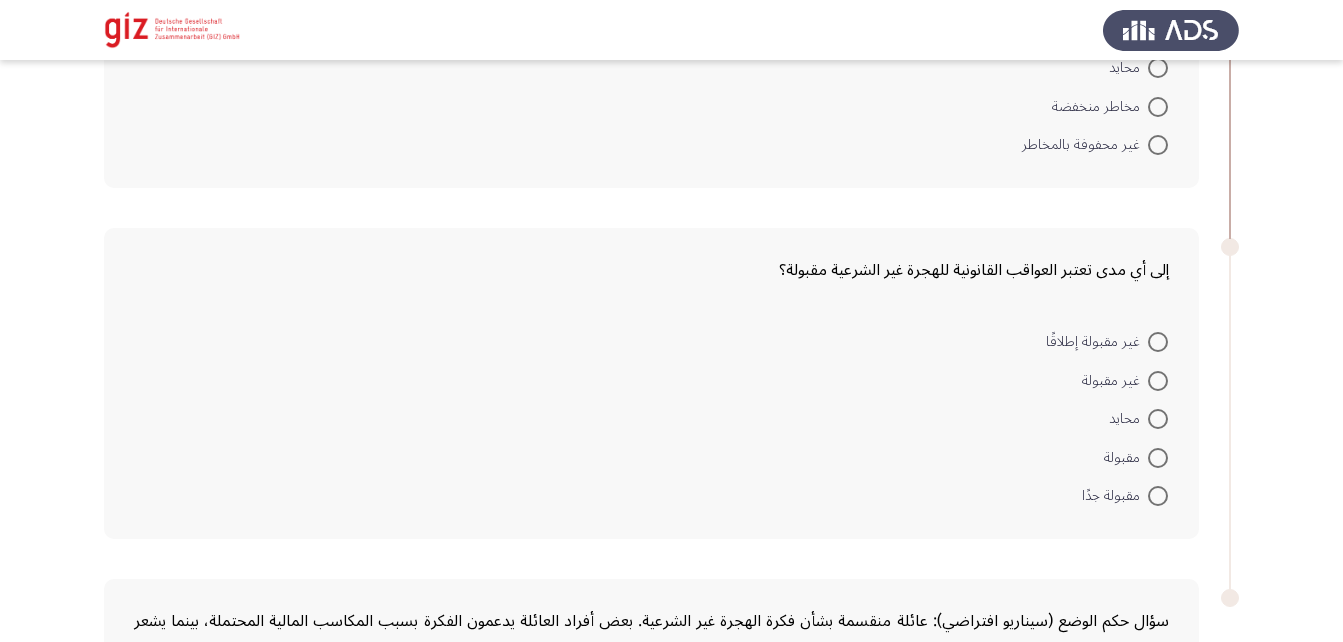 scroll, scrollTop: 2866, scrollLeft: 0, axis: vertical 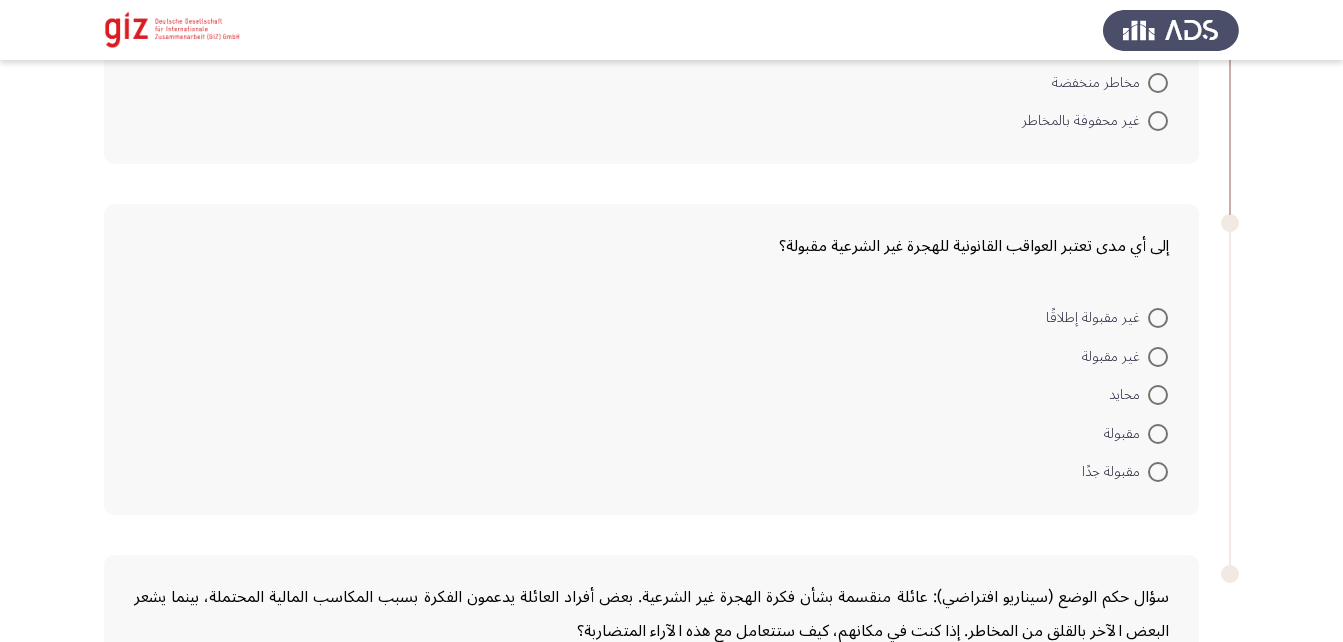 click at bounding box center [1158, 357] 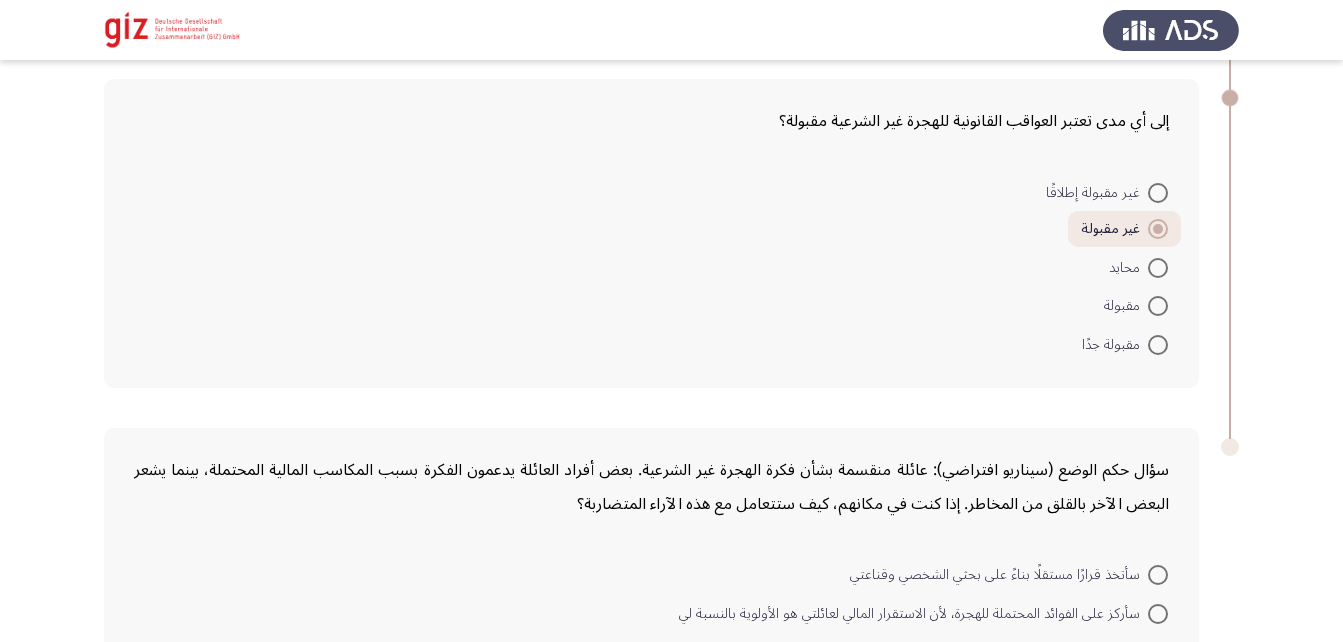 scroll, scrollTop: 2992, scrollLeft: 0, axis: vertical 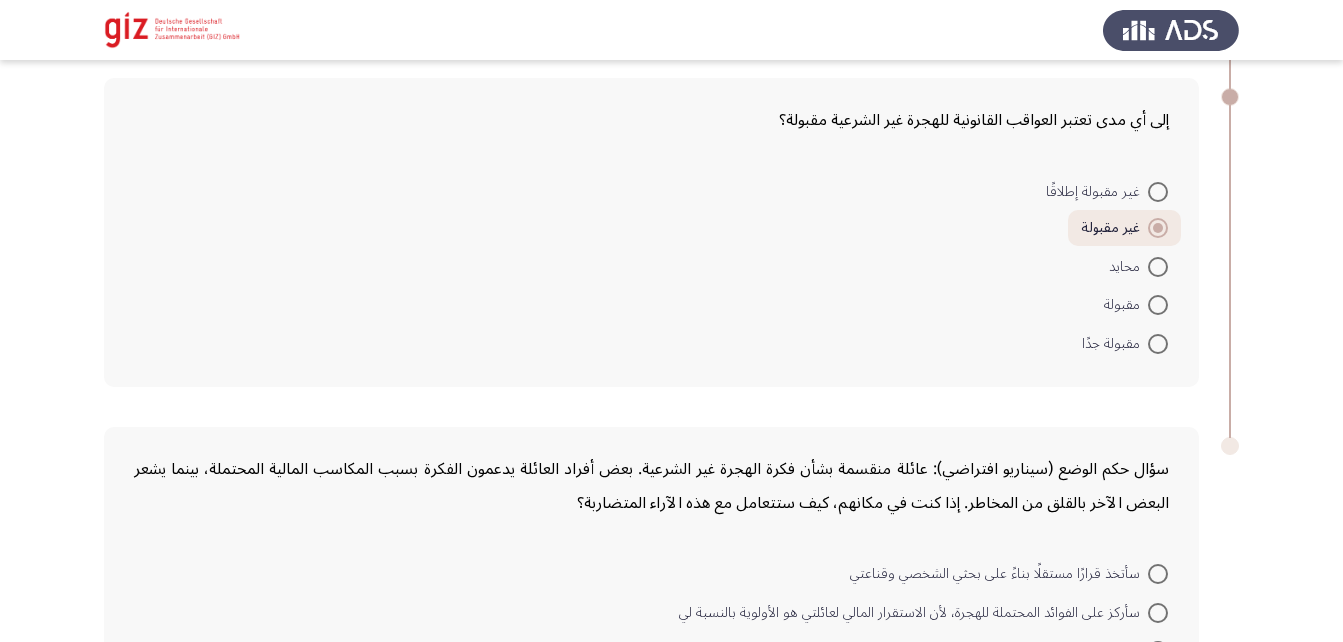 click at bounding box center (1158, 267) 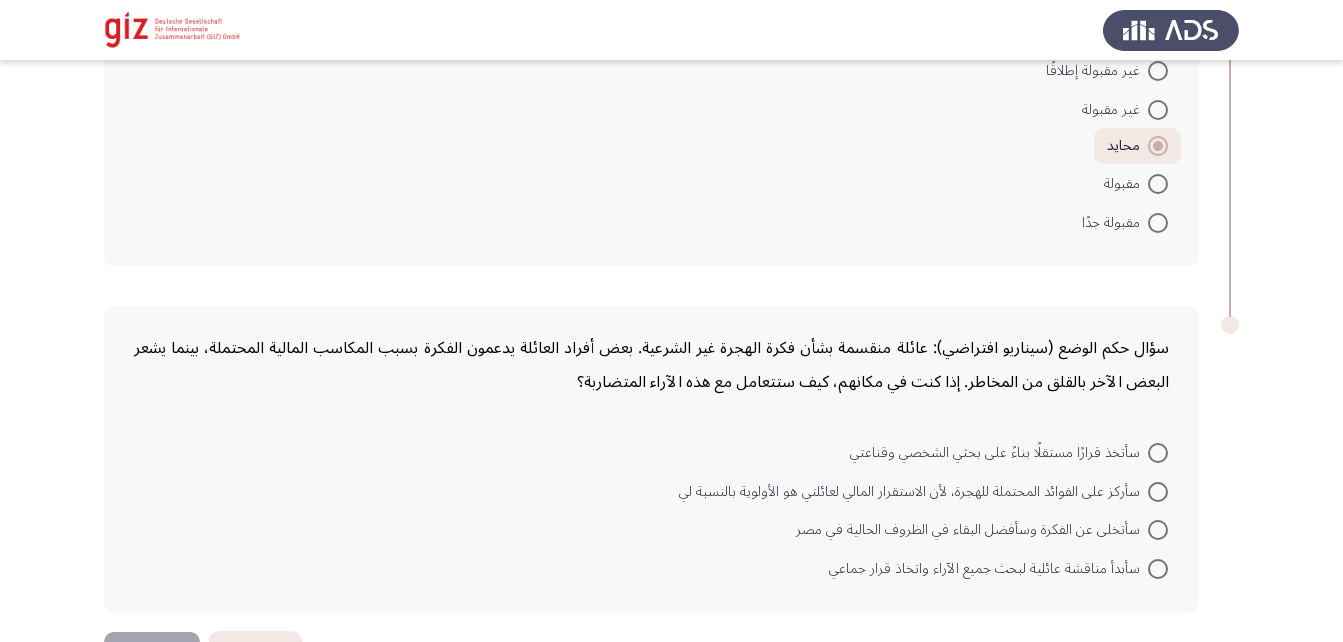 scroll, scrollTop: 3115, scrollLeft: 0, axis: vertical 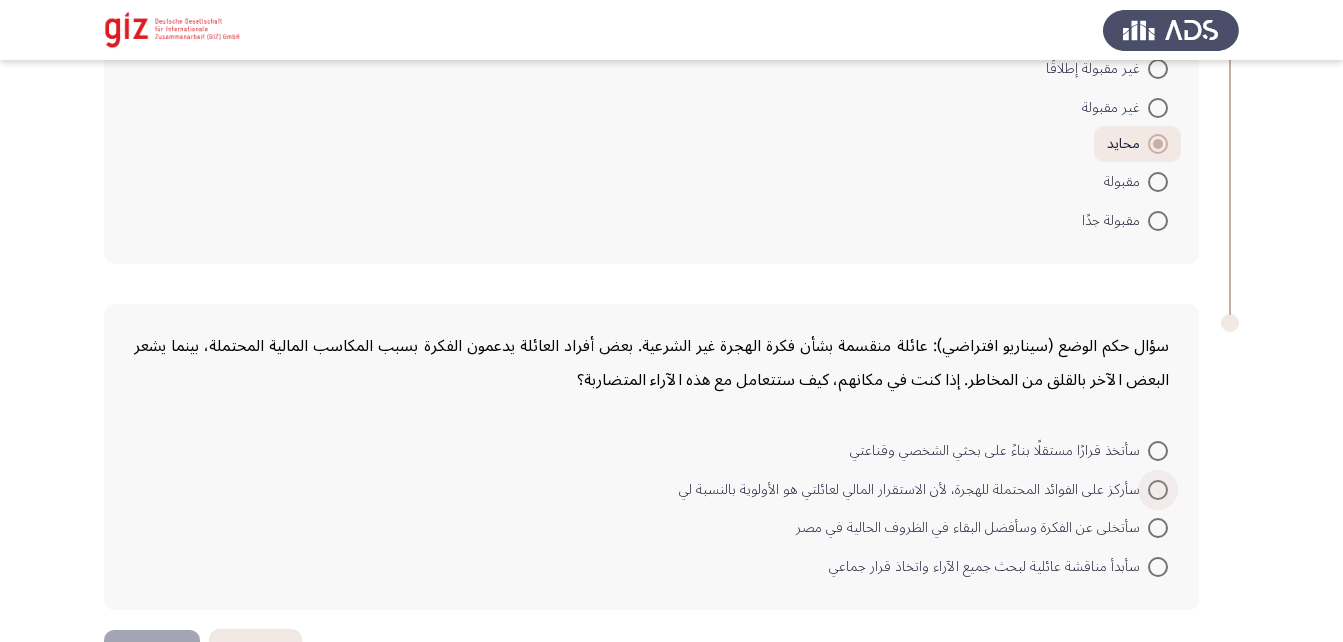 click at bounding box center (1158, 490) 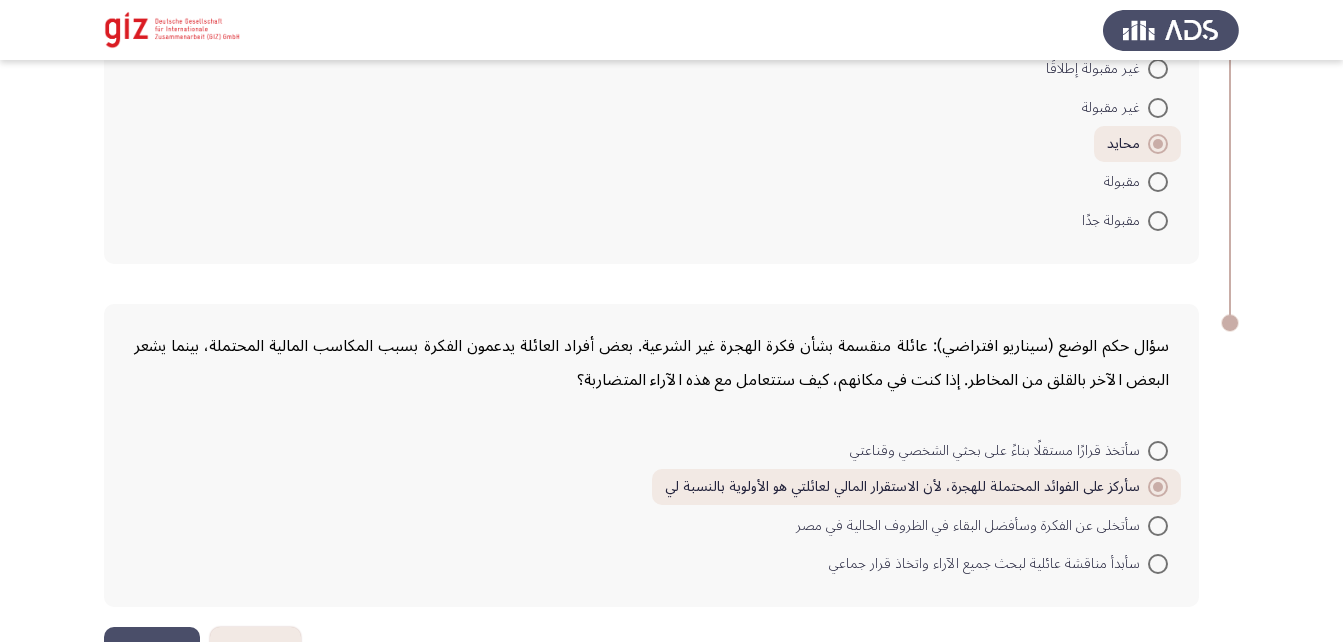 scroll, scrollTop: 3180, scrollLeft: 0, axis: vertical 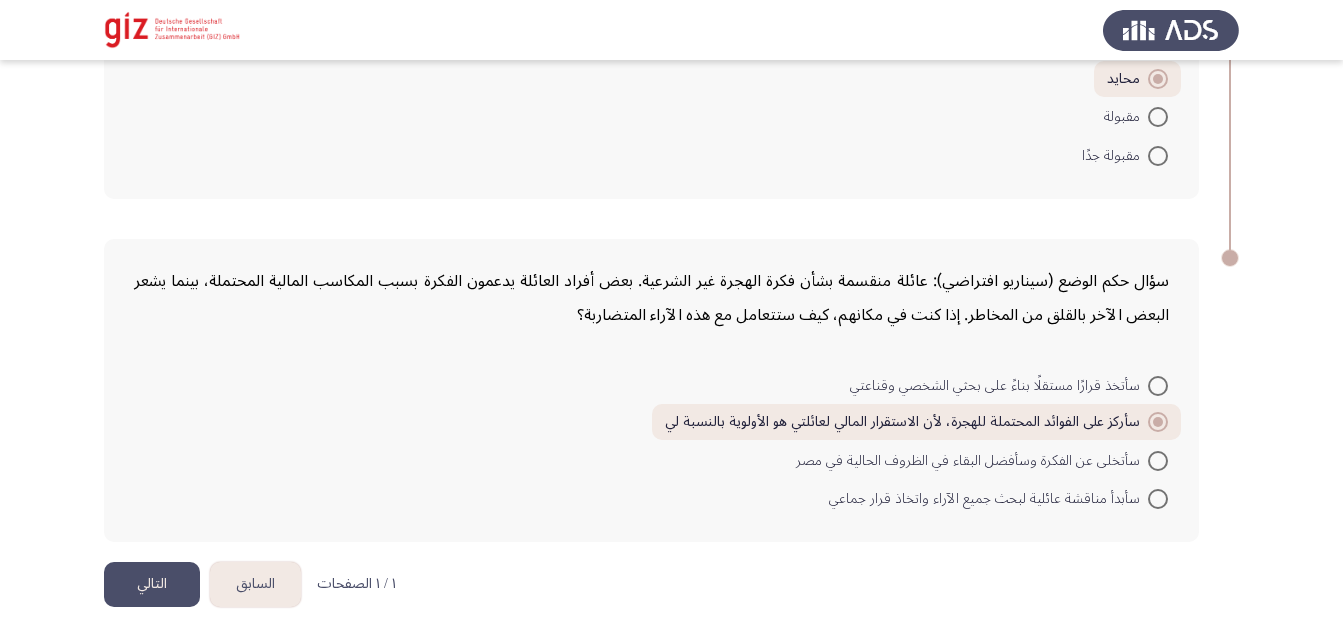 click on "التالي" 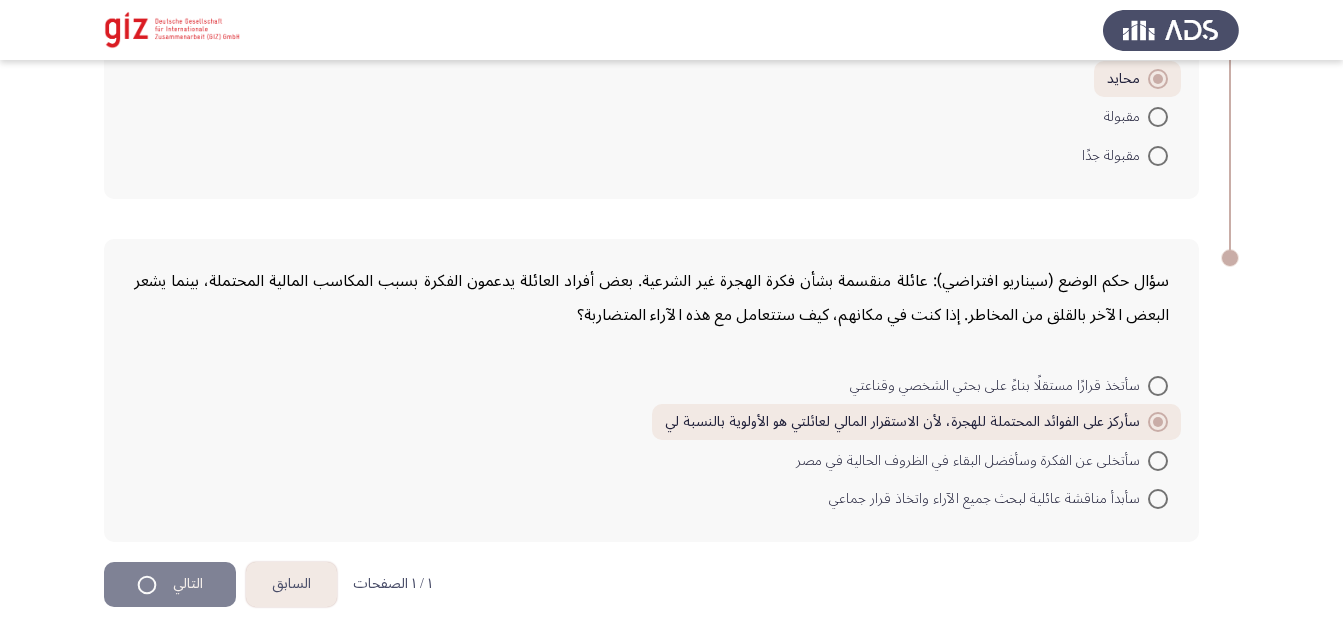 scroll, scrollTop: 0, scrollLeft: 0, axis: both 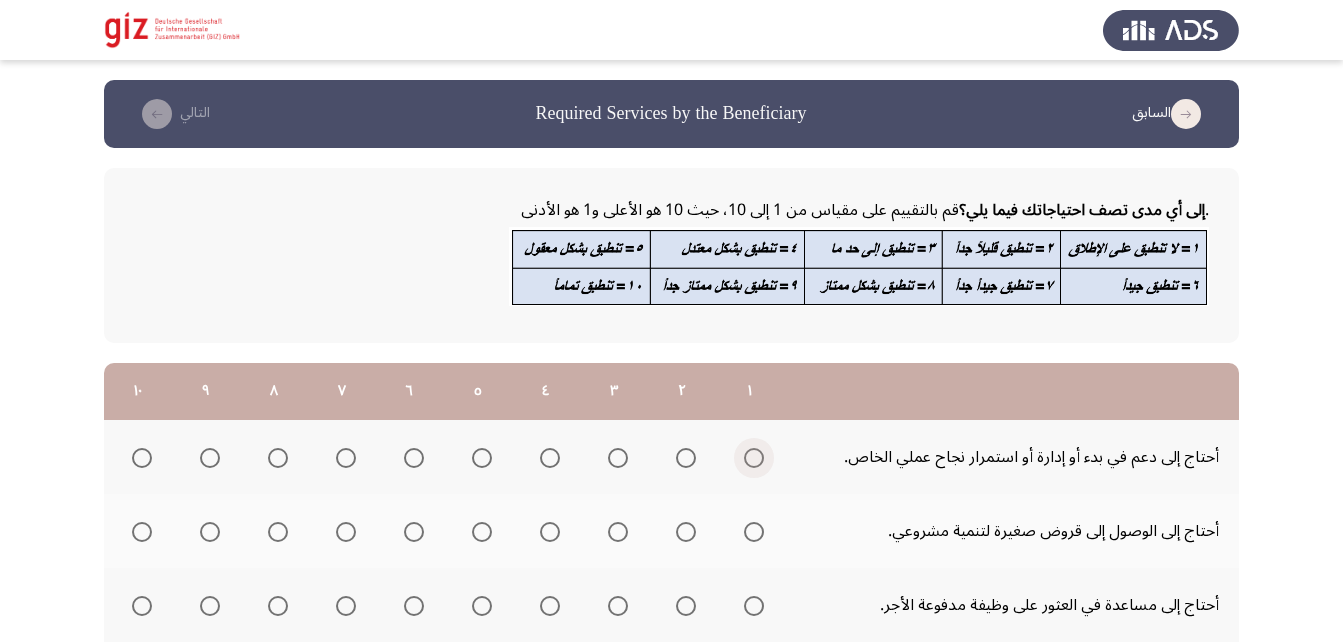 click at bounding box center [754, 458] 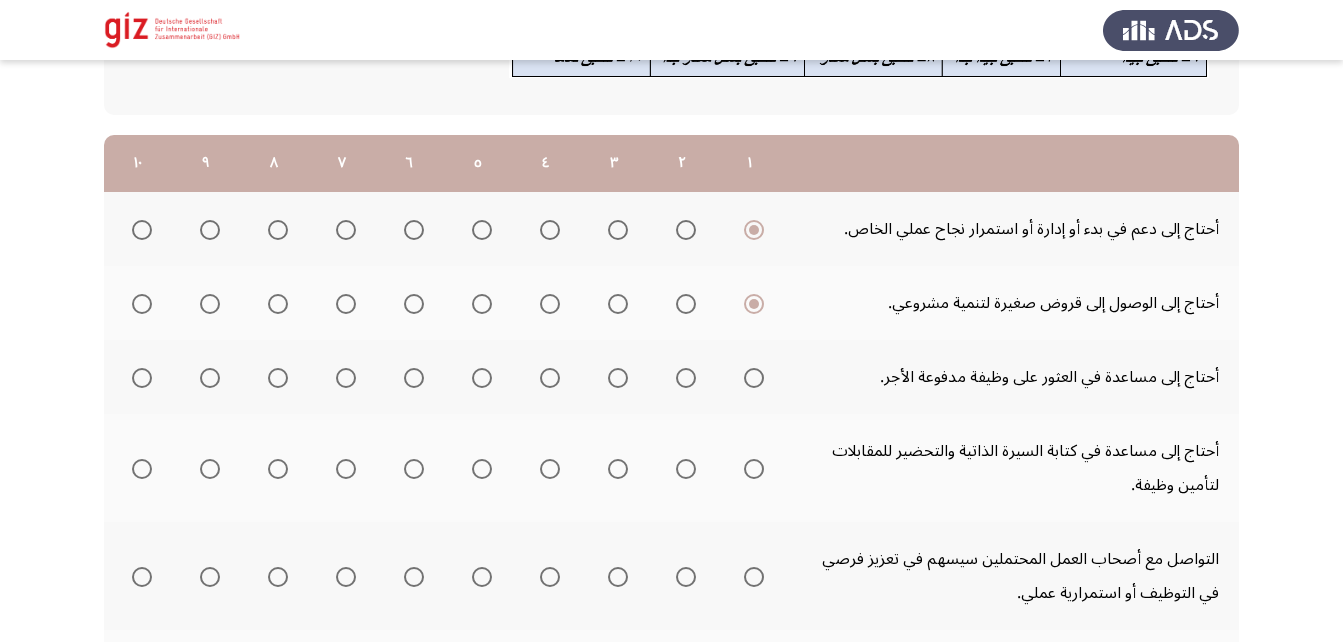 scroll, scrollTop: 236, scrollLeft: 0, axis: vertical 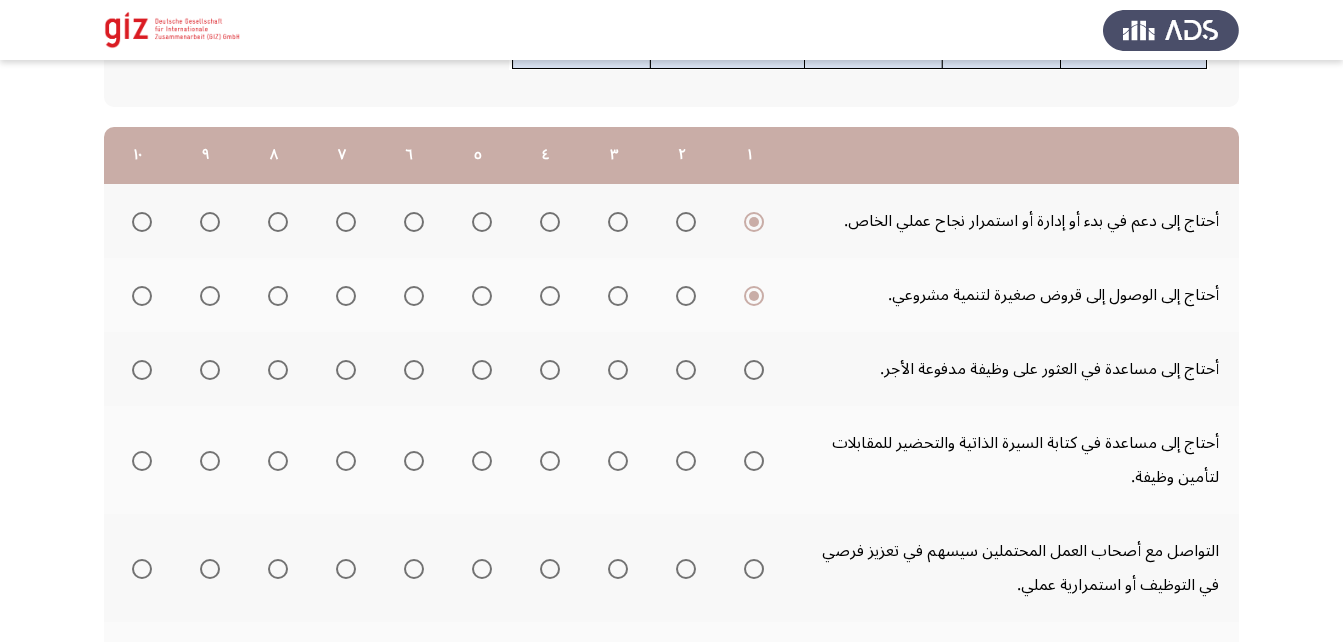 click at bounding box center [142, 370] 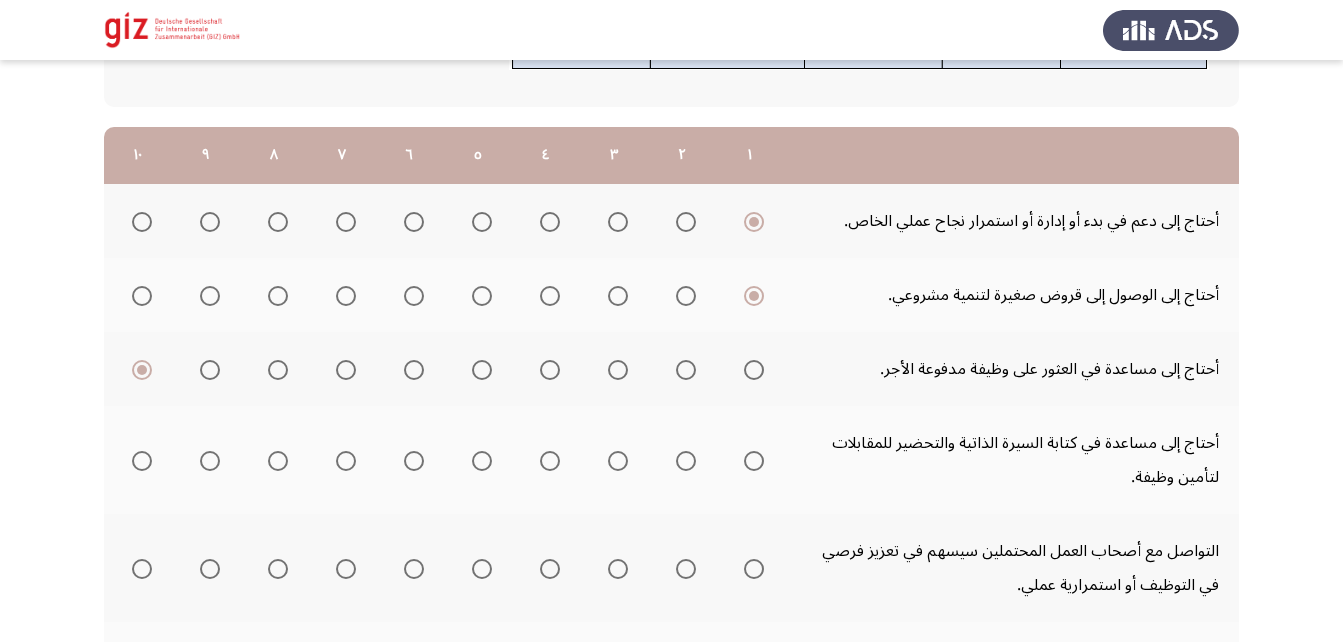 click at bounding box center (142, 461) 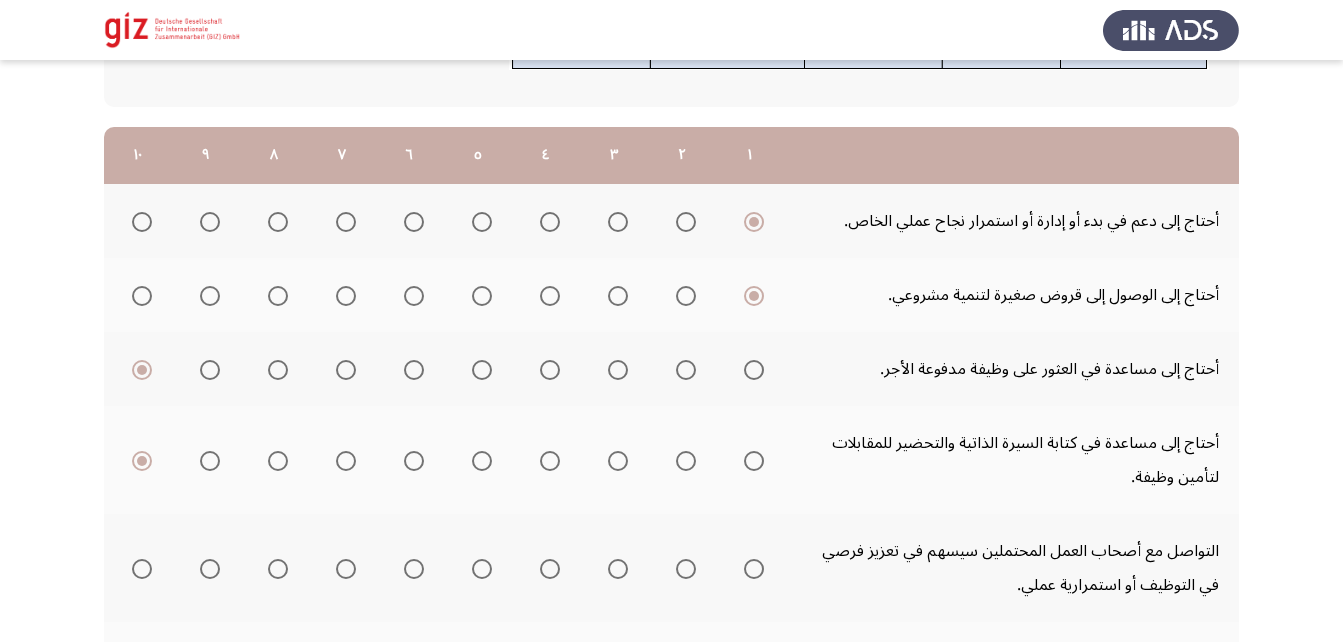 click at bounding box center (142, 569) 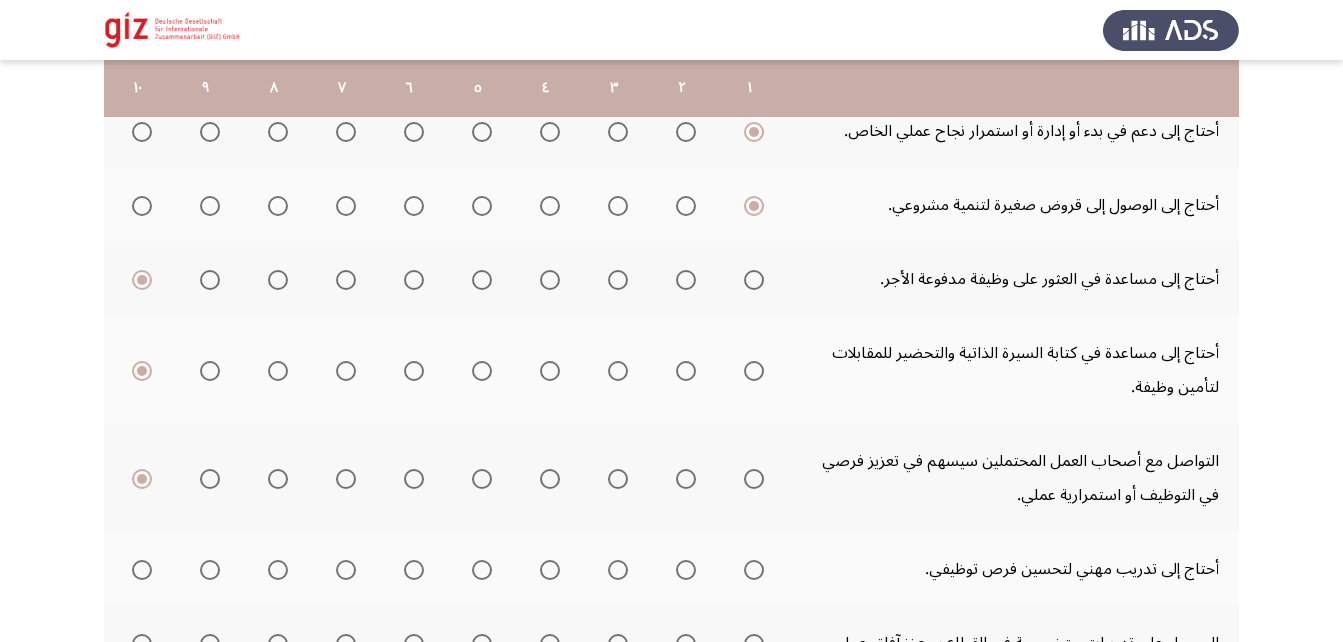 scroll, scrollTop: 345, scrollLeft: 0, axis: vertical 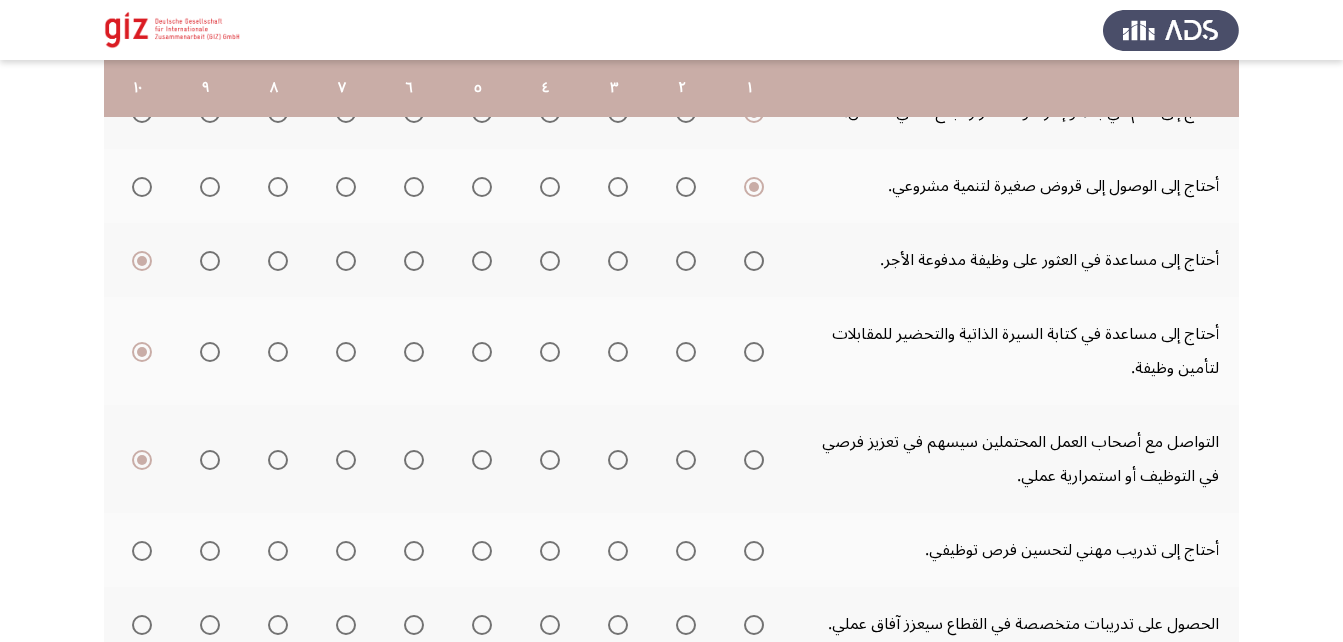 click at bounding box center (142, 551) 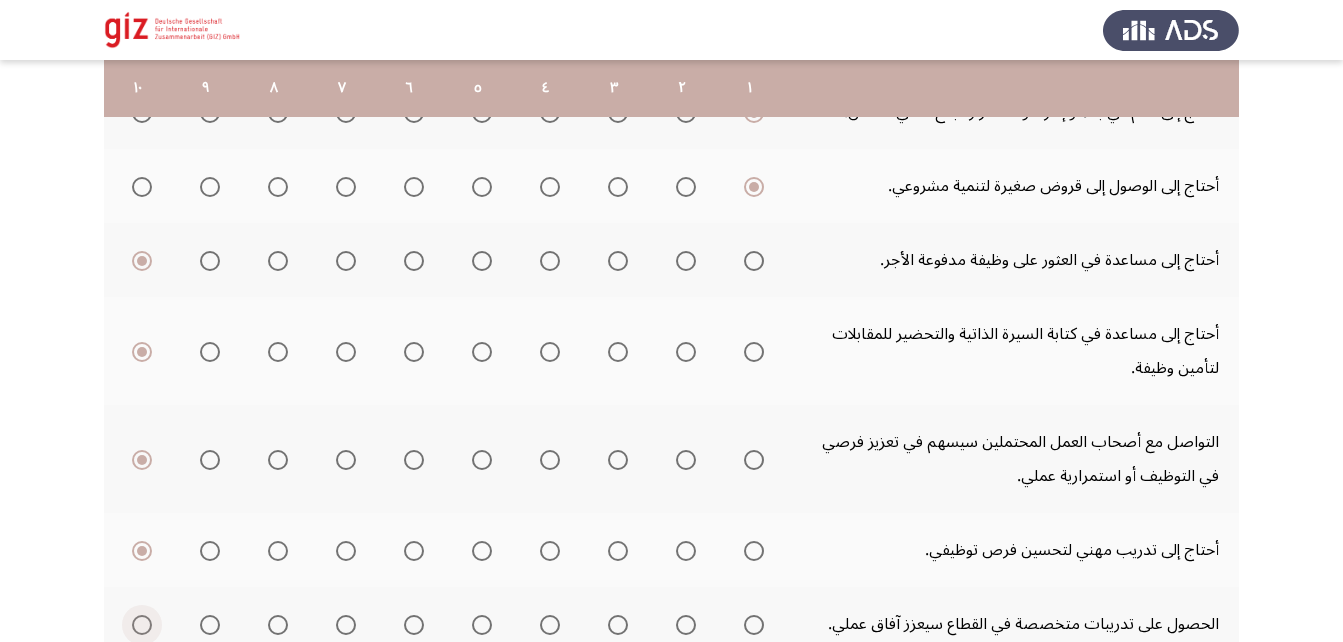 click at bounding box center [142, 625] 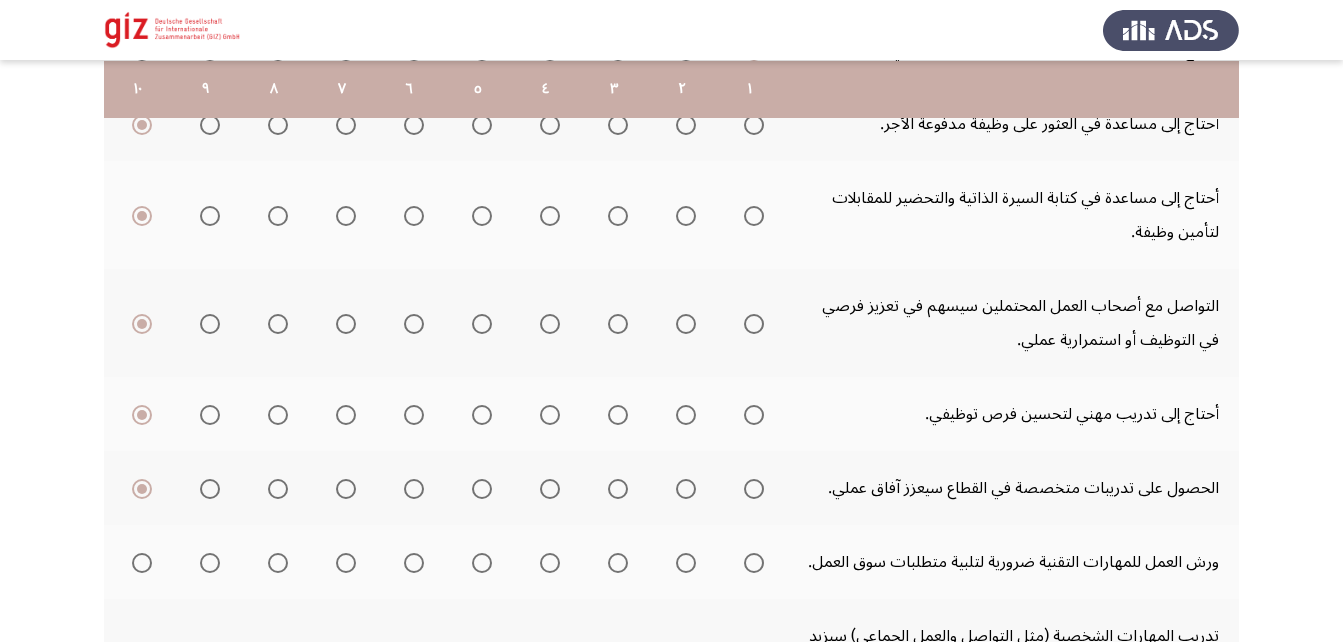 scroll, scrollTop: 482, scrollLeft: 0, axis: vertical 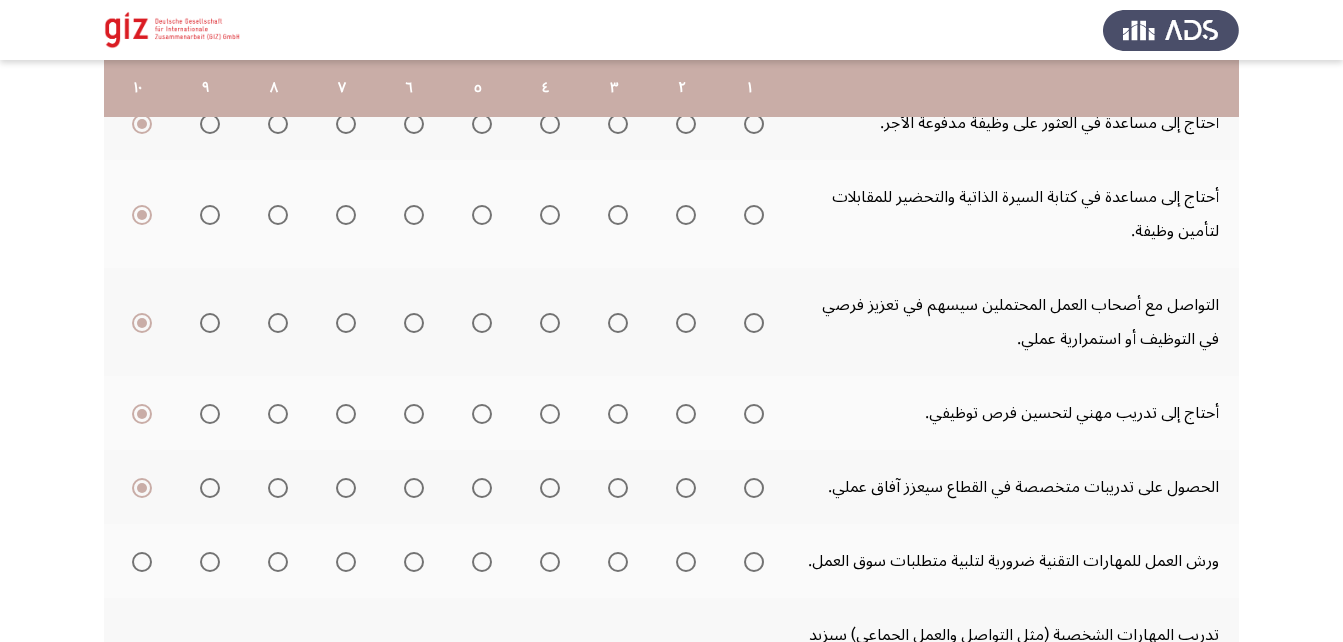click at bounding box center (142, 562) 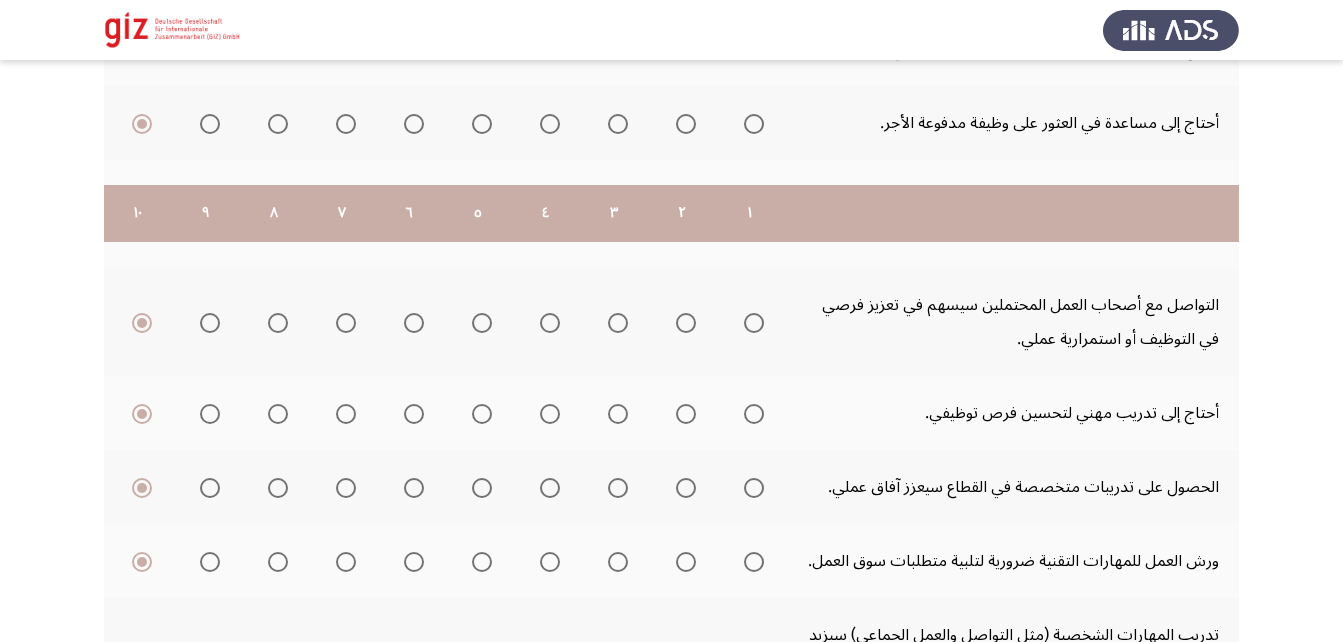 scroll, scrollTop: 608, scrollLeft: 0, axis: vertical 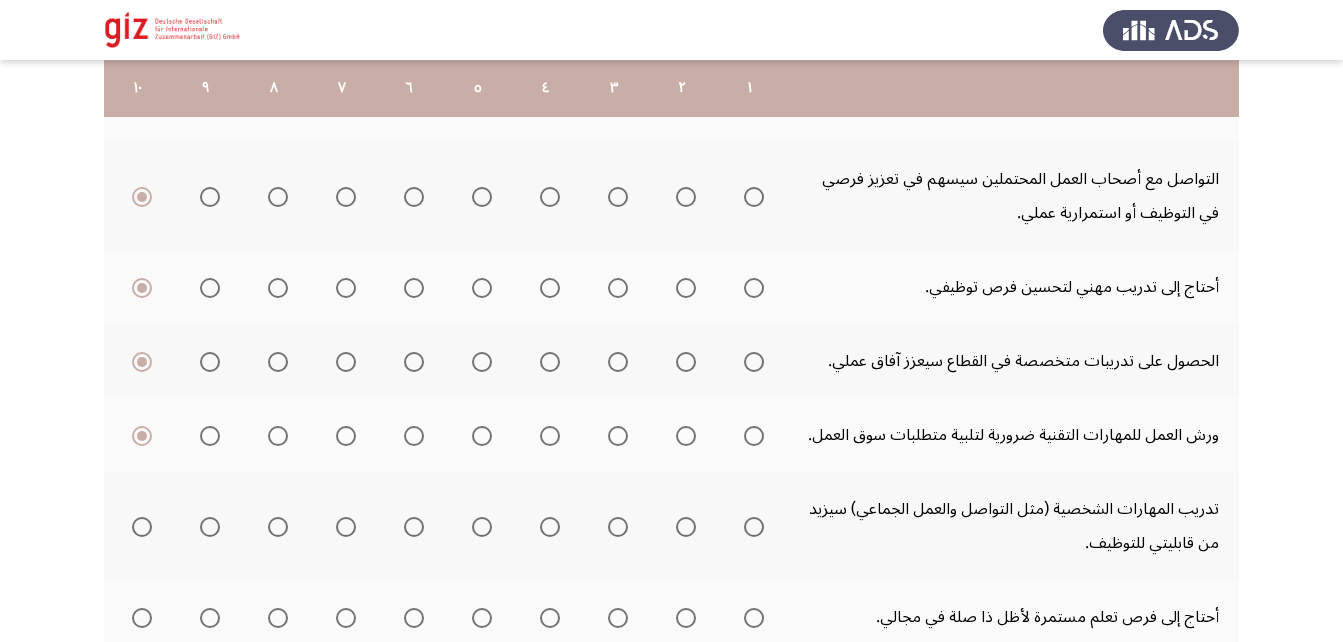 click at bounding box center (142, 527) 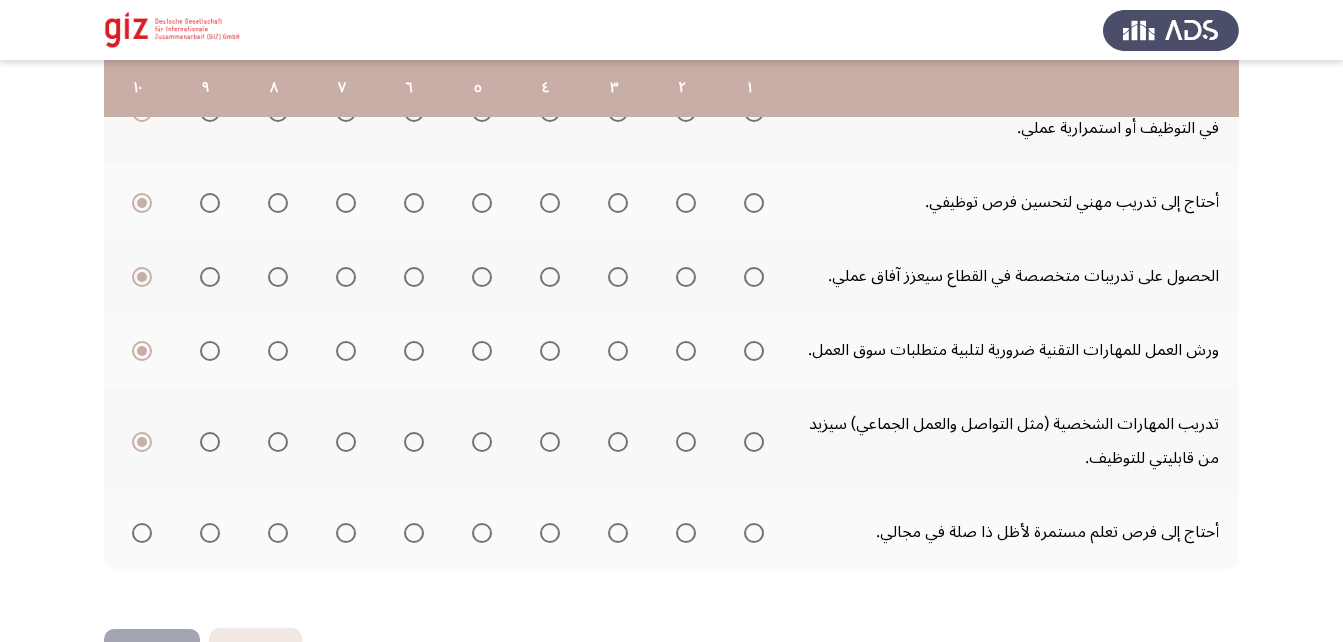 scroll, scrollTop: 694, scrollLeft: 0, axis: vertical 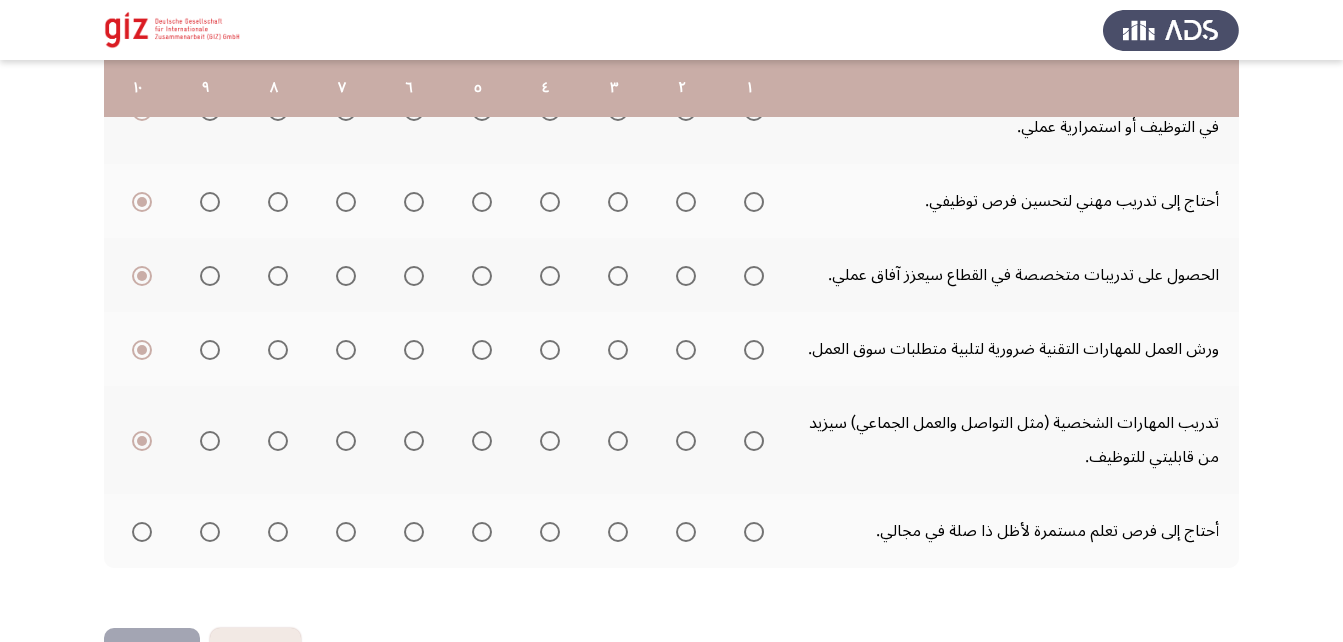 click at bounding box center (142, 532) 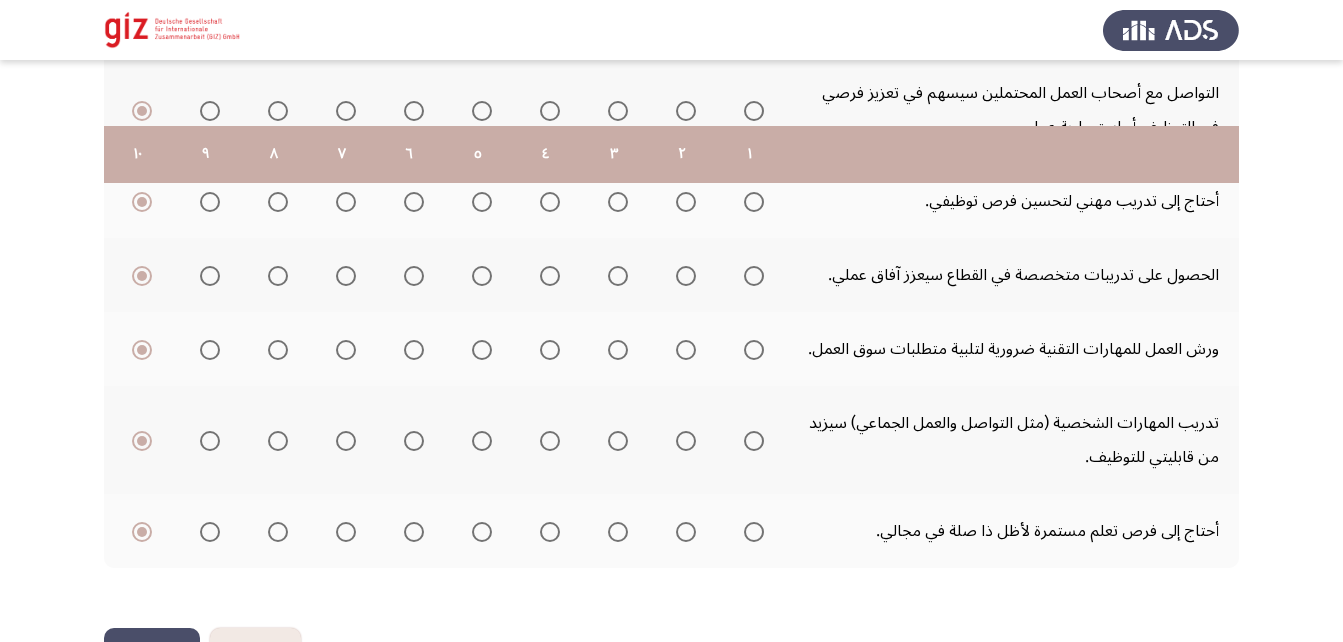 scroll, scrollTop: 760, scrollLeft: 0, axis: vertical 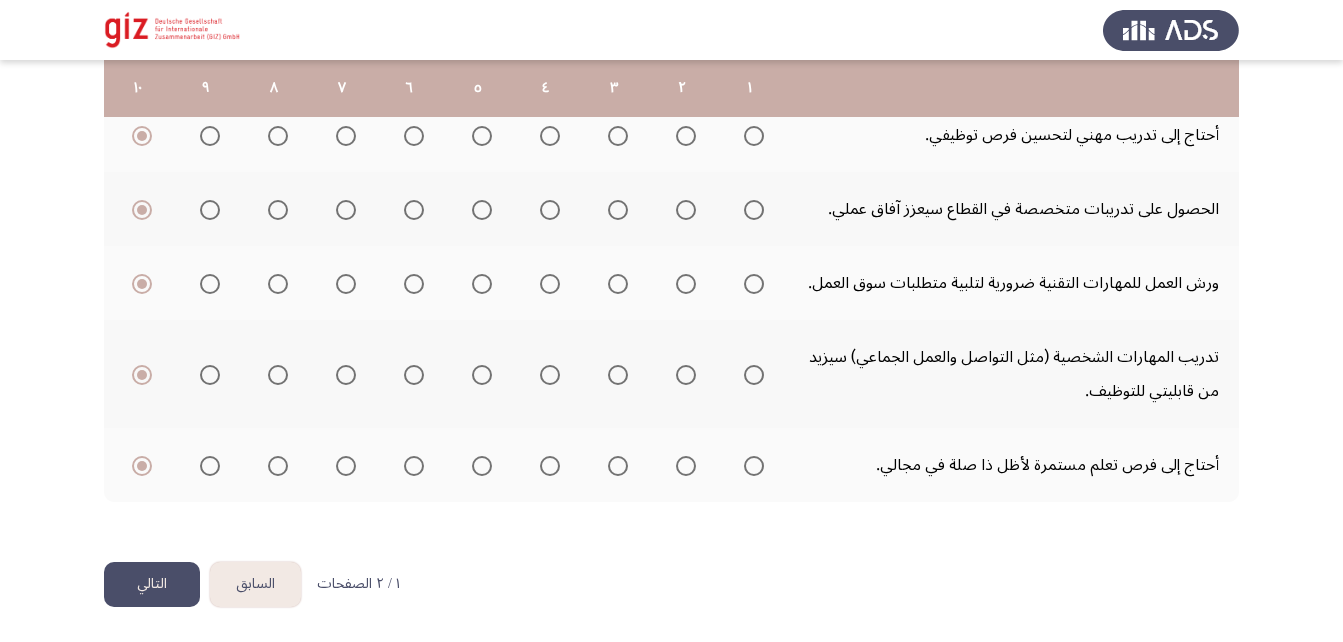 click on "التالي" 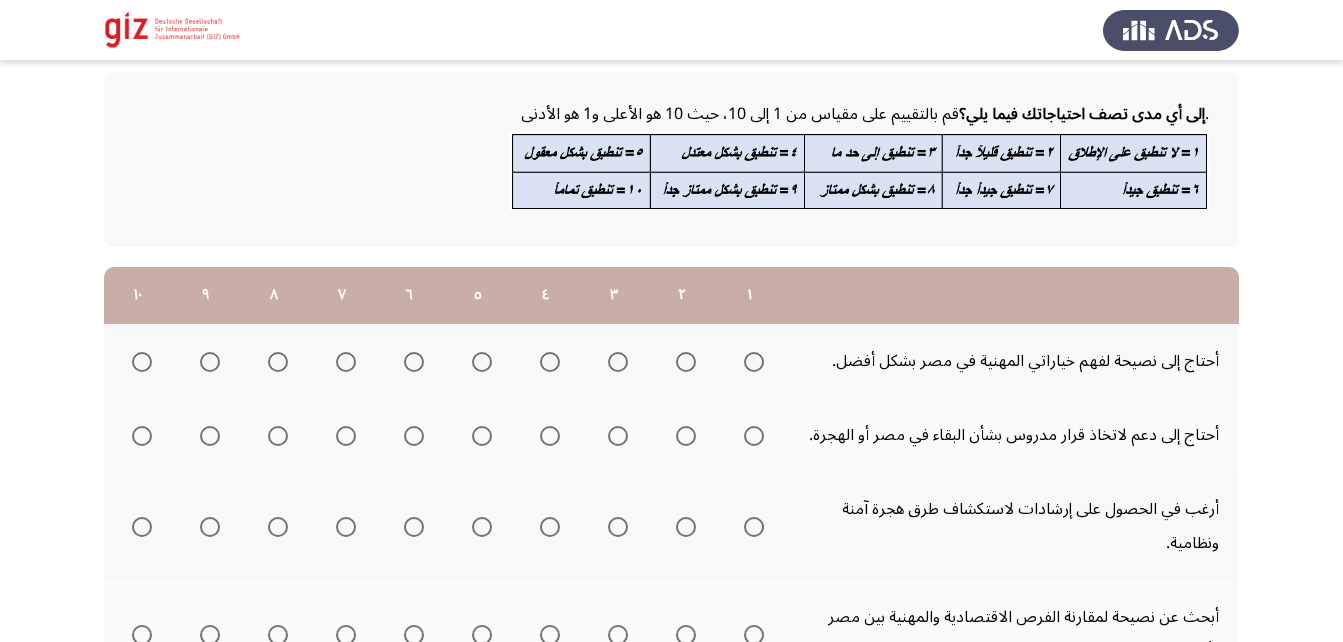scroll, scrollTop: 97, scrollLeft: 0, axis: vertical 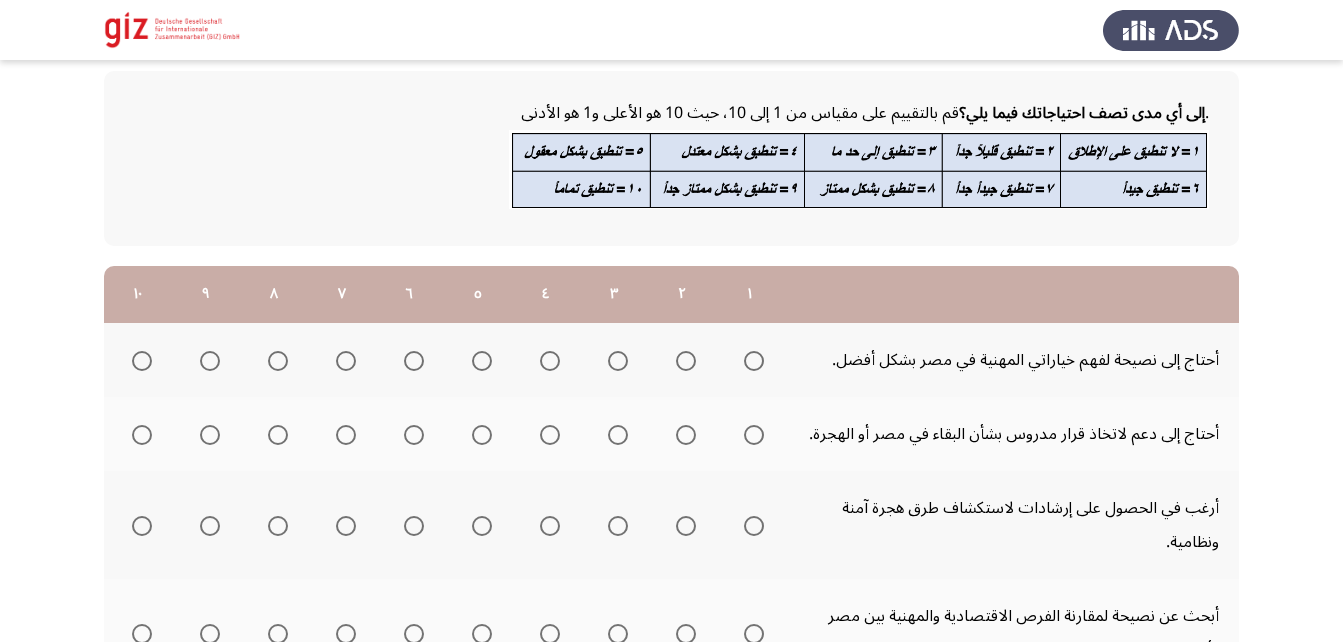 click at bounding box center (754, 361) 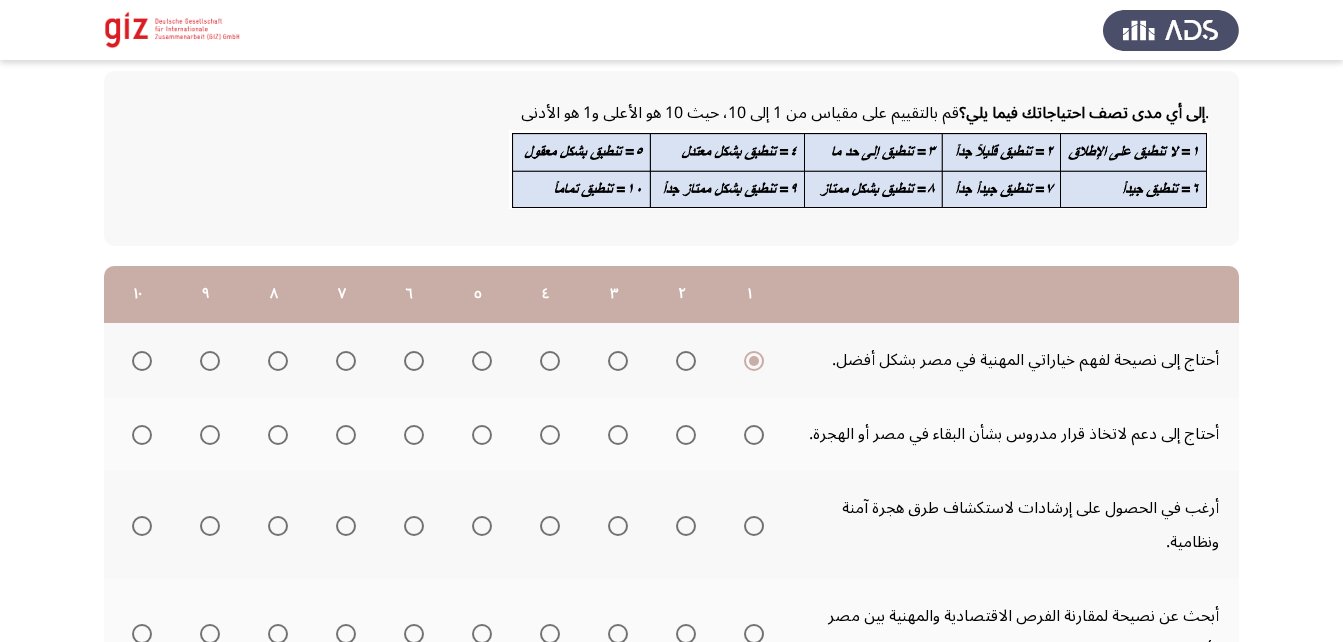 click 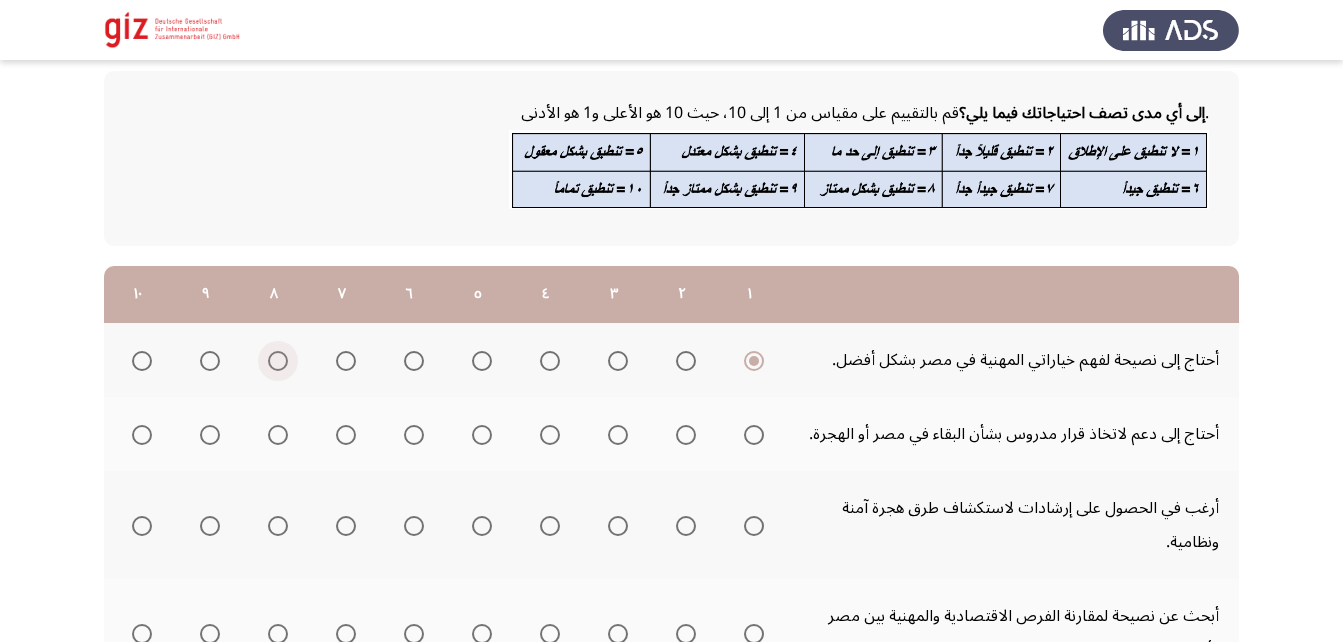 click at bounding box center (274, 361) 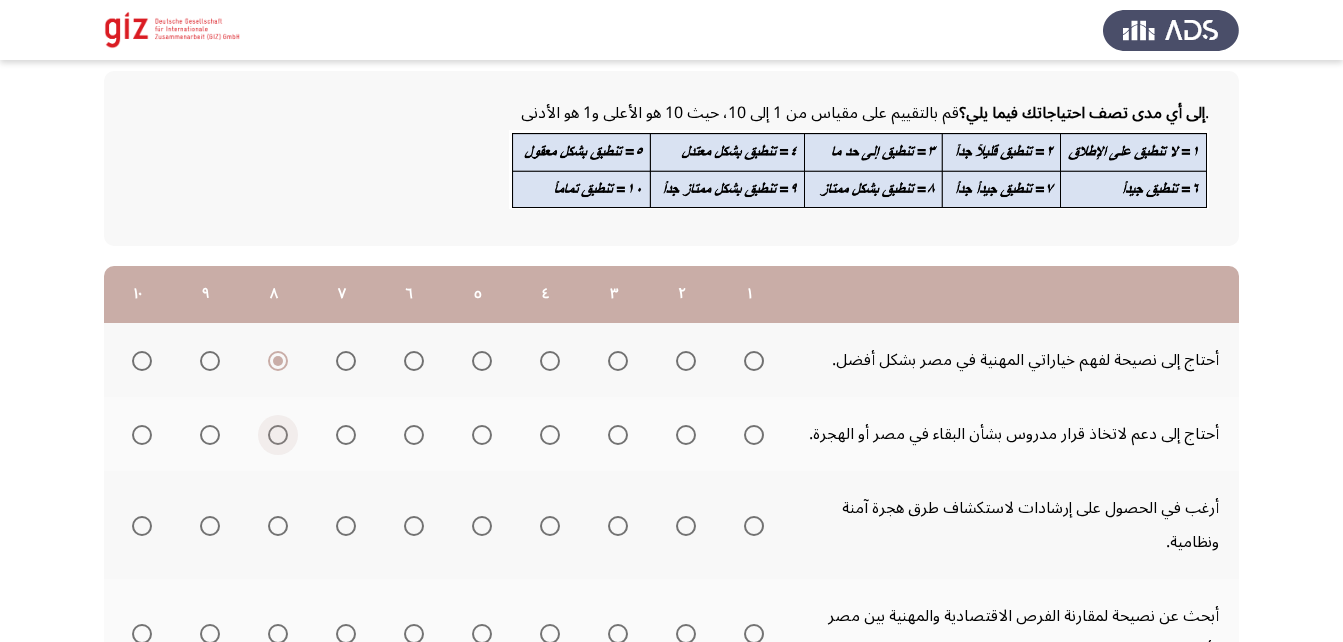 click at bounding box center (278, 435) 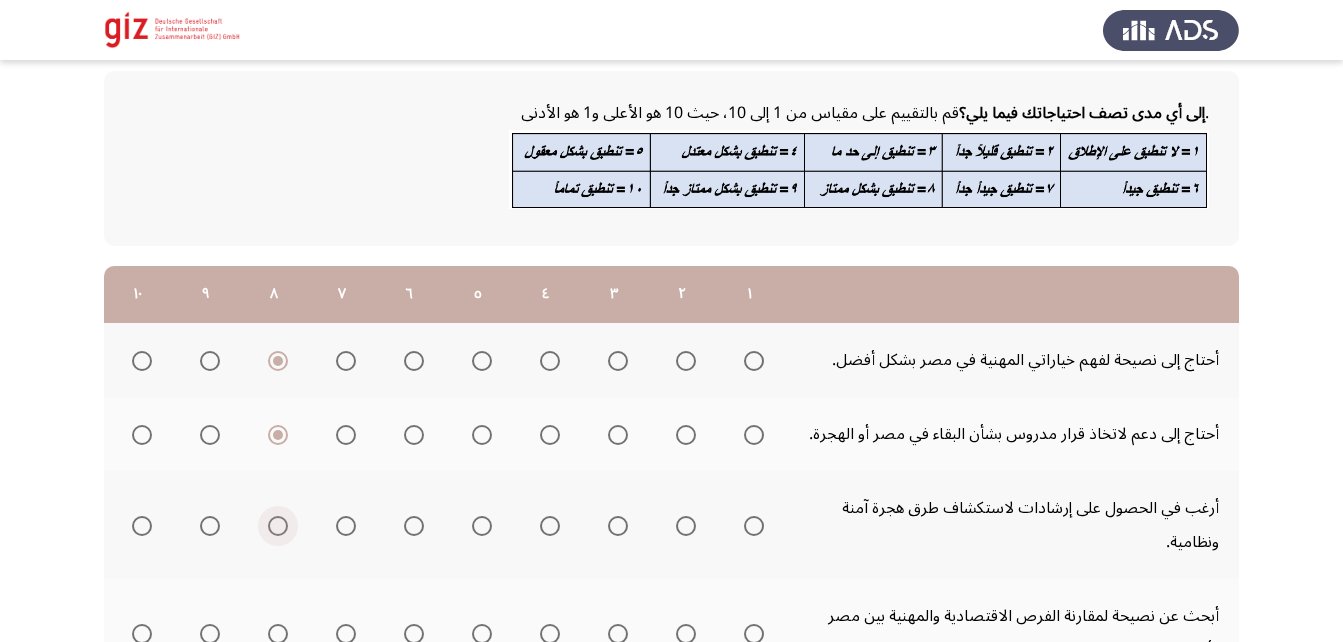 click at bounding box center [278, 526] 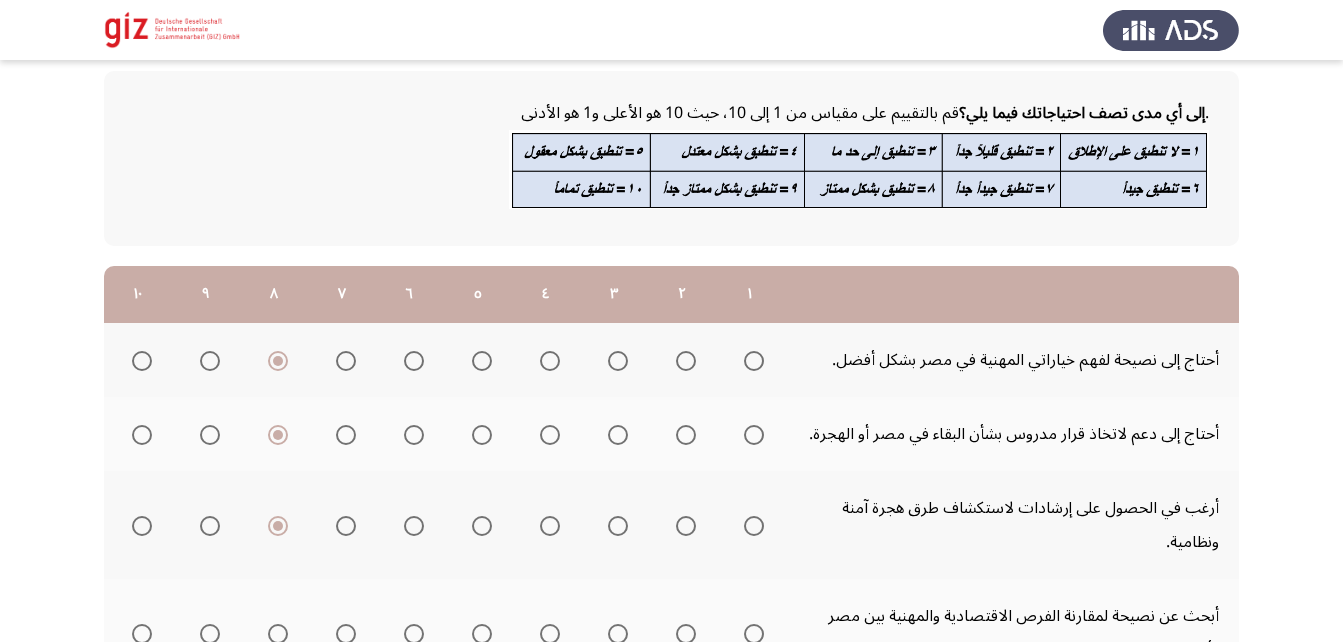 scroll, scrollTop: 238, scrollLeft: 0, axis: vertical 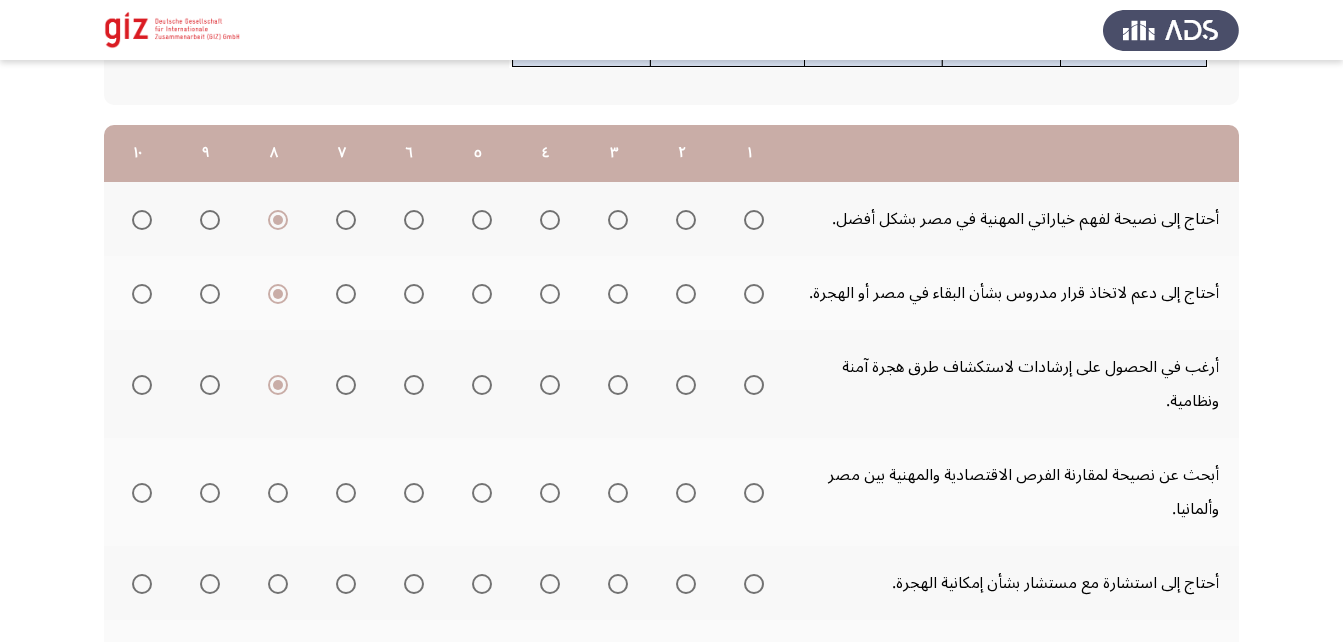 click at bounding box center (278, 493) 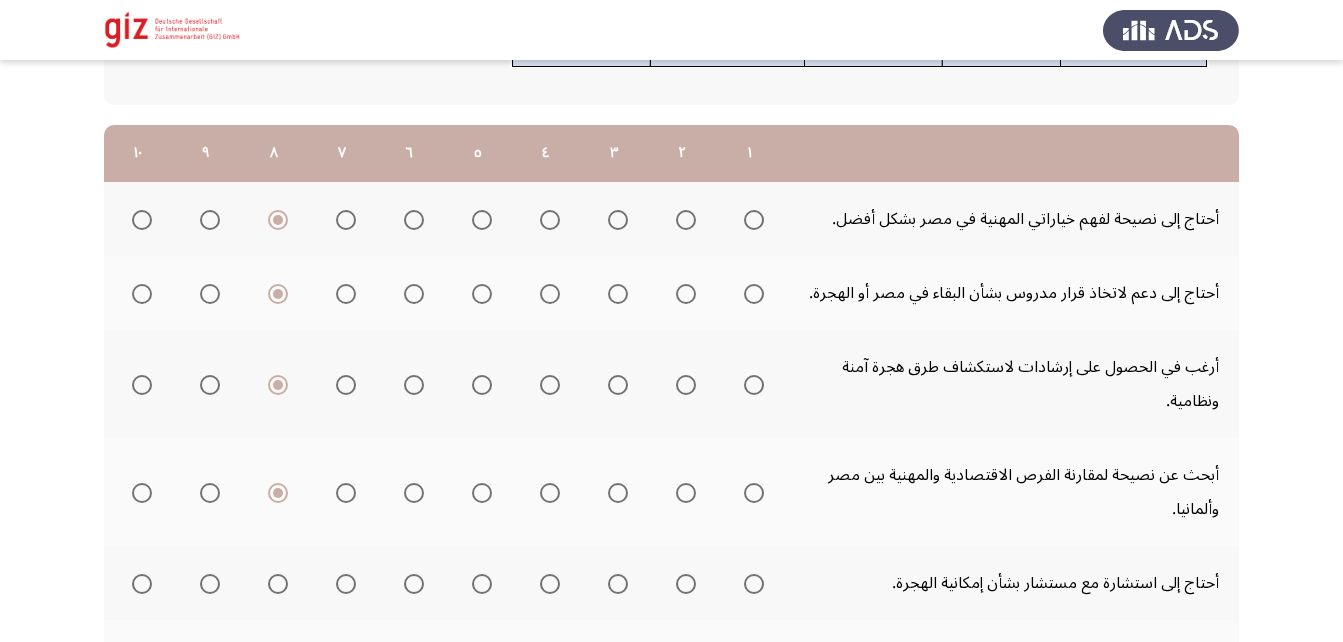 click at bounding box center (686, 584) 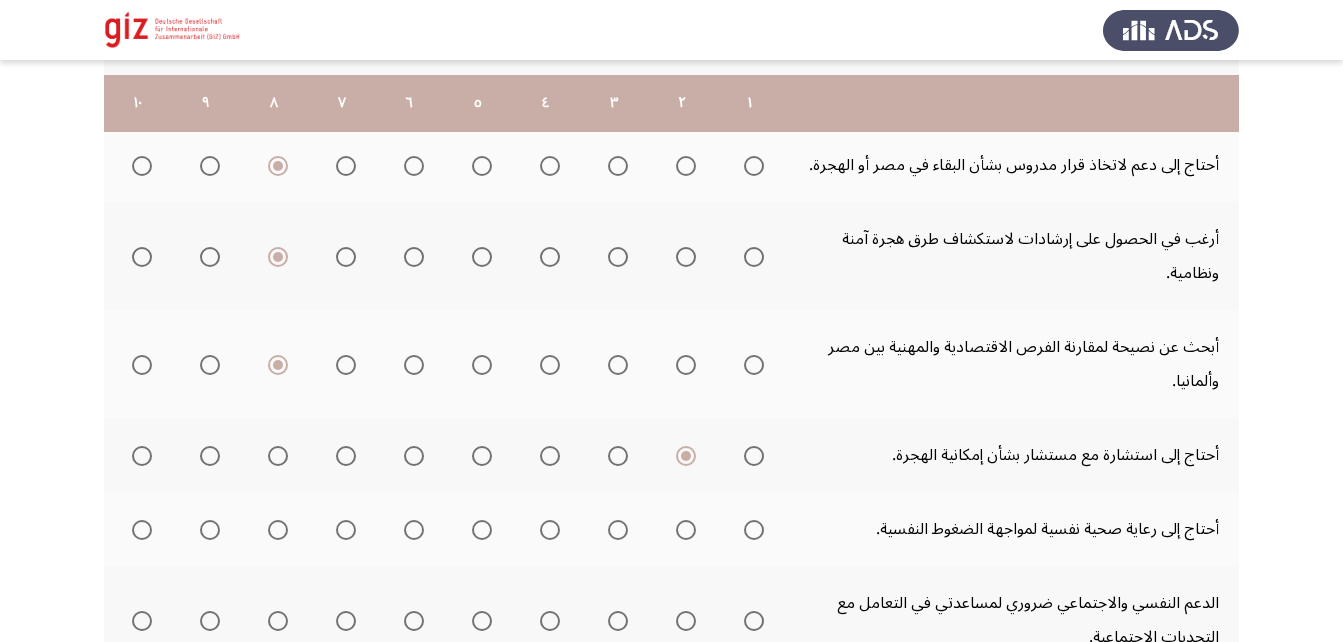 scroll, scrollTop: 381, scrollLeft: 0, axis: vertical 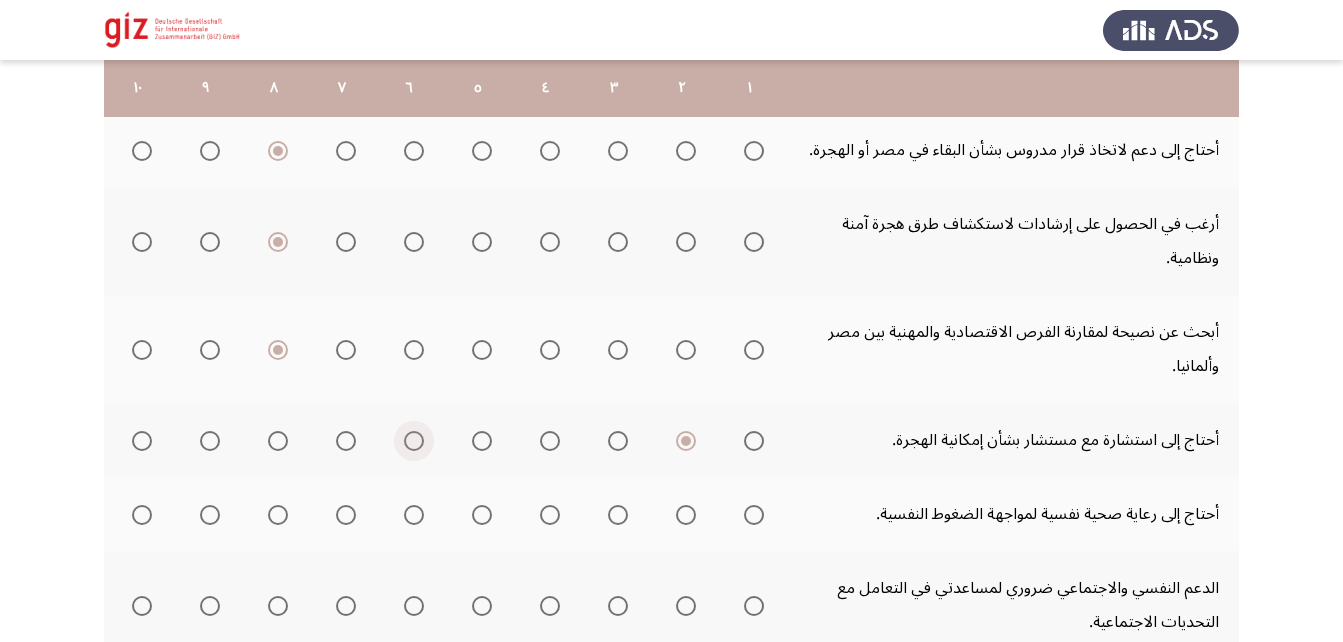 click at bounding box center [414, 441] 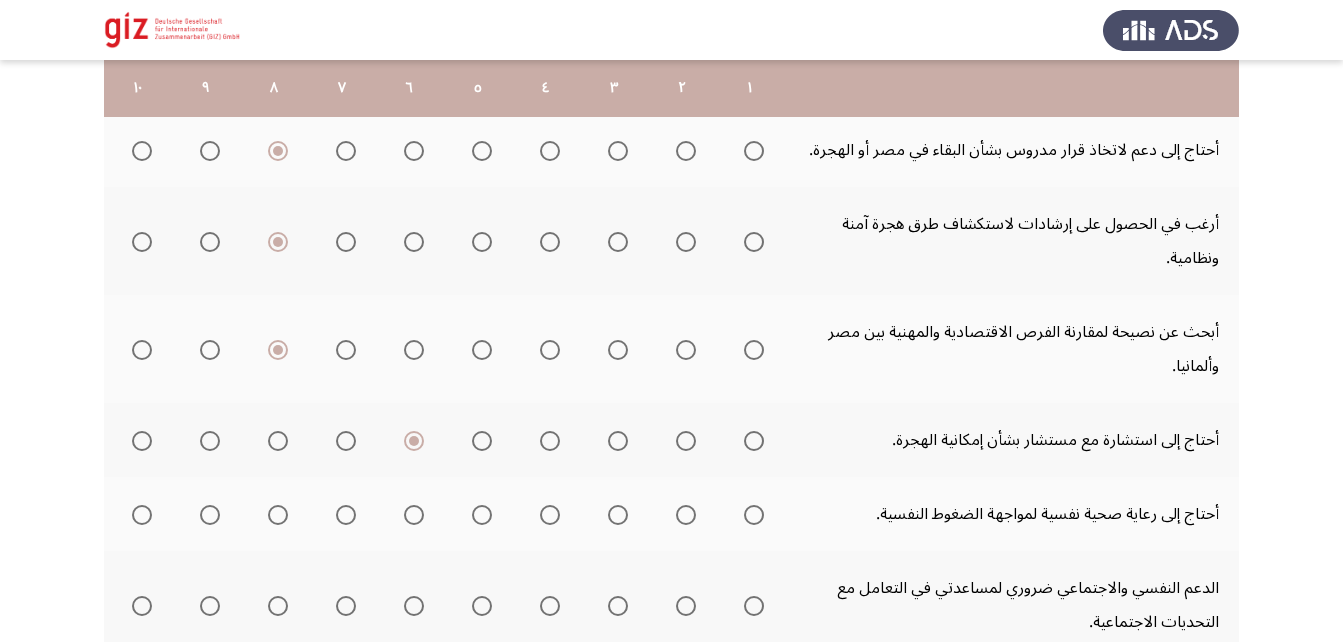 click at bounding box center (754, 515) 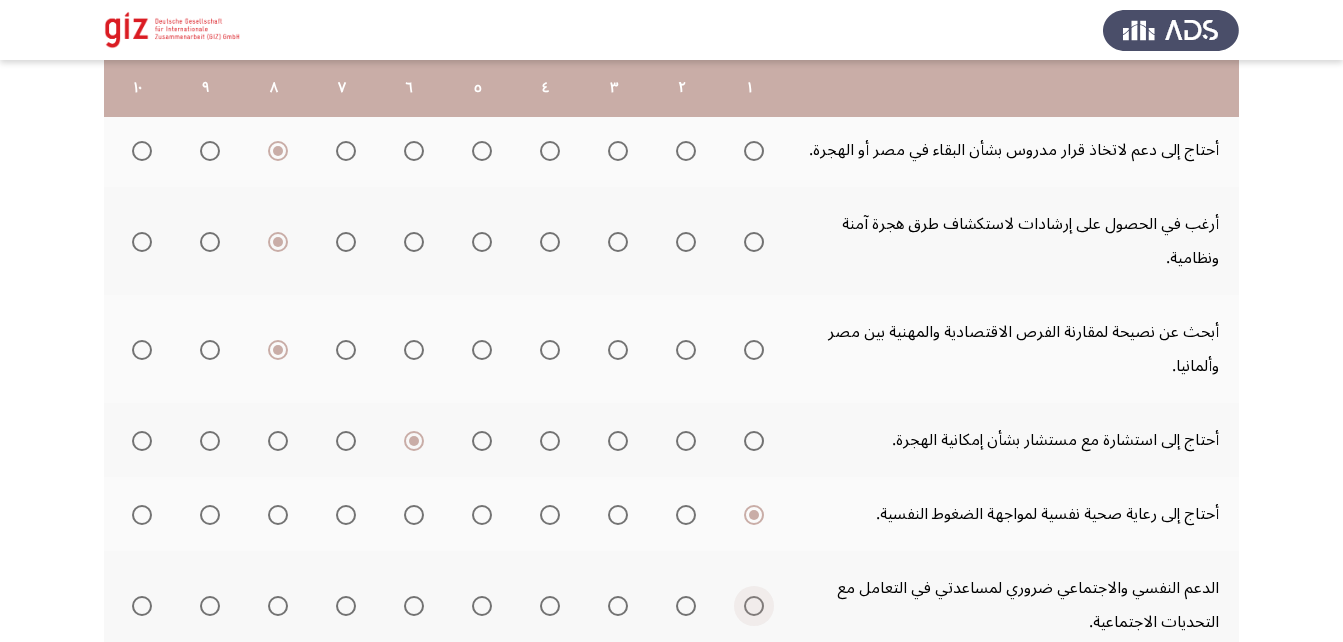 click at bounding box center (754, 606) 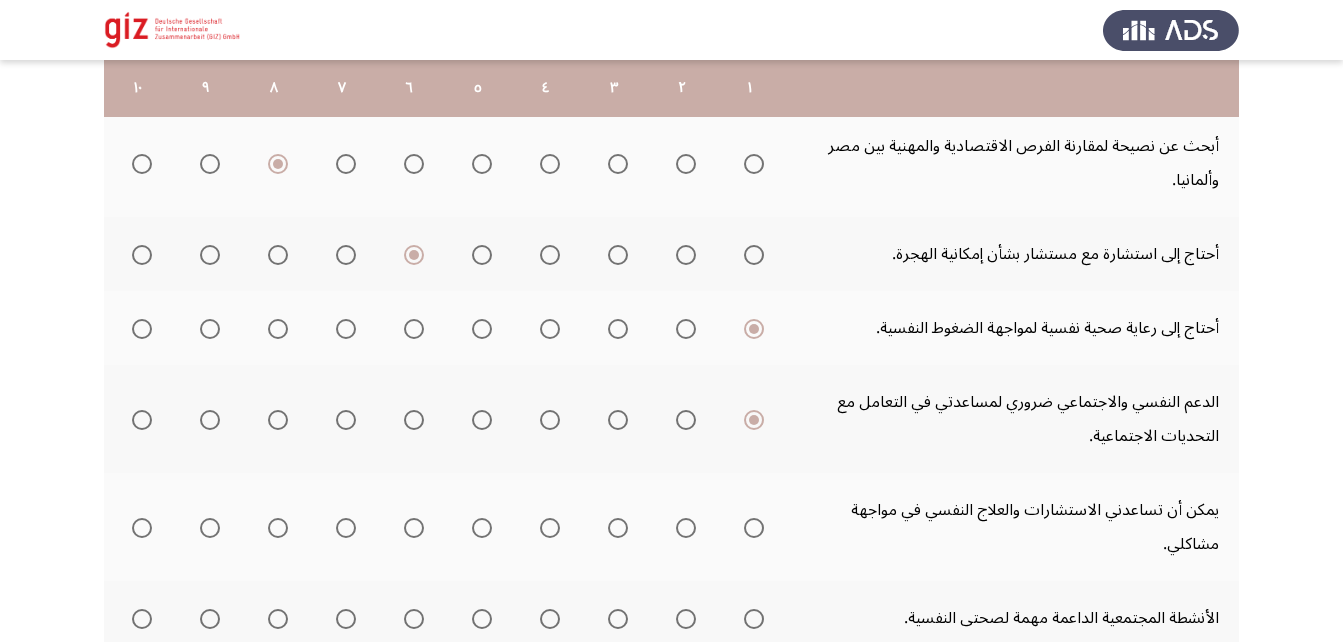 scroll, scrollTop: 585, scrollLeft: 0, axis: vertical 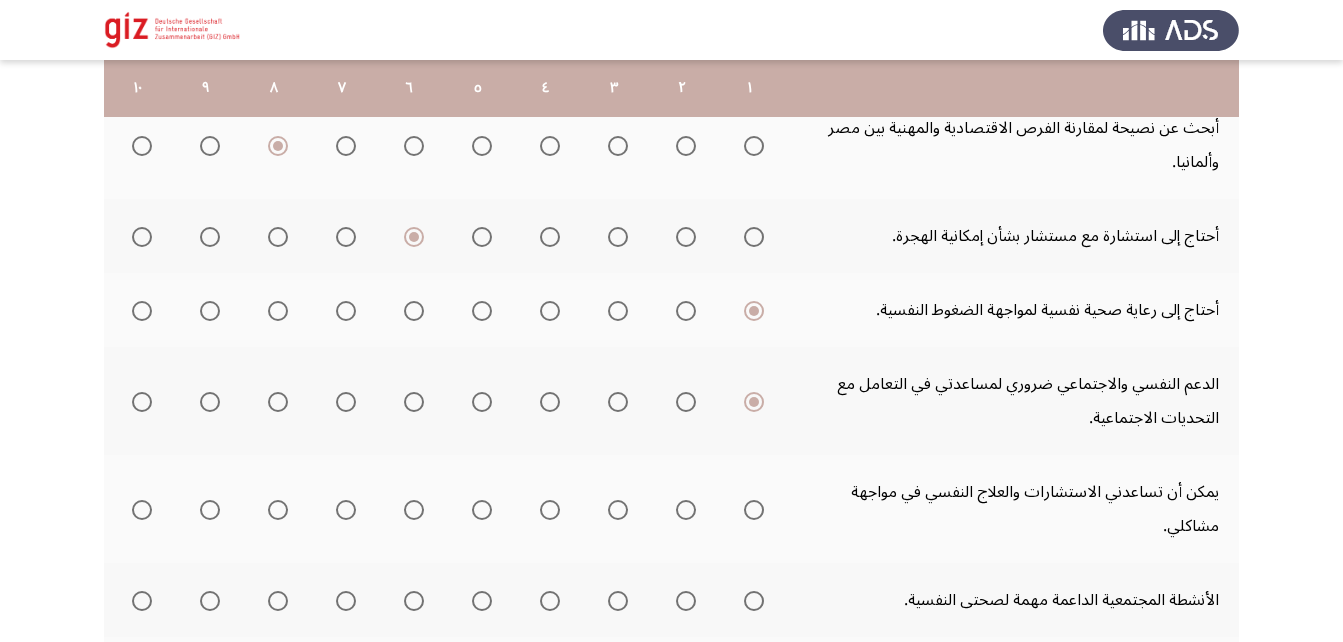 click at bounding box center (754, 510) 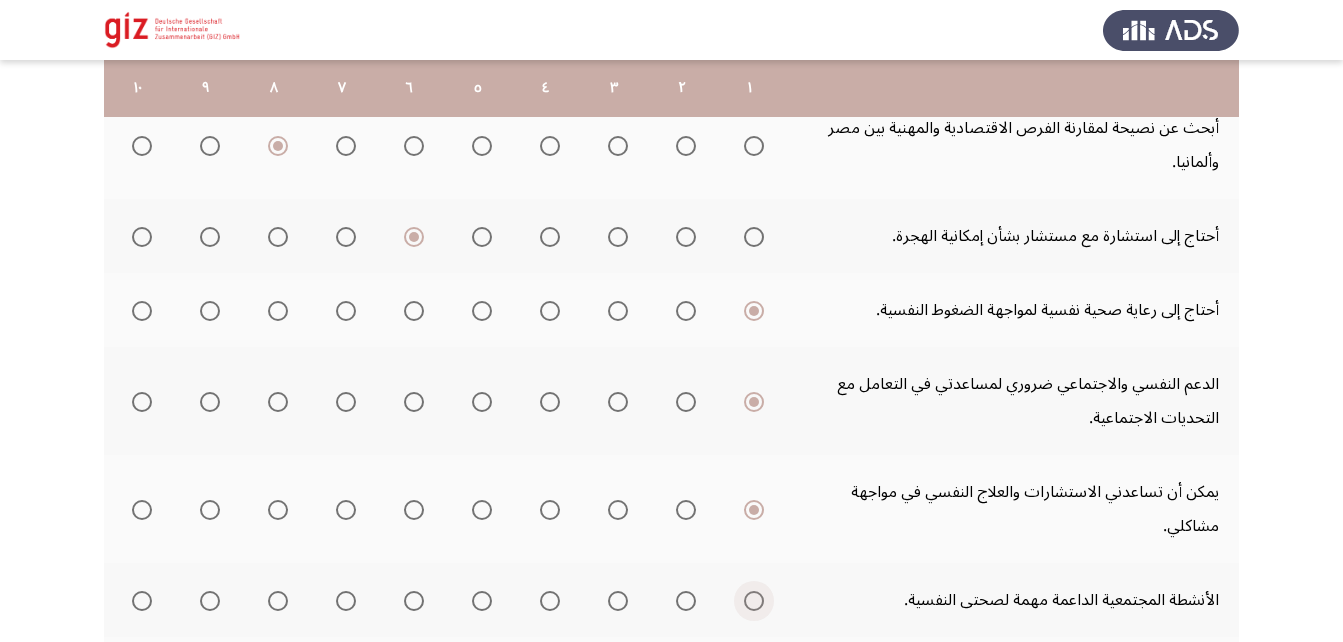 click at bounding box center [754, 601] 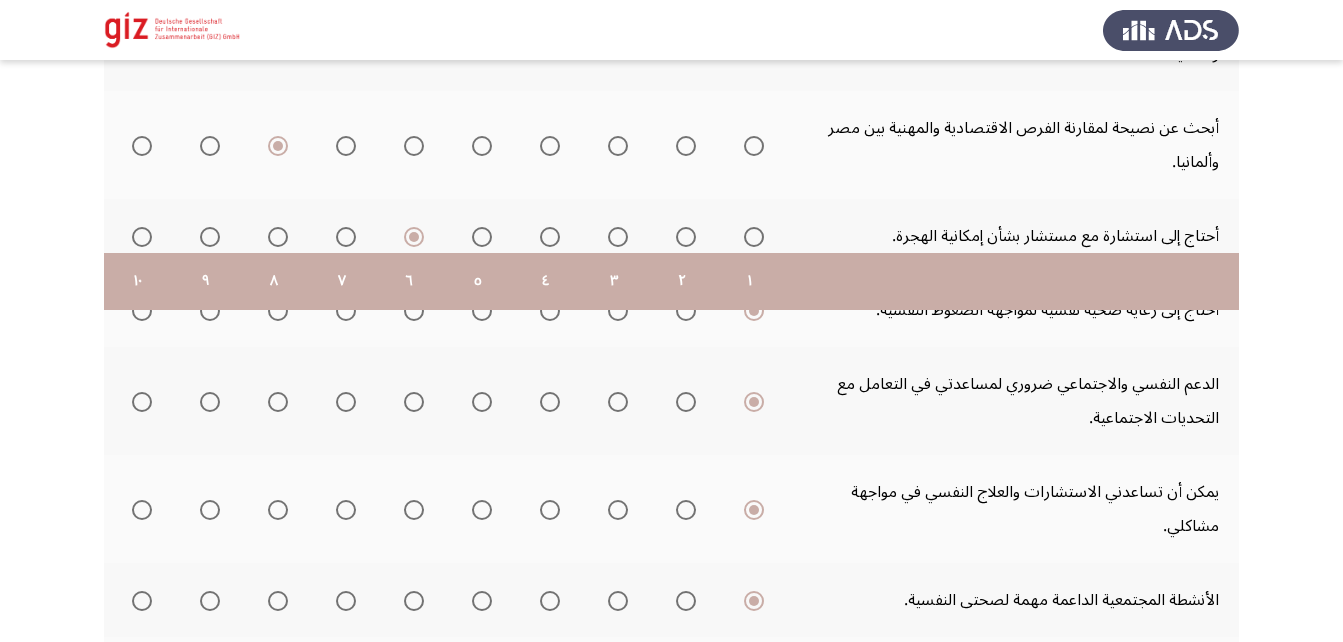 scroll, scrollTop: 780, scrollLeft: 0, axis: vertical 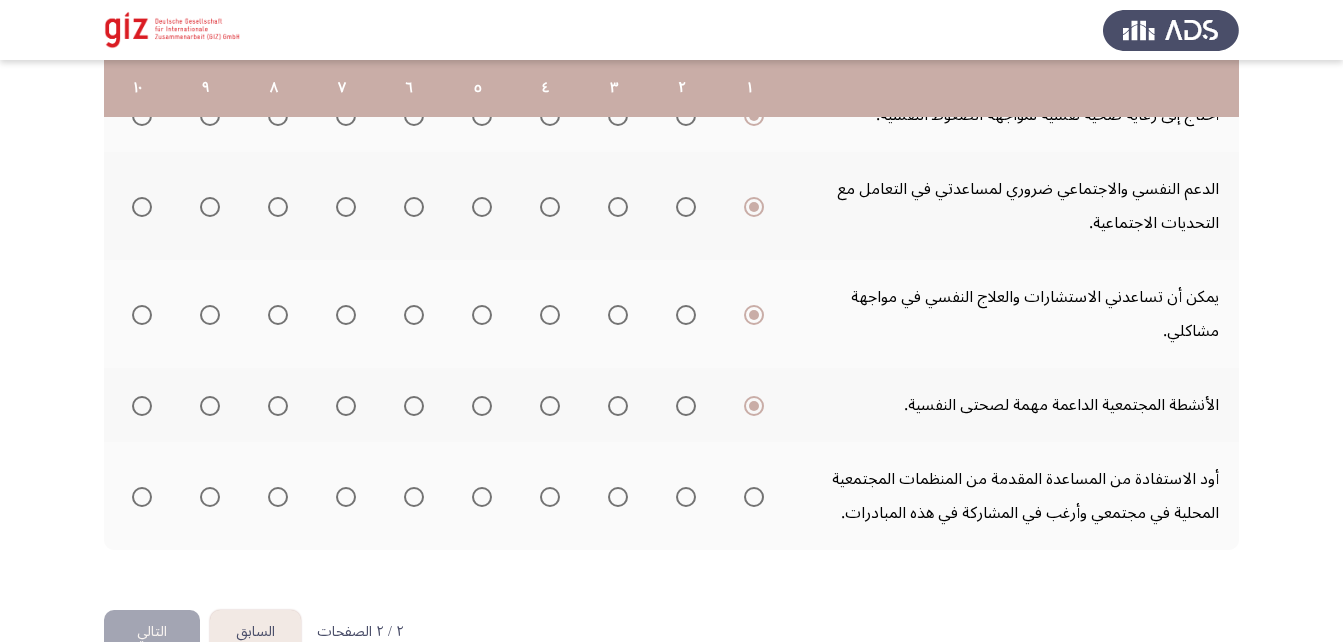 click at bounding box center (754, 497) 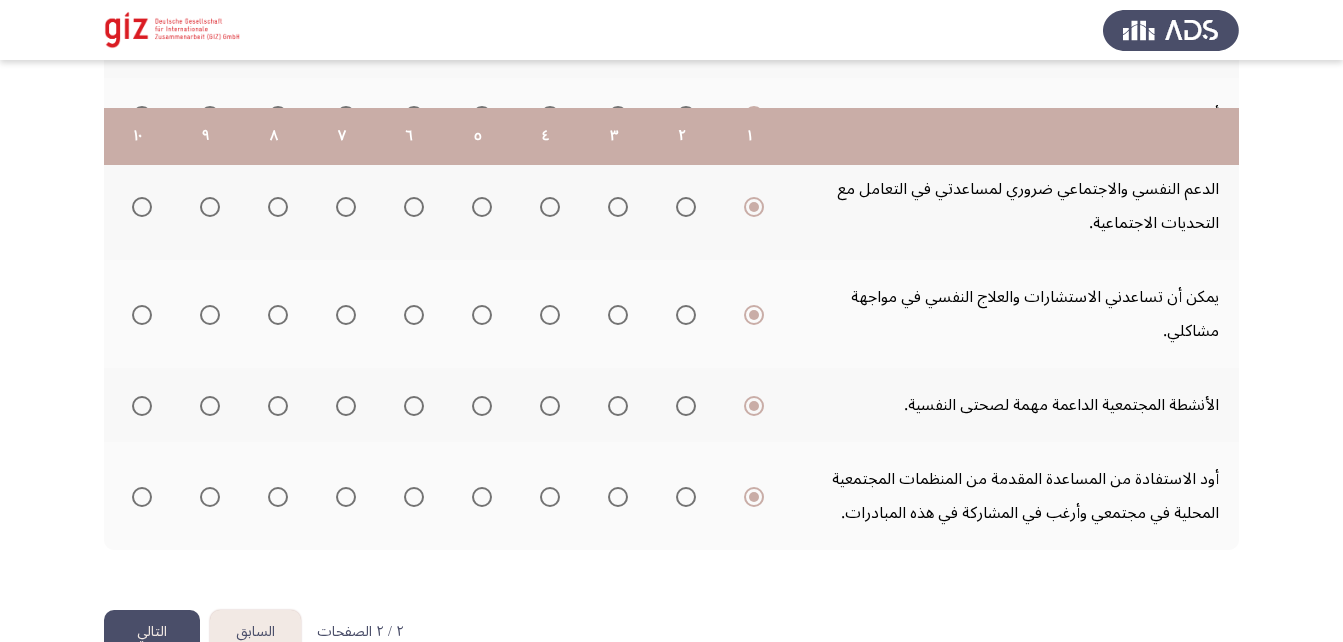 scroll, scrollTop: 828, scrollLeft: 0, axis: vertical 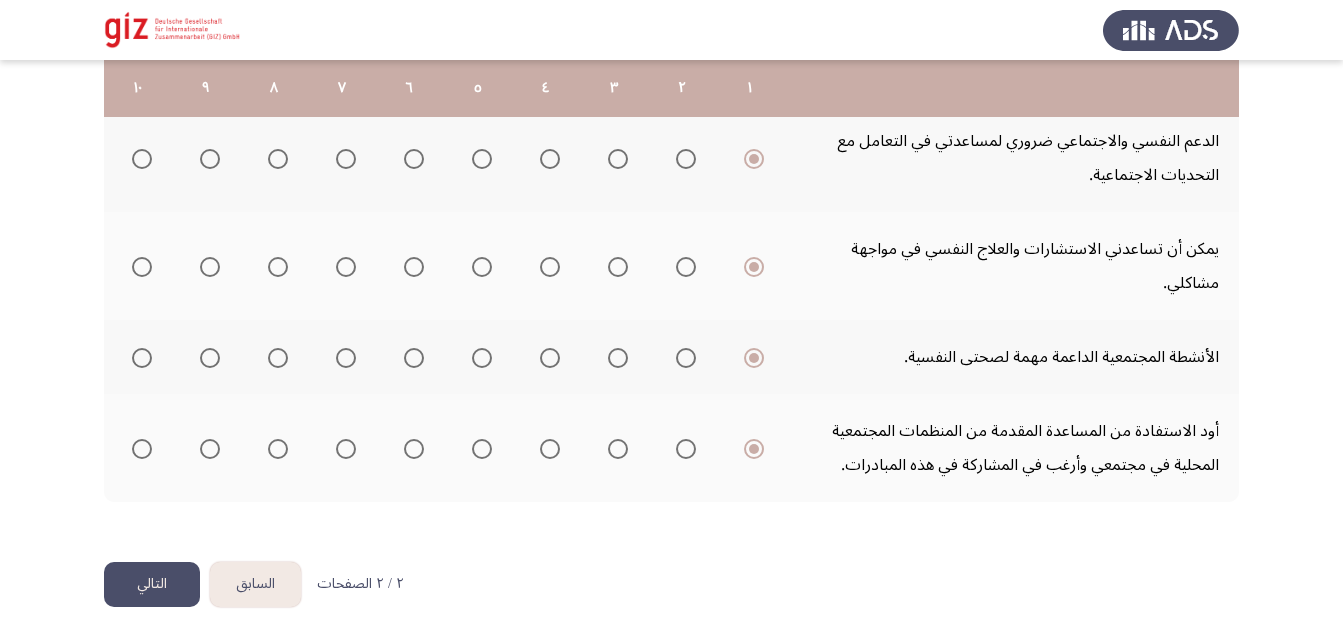 click on "التالي" 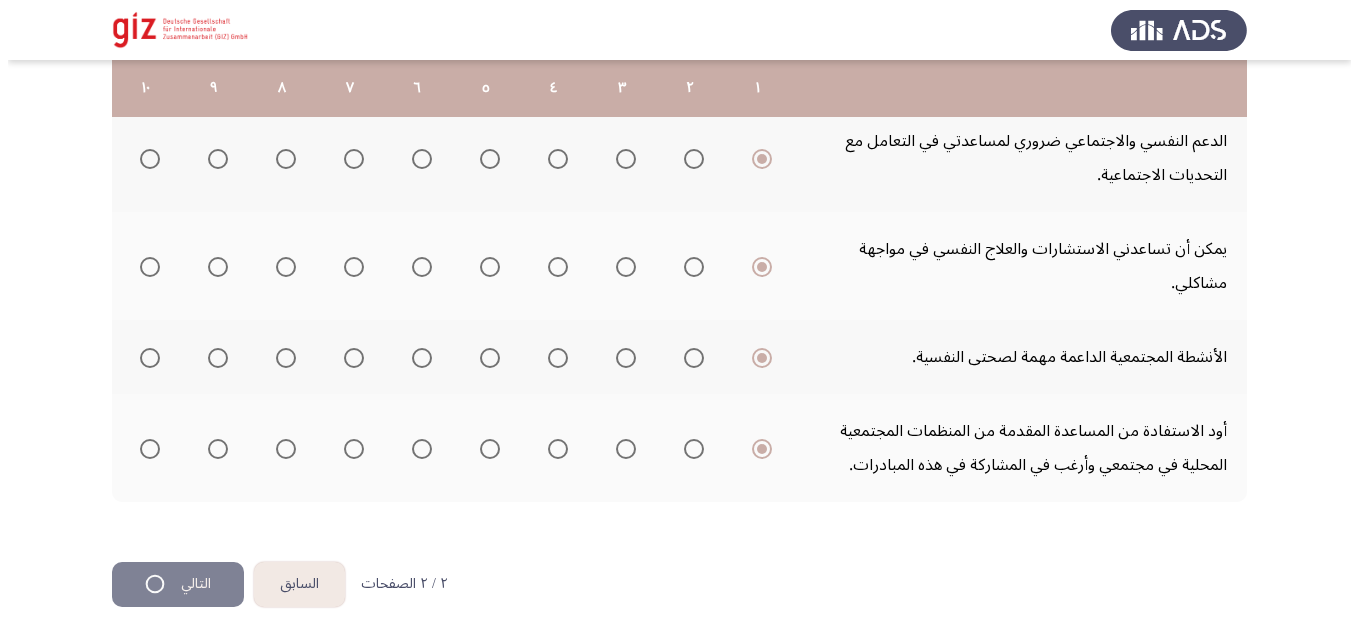scroll, scrollTop: 0, scrollLeft: 0, axis: both 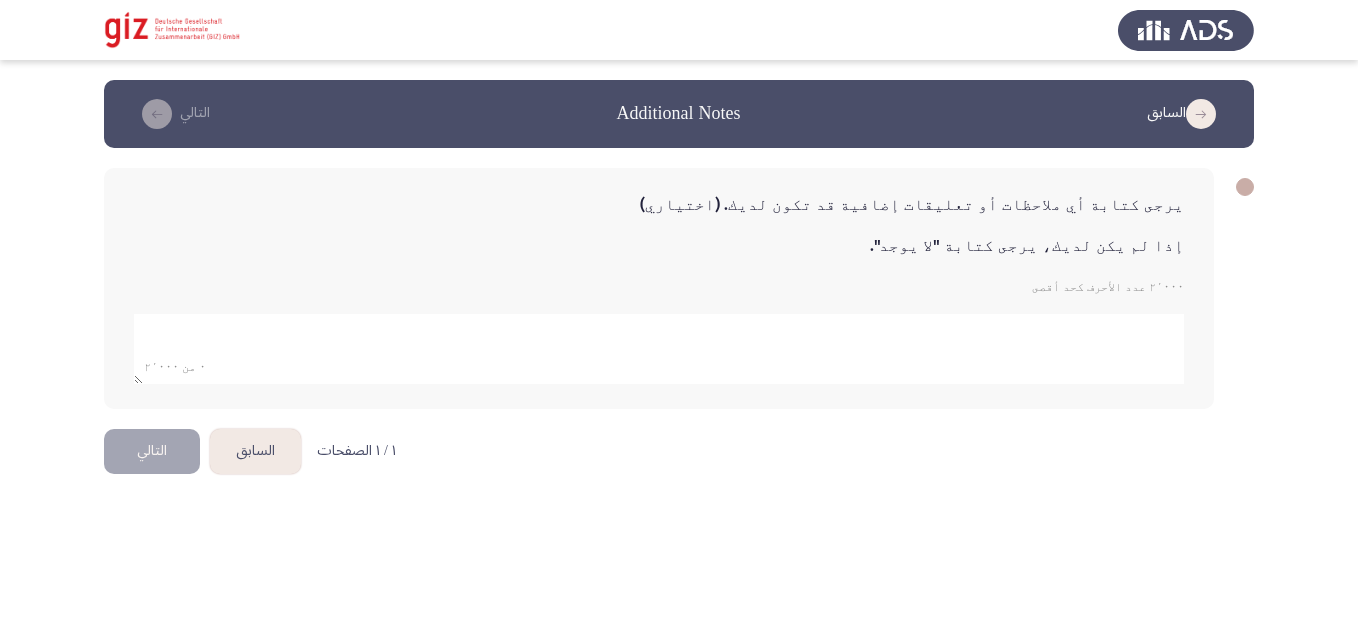 click 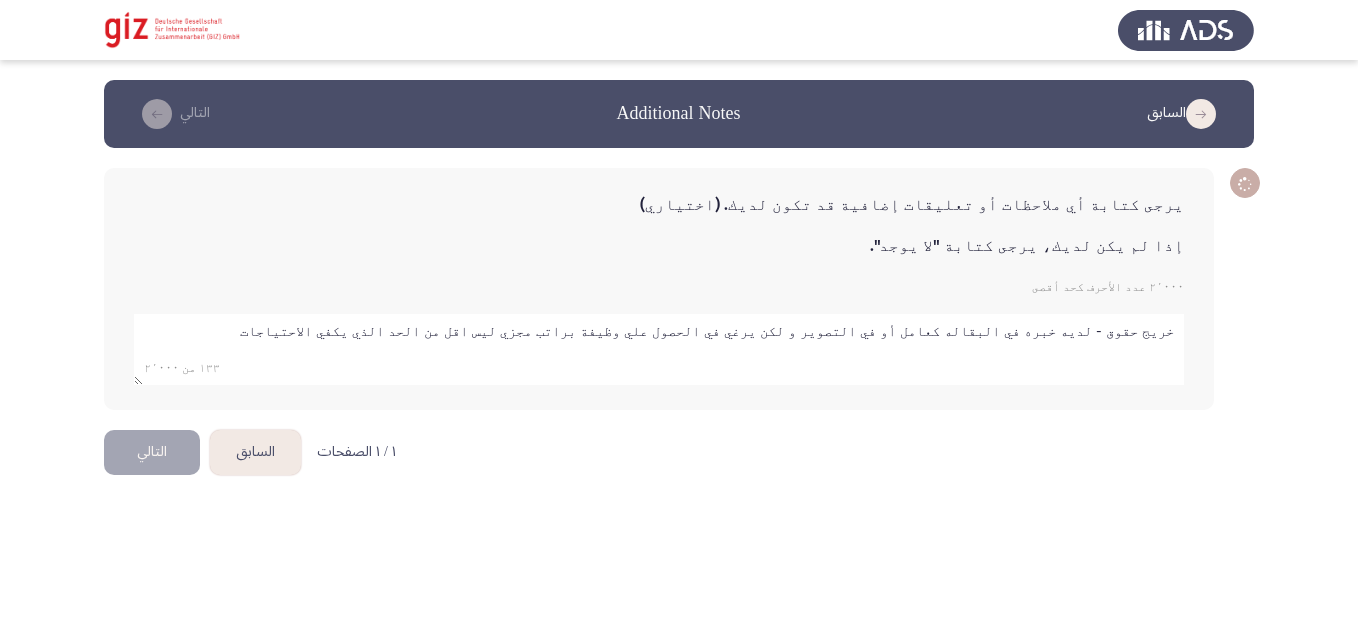 type on "خريج حقوق - لديه خبره في البقاله كعامل أو في التصوير و لكن يرغي في الحصول علي وظيفة براتب مجزي ليس اقل من الحد الذي يكفي الاحتياجات" 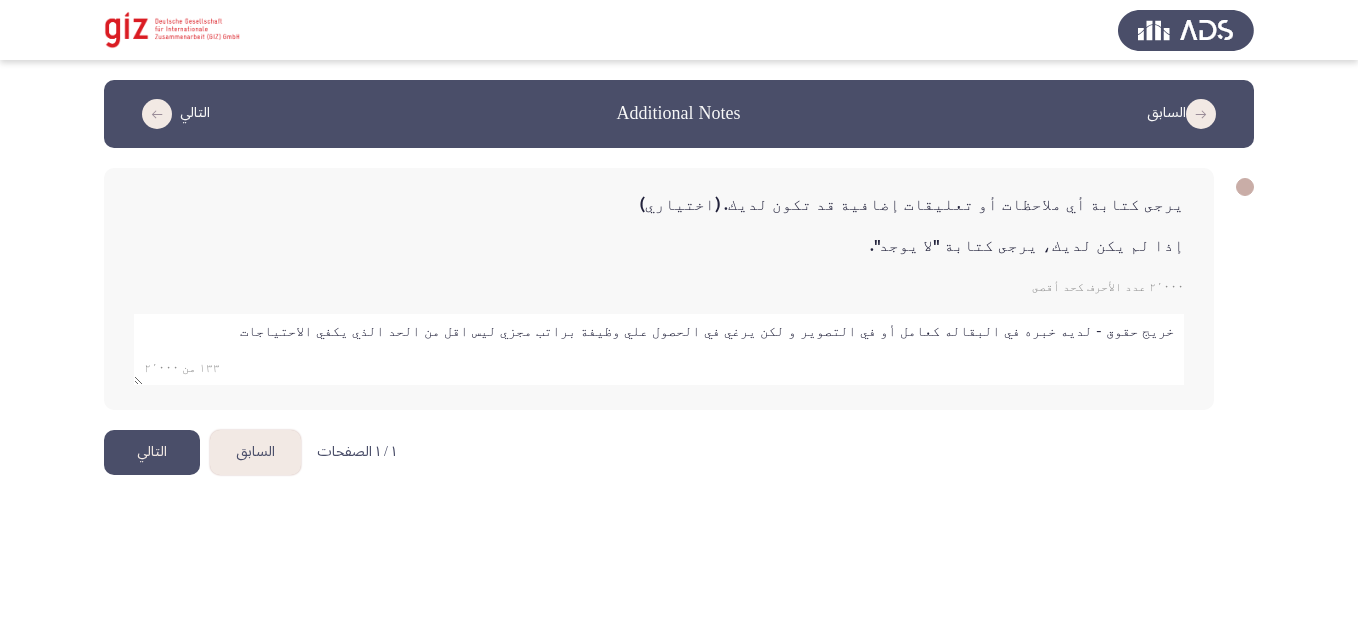 click on "التالي" 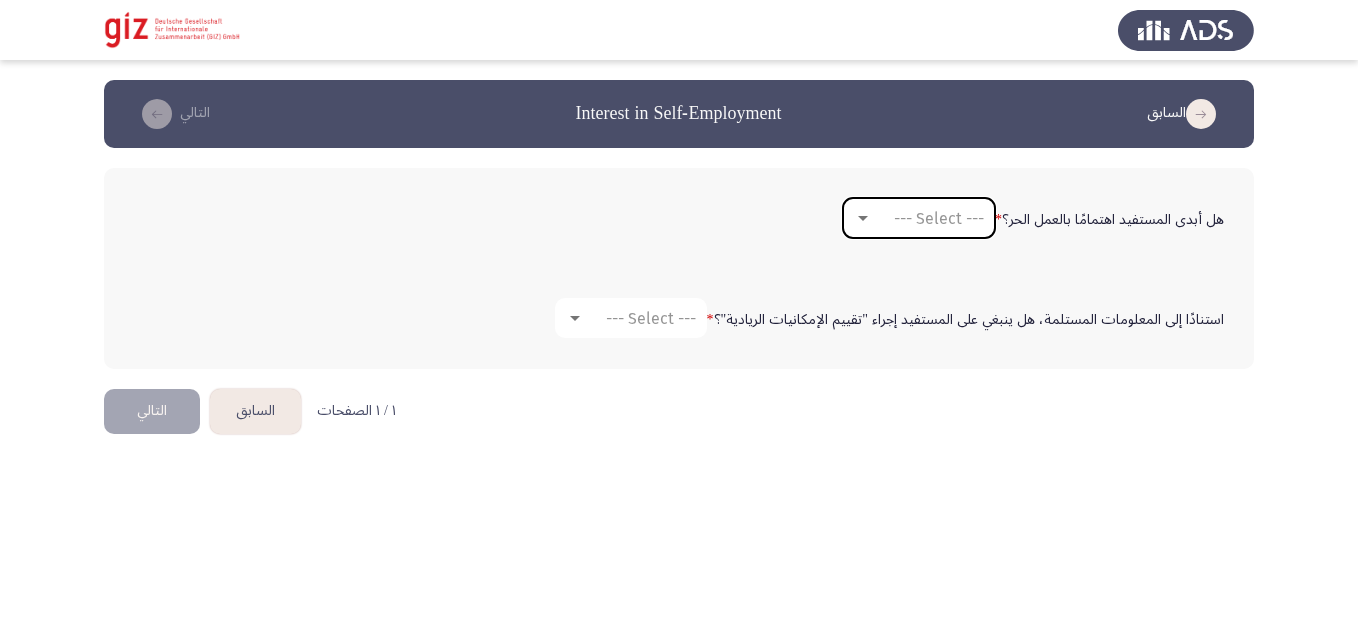 click on "--- Select ---" at bounding box center (919, 218) 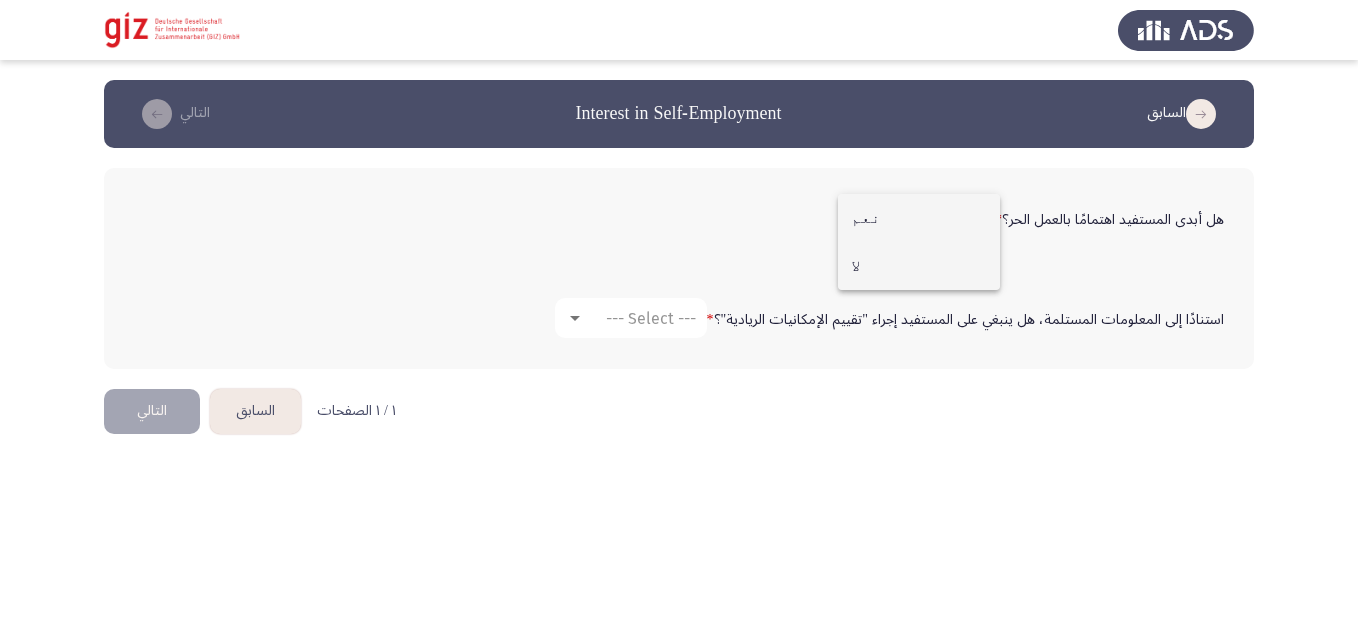 click on "لا" at bounding box center (919, 266) 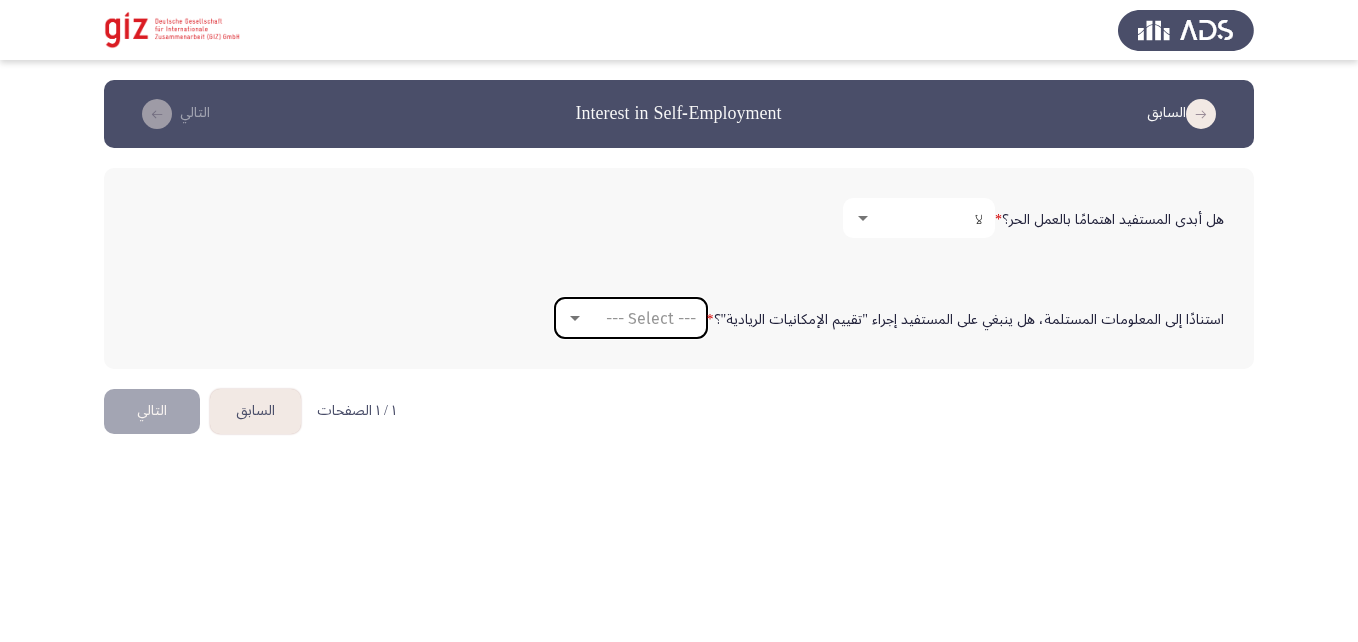 click on "--- Select ---" at bounding box center (651, 318) 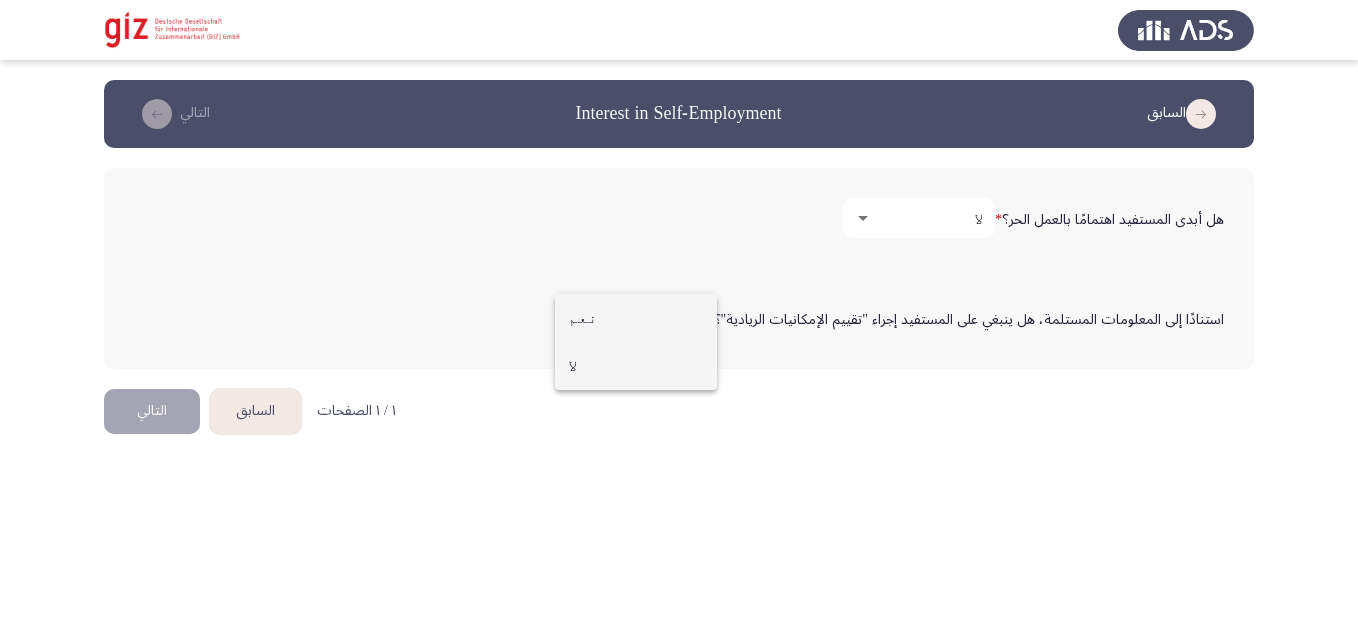 click on "لا" at bounding box center [636, 366] 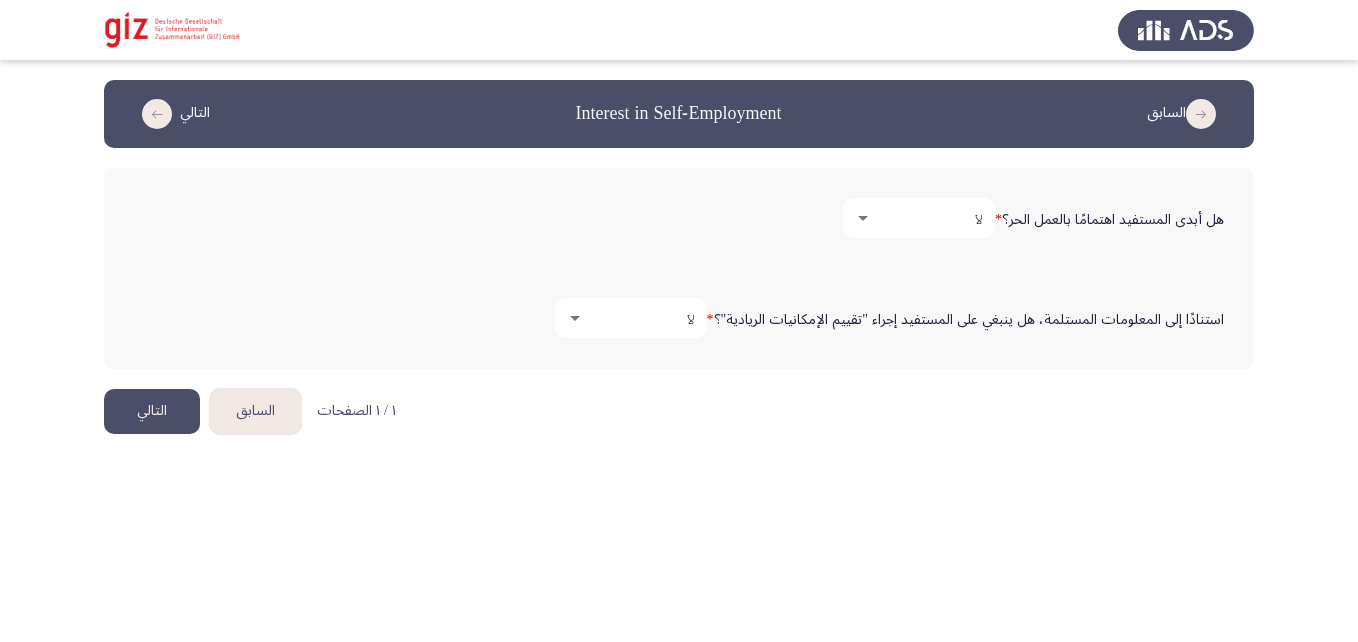 click on "التالي" 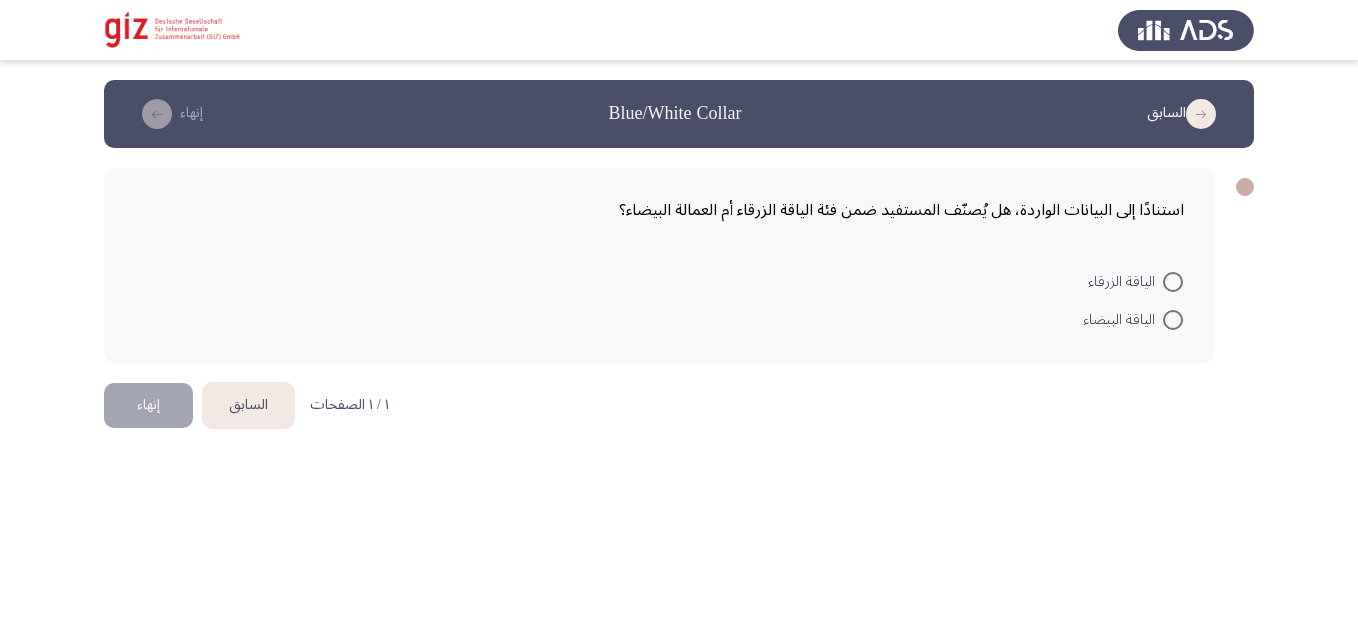 click at bounding box center (1173, 320) 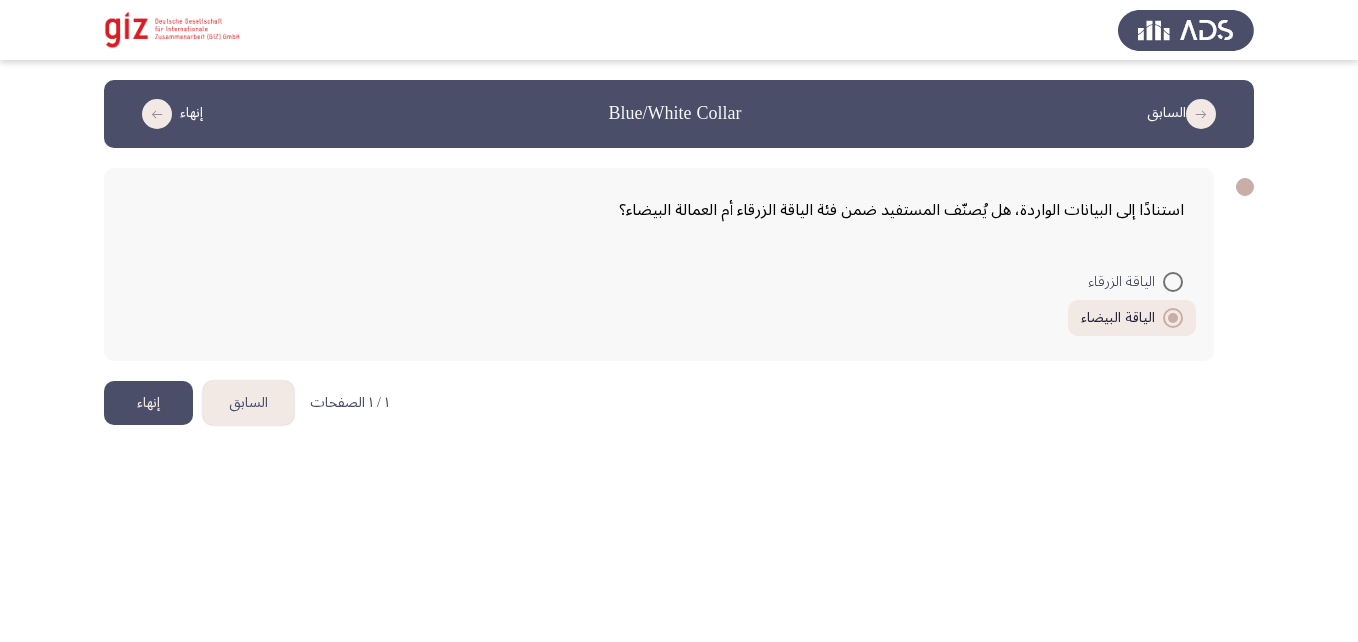 click on "إنهاء" 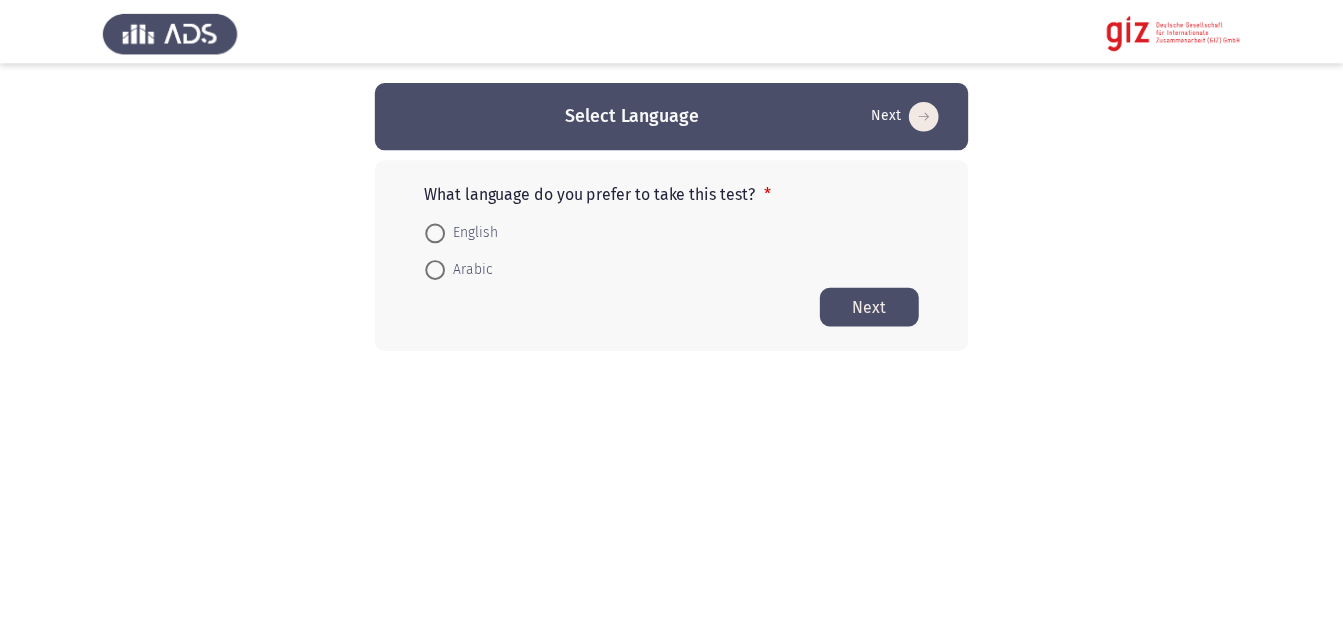 scroll, scrollTop: 0, scrollLeft: 0, axis: both 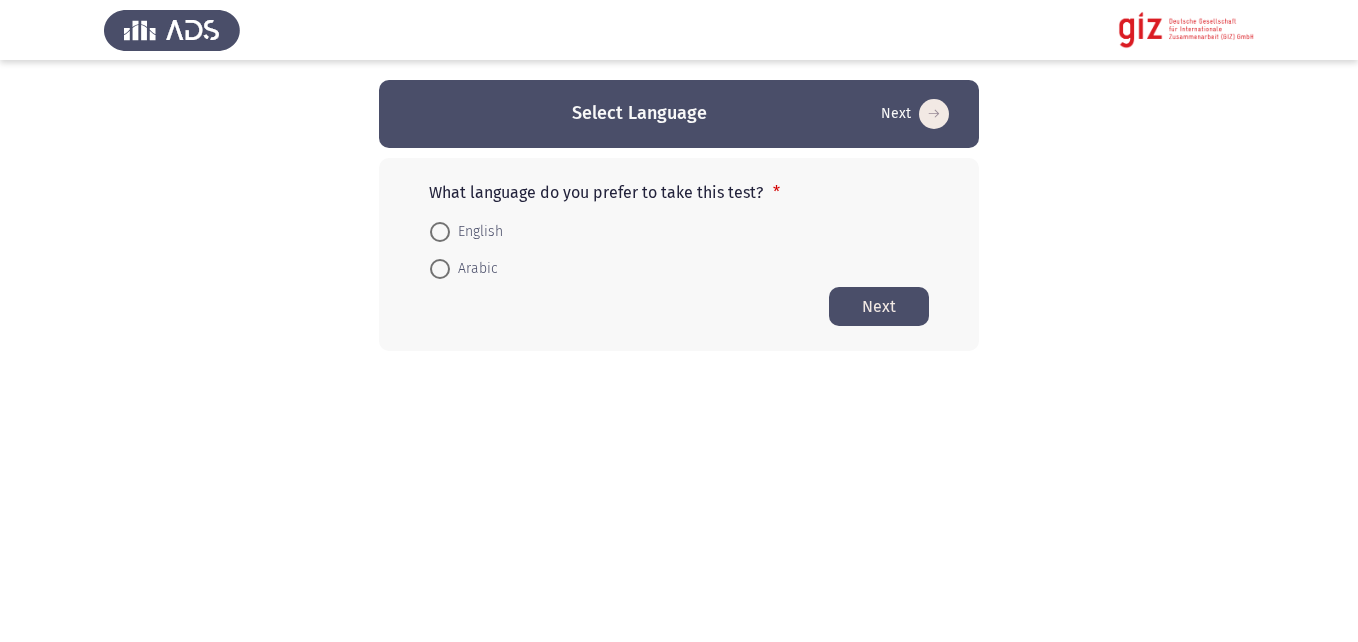 click on "Arabic" at bounding box center [474, 269] 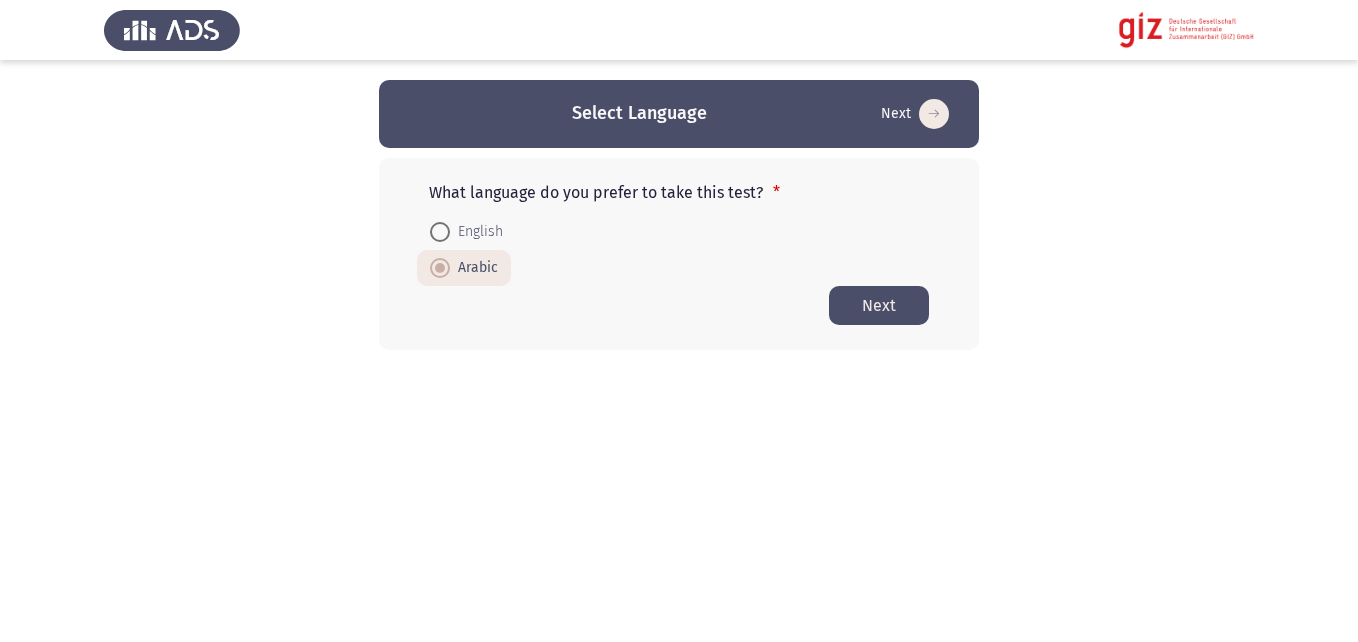 click on "Next" 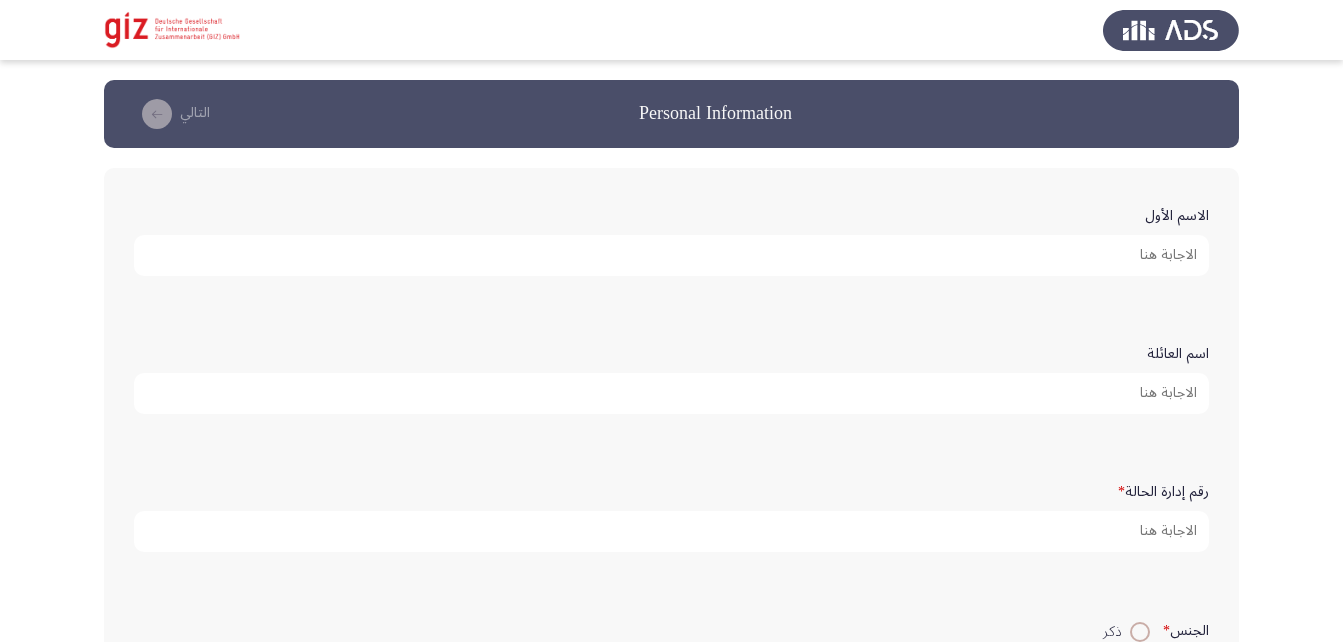 click on "الاسم الأول" at bounding box center [671, 255] 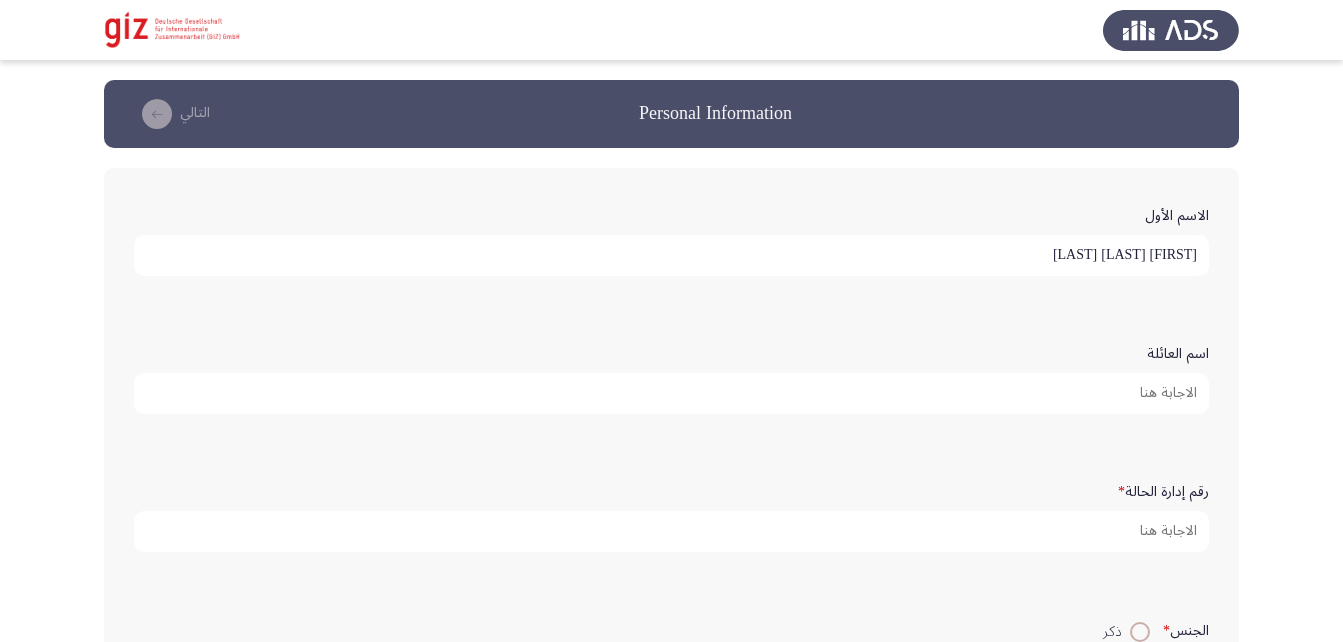 drag, startPoint x: 1083, startPoint y: 262, endPoint x: 1123, endPoint y: 253, distance: 41 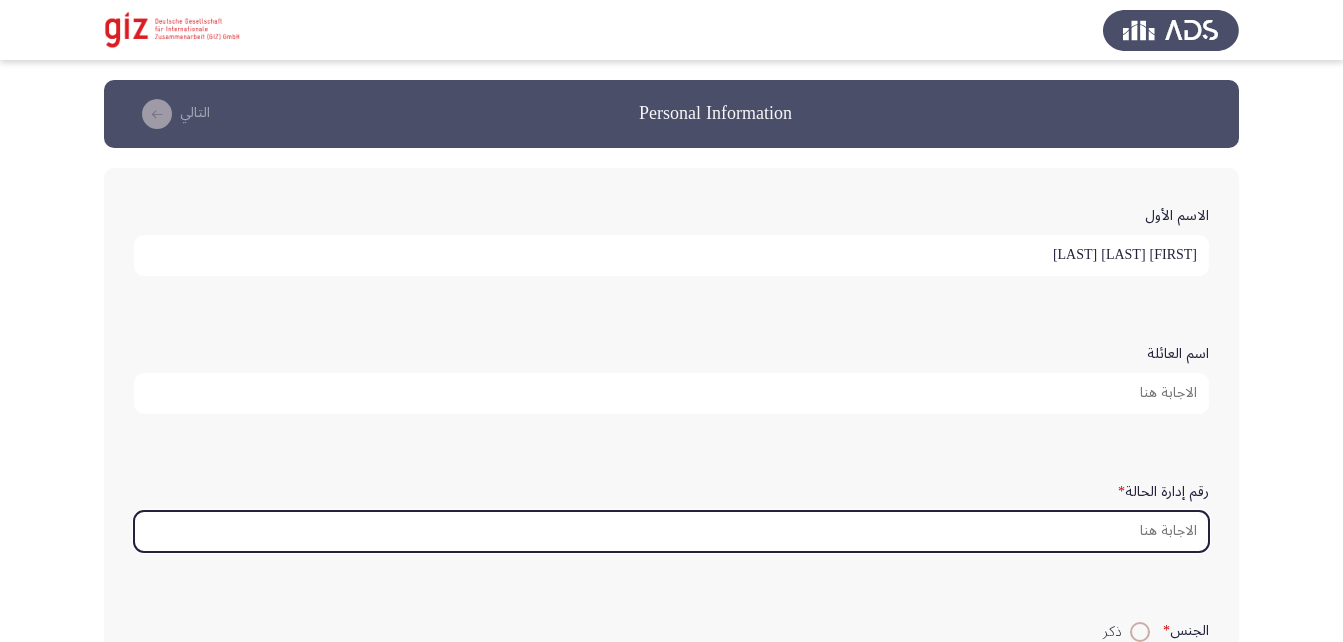 click on "رقم إدارة الحالة   *" at bounding box center (671, 531) 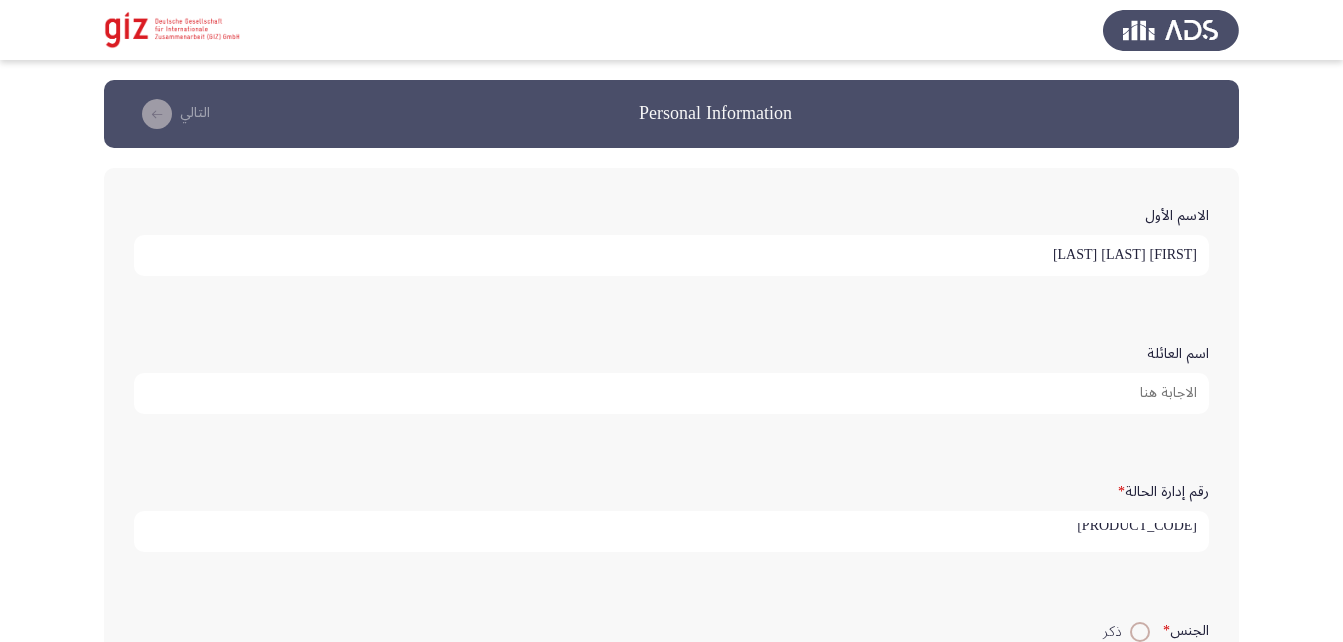 scroll, scrollTop: 4, scrollLeft: 0, axis: vertical 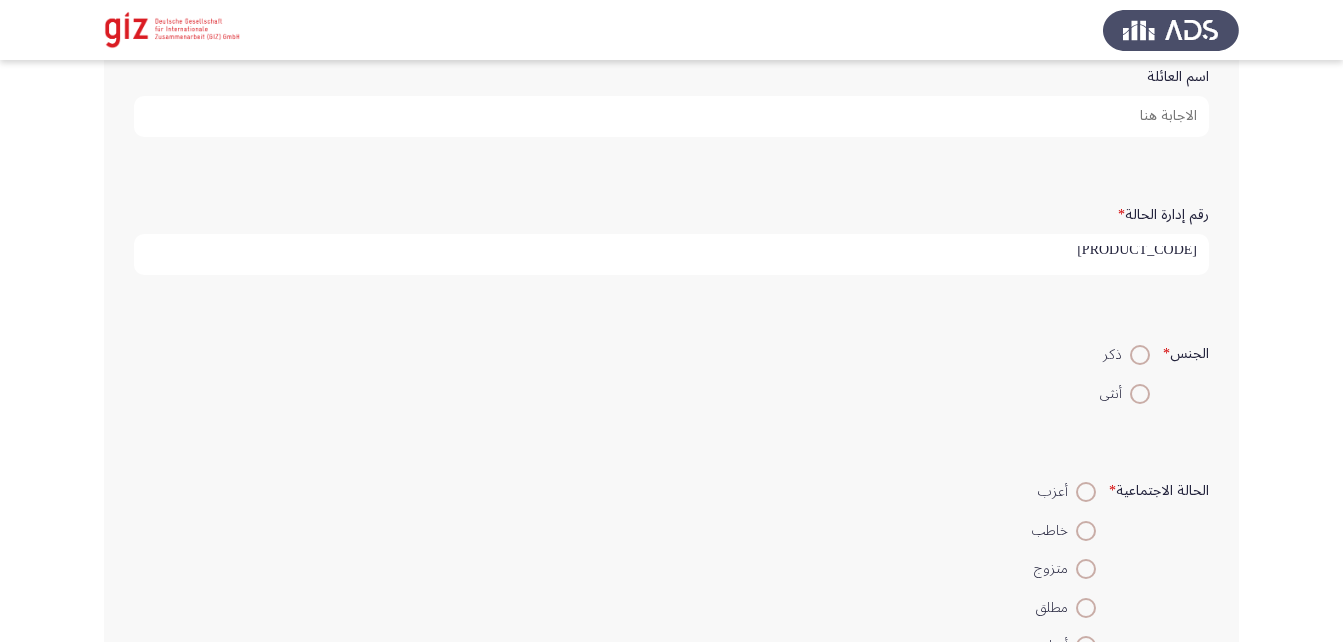 type on "[PRODUCT_CODE]" 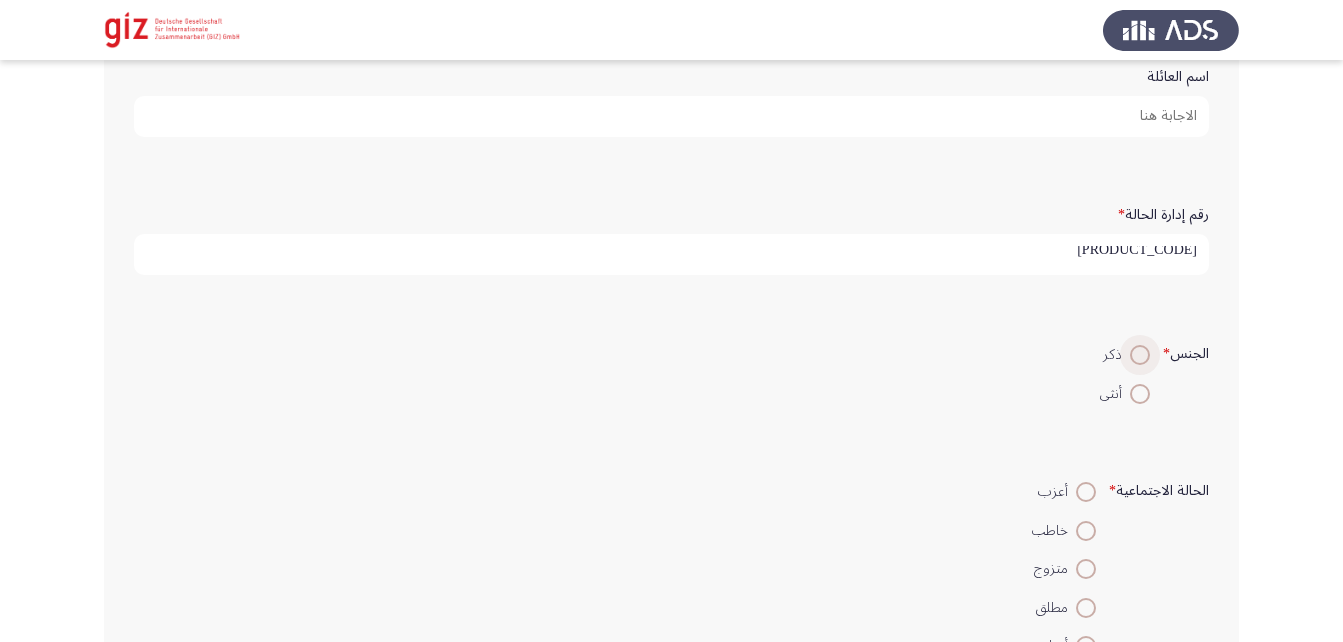 click at bounding box center [1140, 355] 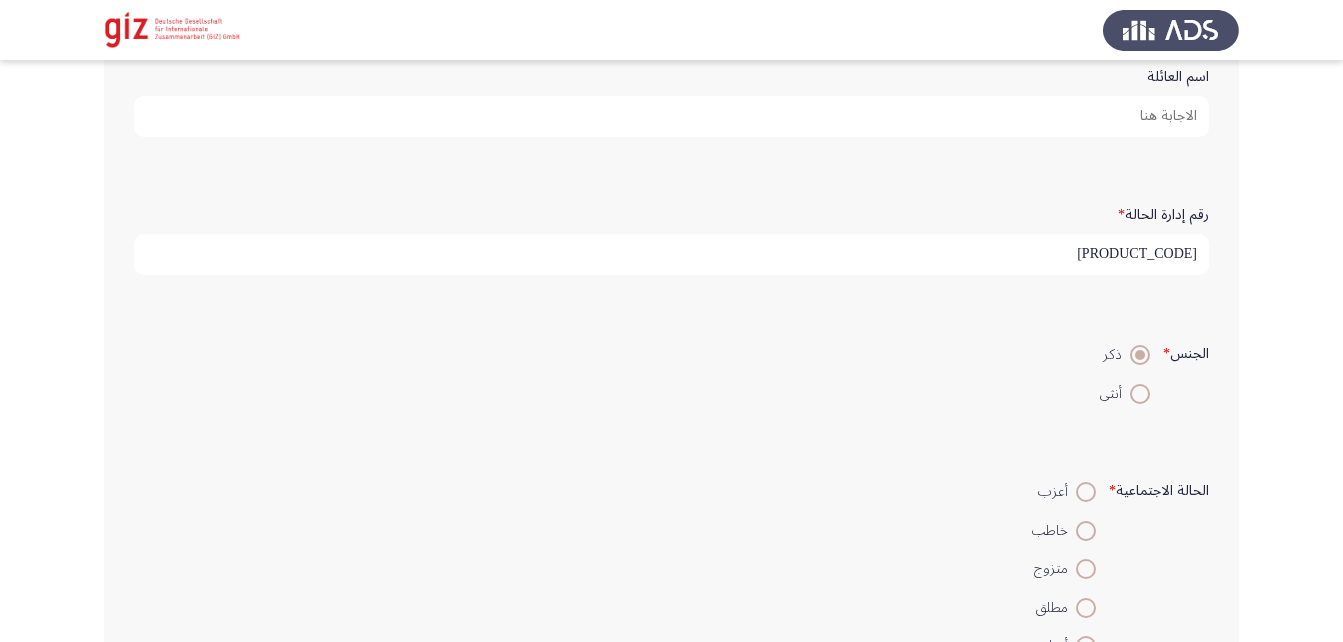 scroll, scrollTop: 450, scrollLeft: 0, axis: vertical 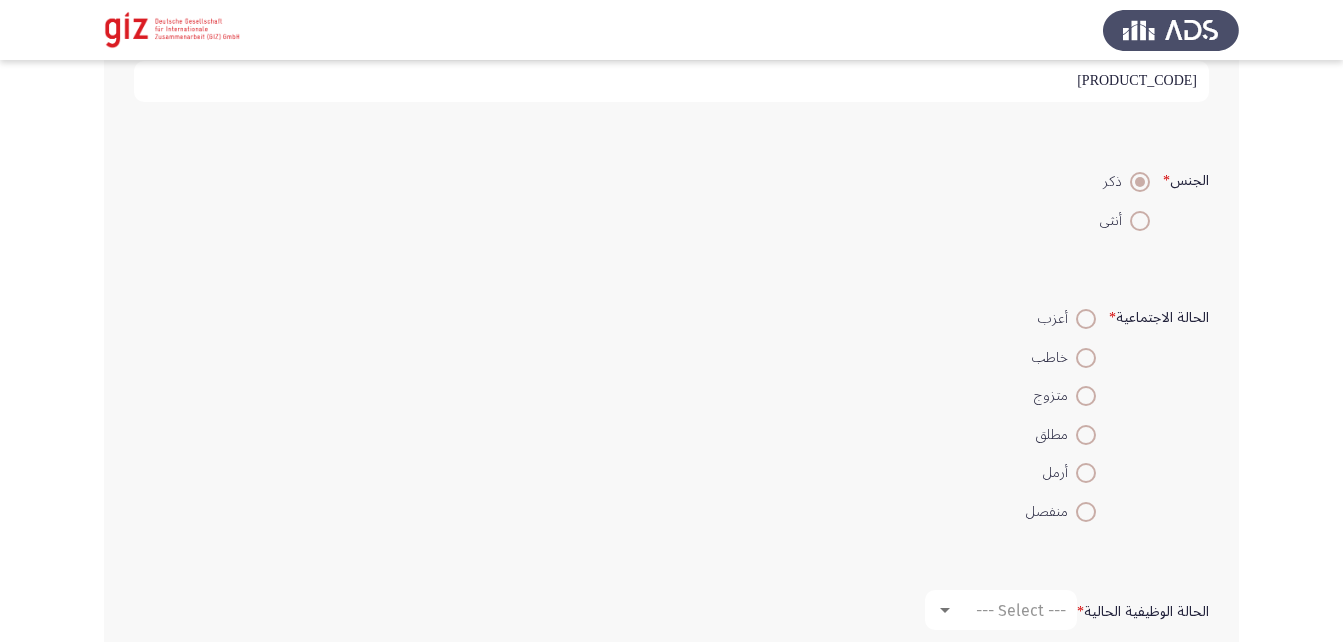 click at bounding box center (1086, 319) 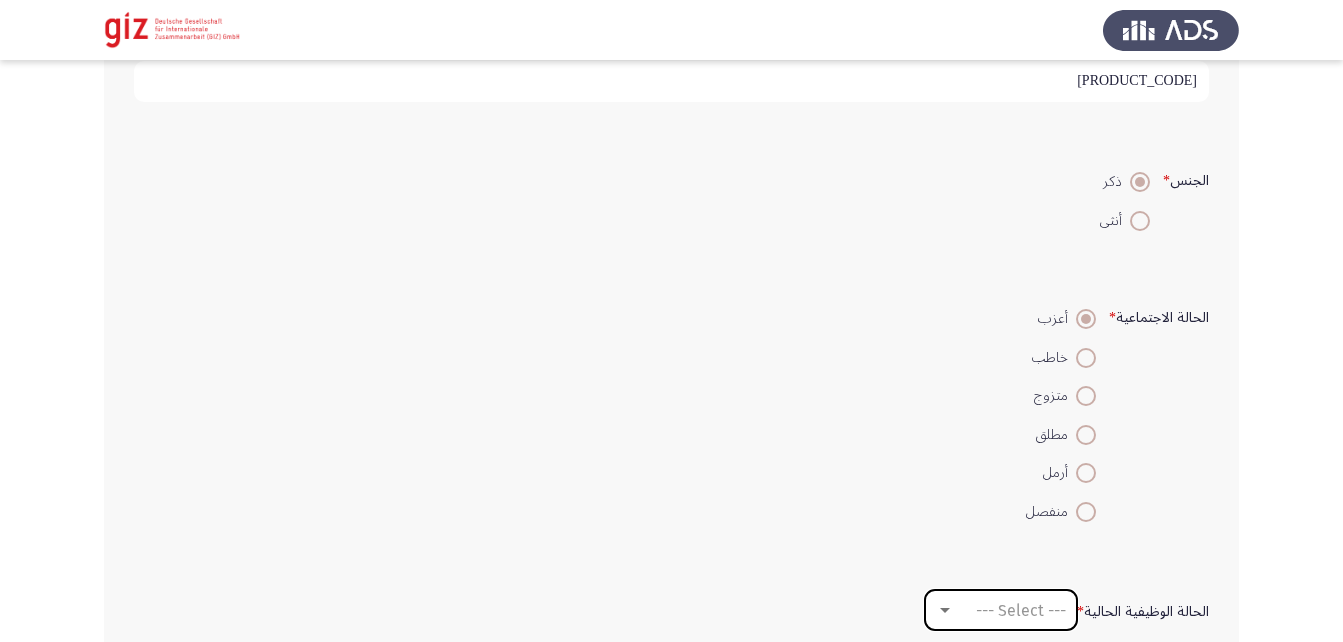 click on "--- Select ---" at bounding box center (1021, 610) 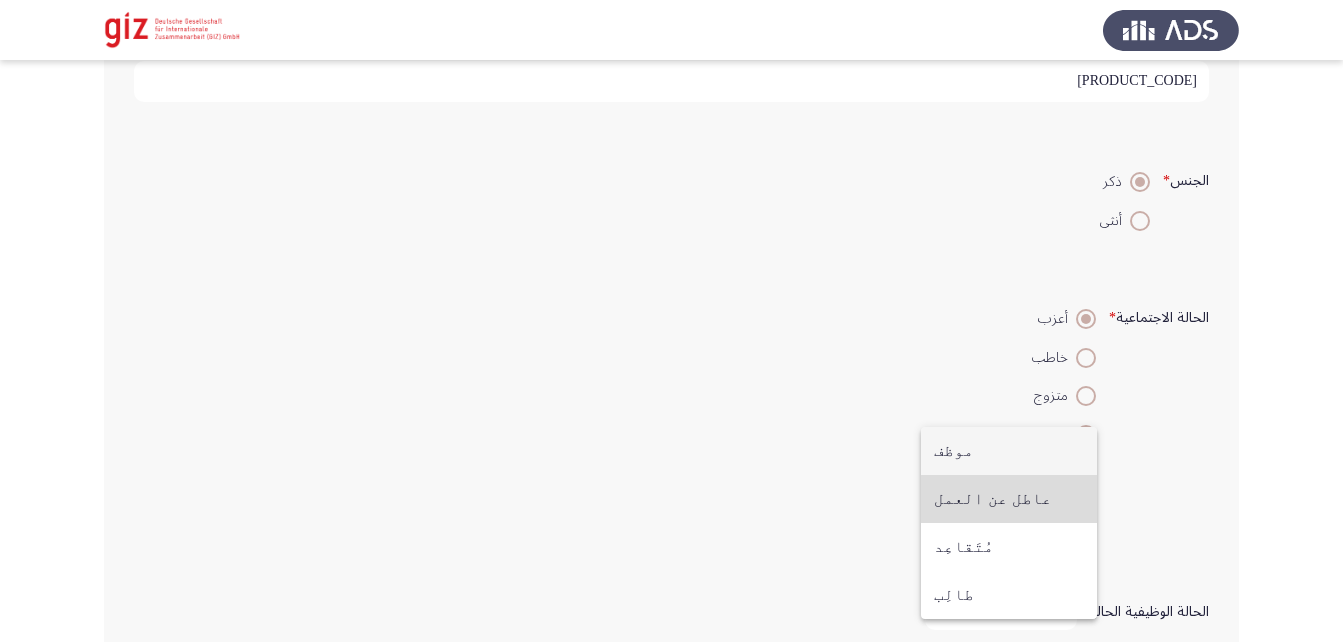 click on "عاطل عن العمل" at bounding box center [1009, 499] 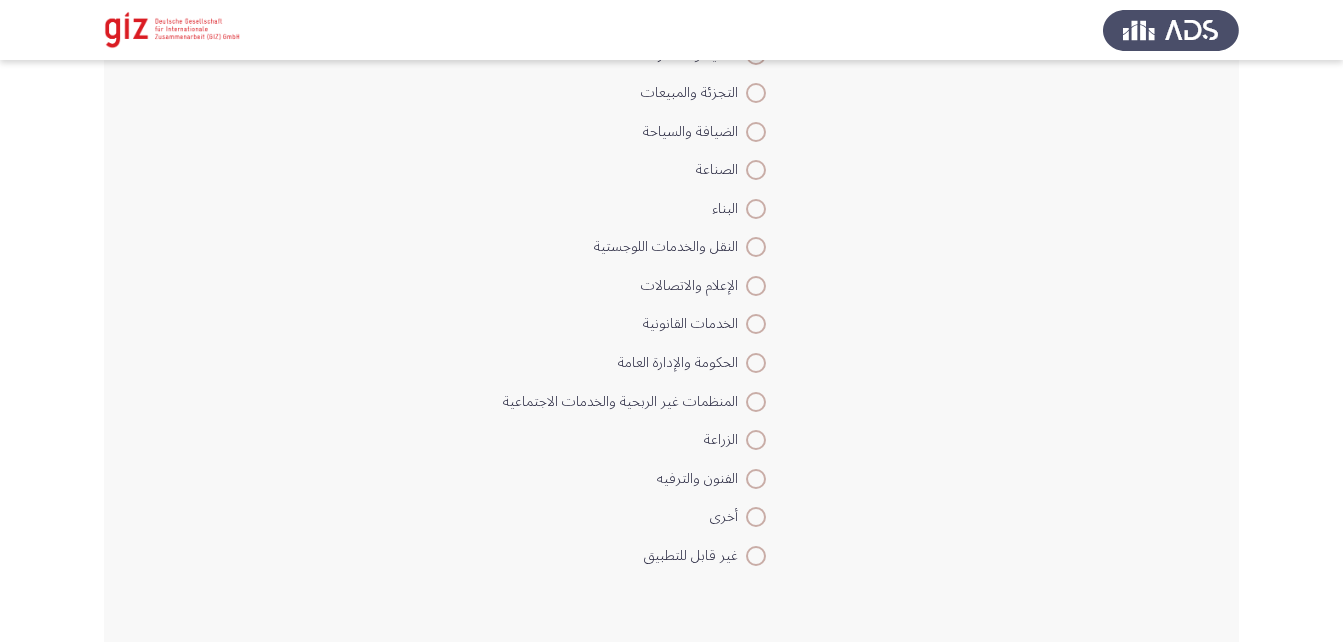 scroll, scrollTop: 1224, scrollLeft: 0, axis: vertical 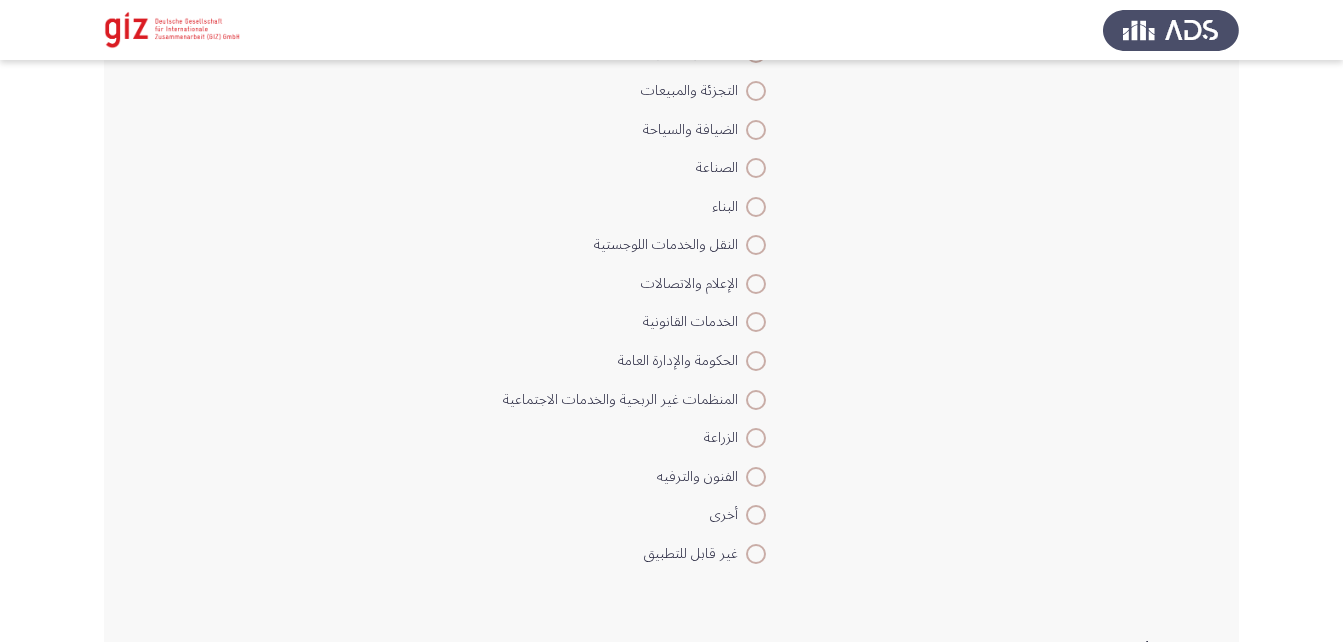 click at bounding box center (756, 515) 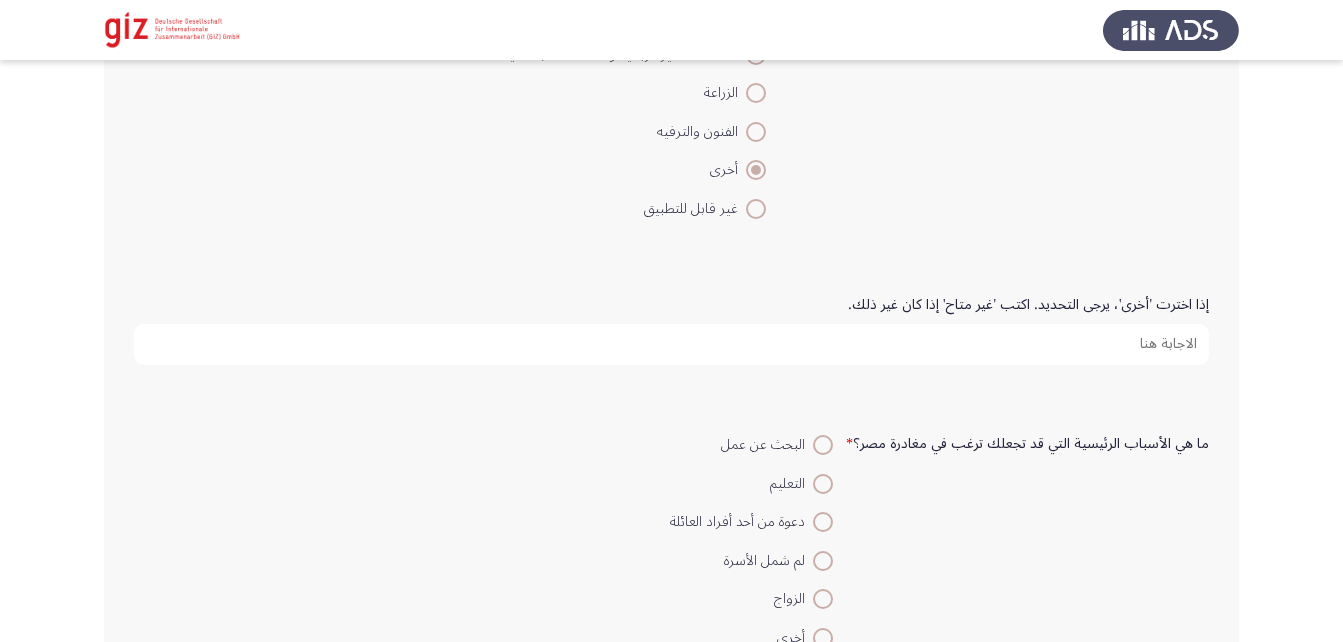 scroll, scrollTop: 1570, scrollLeft: 0, axis: vertical 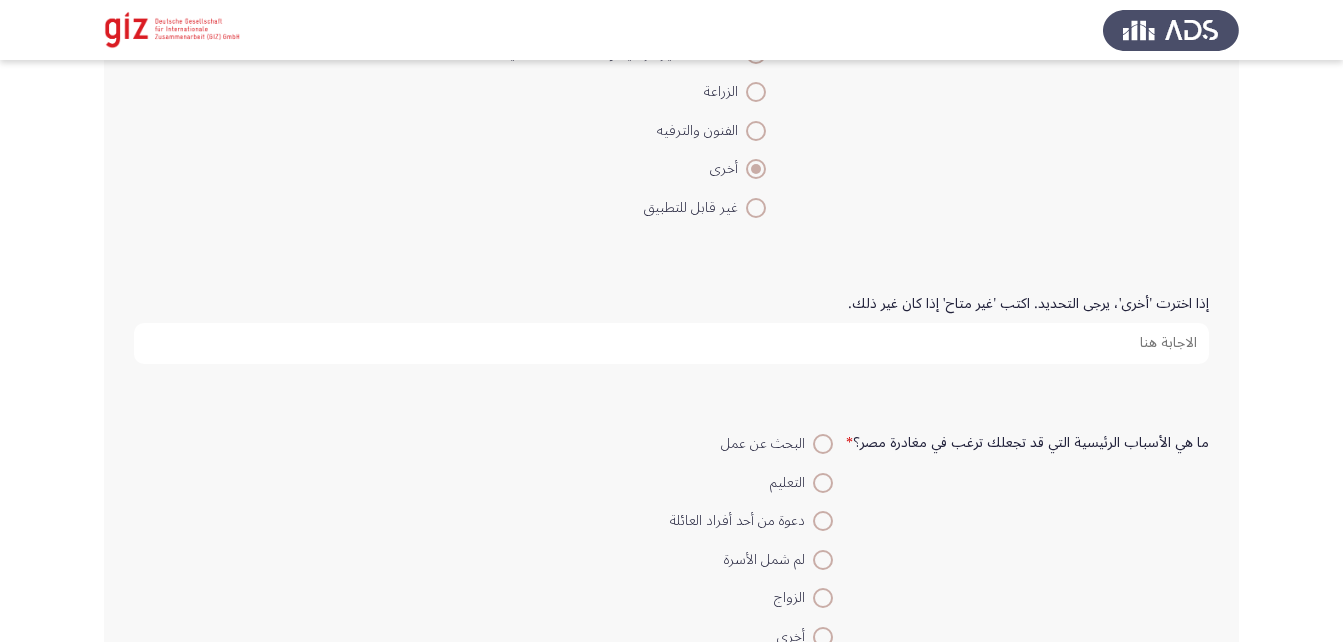 click on "إذا اخترت 'أخرى'، يرجى التحديد. اكتب 'غير متاح' إذا كان غير ذلك." at bounding box center [671, 343] 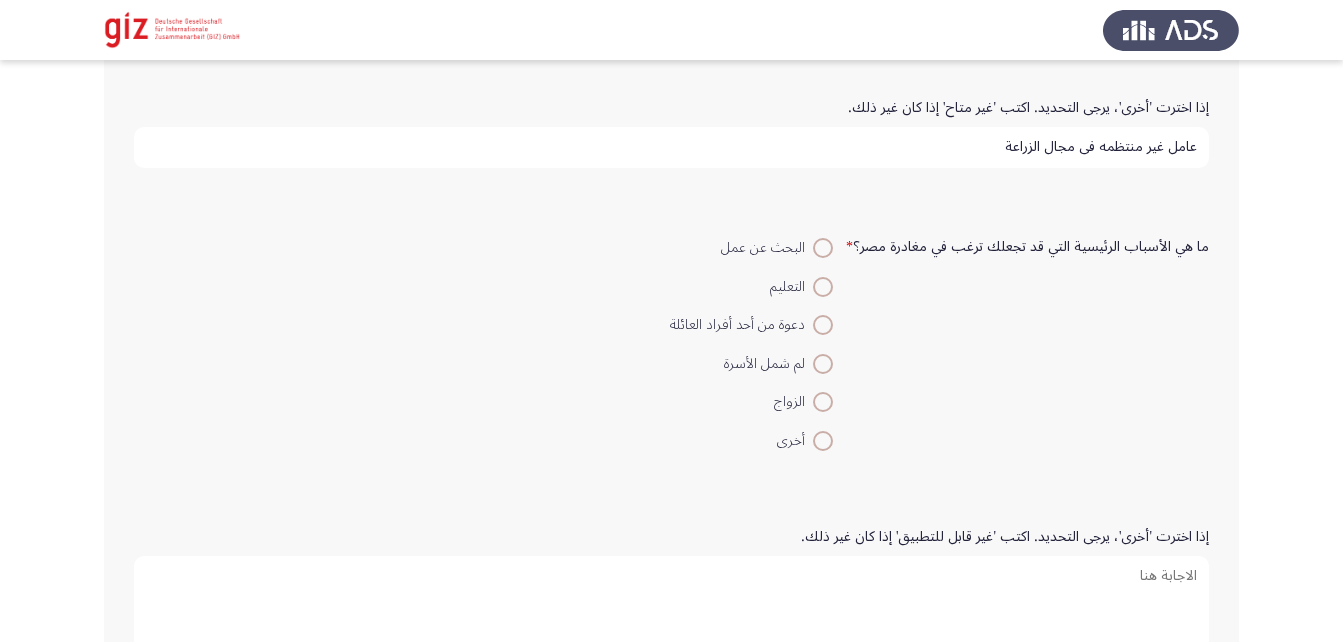 scroll, scrollTop: 1767, scrollLeft: 0, axis: vertical 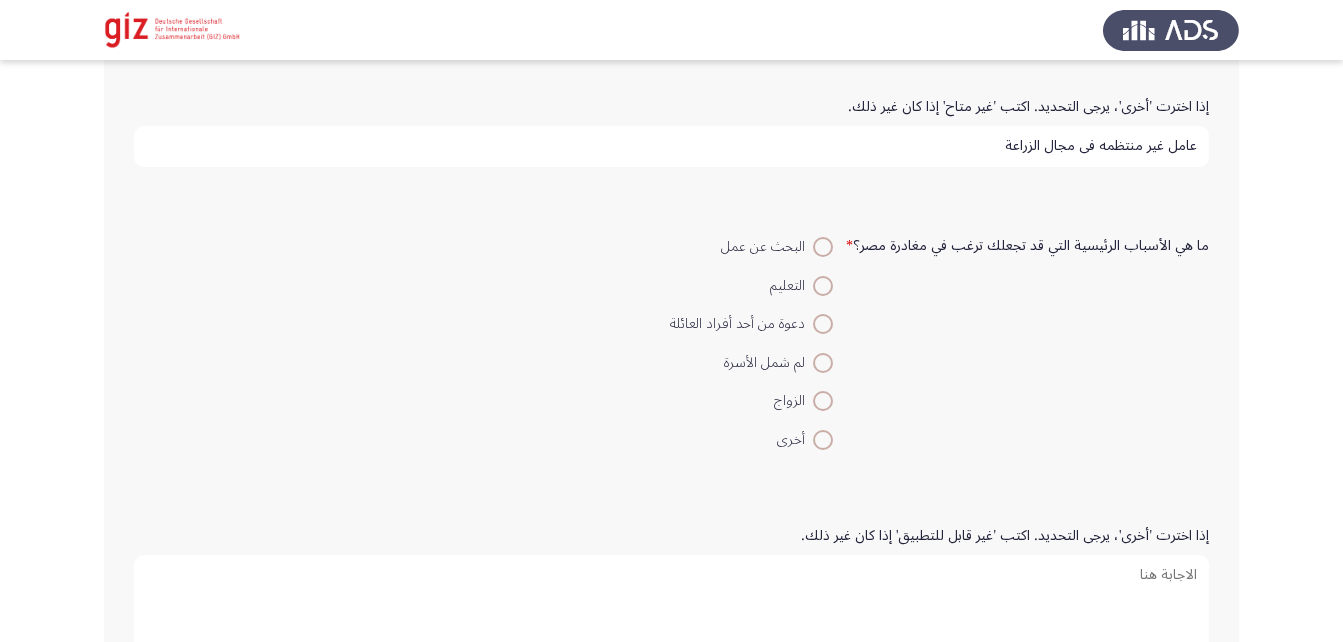 type on "عامل غير منتظمه في مجال الزراعة" 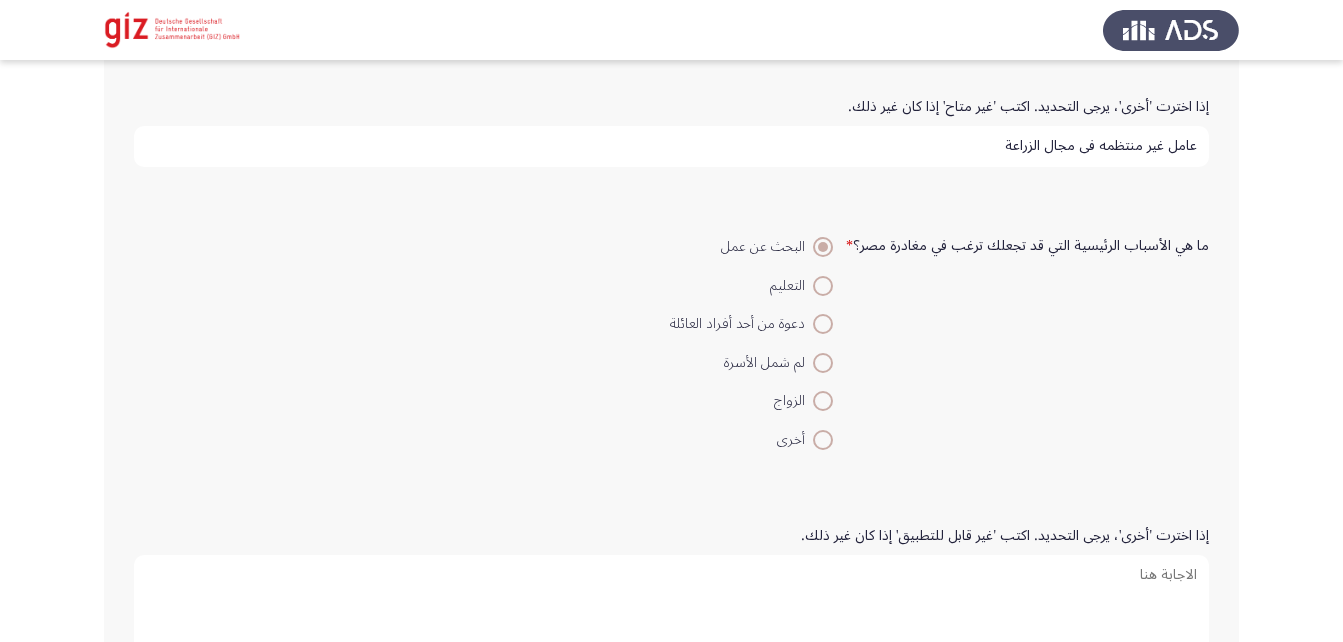 scroll, scrollTop: 1922, scrollLeft: 0, axis: vertical 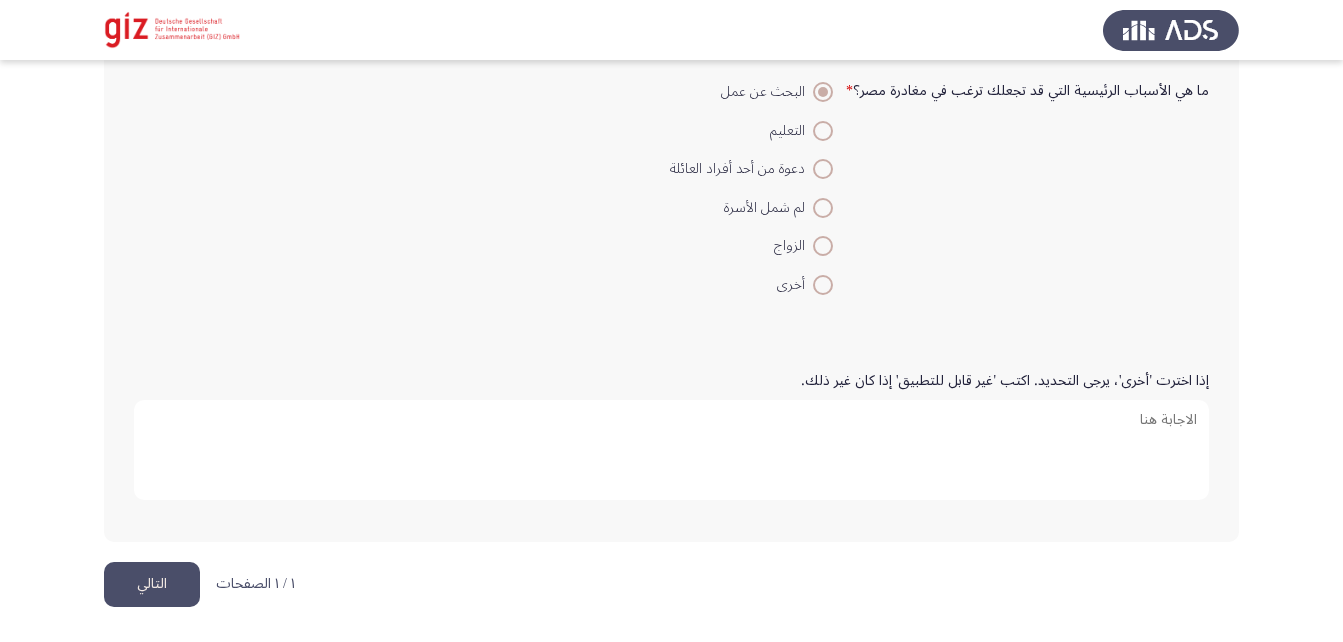 click on "إذا اخترت 'أخرى'، يرجى التحديد. اكتب 'غير قابل للتطبيق' إذا كان غير ذلك." at bounding box center (671, 450) 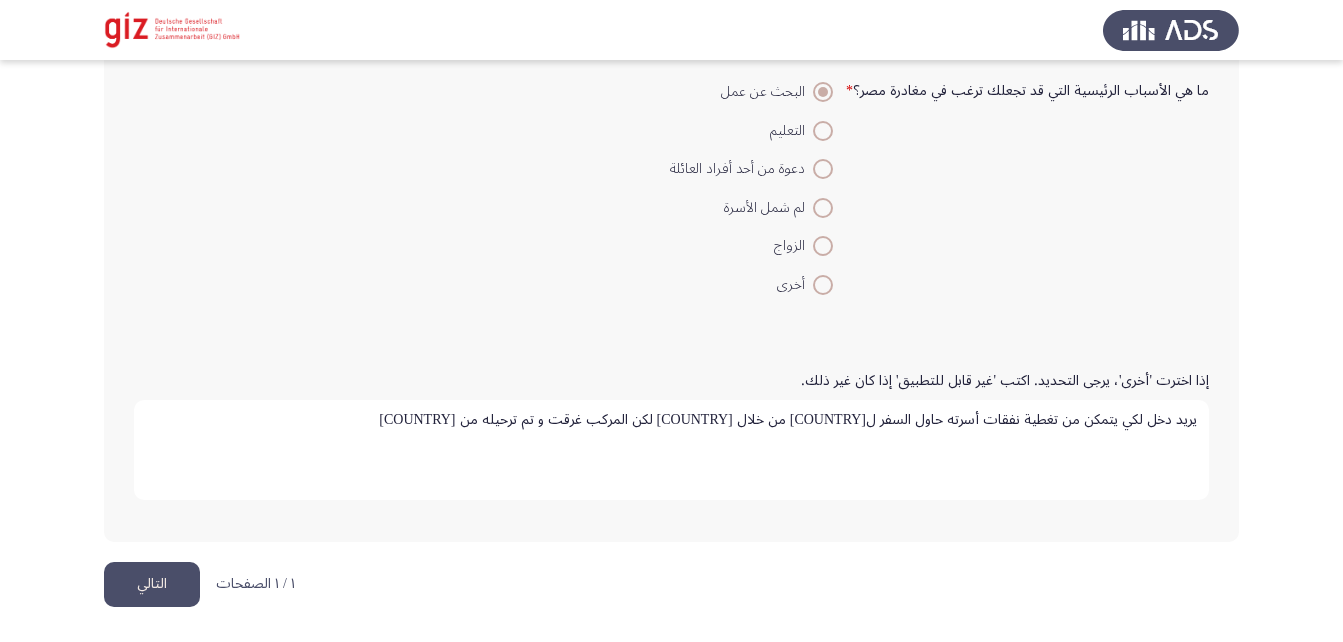 type on "يريد دخل لكي يتمكن من تغطية نفقات أسرته حاول السفر ل[COUNTRY] من خلال [COUNTRY] لكن المركب غرقت و تم ترحيله من [COUNTRY]" 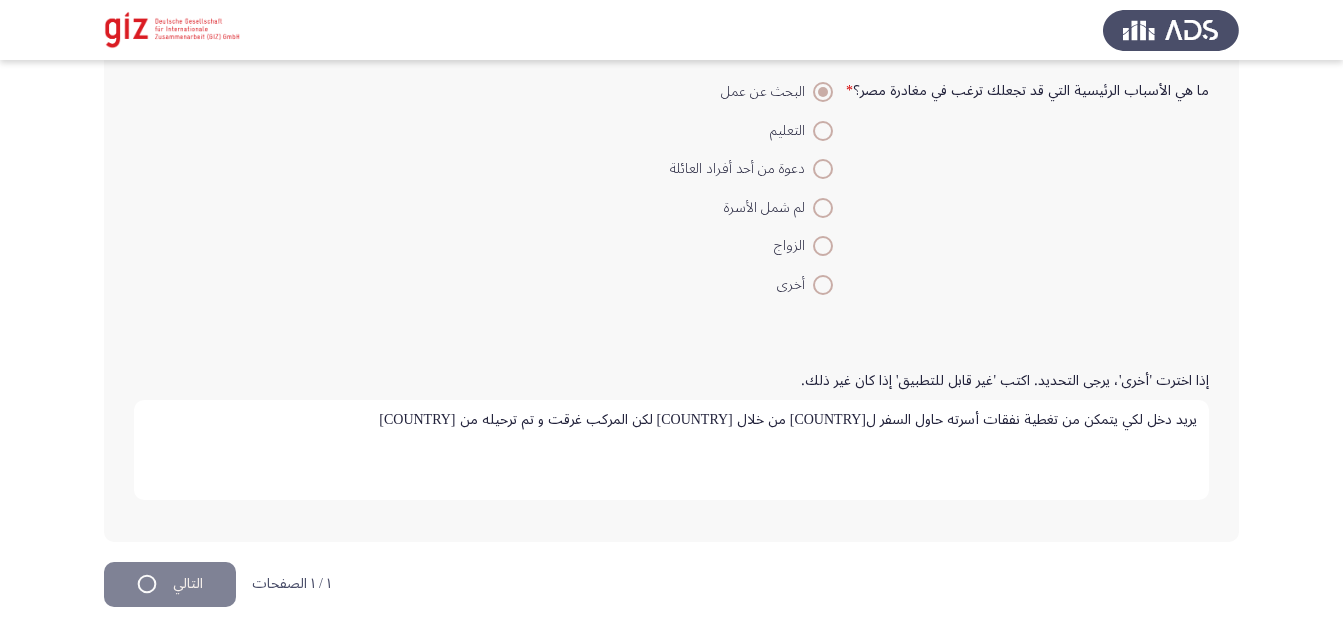 scroll, scrollTop: 0, scrollLeft: 0, axis: both 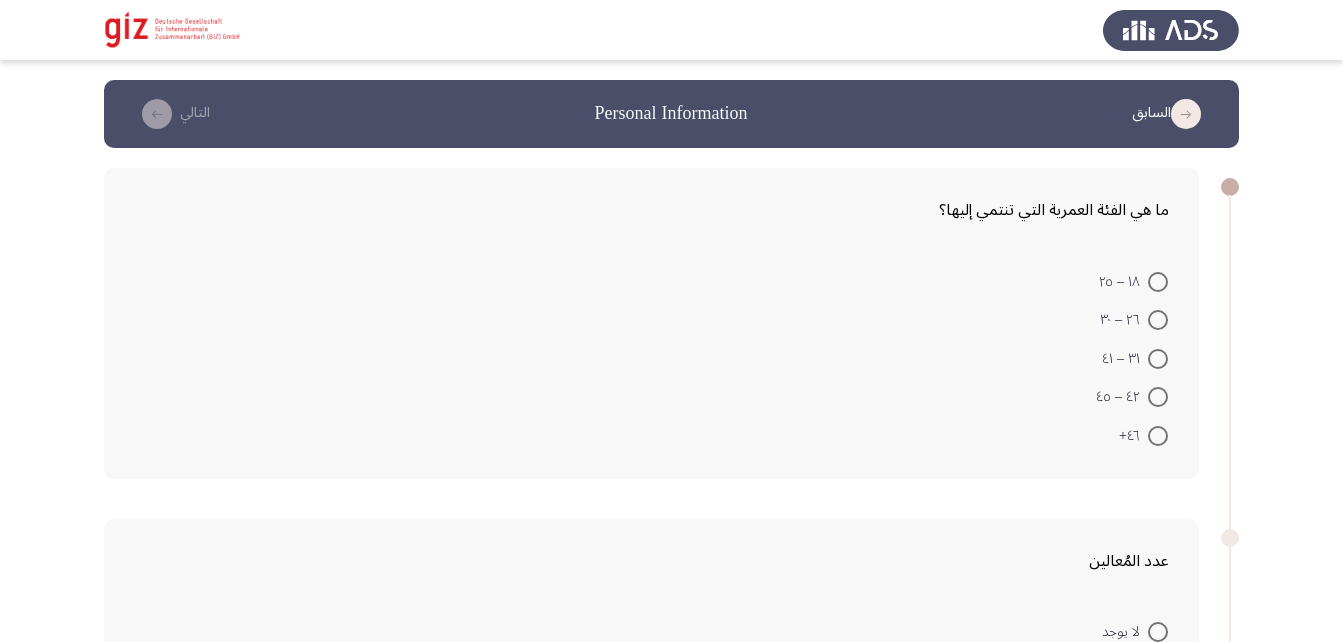 click at bounding box center [1158, 282] 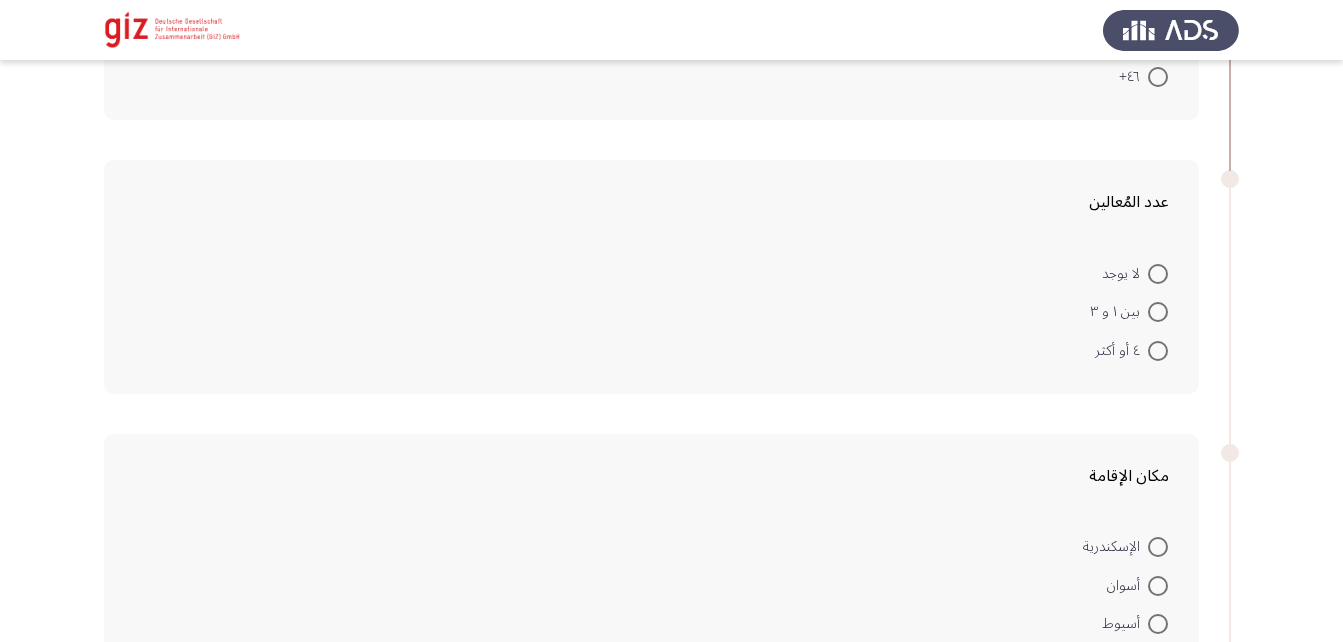 scroll, scrollTop: 357, scrollLeft: 0, axis: vertical 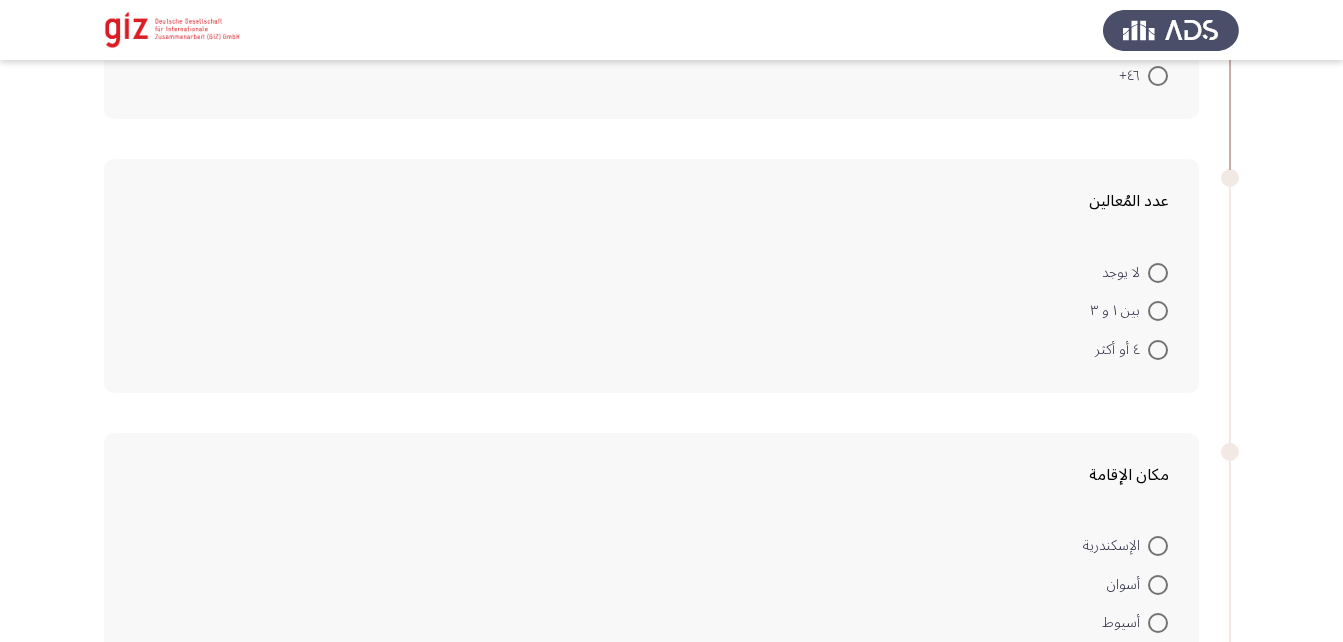 click at bounding box center [1158, 311] 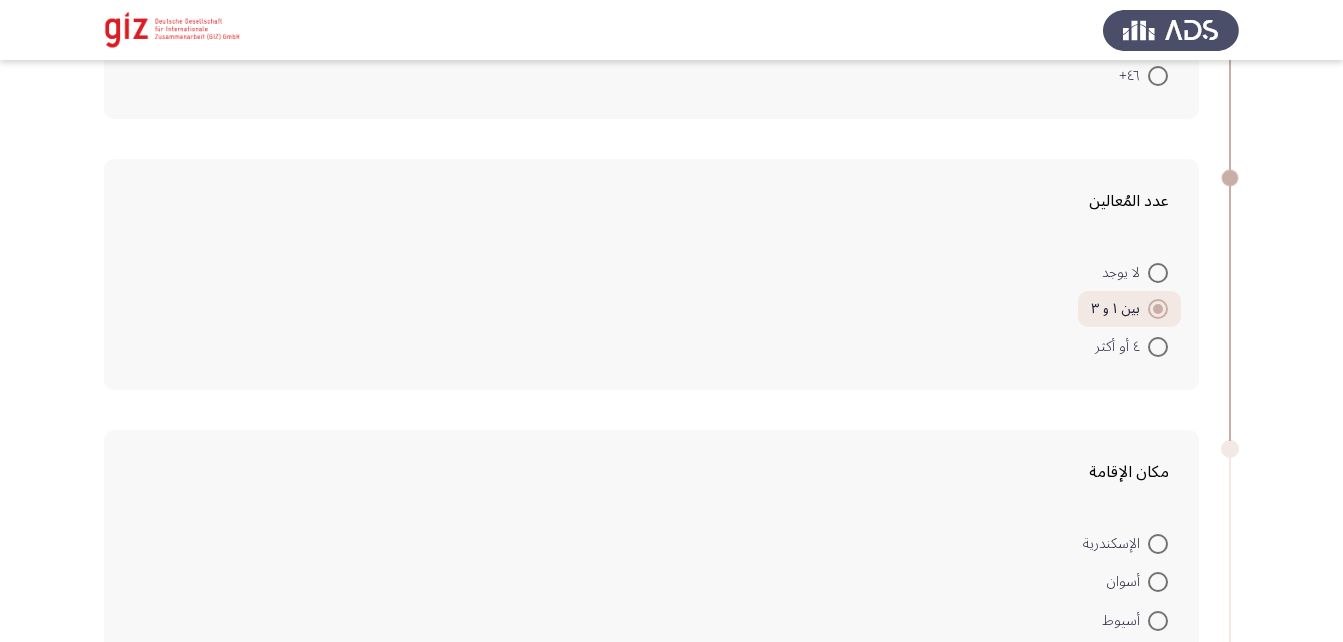click at bounding box center (1158, 347) 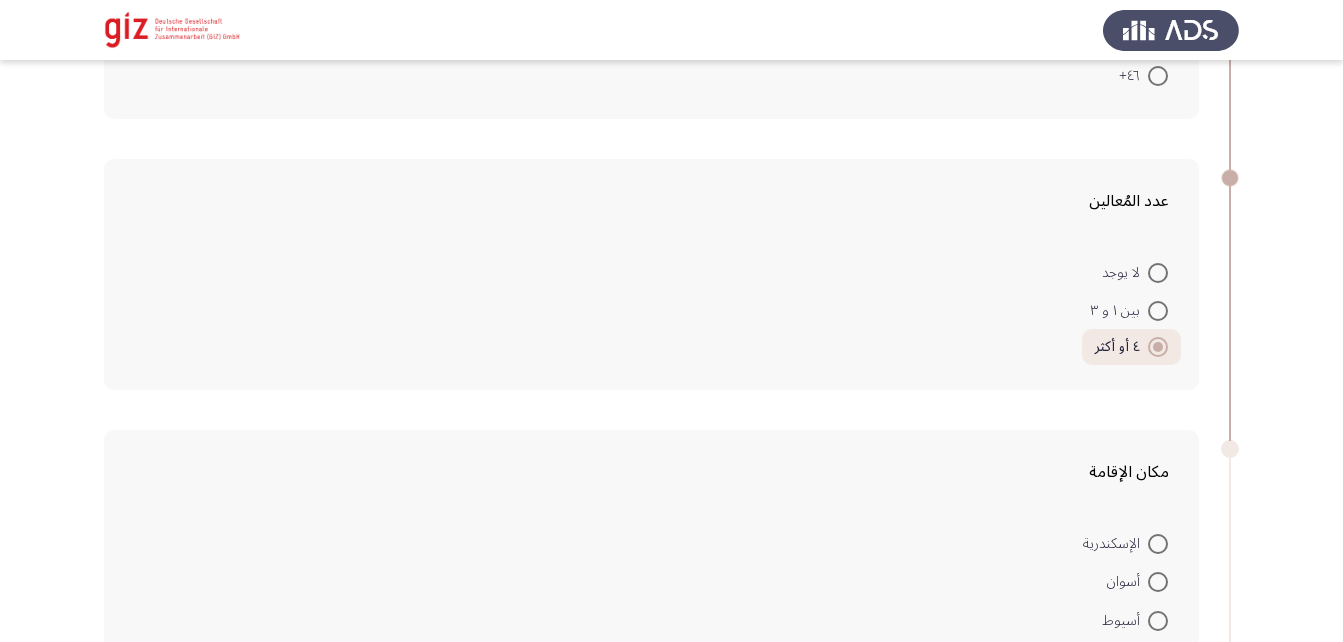 scroll, scrollTop: 550, scrollLeft: 0, axis: vertical 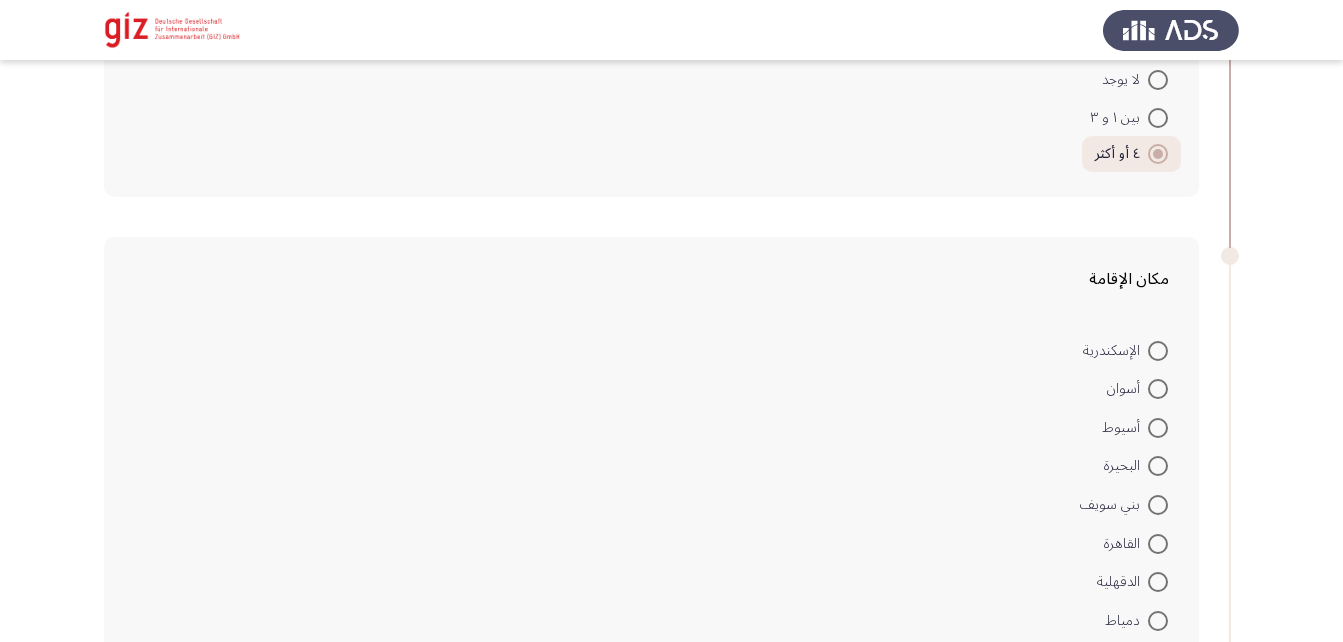 click at bounding box center (1158, 428) 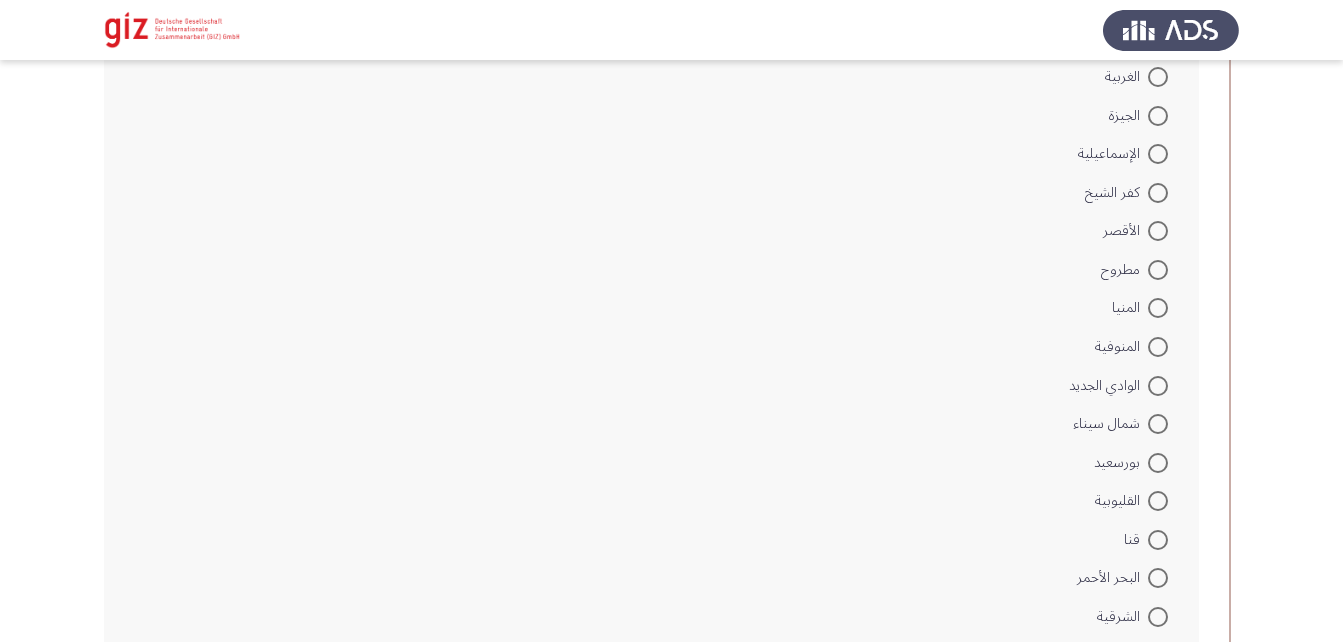 scroll, scrollTop: 1637, scrollLeft: 0, axis: vertical 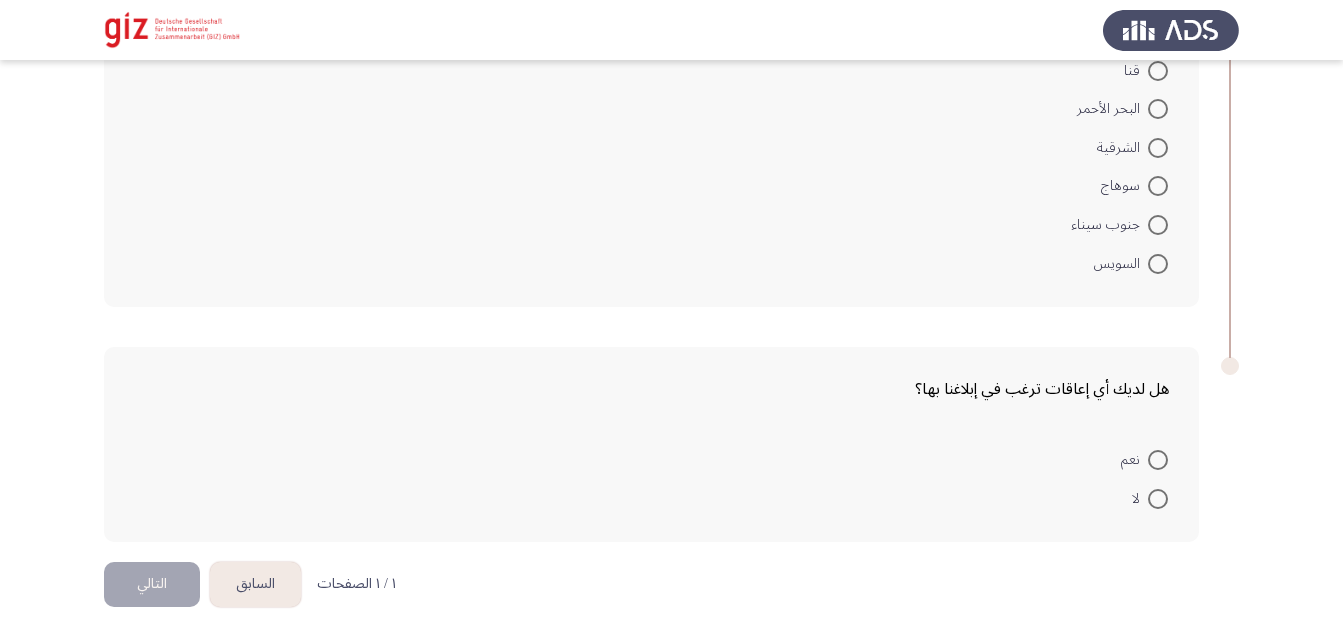 click at bounding box center [1158, 499] 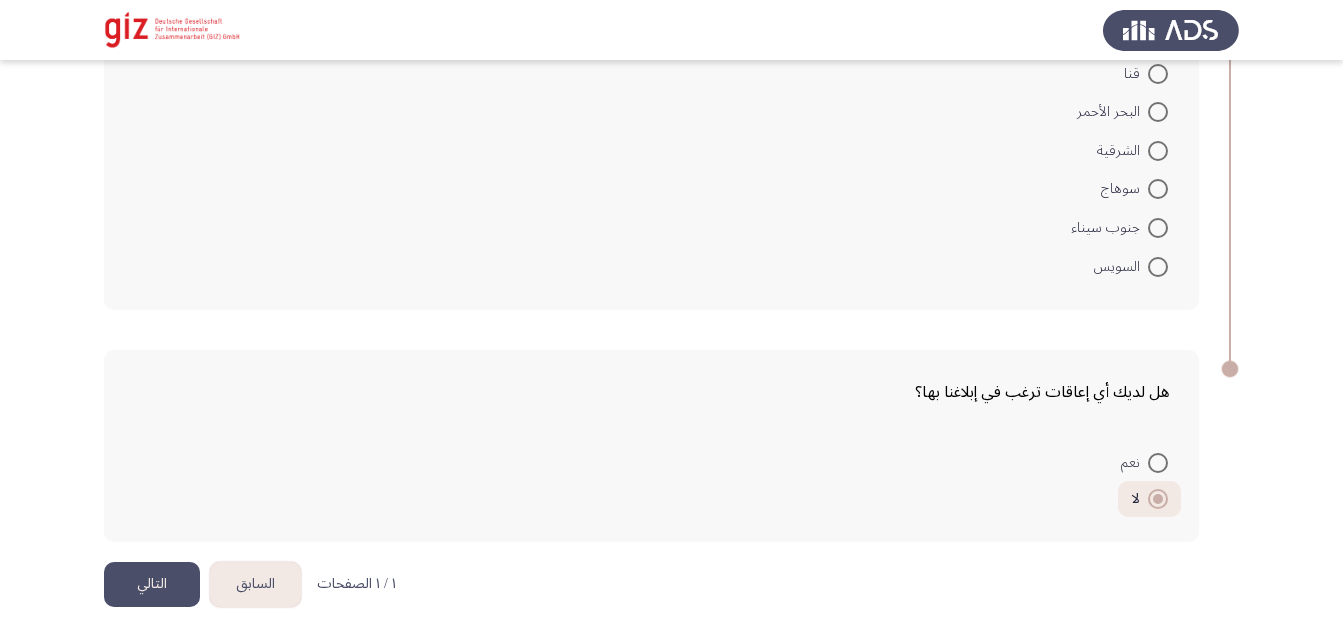 click on "التالي" 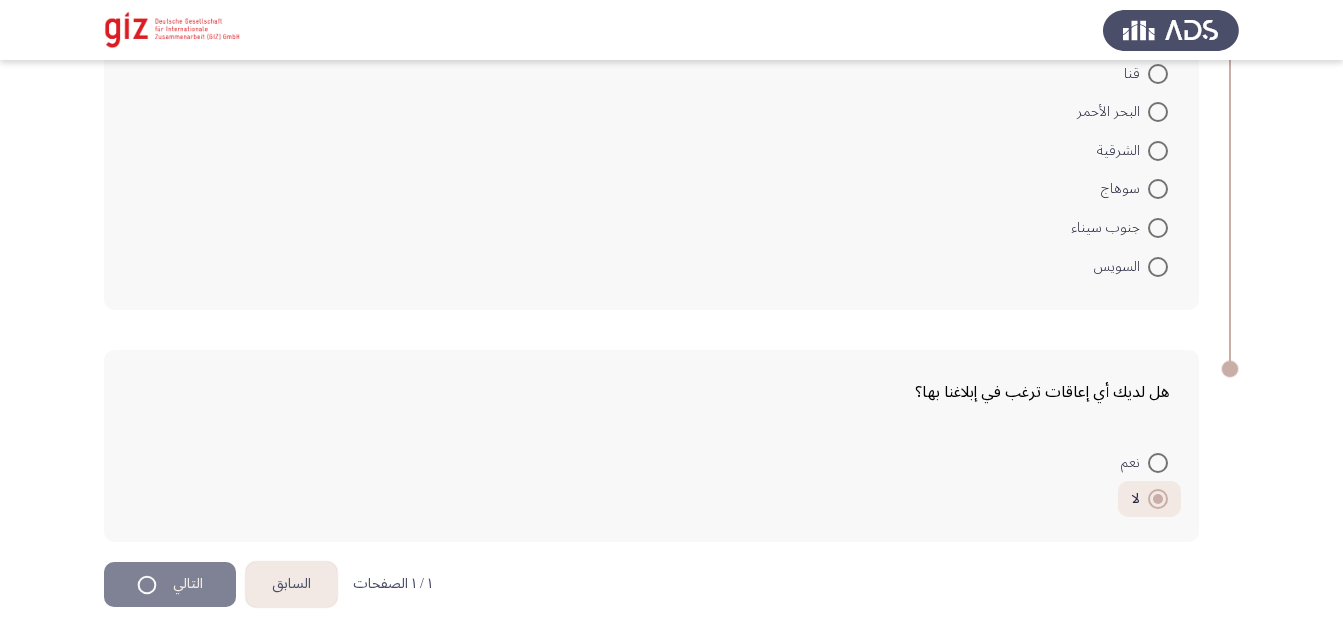 scroll, scrollTop: 0, scrollLeft: 0, axis: both 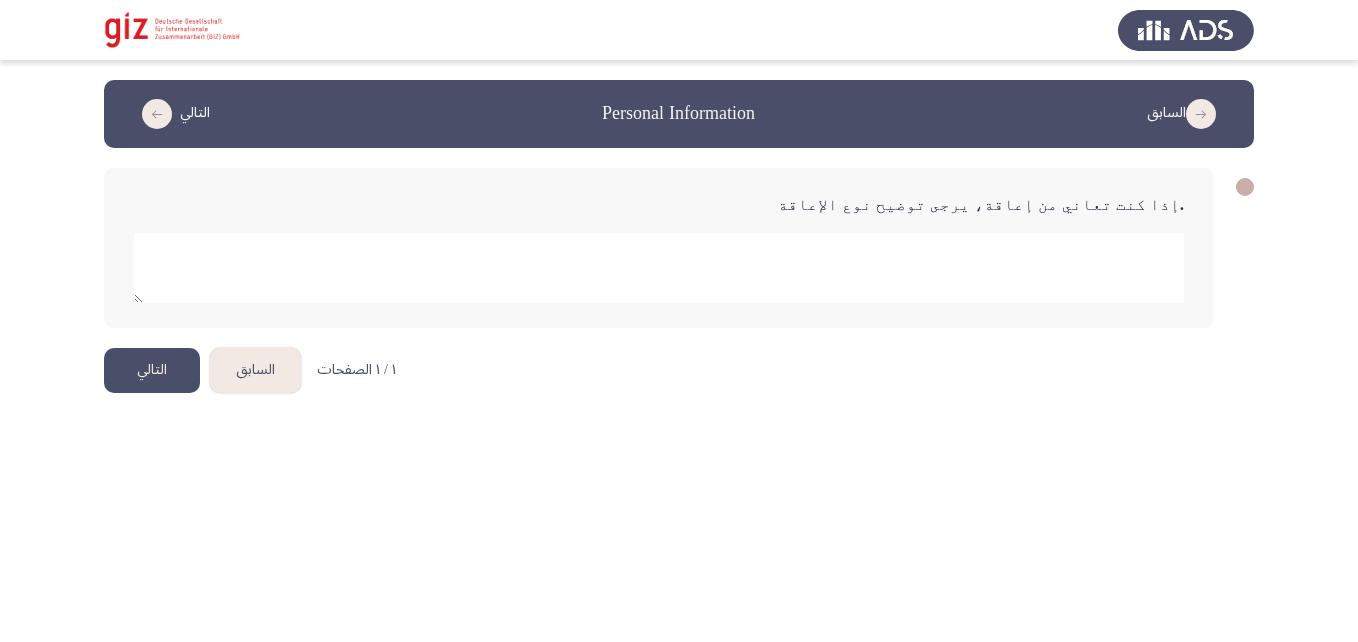 click 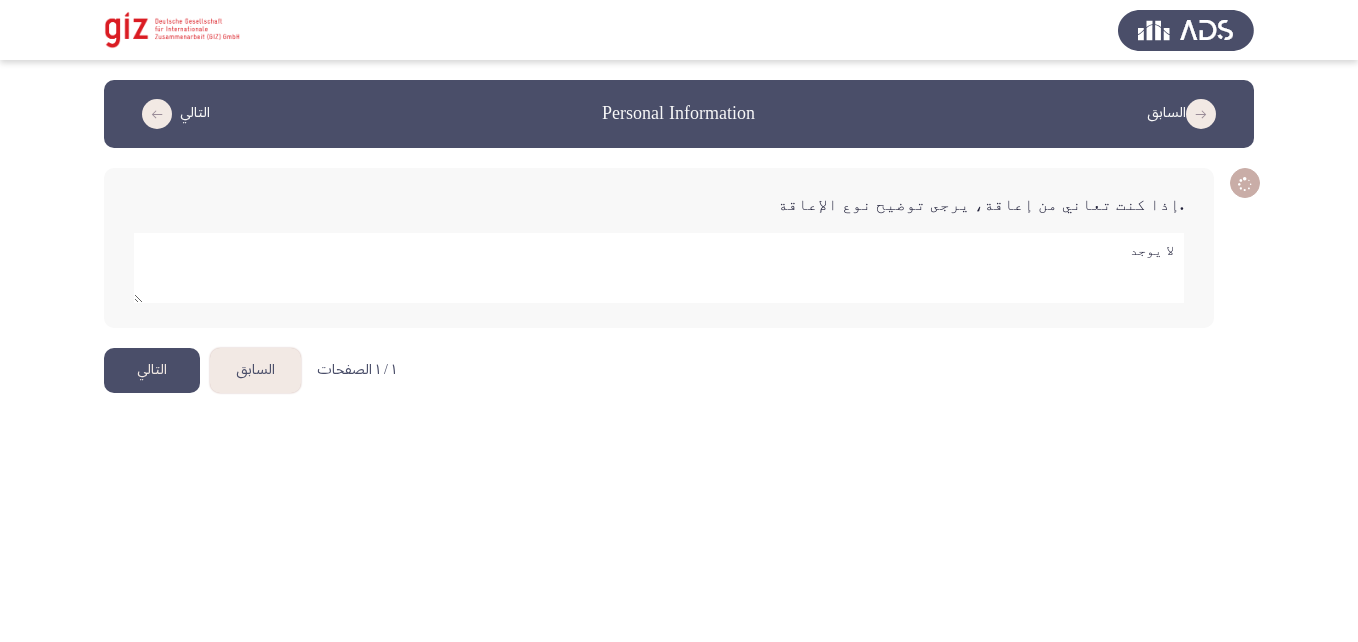 type on "لا يوجد" 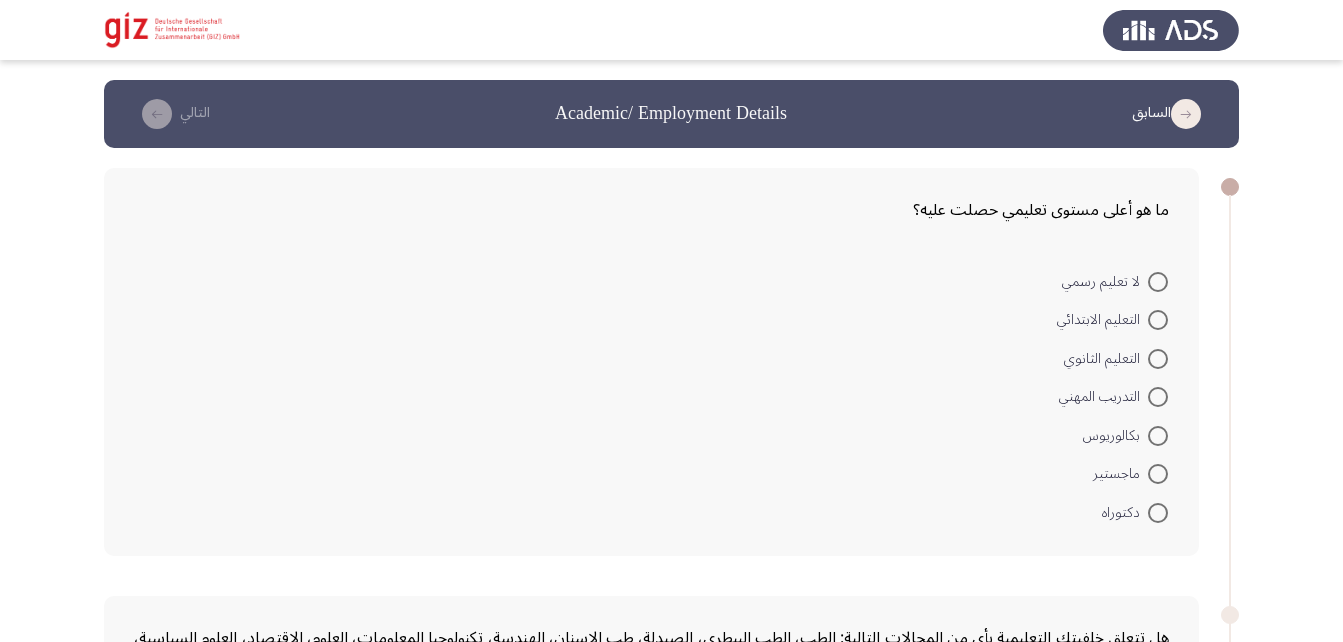 click at bounding box center [1158, 397] 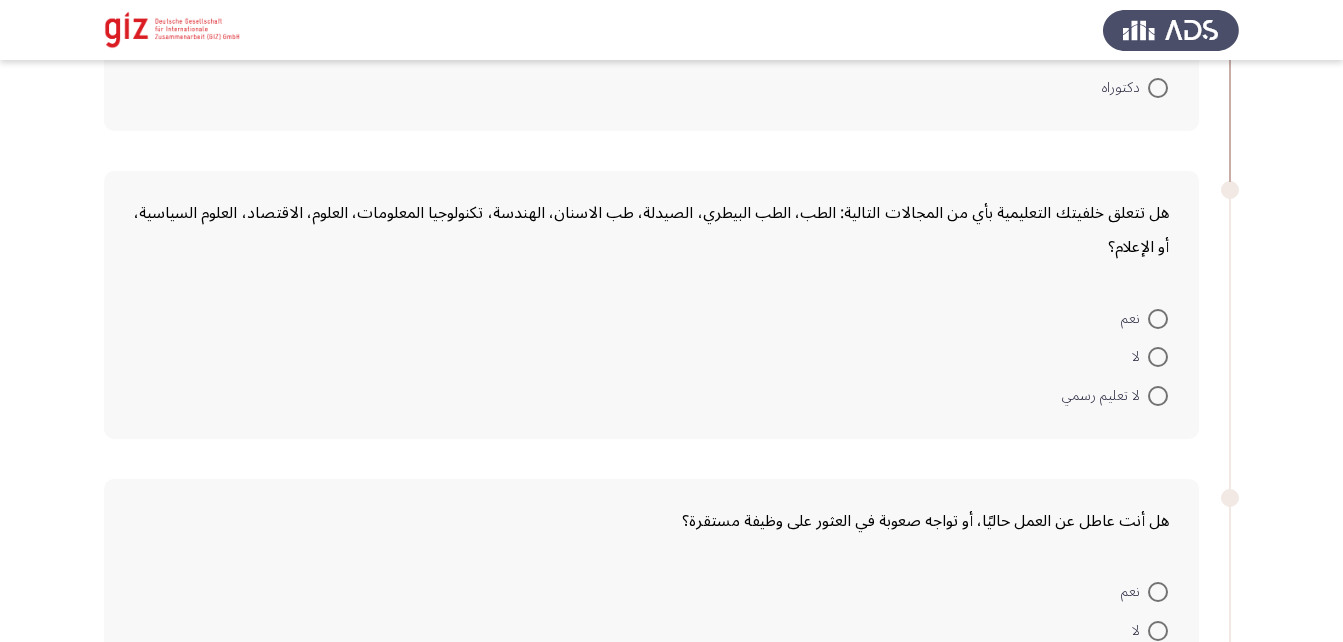 scroll, scrollTop: 423, scrollLeft: 0, axis: vertical 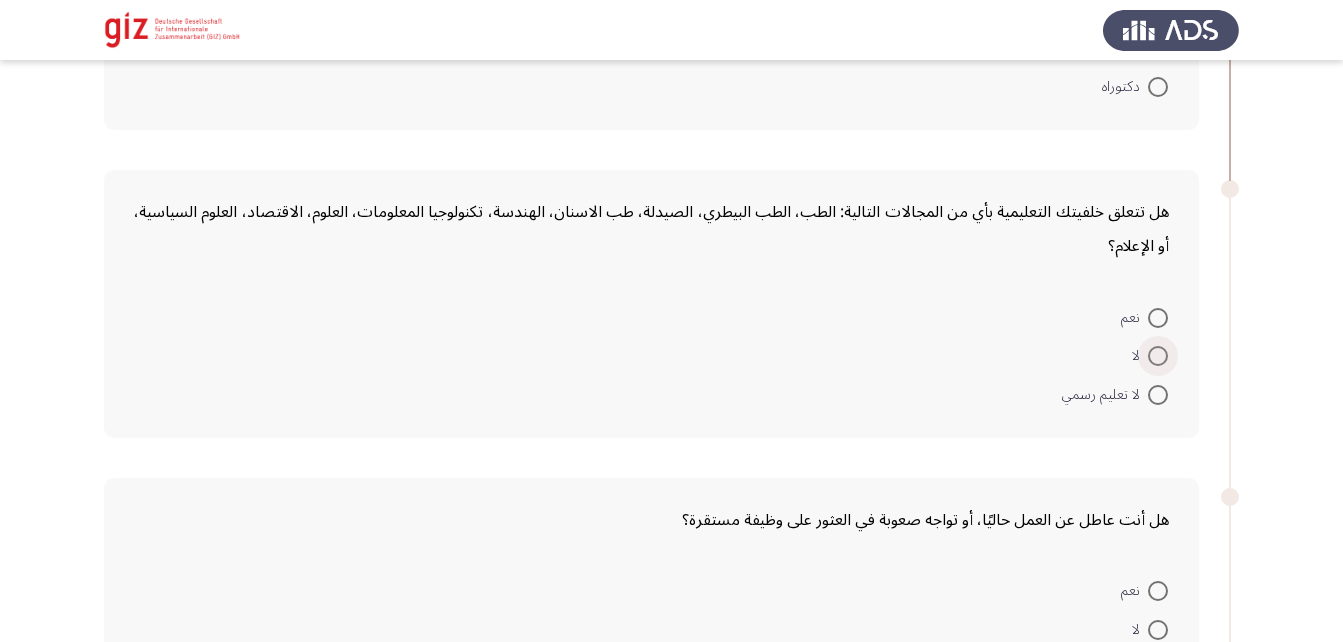 click at bounding box center (1158, 356) 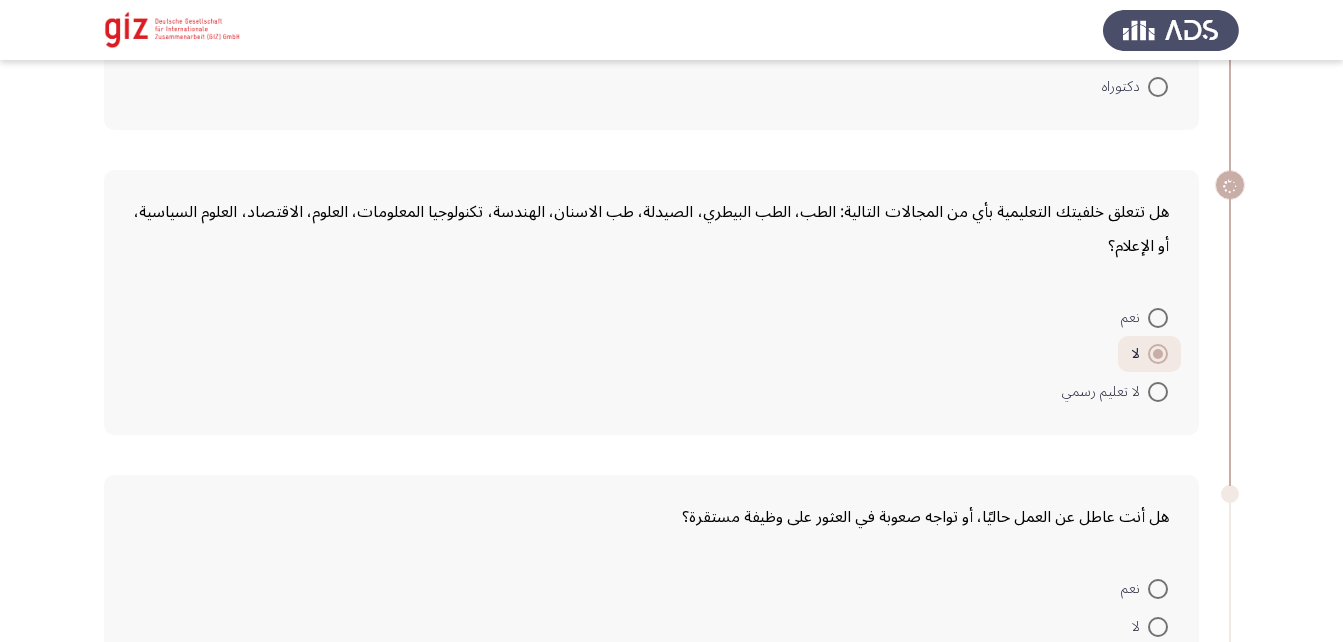 scroll, scrollTop: 662, scrollLeft: 0, axis: vertical 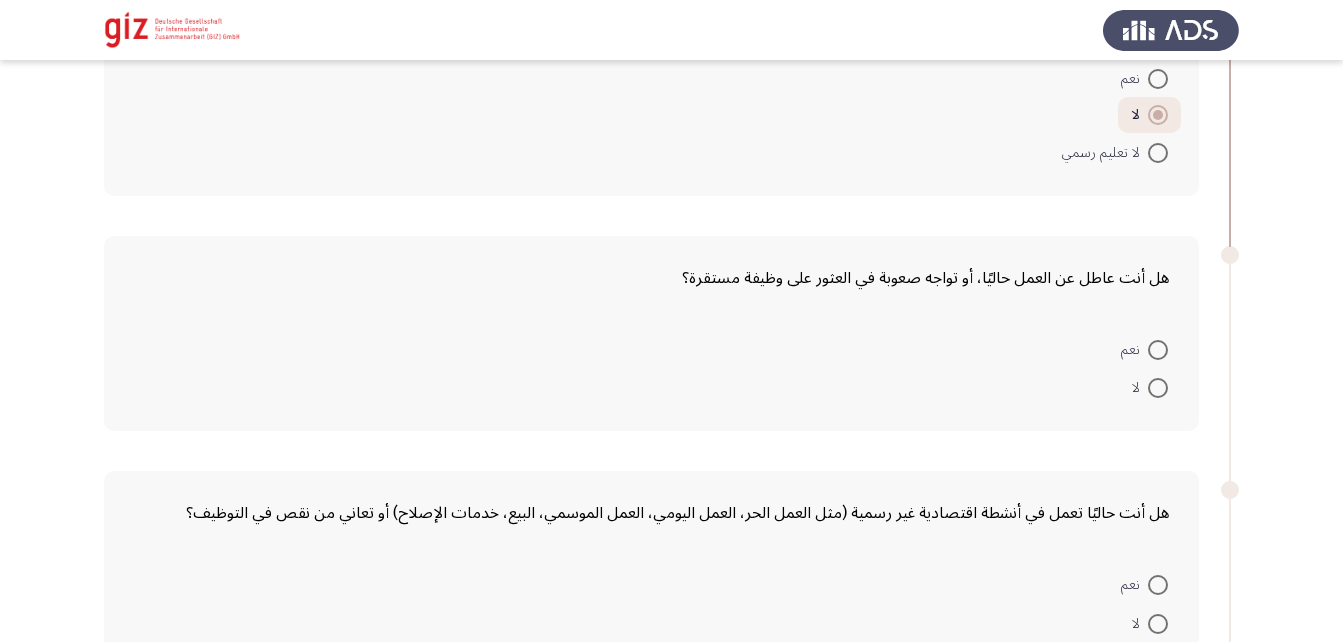 click at bounding box center (1158, 388) 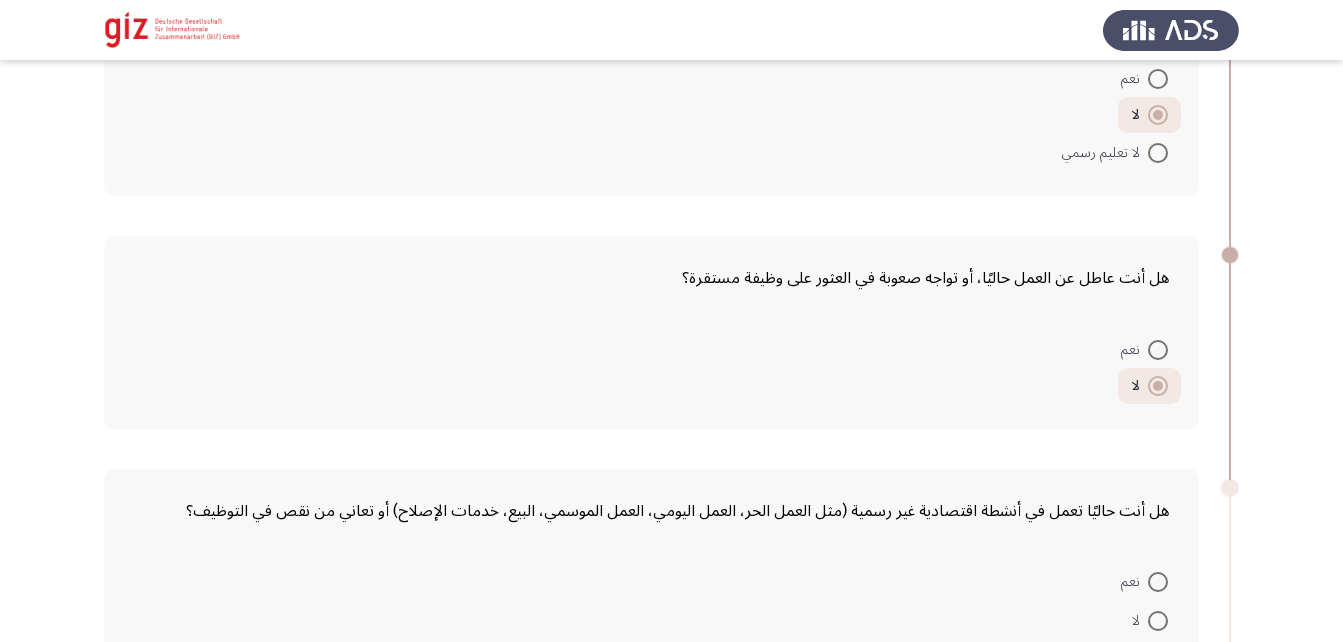 scroll, scrollTop: 836, scrollLeft: 0, axis: vertical 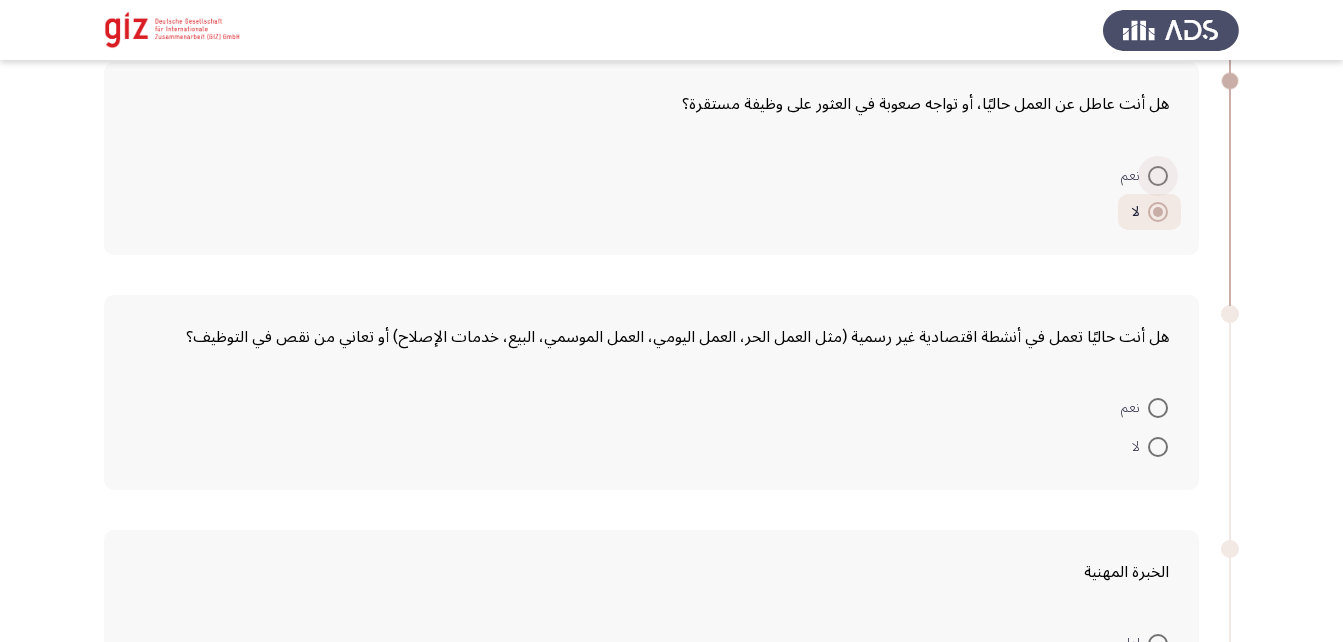 click at bounding box center (1158, 176) 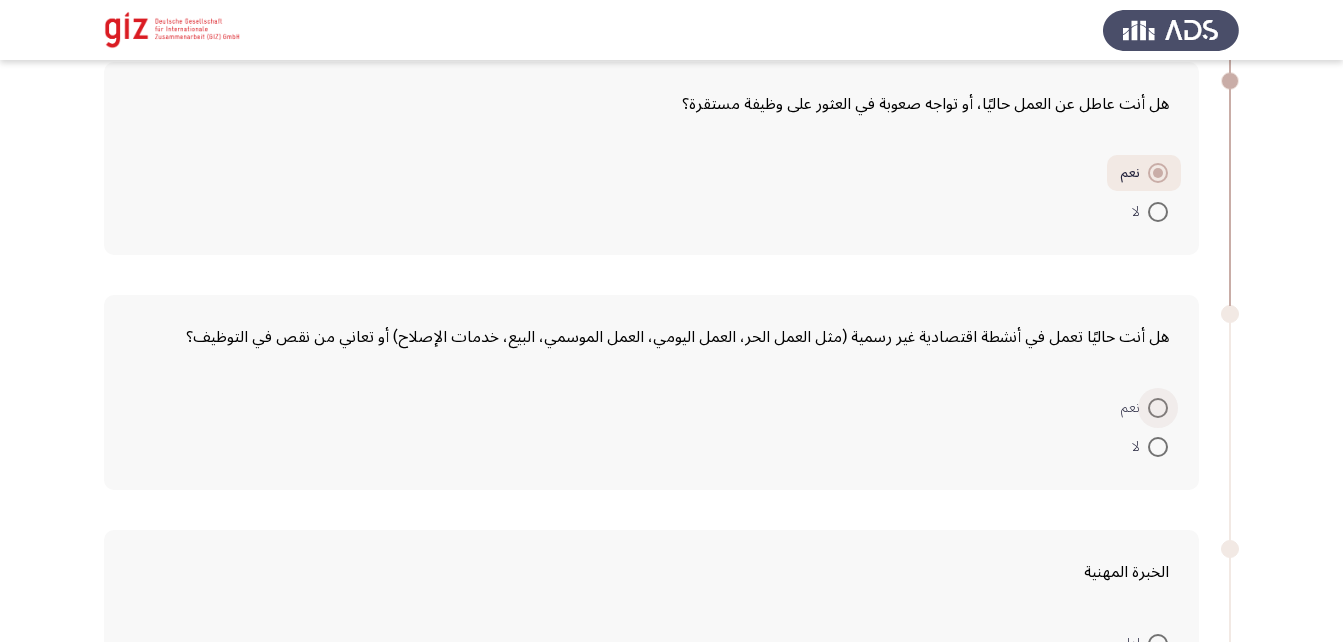 click at bounding box center (1158, 408) 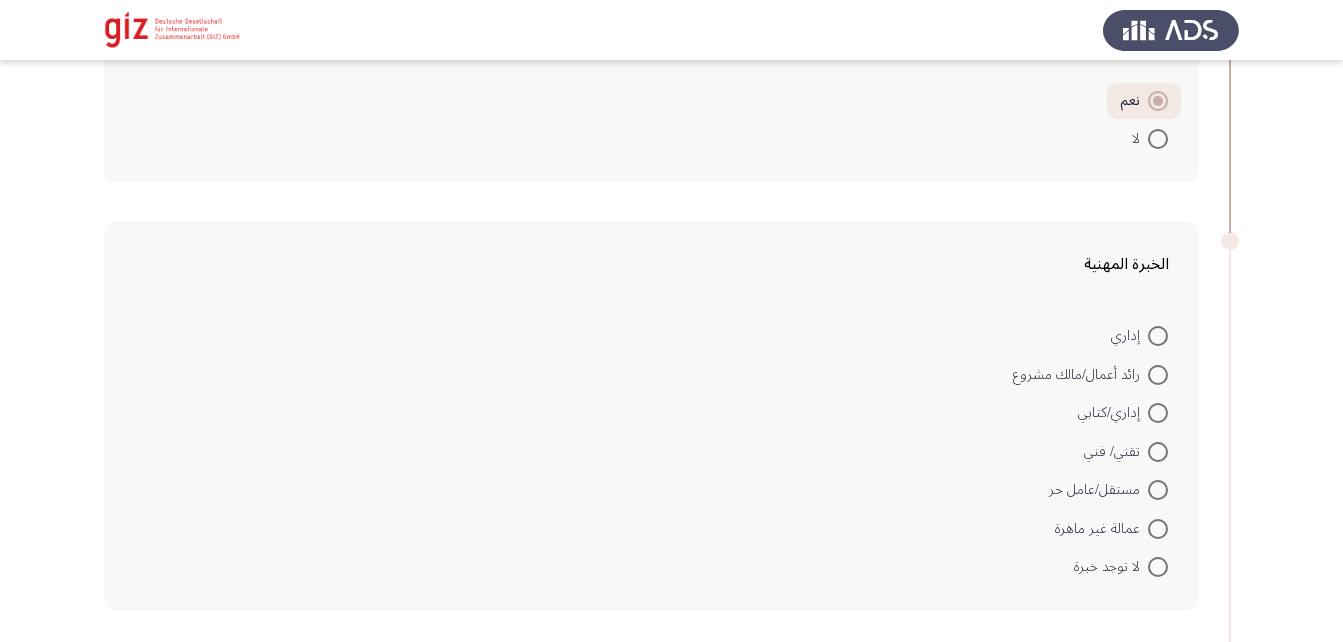 scroll, scrollTop: 1169, scrollLeft: 0, axis: vertical 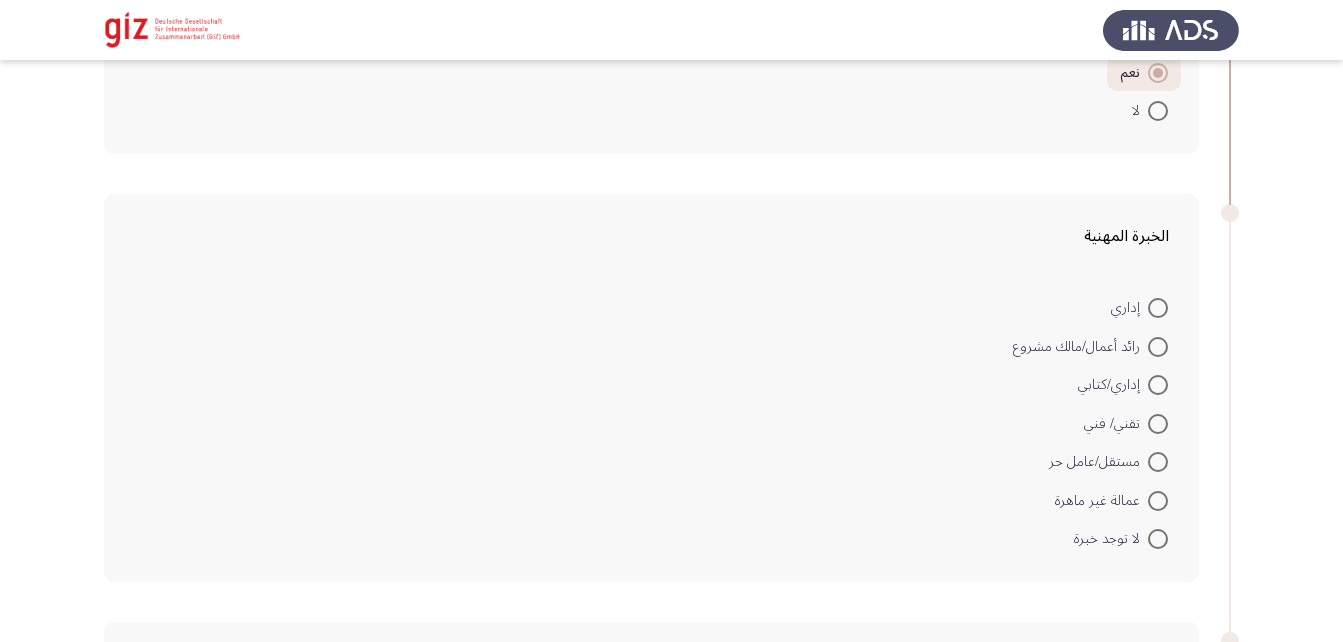 click at bounding box center (1158, 501) 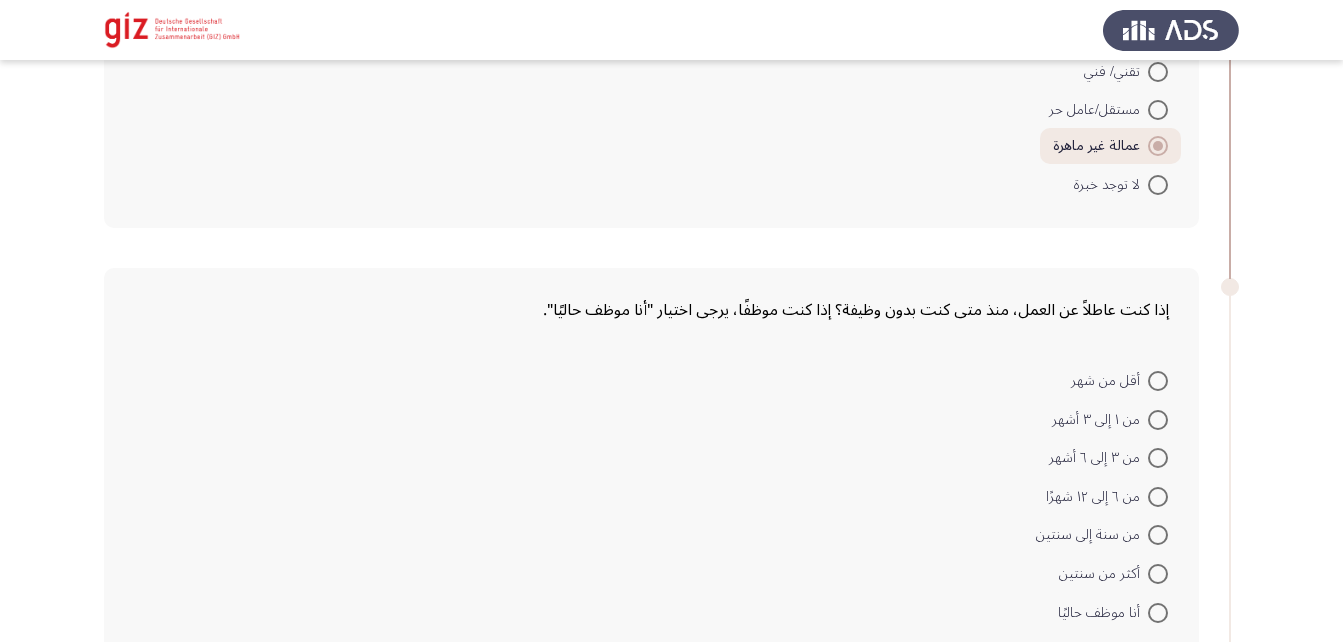 scroll, scrollTop: 1620, scrollLeft: 0, axis: vertical 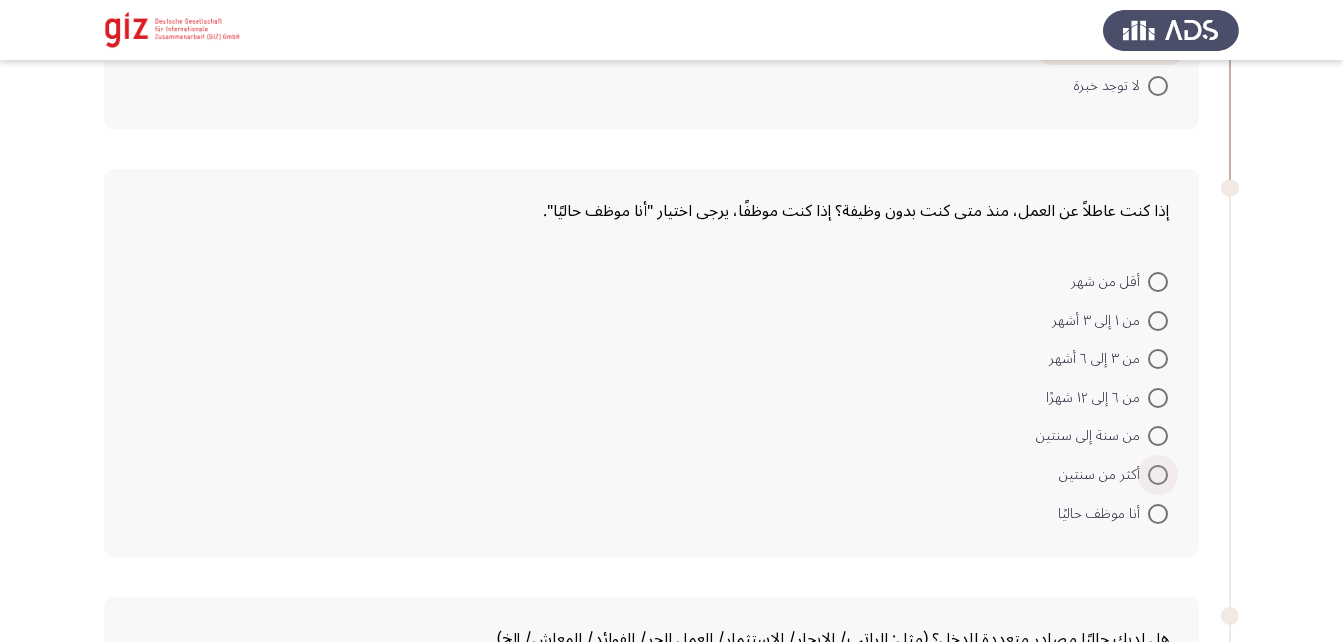 click at bounding box center (1158, 475) 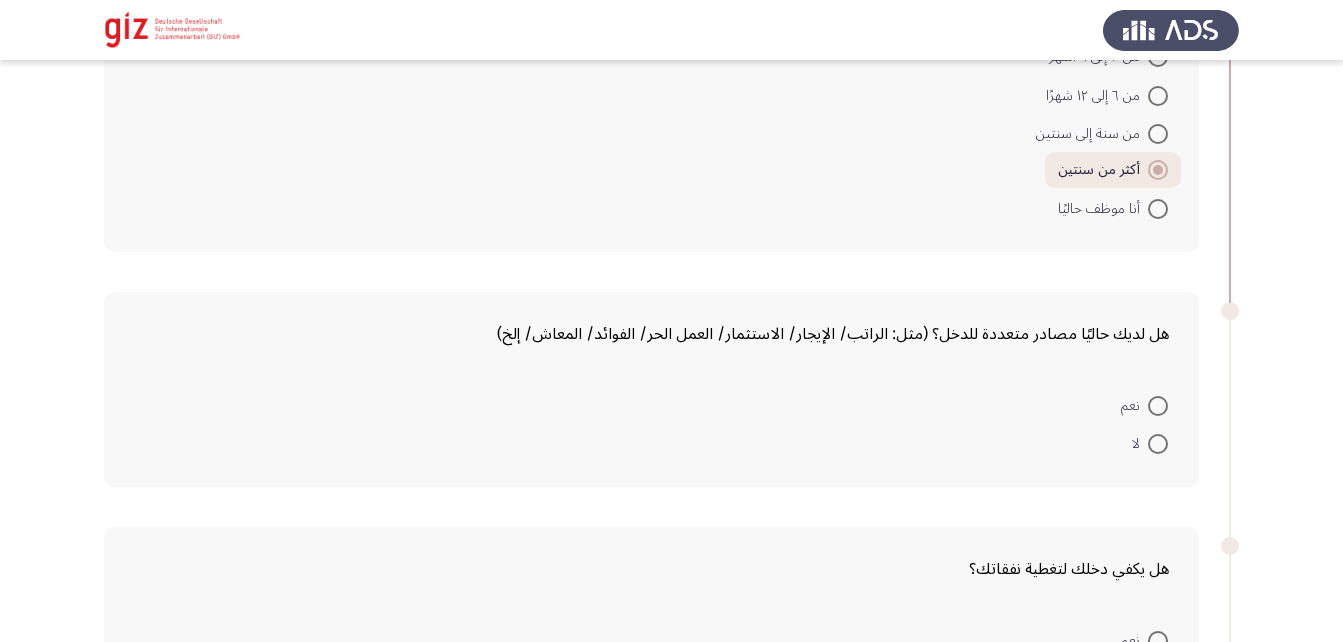 scroll, scrollTop: 1941, scrollLeft: 0, axis: vertical 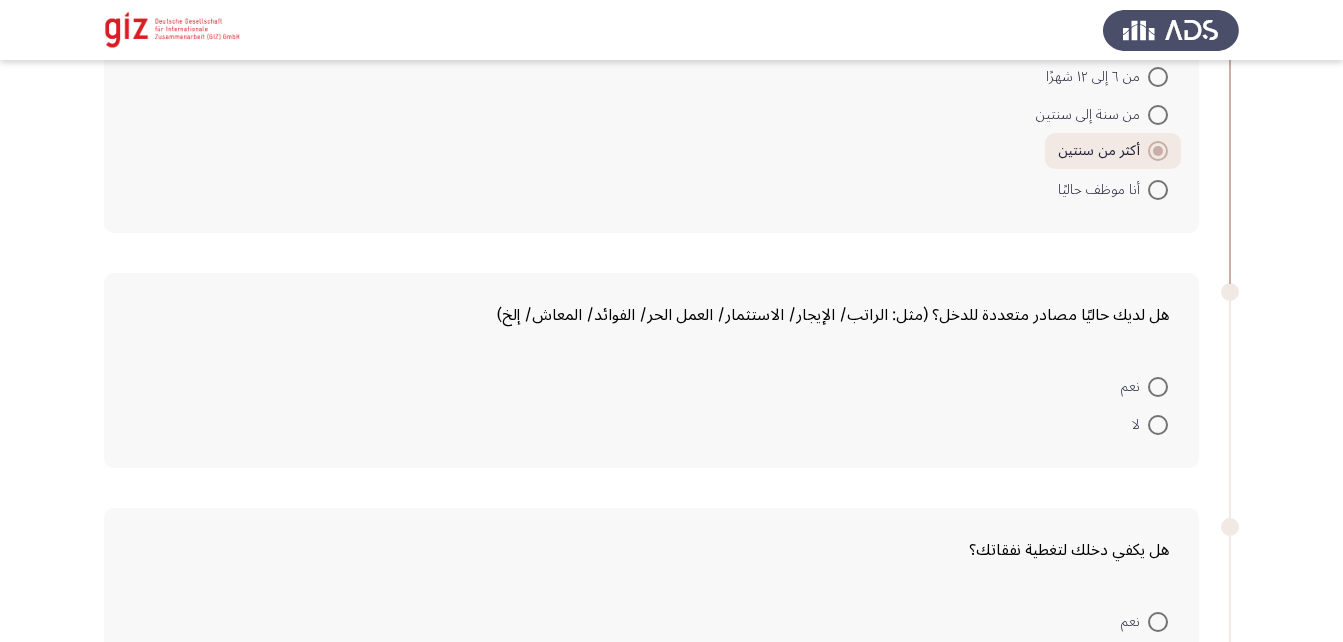click at bounding box center (1158, 387) 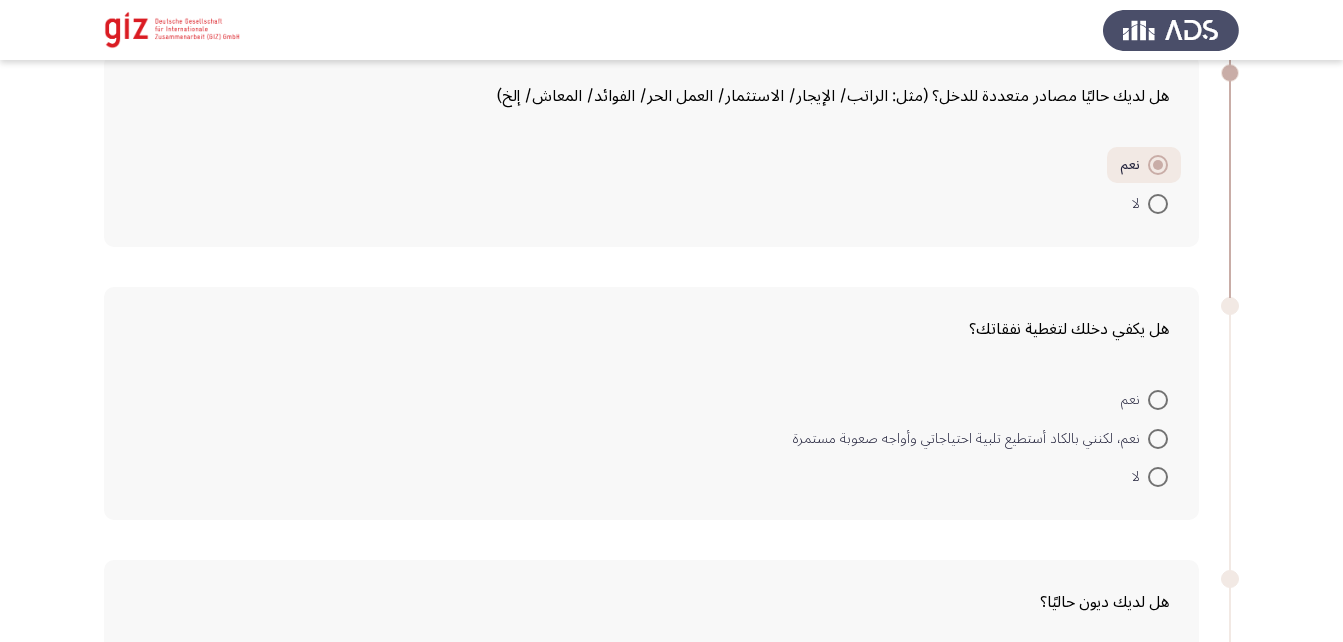 scroll, scrollTop: 2161, scrollLeft: 0, axis: vertical 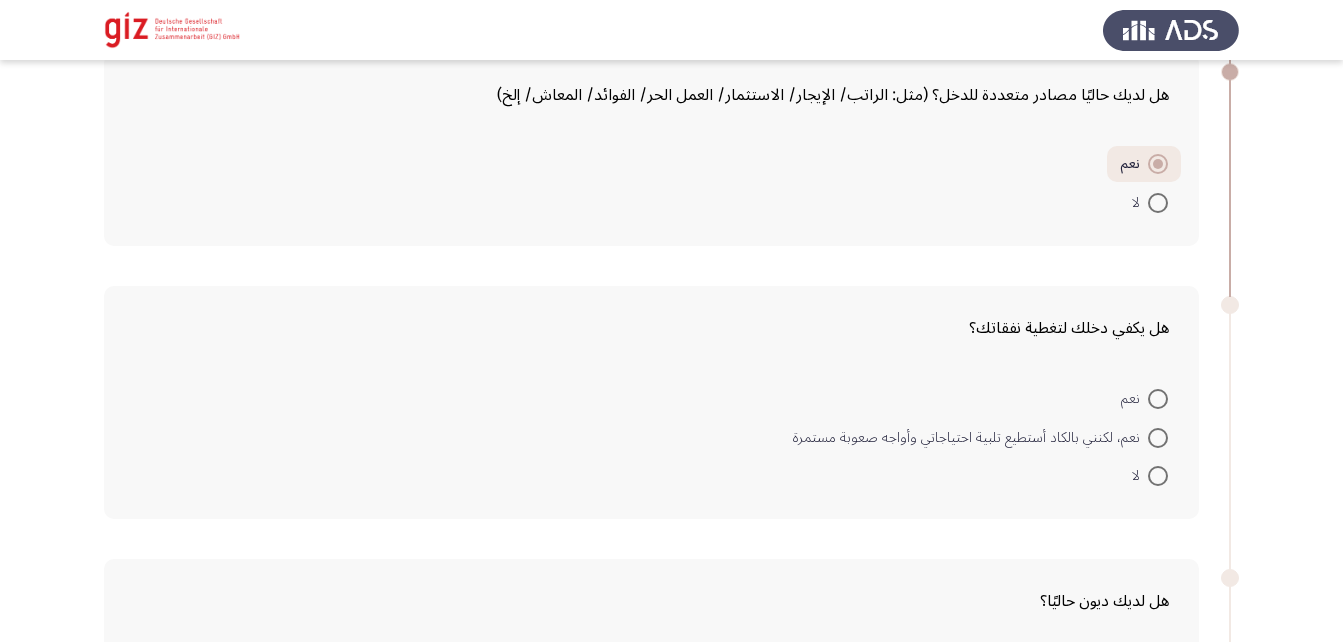 click at bounding box center (1158, 438) 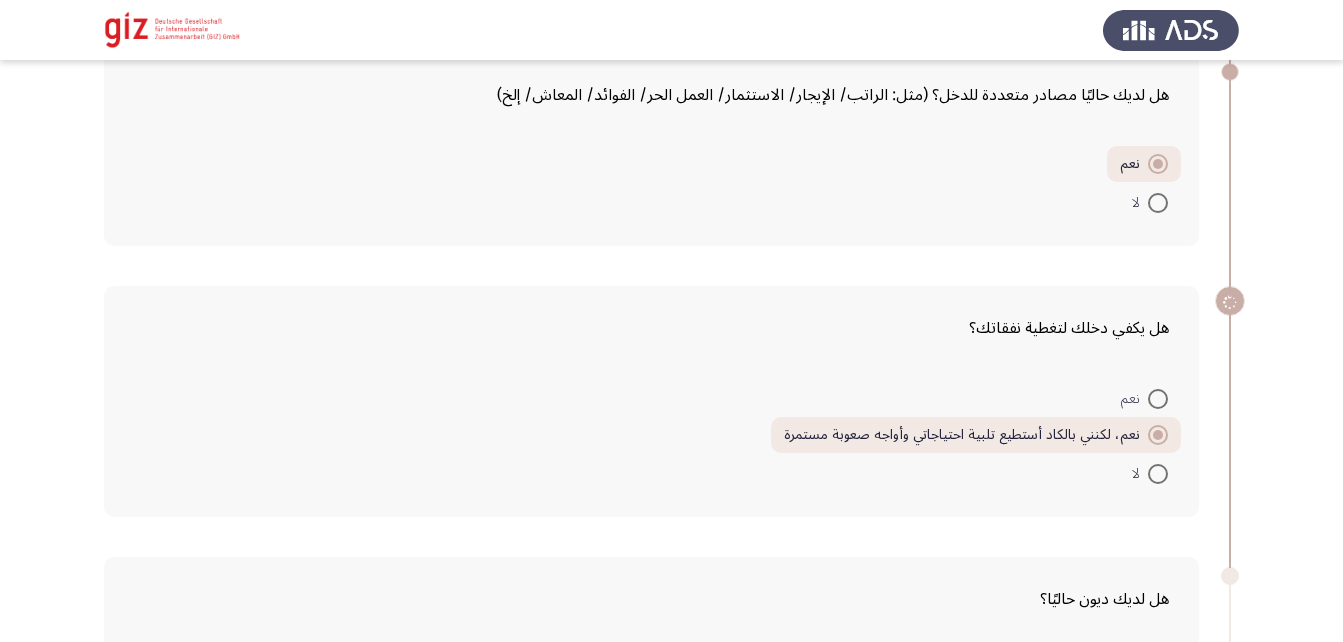 scroll, scrollTop: 2440, scrollLeft: 0, axis: vertical 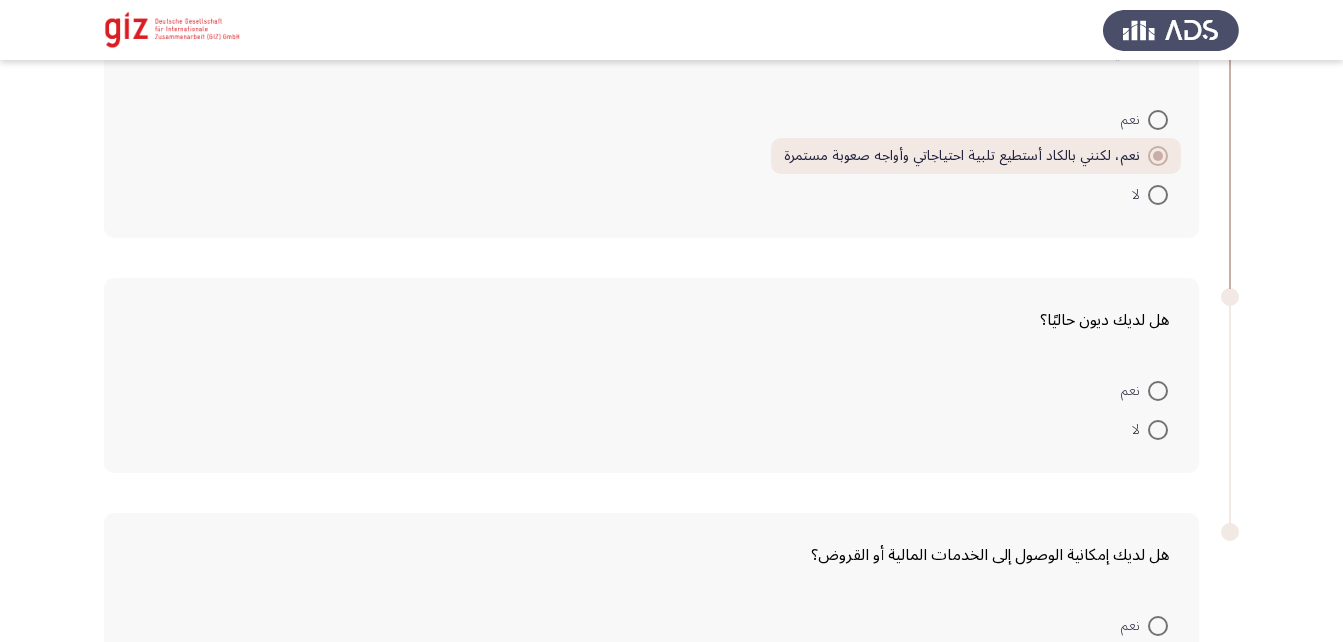 click at bounding box center (1158, 430) 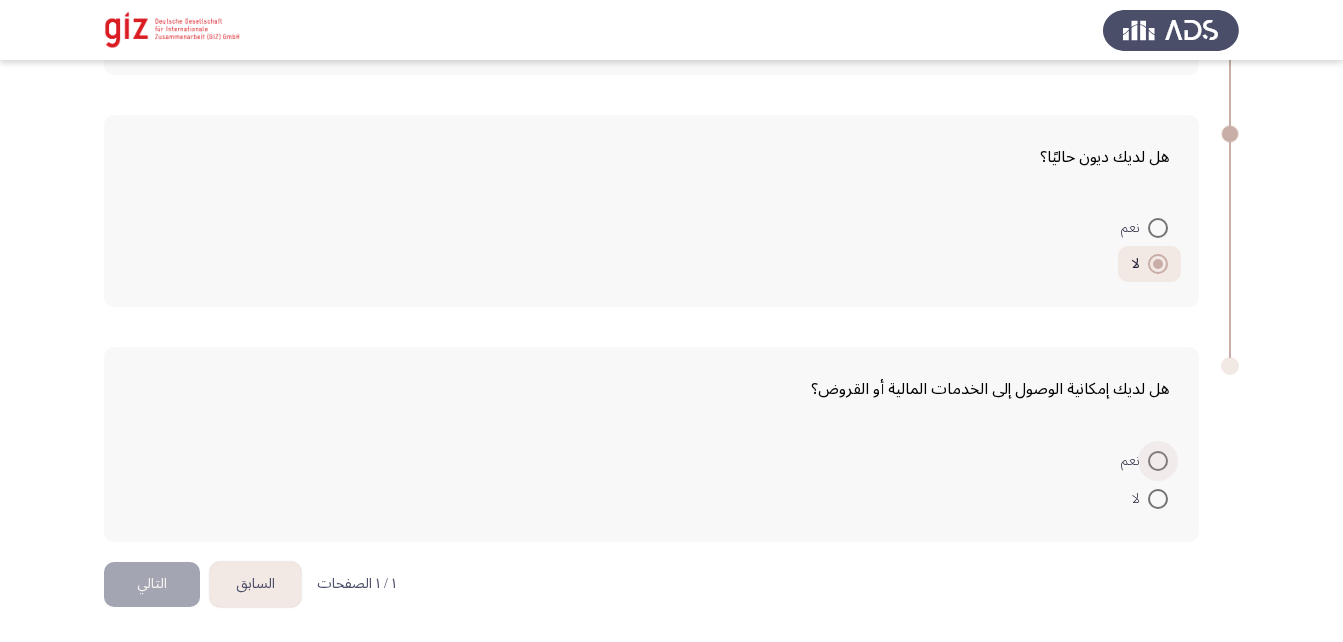 click at bounding box center [1158, 461] 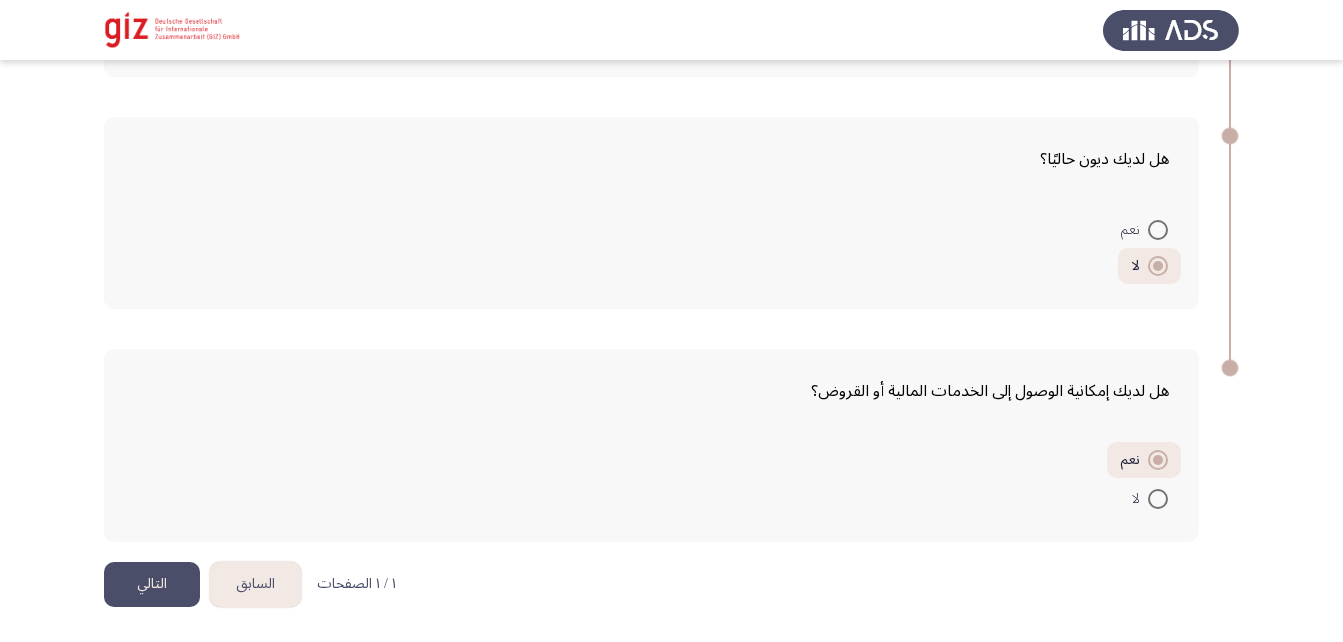 click on "التالي" 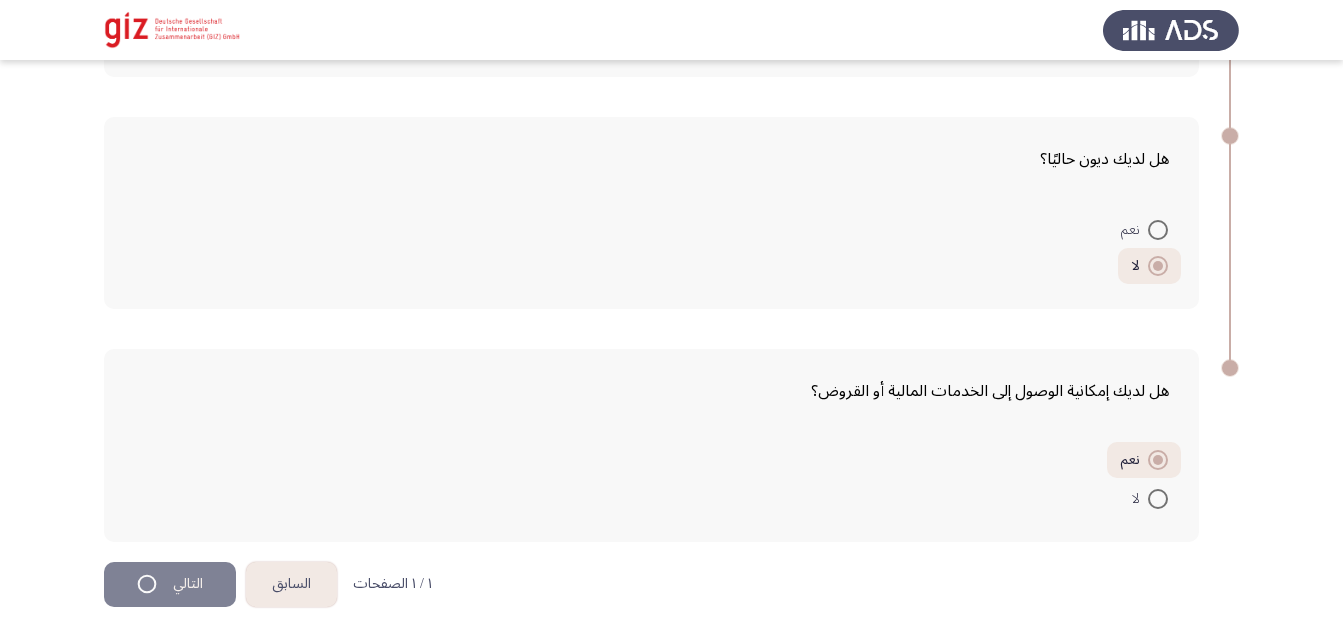 scroll, scrollTop: 0, scrollLeft: 0, axis: both 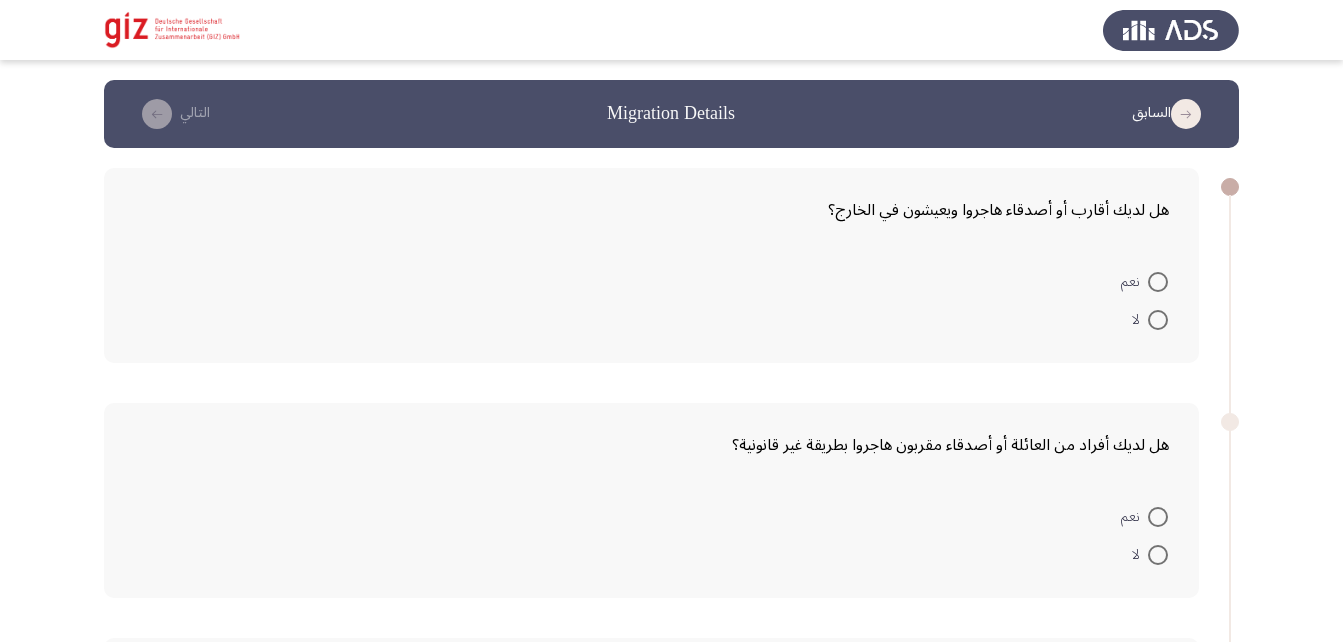 click at bounding box center (1158, 282) 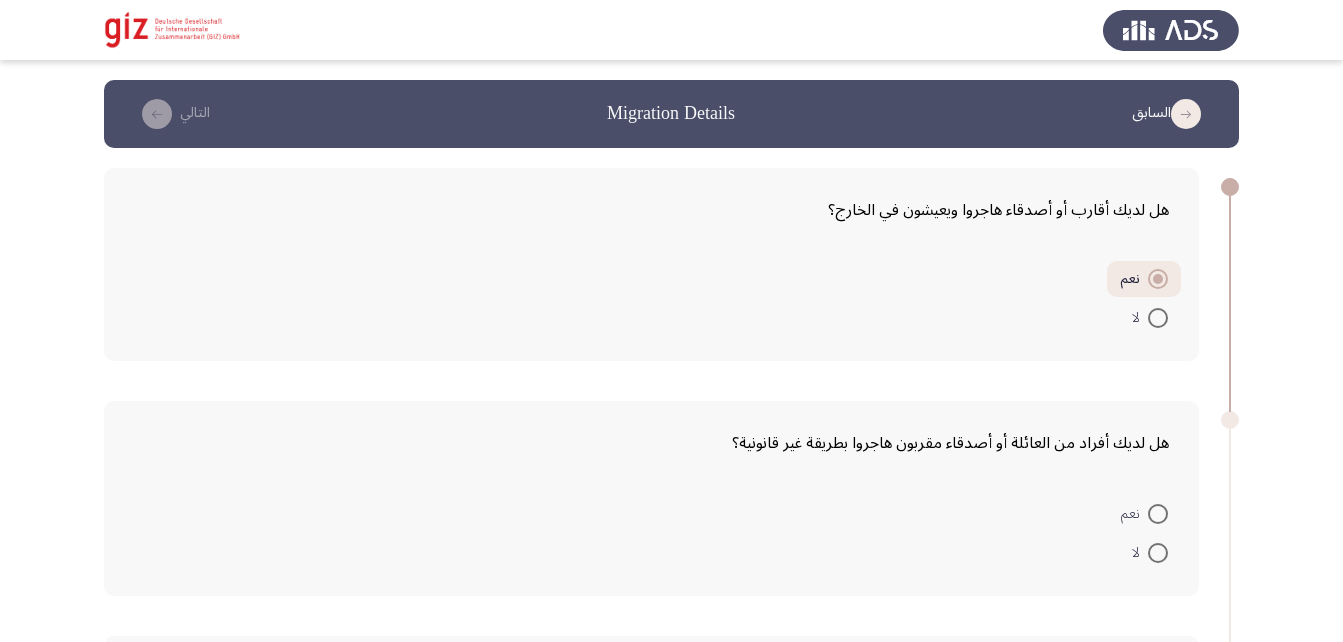 click at bounding box center (1158, 514) 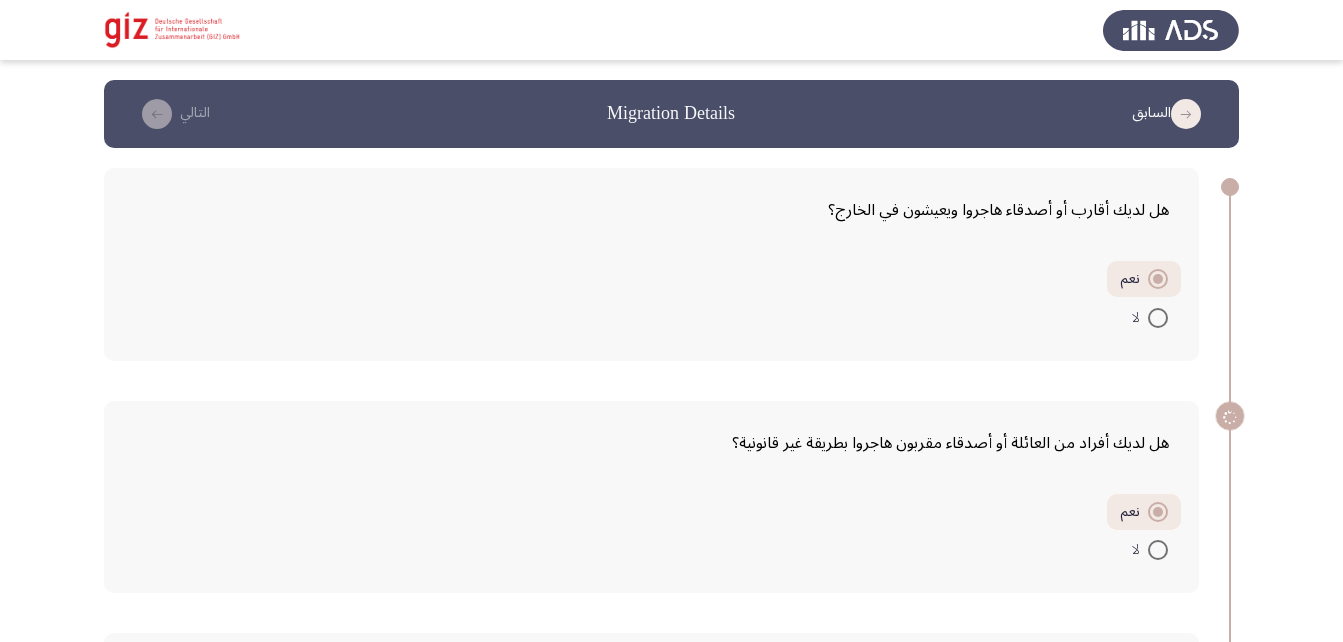 scroll, scrollTop: 387, scrollLeft: 0, axis: vertical 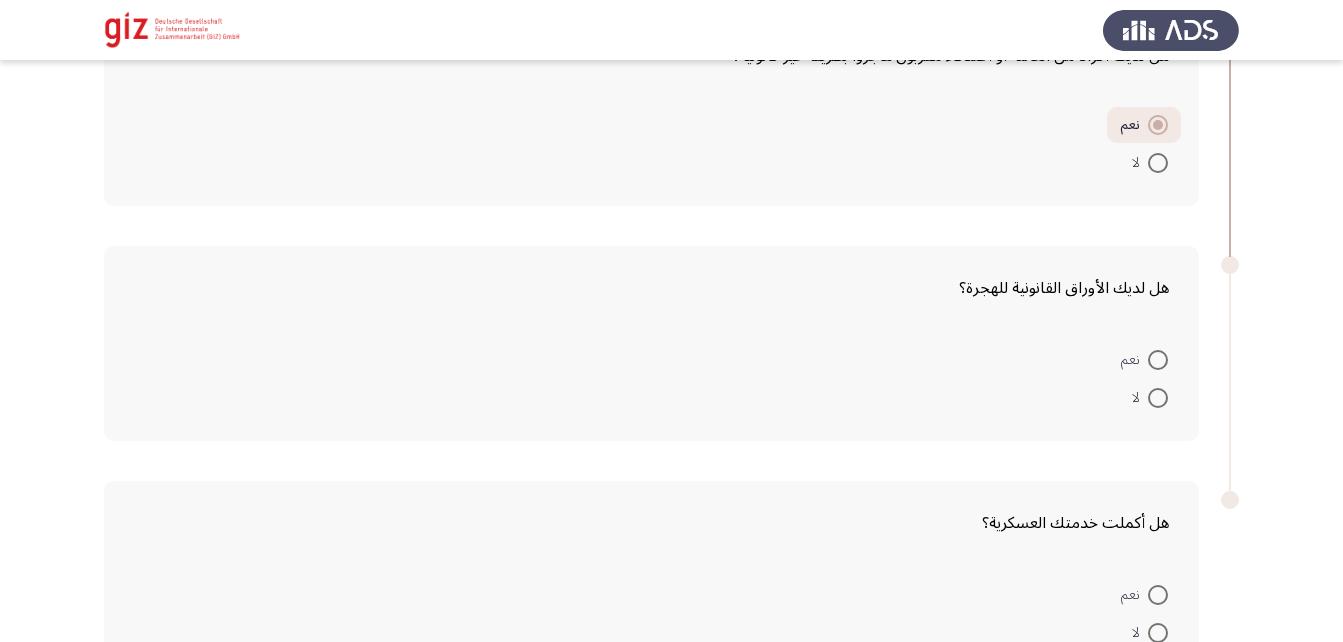 click at bounding box center [1158, 360] 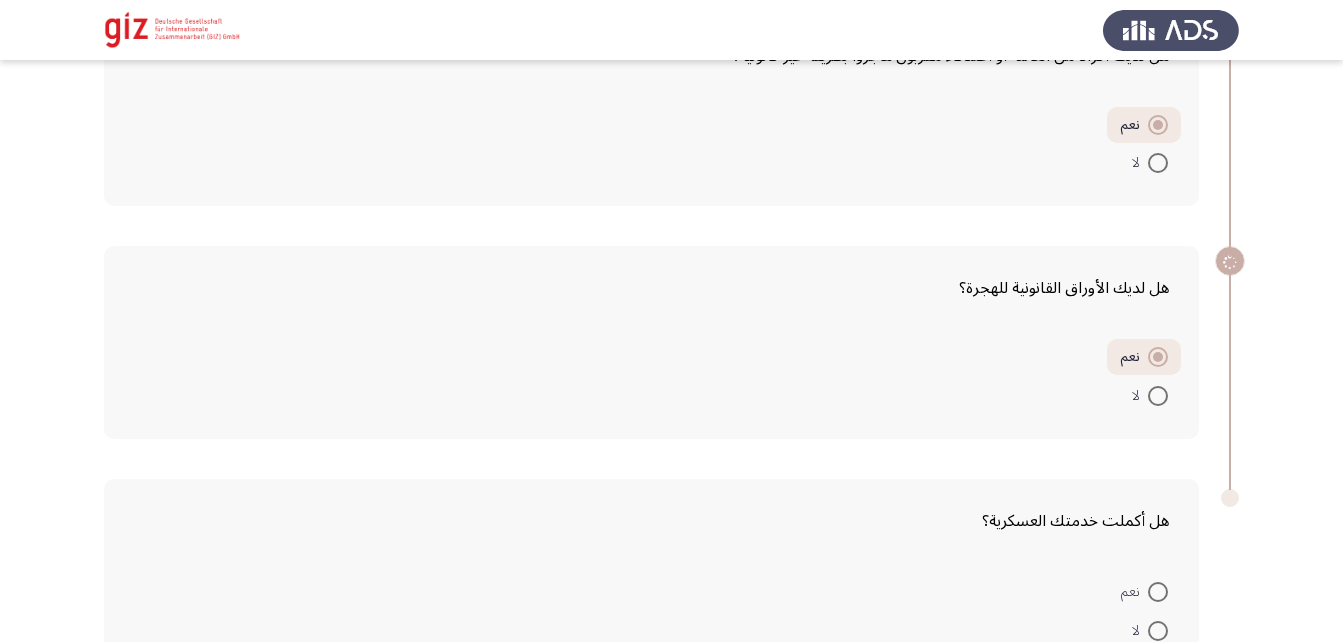 scroll, scrollTop: 596, scrollLeft: 0, axis: vertical 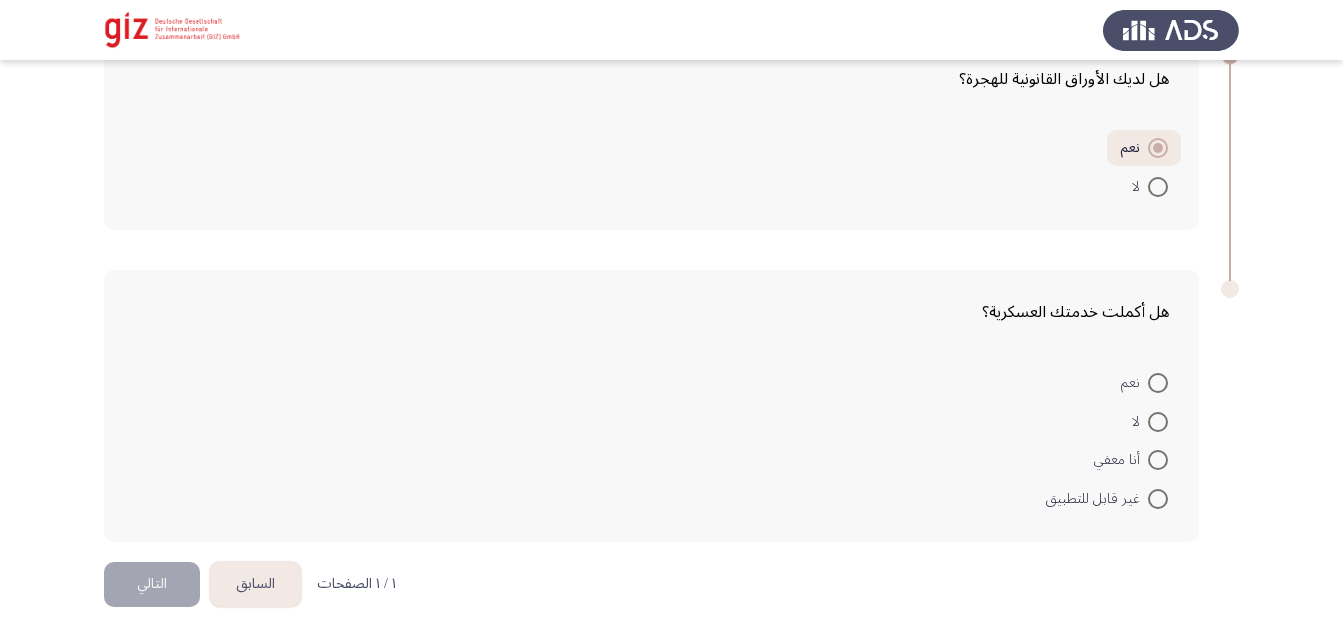 click on "لا" at bounding box center (1150, 420) 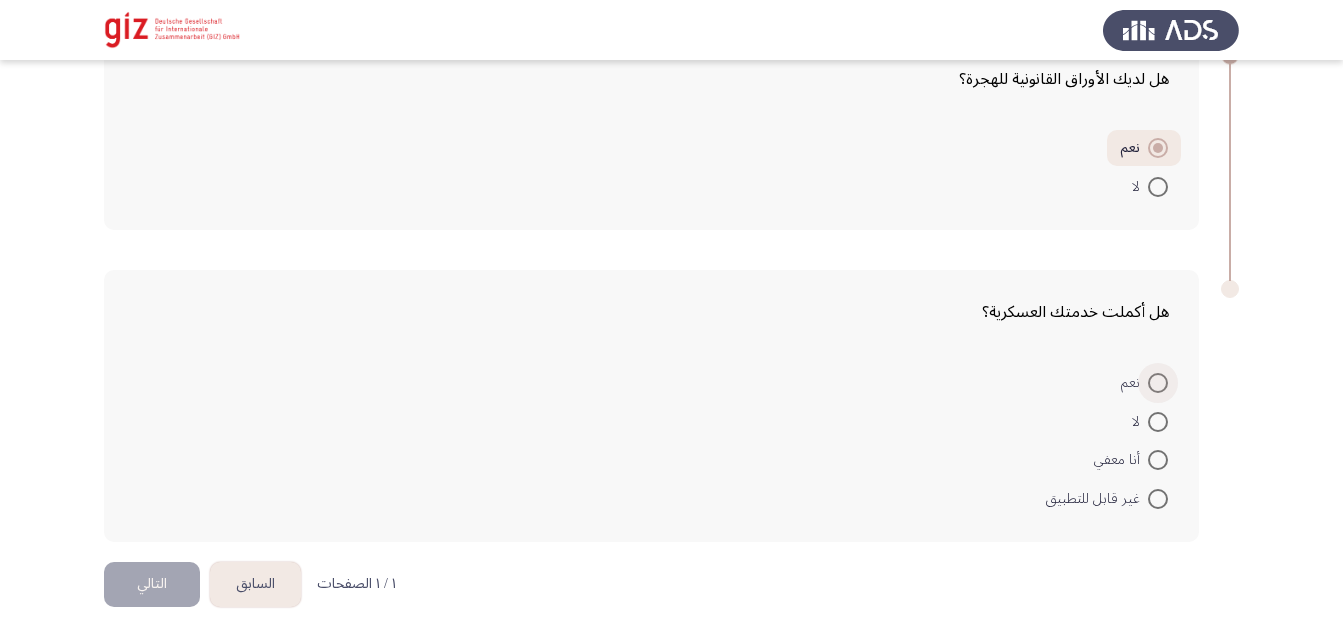 click at bounding box center [1158, 383] 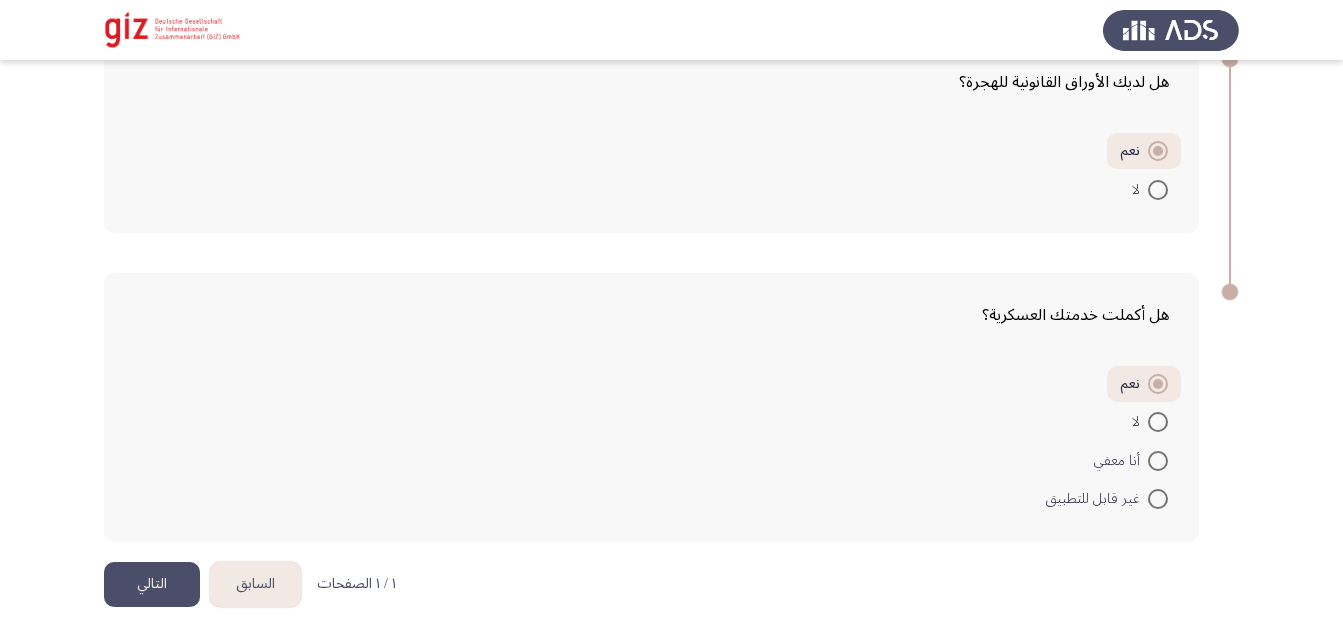 click on "التالي" 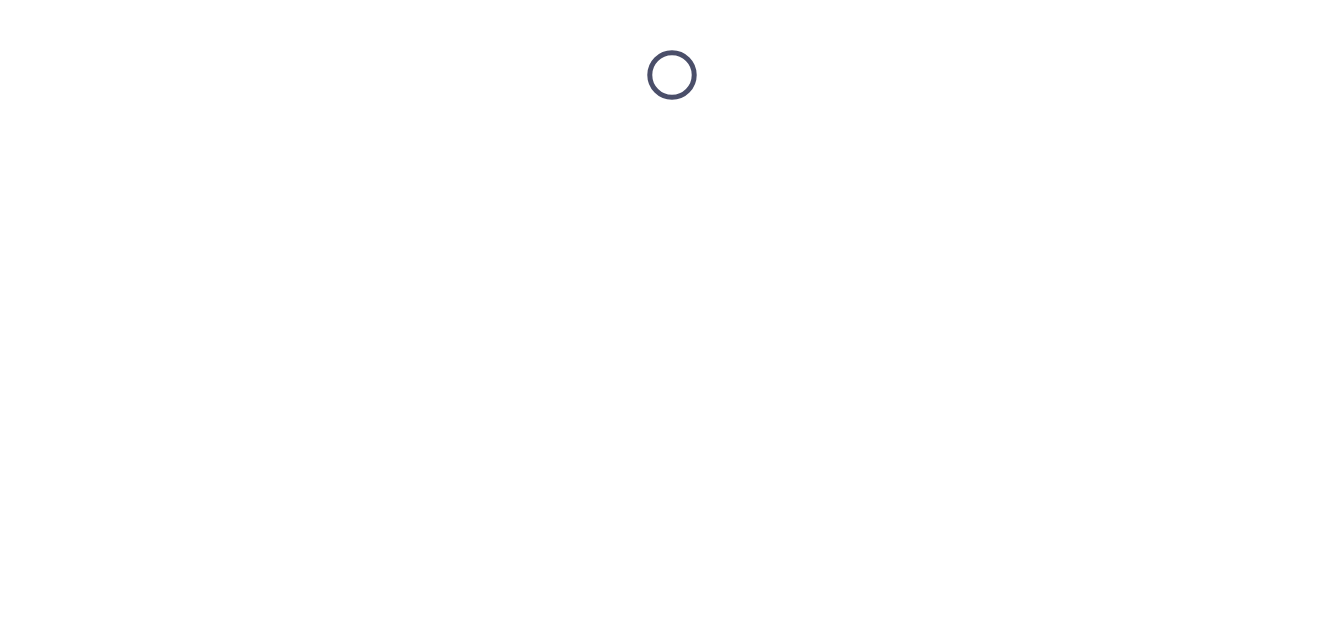 scroll, scrollTop: 0, scrollLeft: 0, axis: both 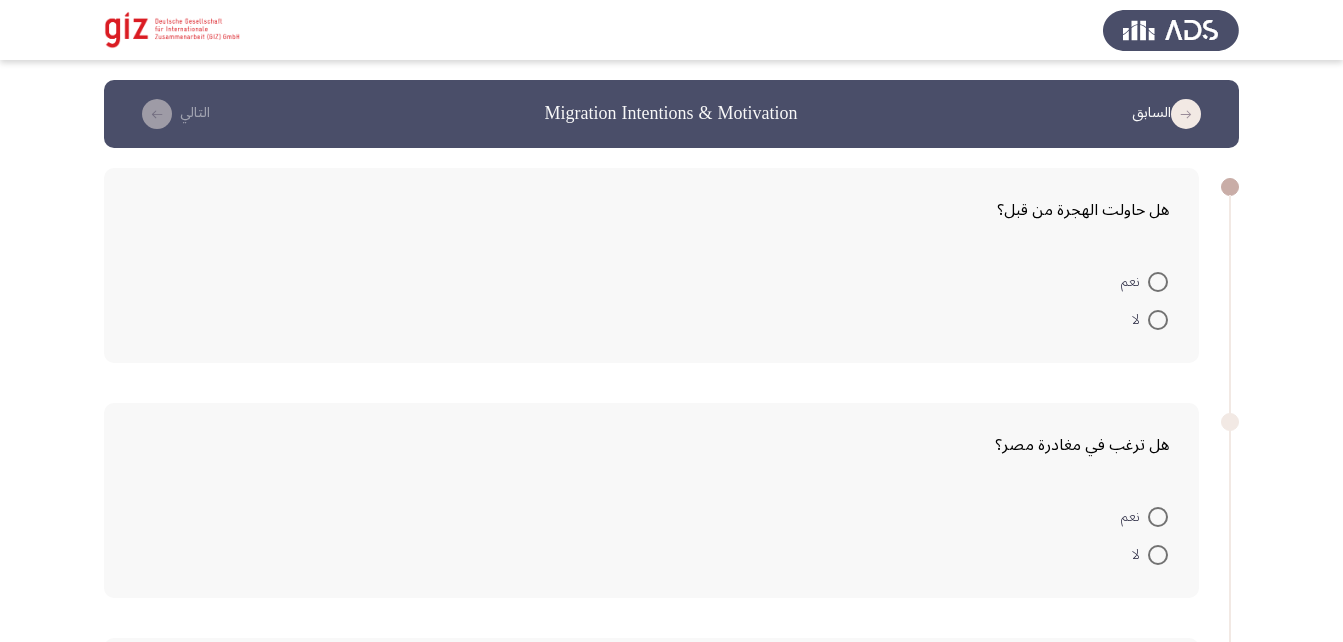 click at bounding box center (1158, 282) 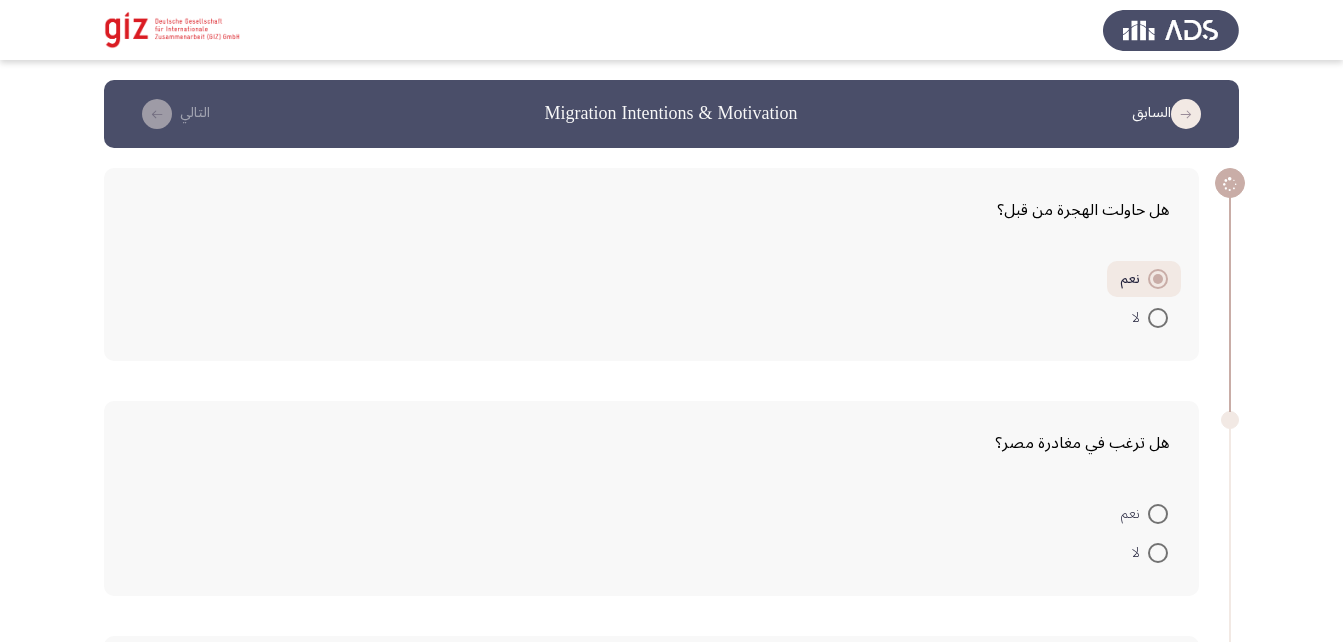 scroll, scrollTop: 161, scrollLeft: 0, axis: vertical 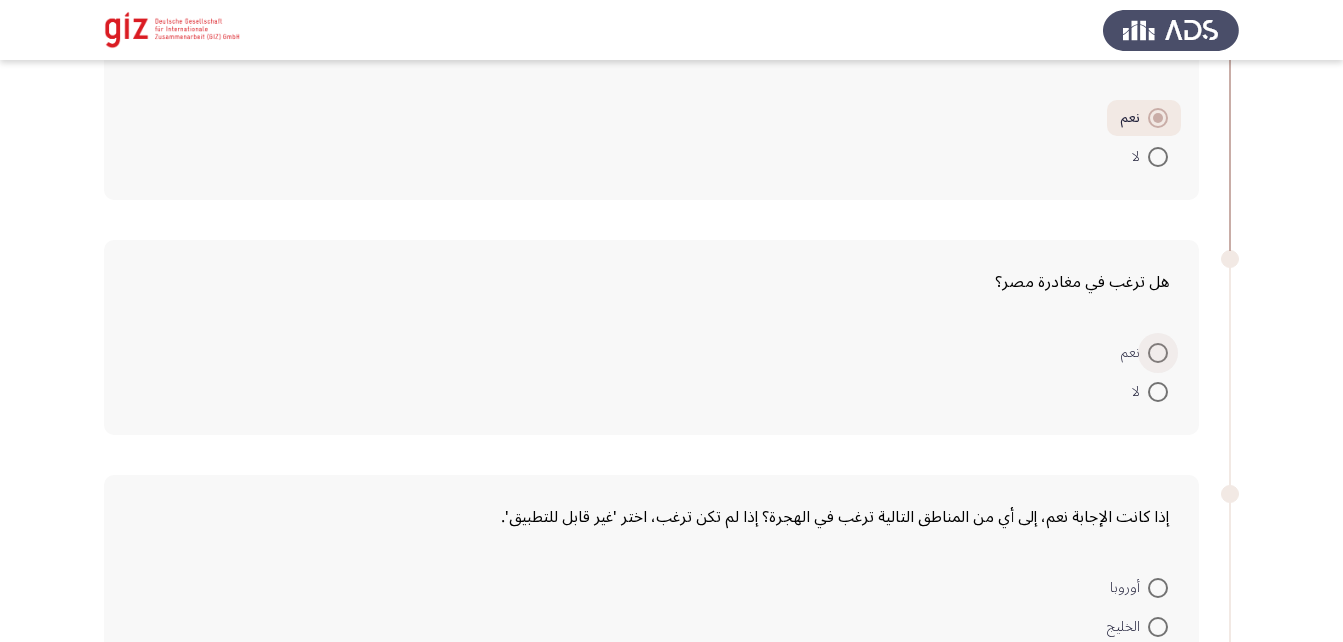 click at bounding box center (1158, 353) 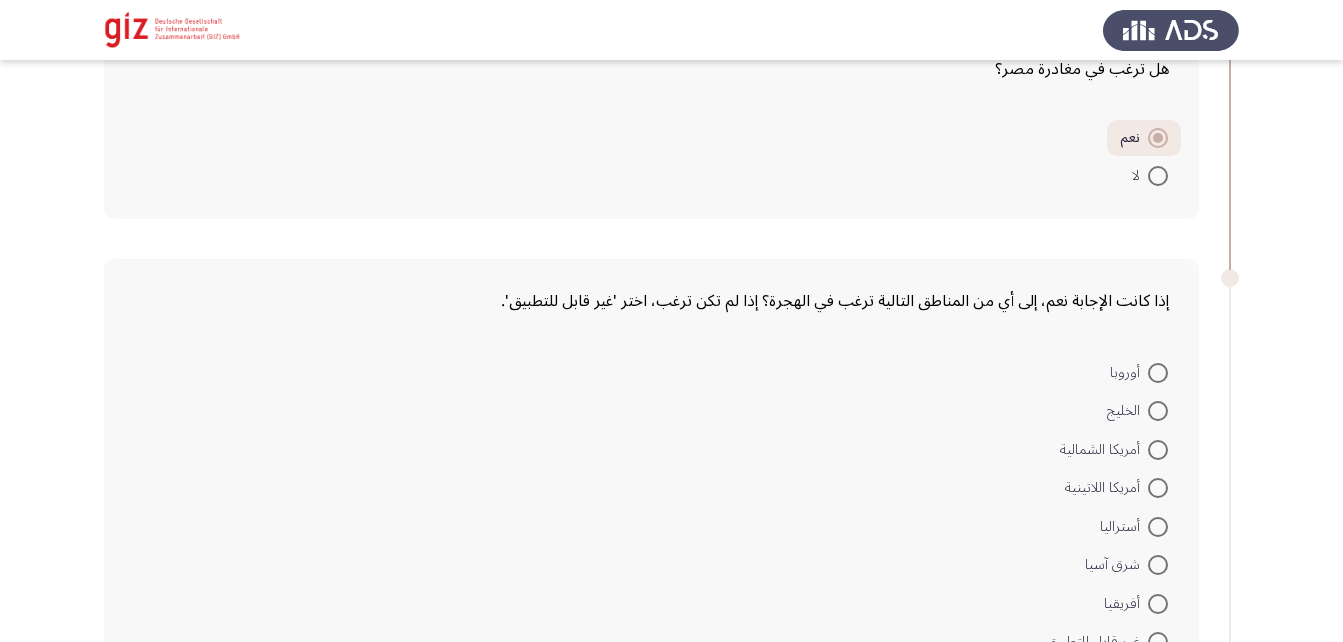 scroll, scrollTop: 388, scrollLeft: 0, axis: vertical 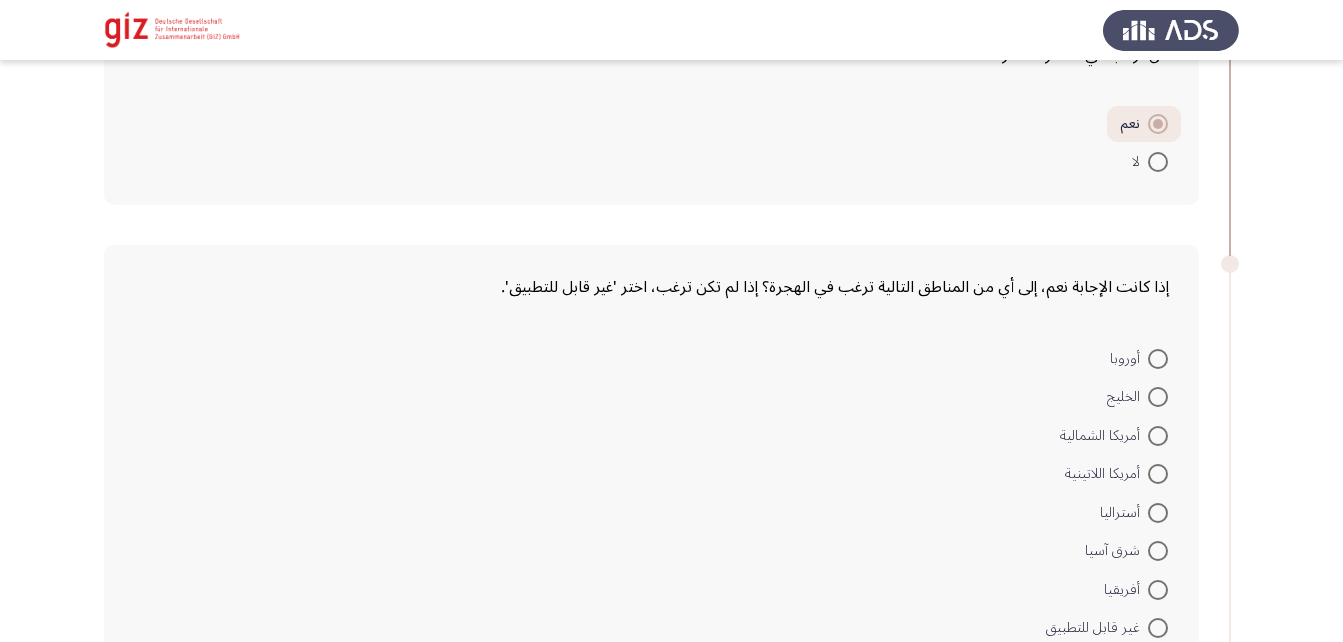 click at bounding box center [1158, 397] 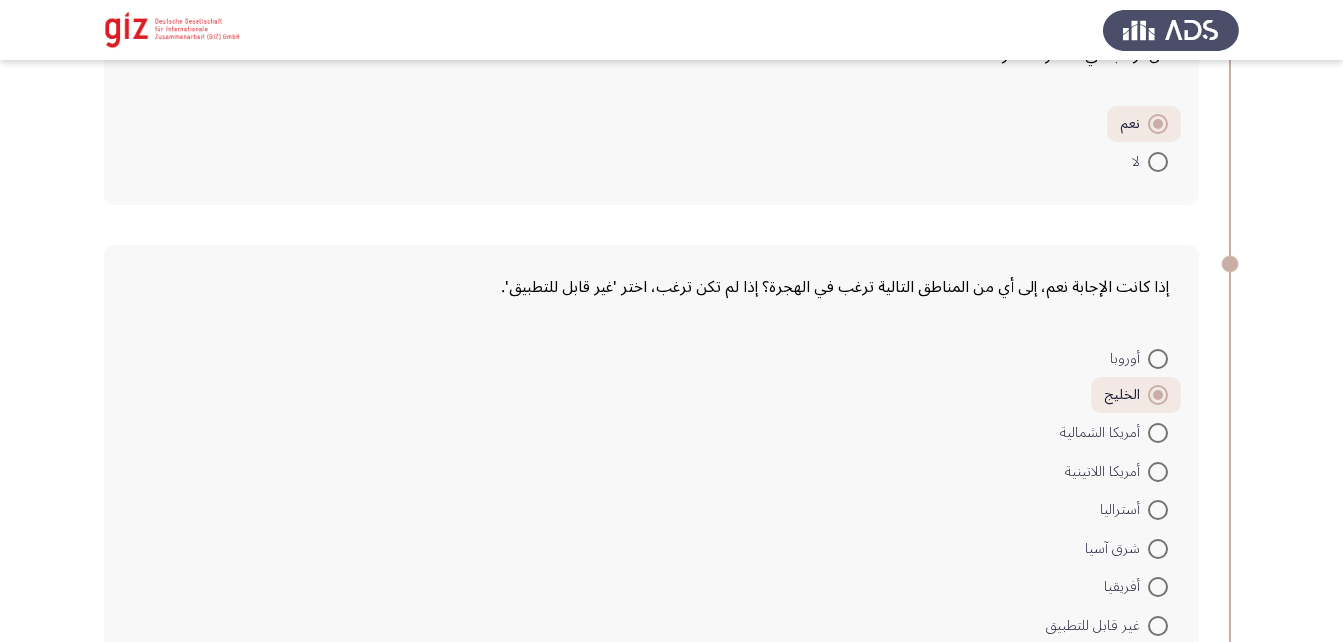 click at bounding box center (1158, 359) 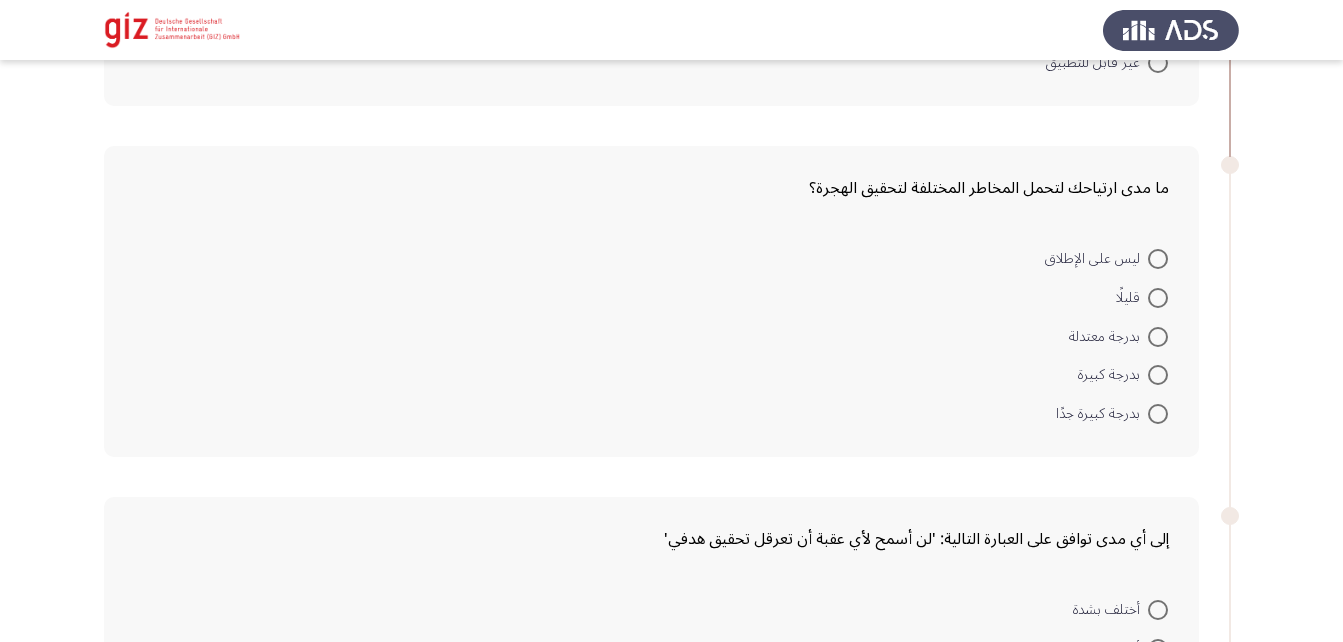 scroll, scrollTop: 954, scrollLeft: 0, axis: vertical 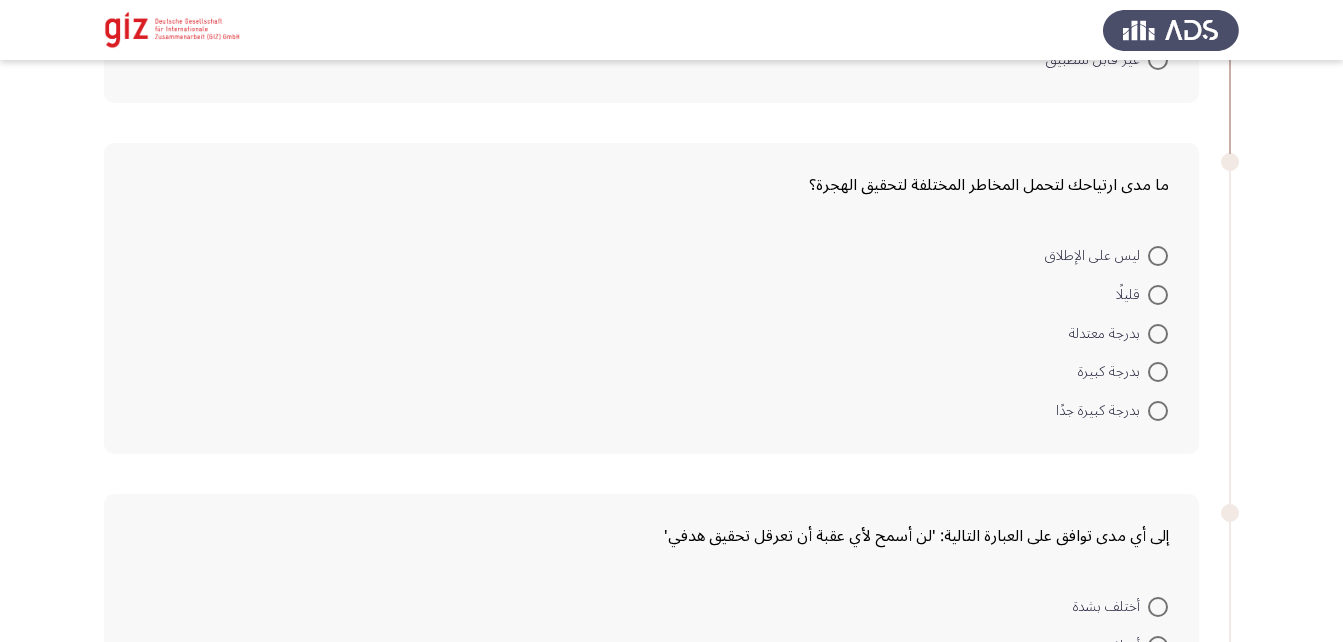 click at bounding box center (1158, 372) 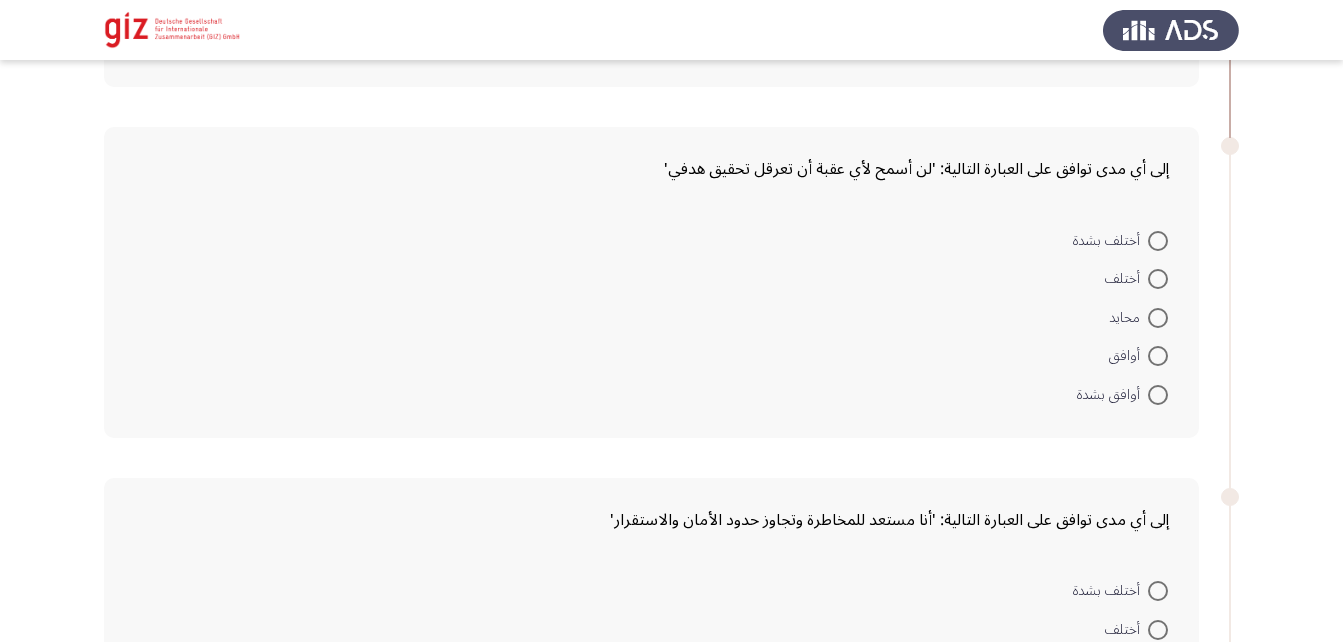scroll, scrollTop: 1319, scrollLeft: 0, axis: vertical 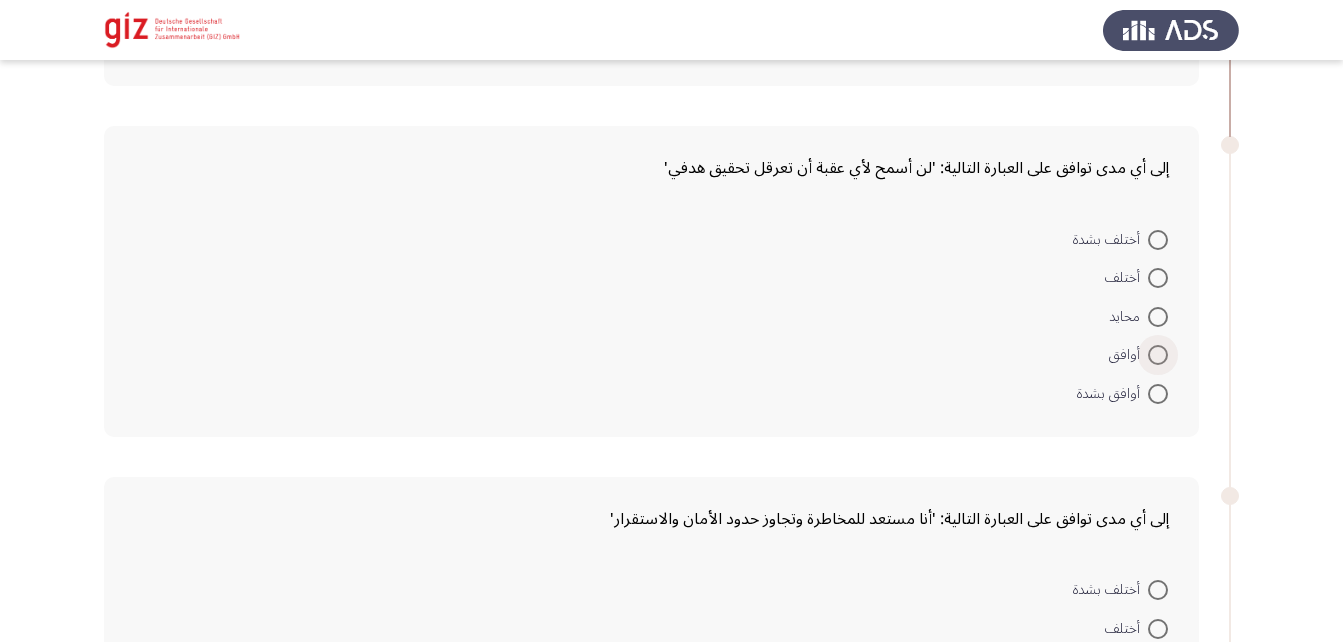 click at bounding box center (1158, 355) 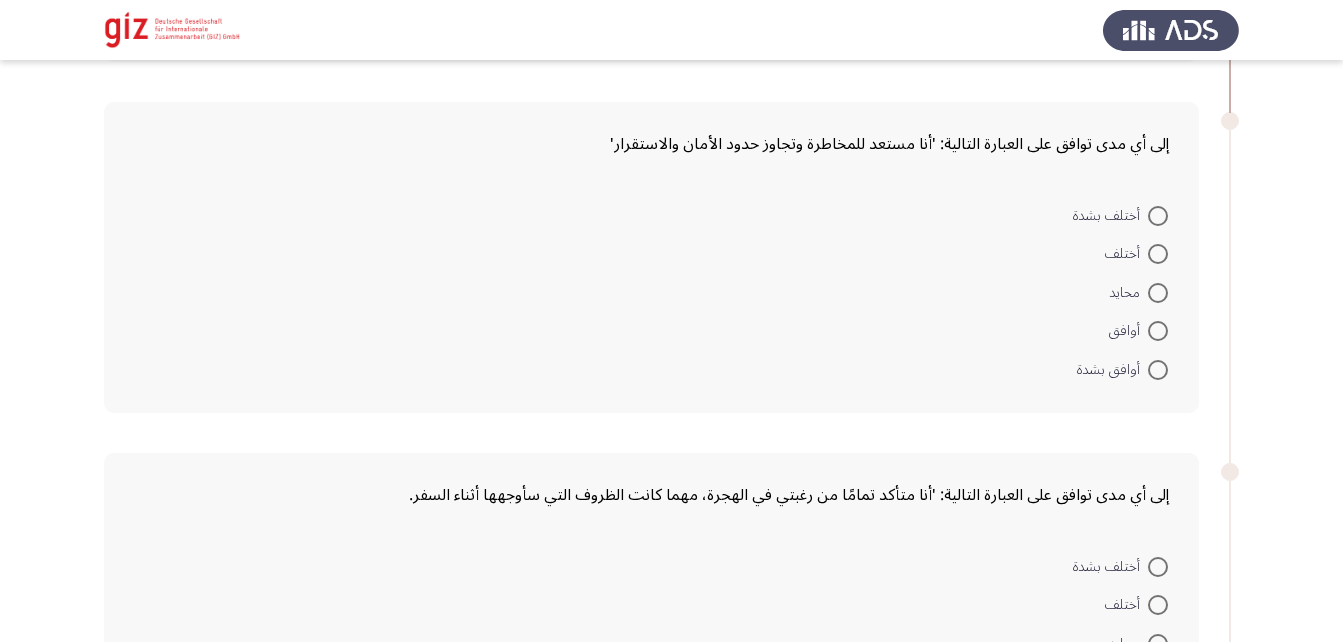click at bounding box center (1158, 331) 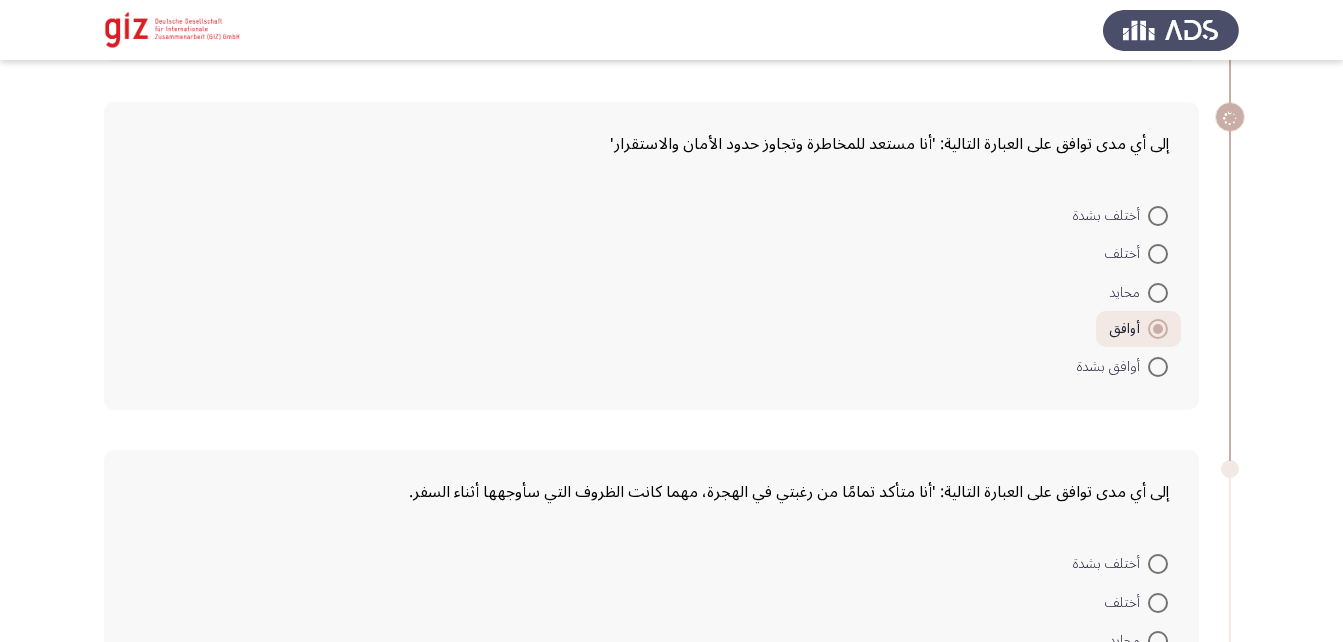 scroll, scrollTop: 2135, scrollLeft: 0, axis: vertical 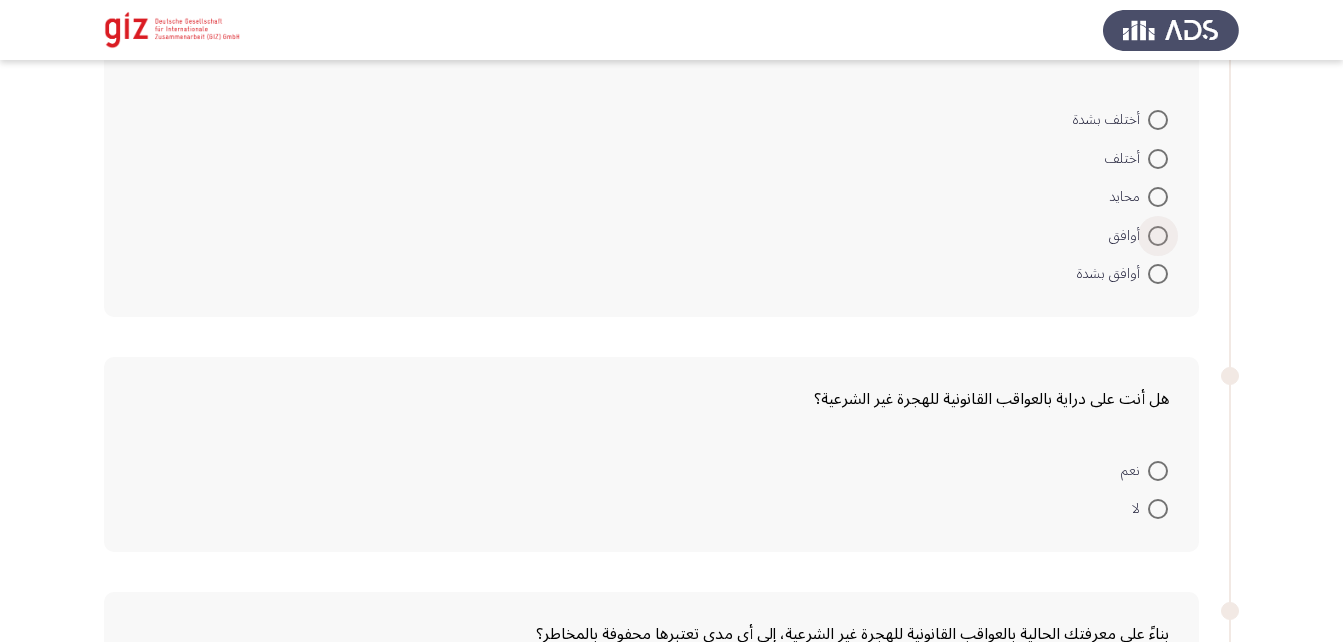 click at bounding box center (1158, 236) 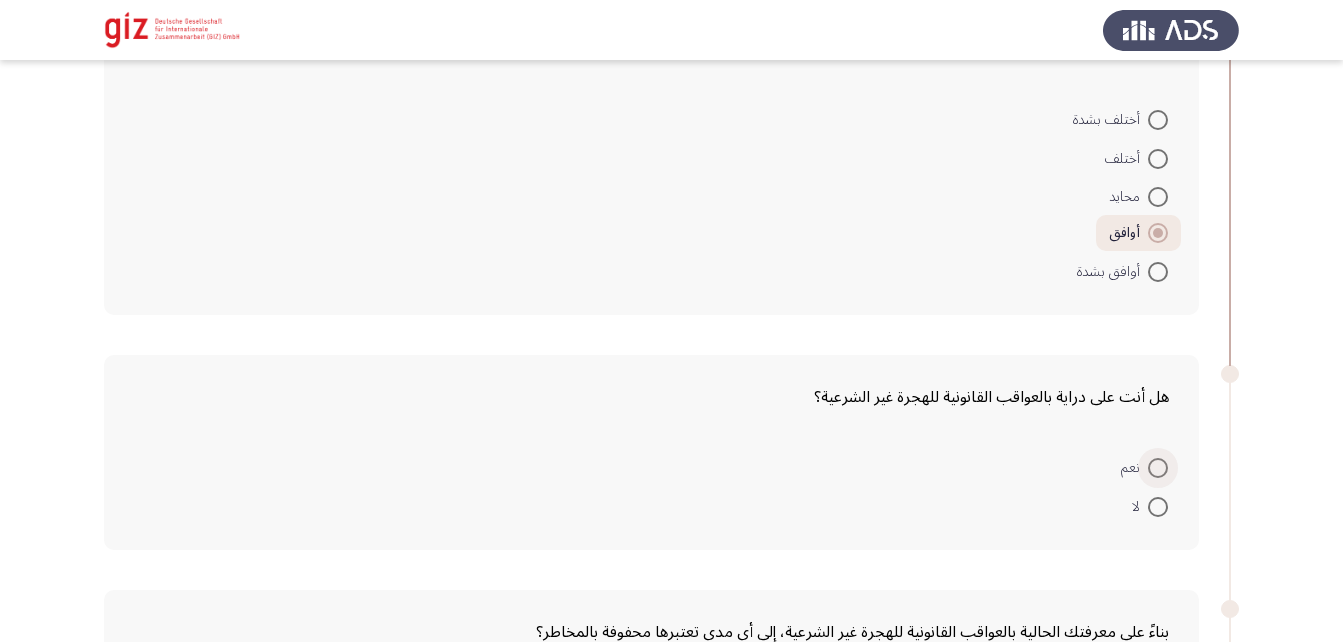 click at bounding box center [1158, 468] 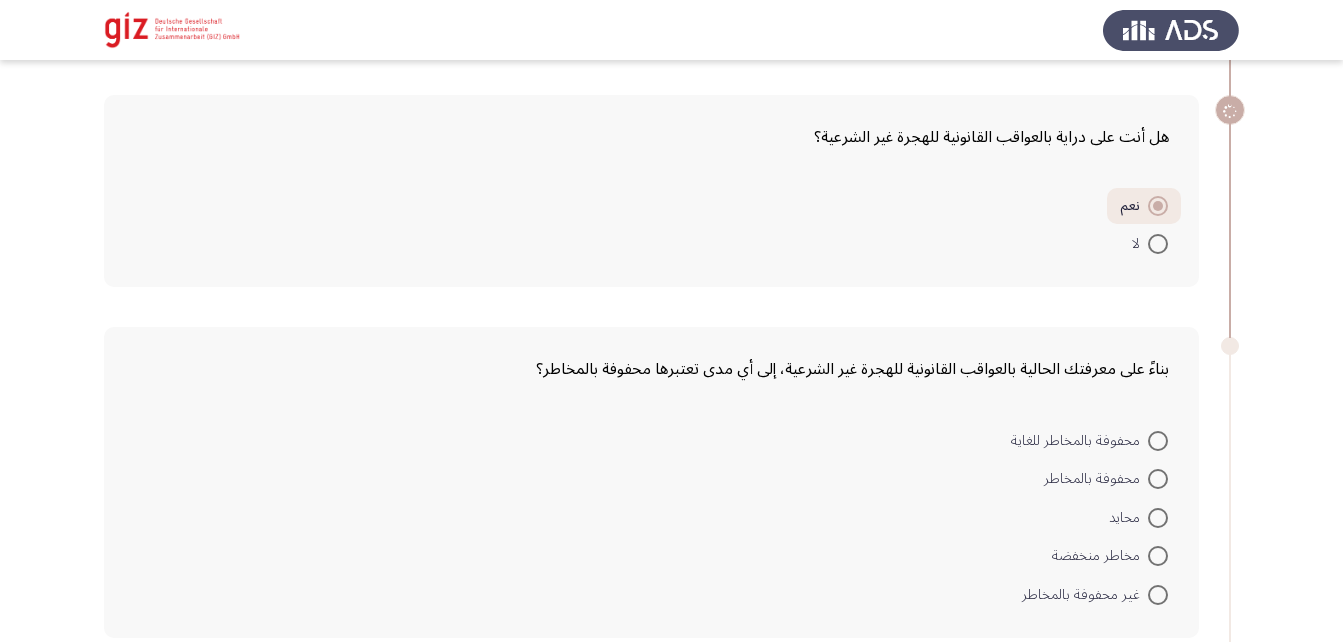 scroll, scrollTop: 2396, scrollLeft: 0, axis: vertical 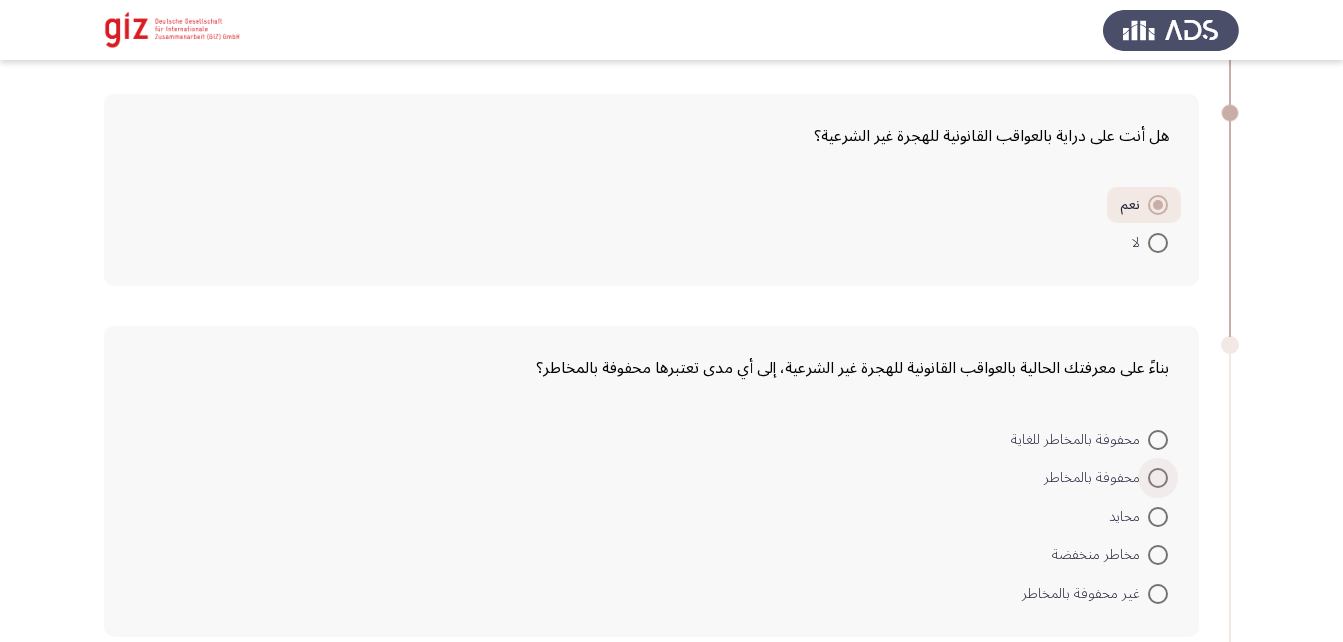 click at bounding box center (1158, 478) 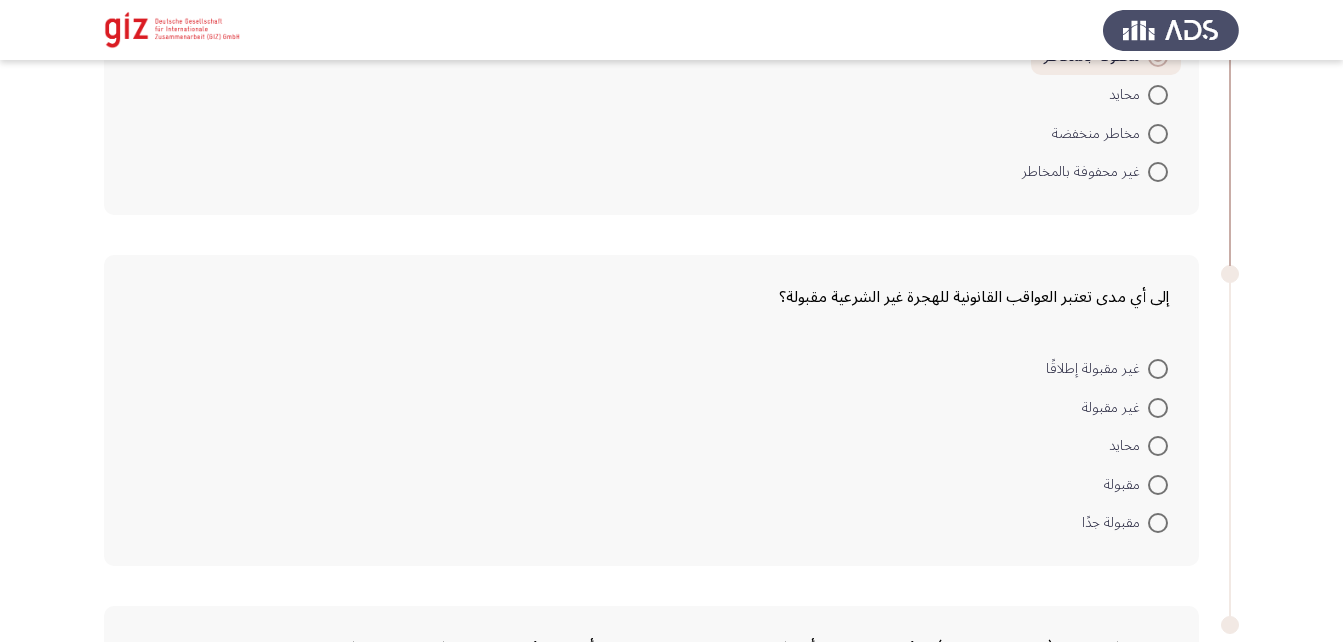scroll, scrollTop: 2816, scrollLeft: 0, axis: vertical 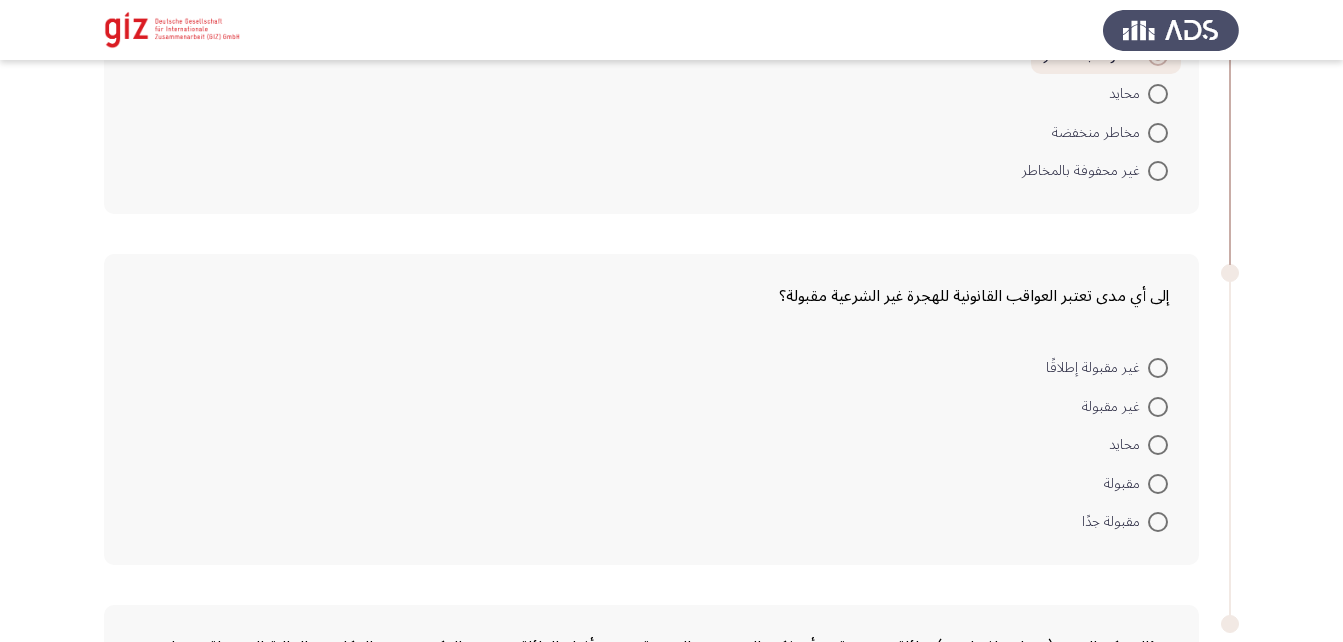 click at bounding box center [1158, 484] 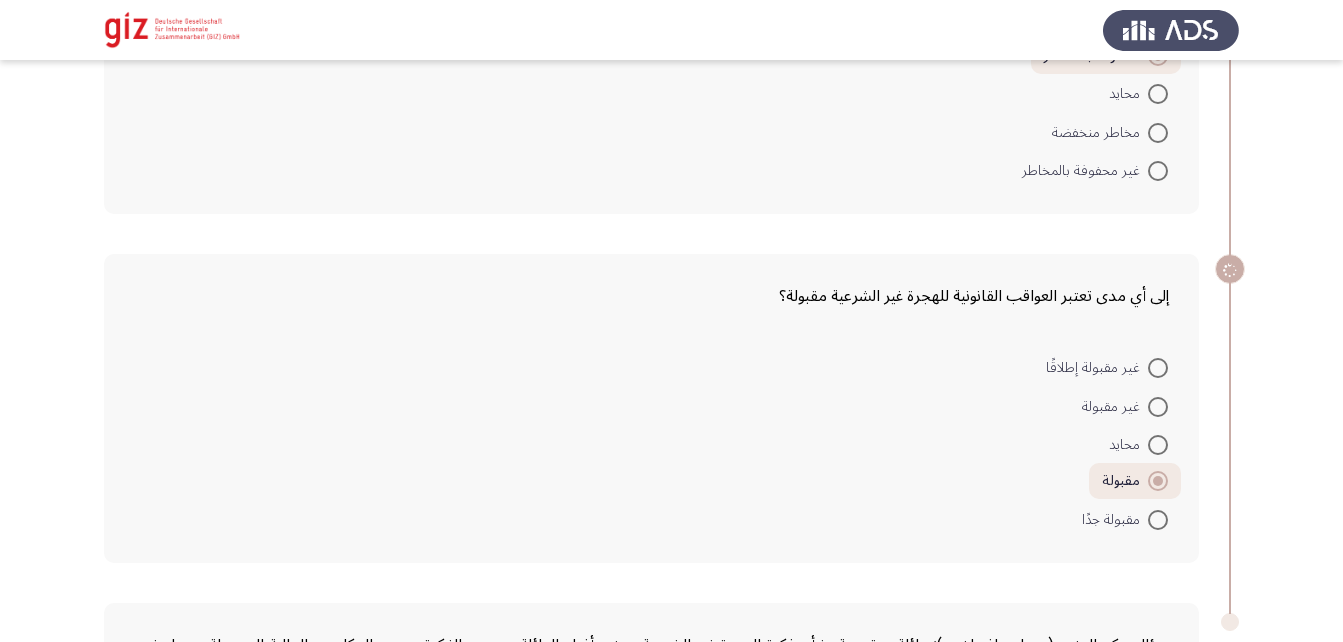 scroll, scrollTop: 3183, scrollLeft: 0, axis: vertical 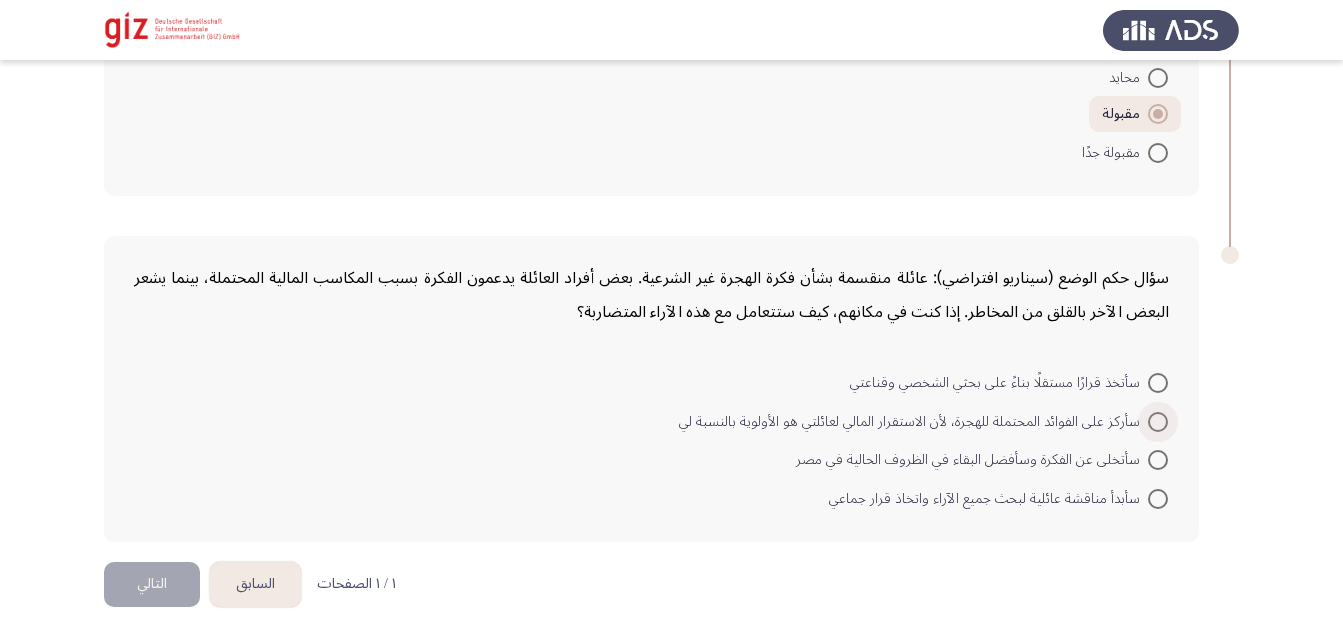 click at bounding box center [1158, 422] 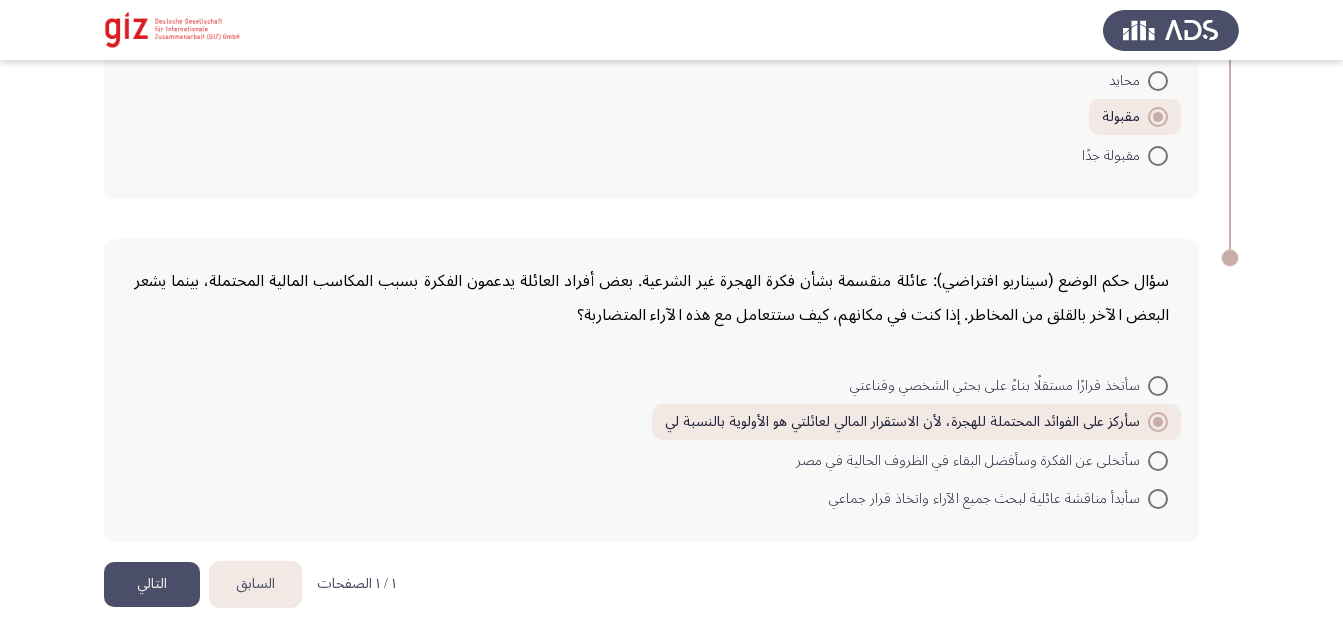 click on "التالي" 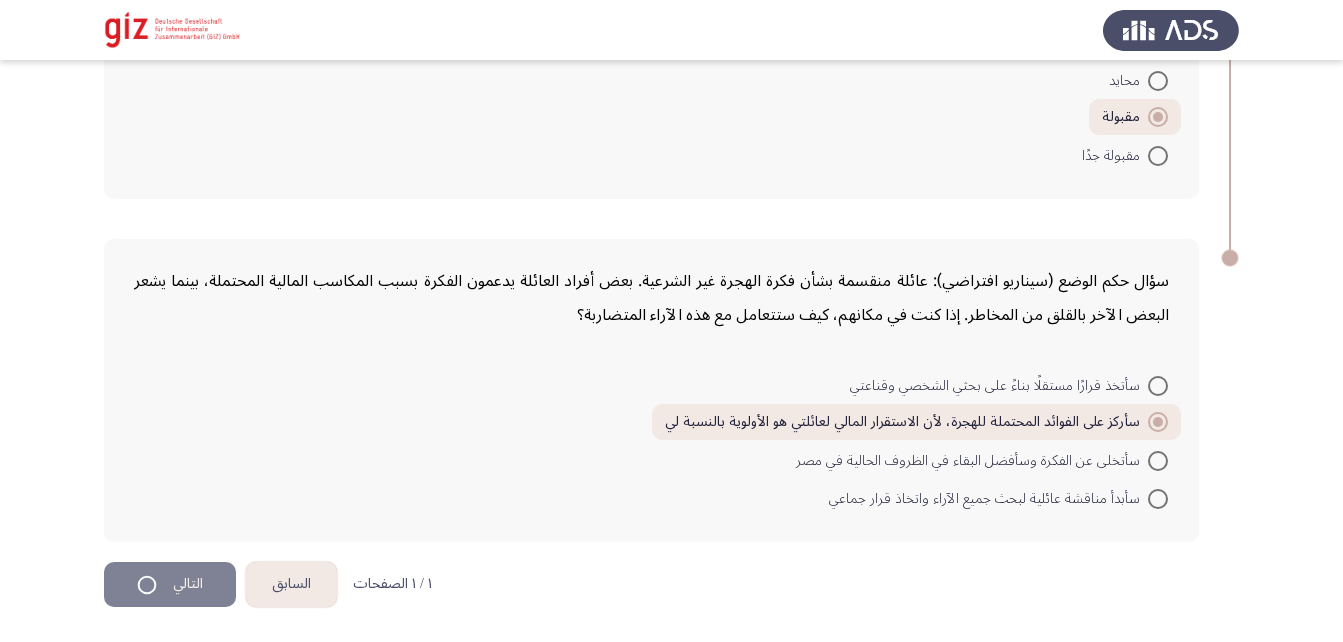 scroll, scrollTop: 0, scrollLeft: 0, axis: both 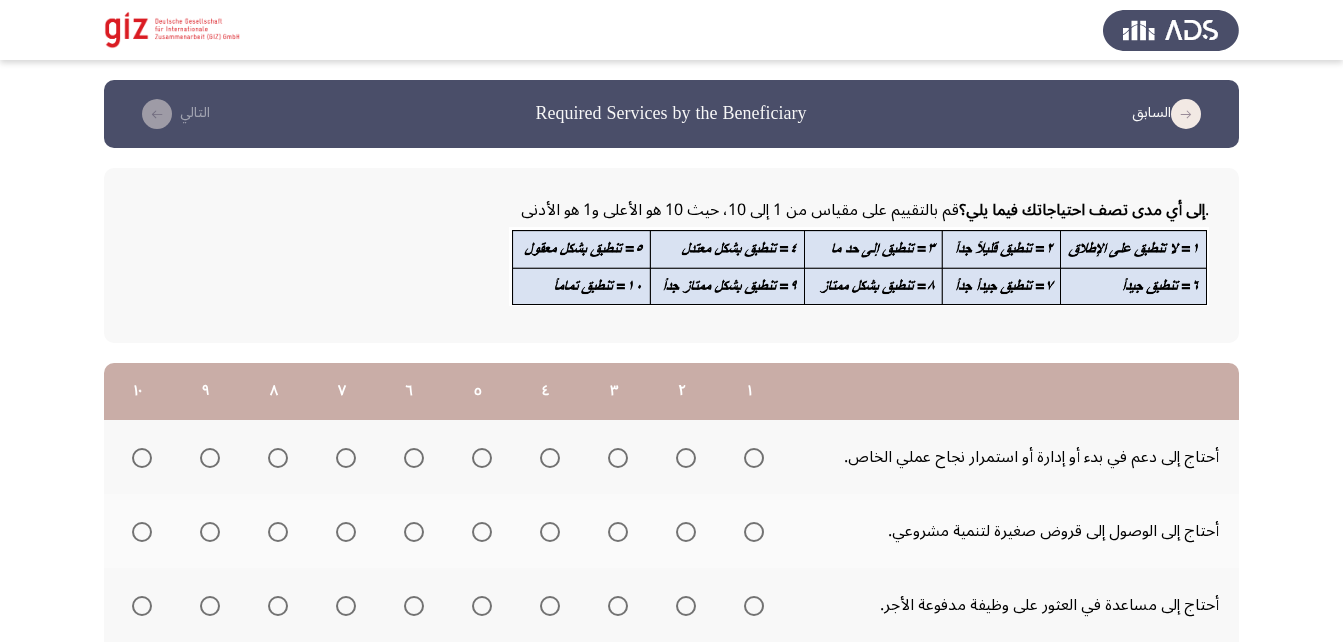 click at bounding box center [754, 458] 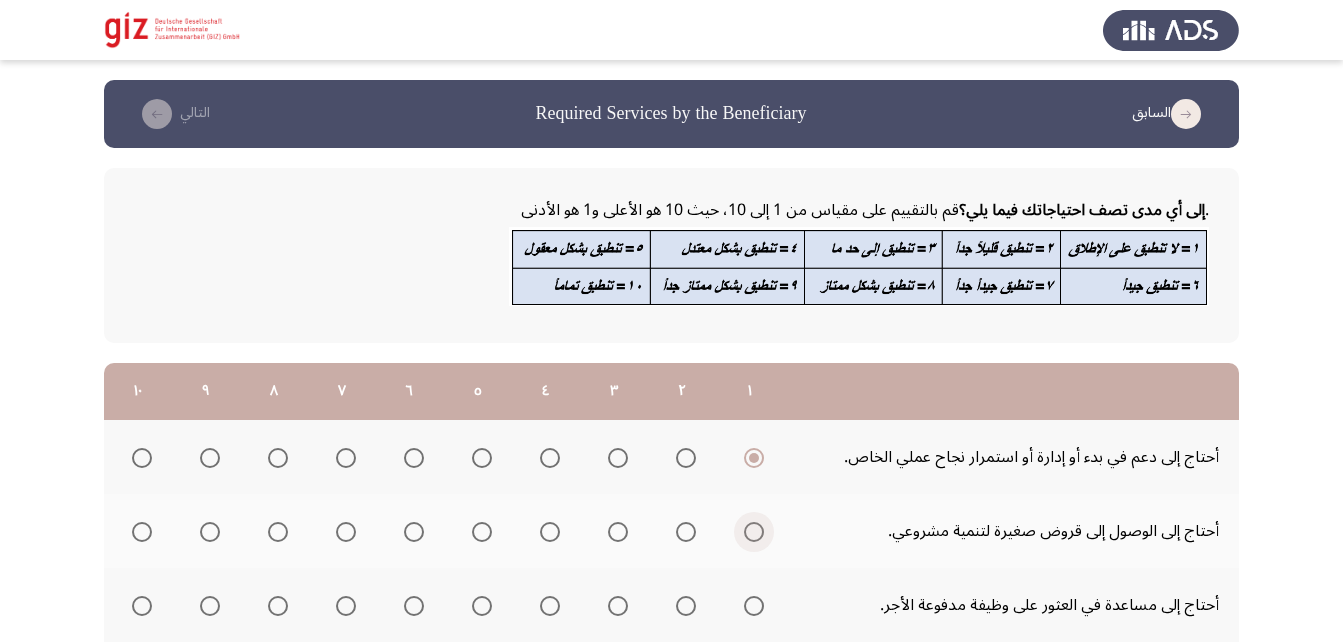 click at bounding box center [754, 532] 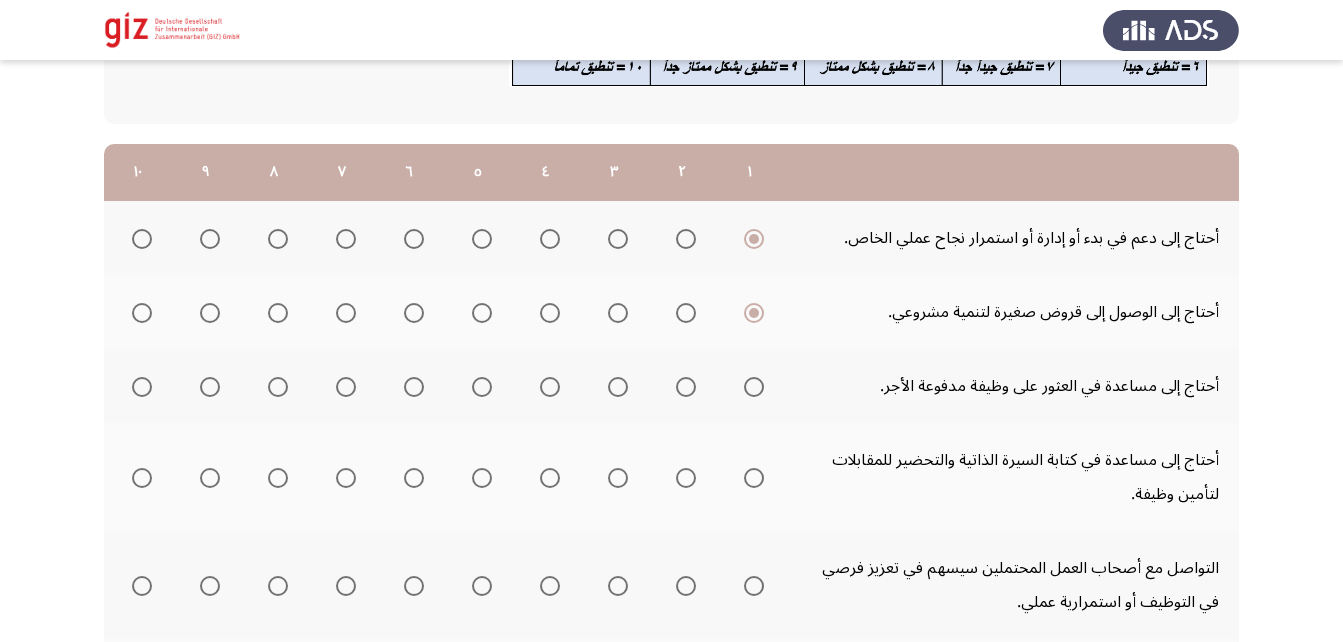 scroll, scrollTop: 220, scrollLeft: 0, axis: vertical 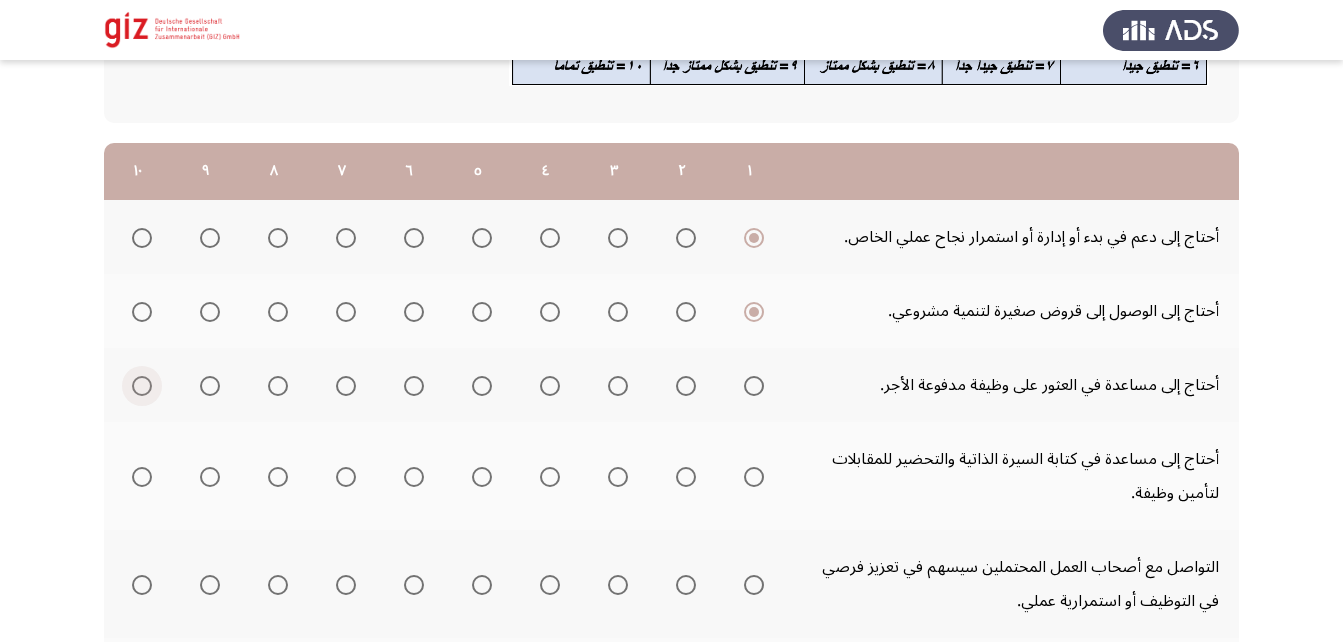 click at bounding box center (142, 386) 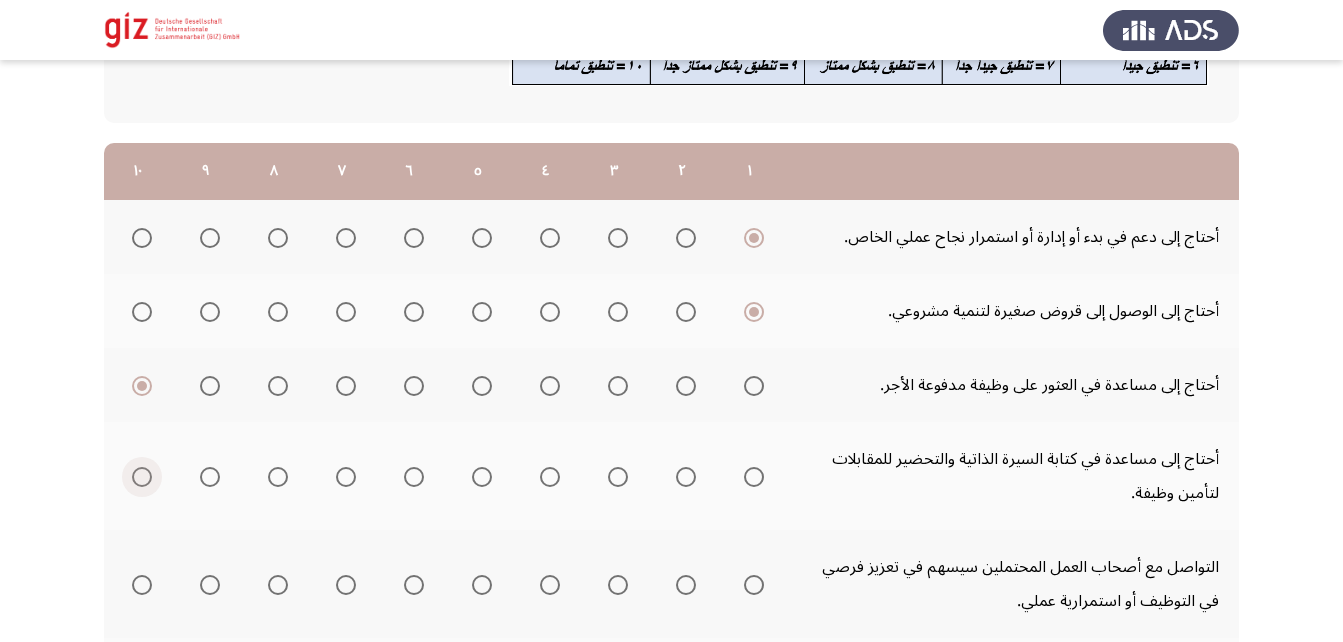 click at bounding box center (142, 477) 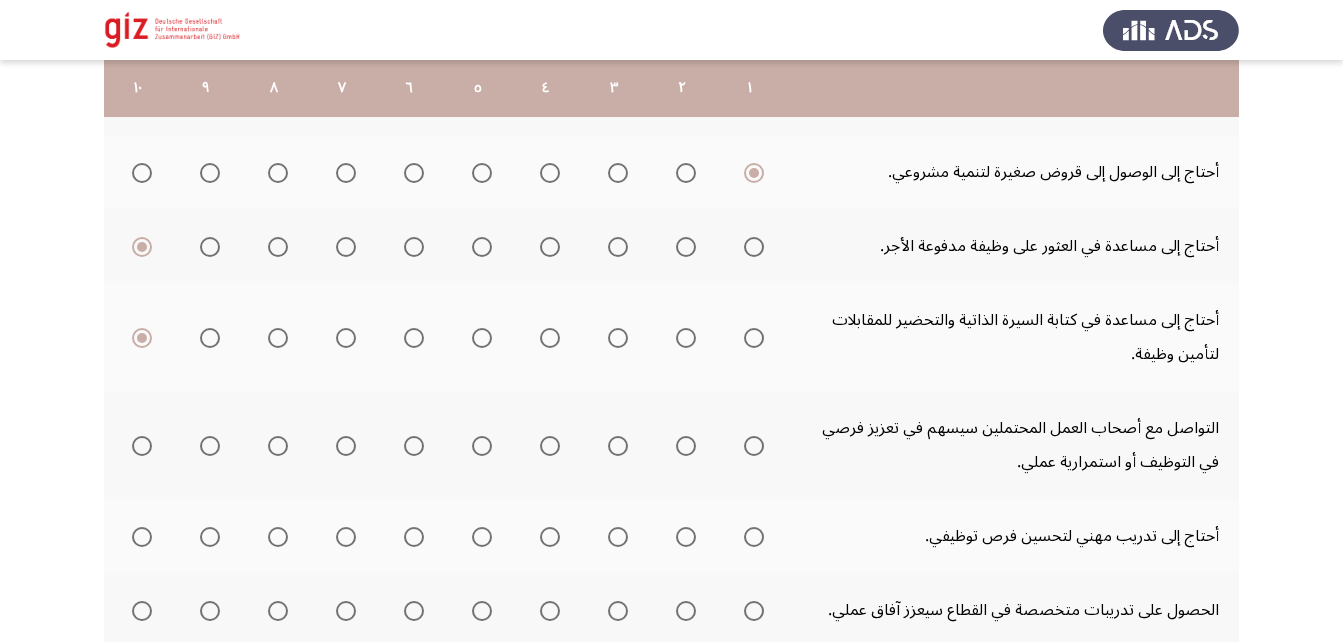 scroll, scrollTop: 360, scrollLeft: 0, axis: vertical 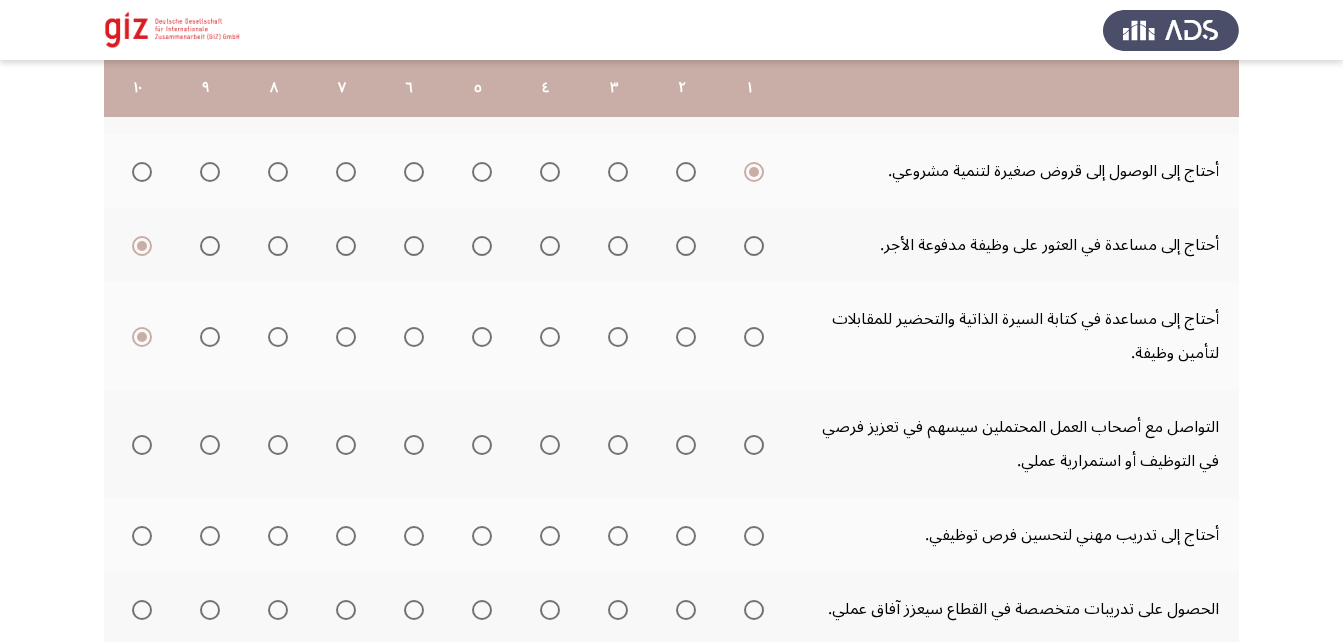 click 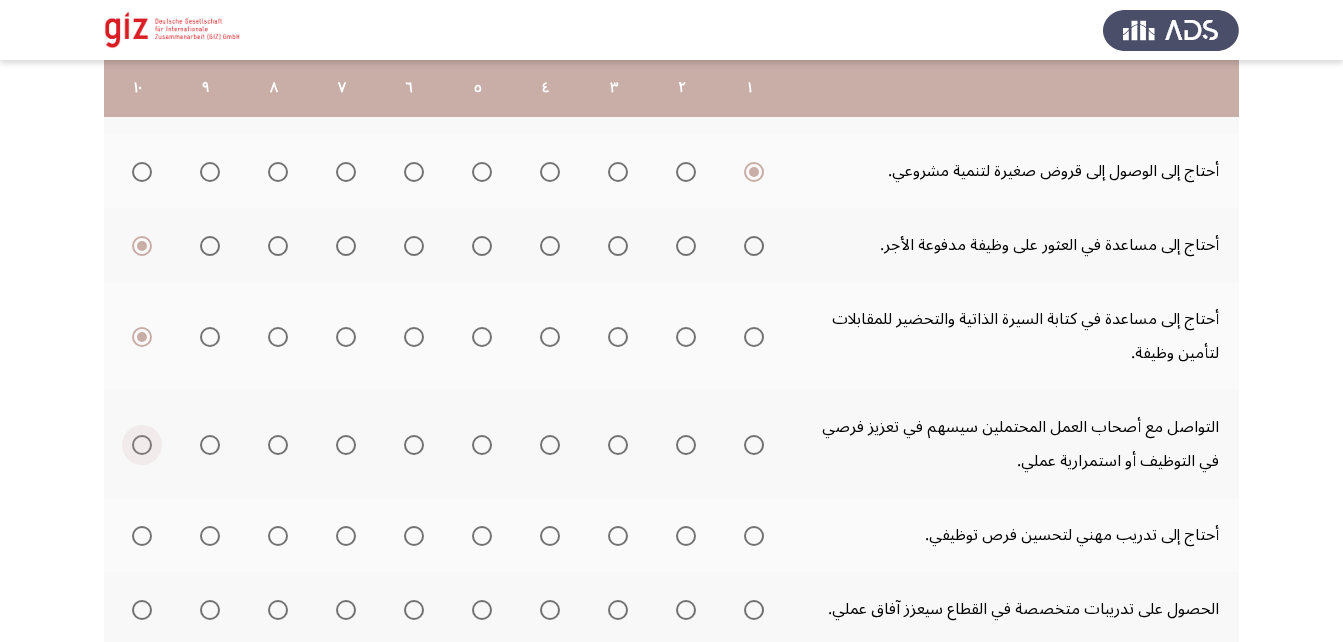 click at bounding box center [142, 445] 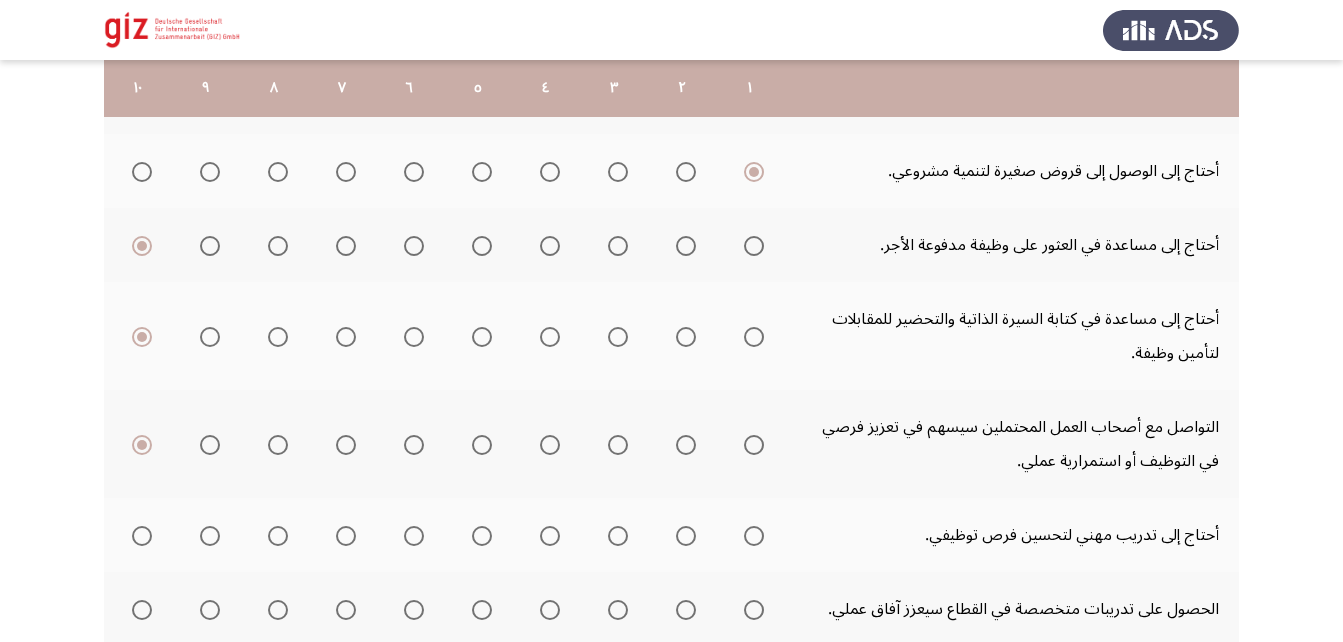 click at bounding box center (142, 536) 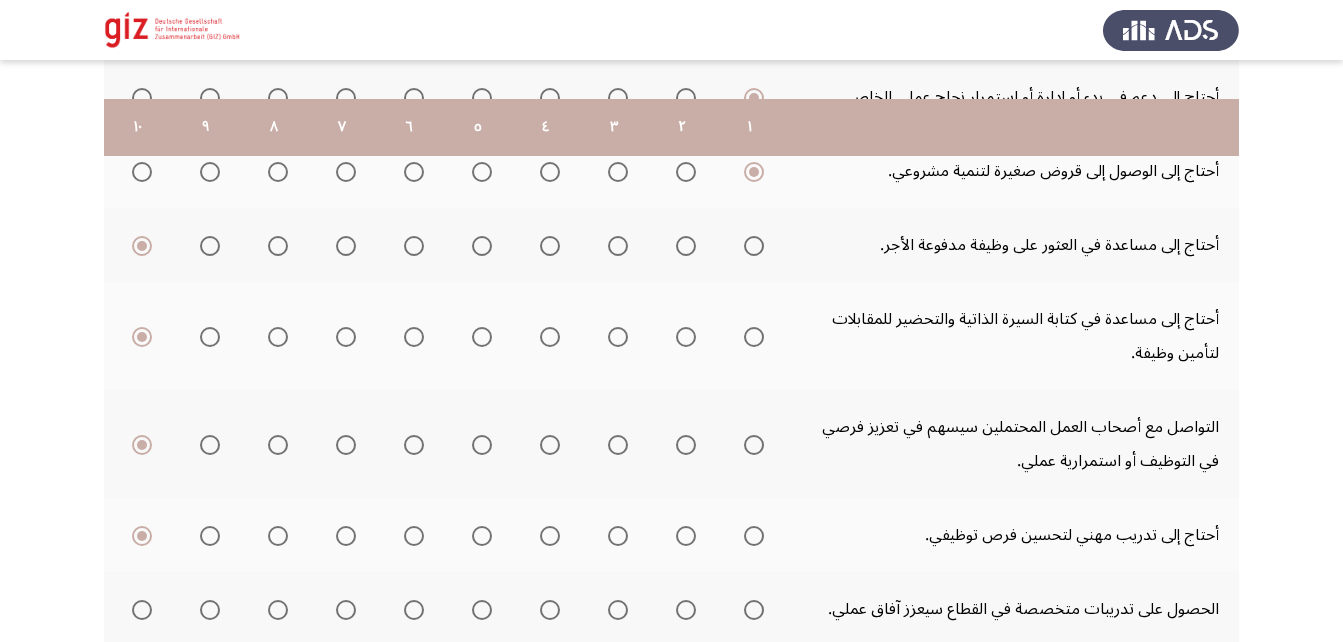 scroll, scrollTop: 402, scrollLeft: 0, axis: vertical 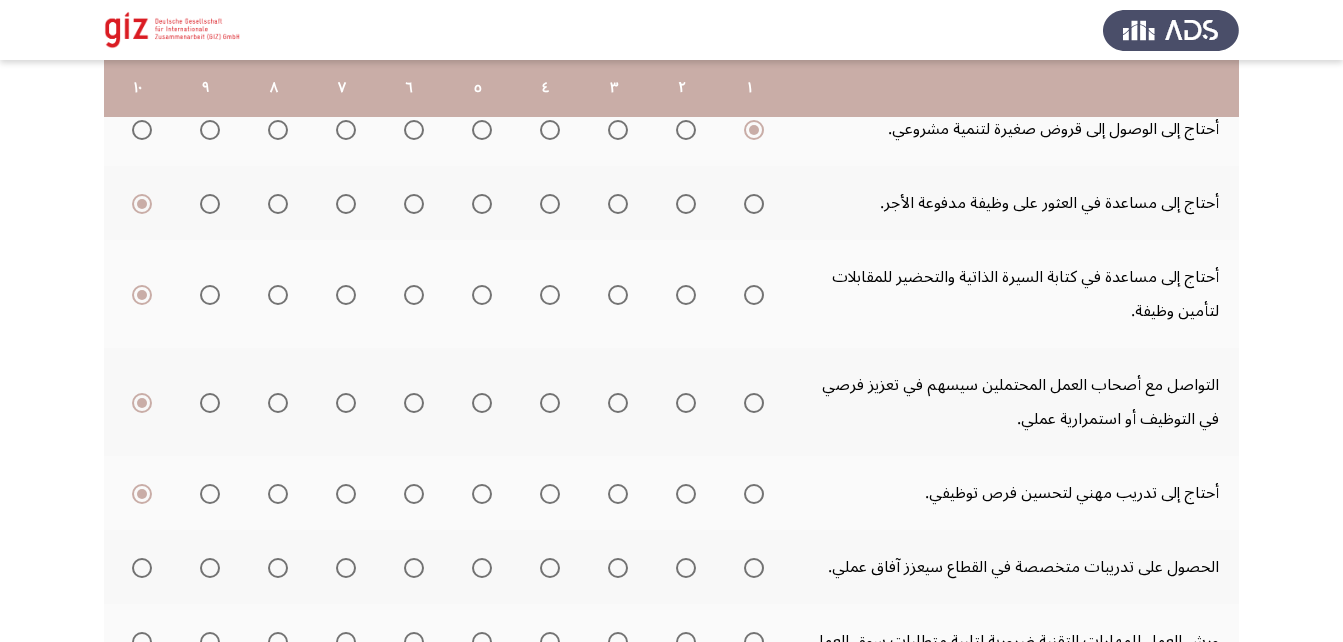 click at bounding box center (142, 568) 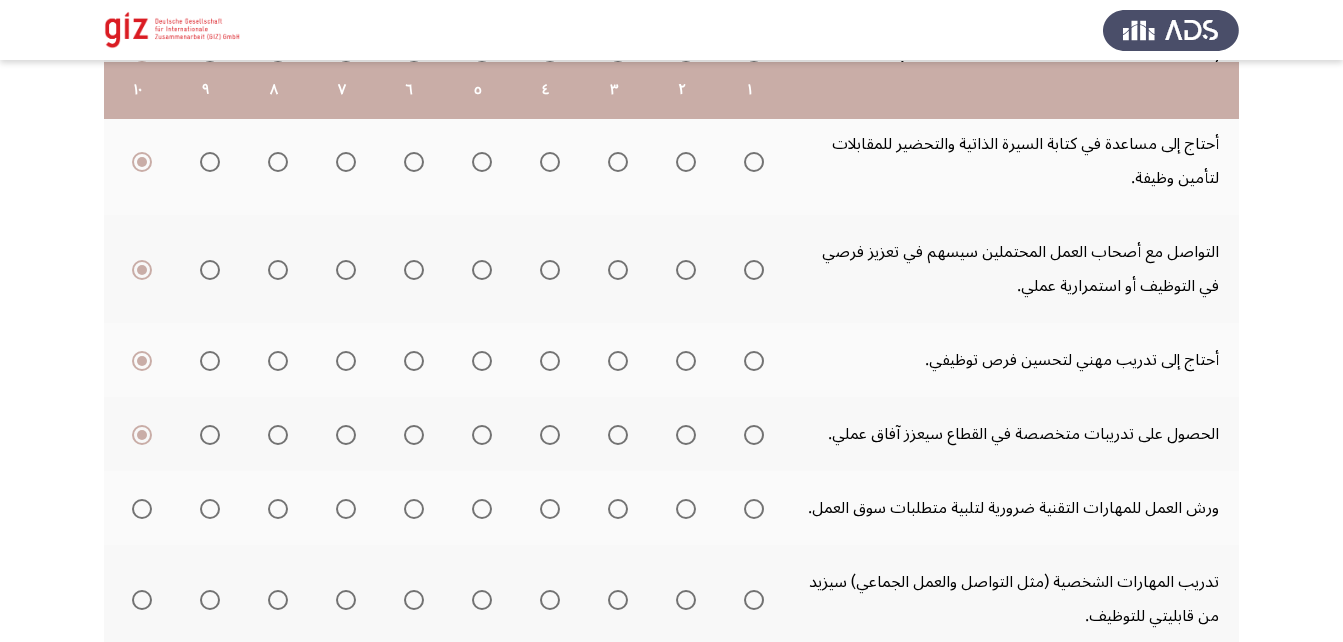 scroll, scrollTop: 537, scrollLeft: 0, axis: vertical 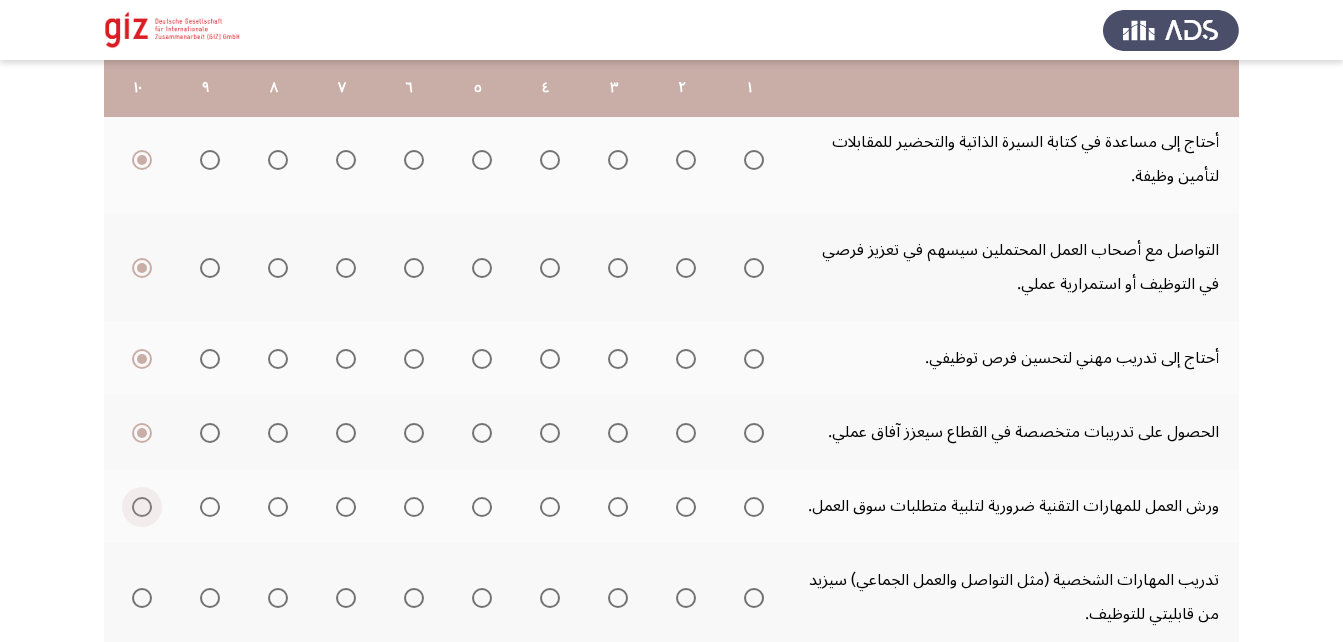 click at bounding box center (142, 507) 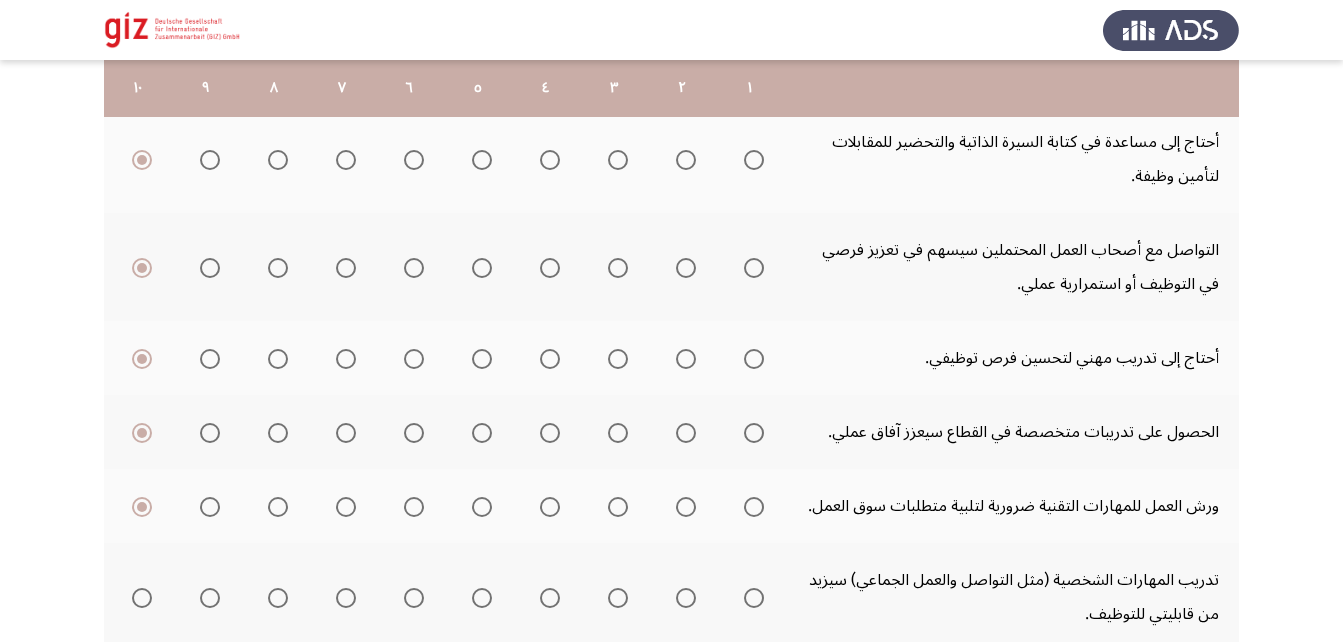 click at bounding box center (142, 598) 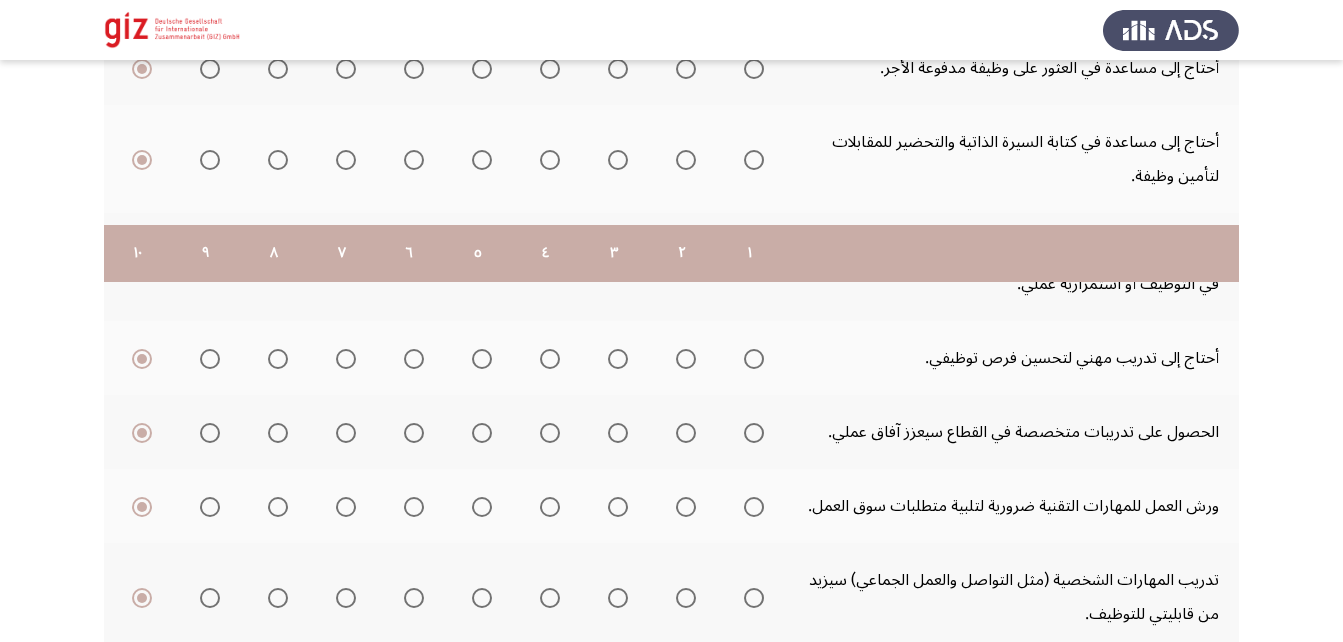scroll, scrollTop: 702, scrollLeft: 0, axis: vertical 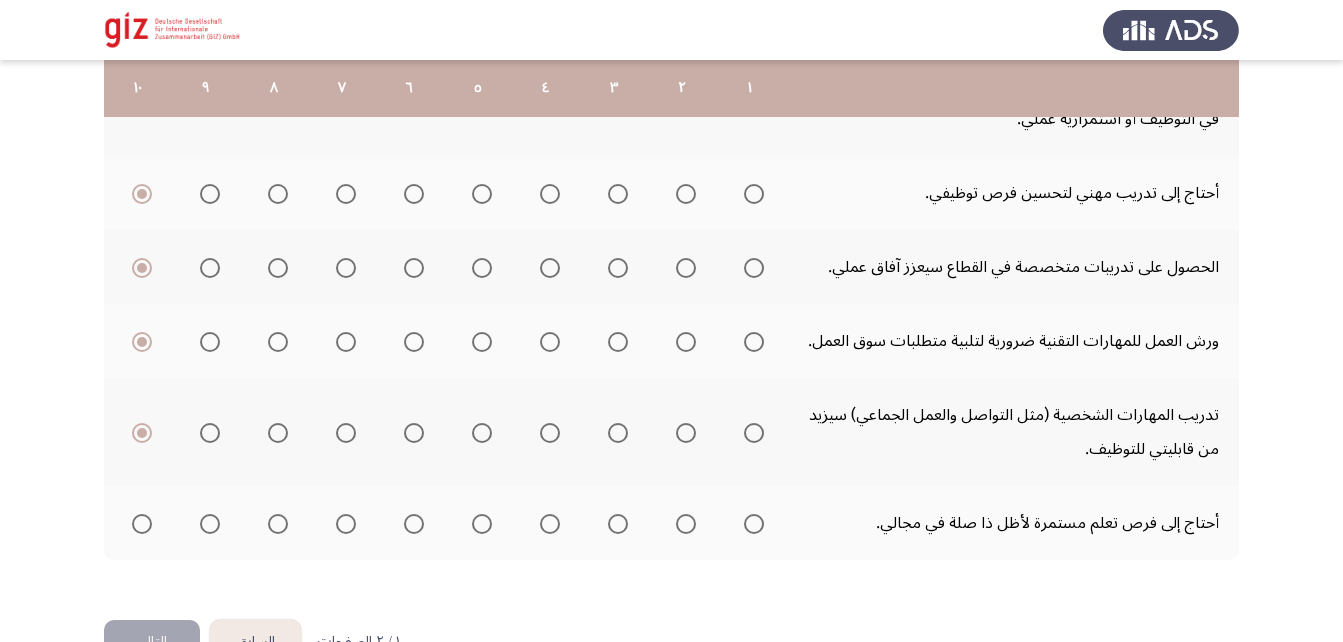 click 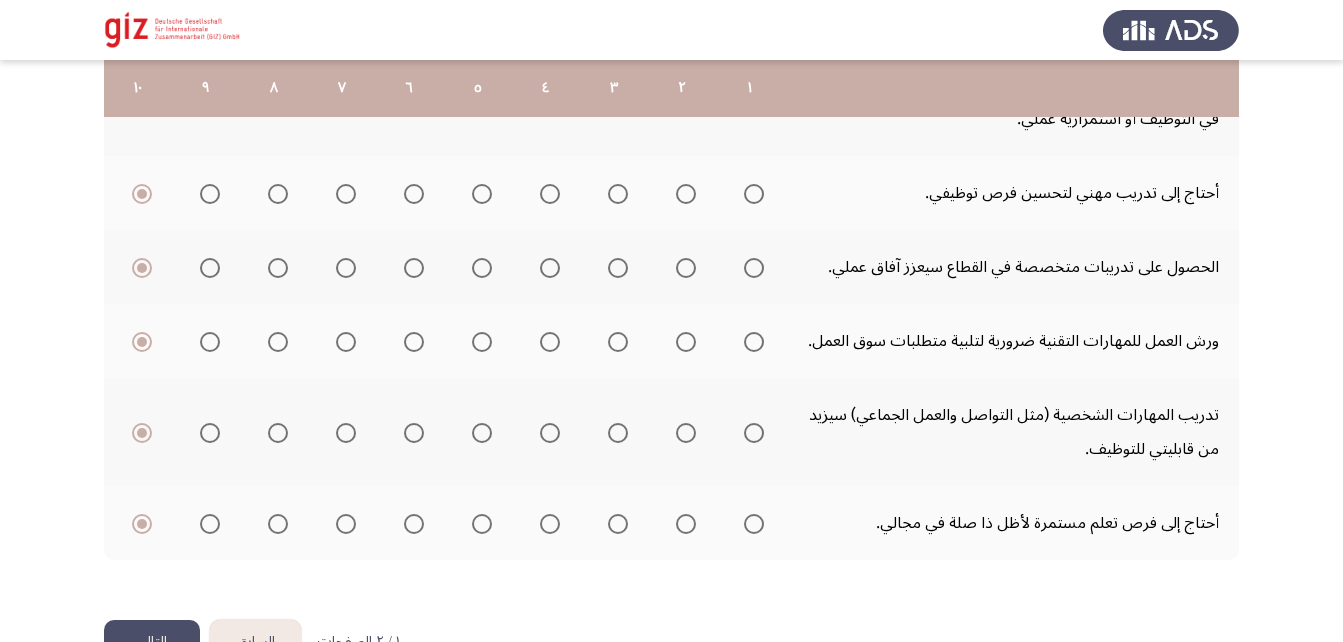 click on "التالي" 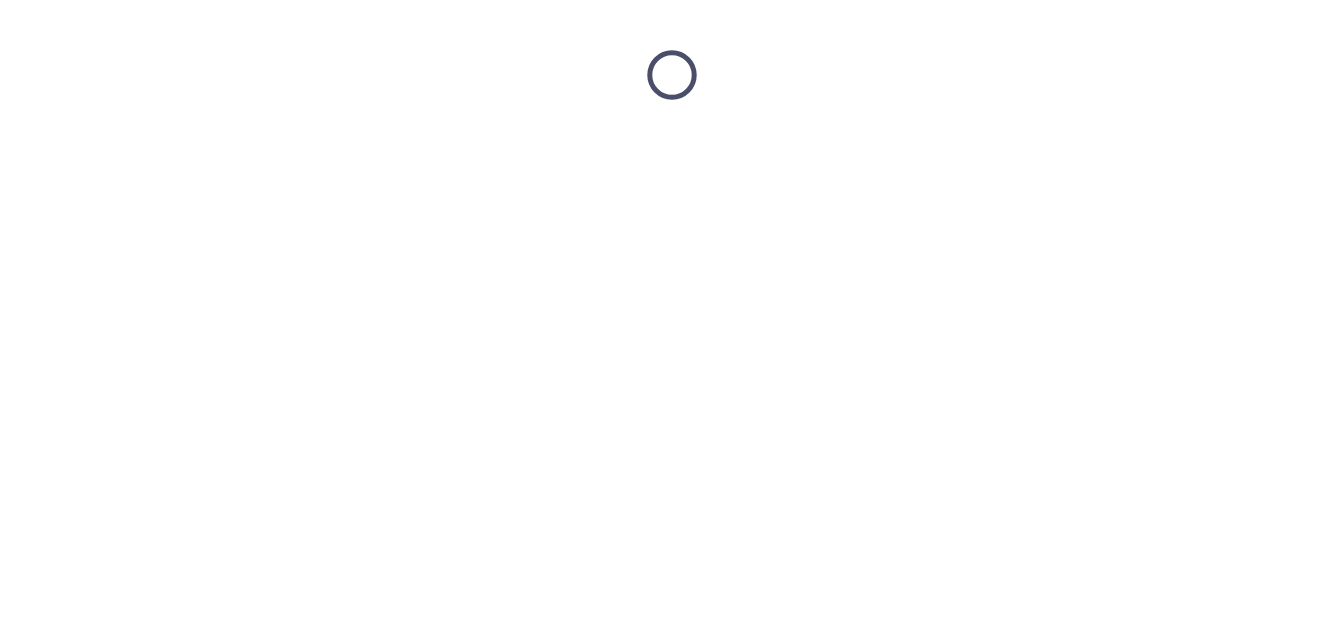 scroll, scrollTop: 0, scrollLeft: 0, axis: both 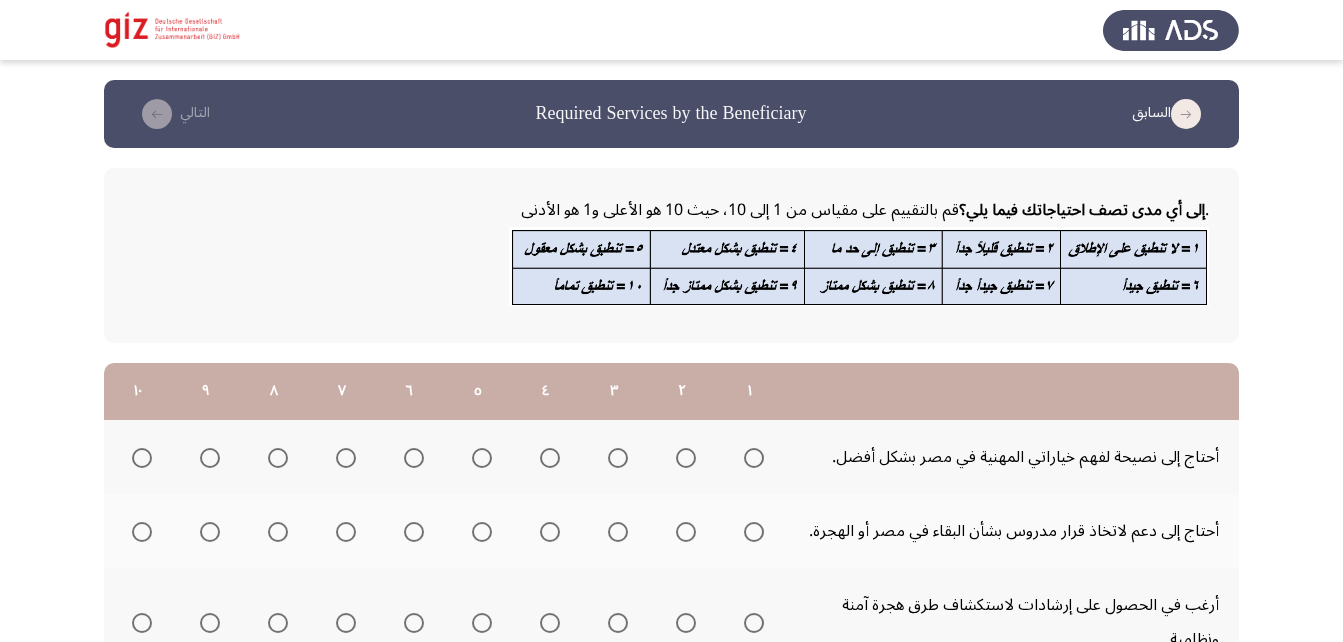 click at bounding box center (278, 458) 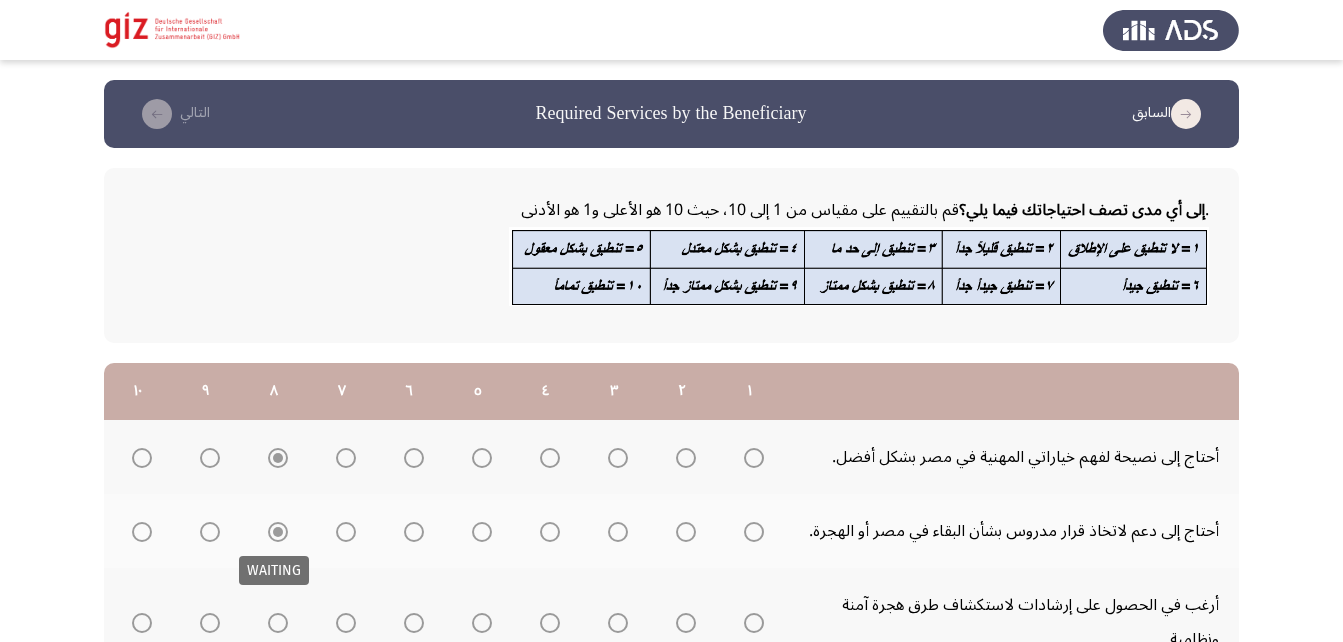 scroll, scrollTop: 91, scrollLeft: 0, axis: vertical 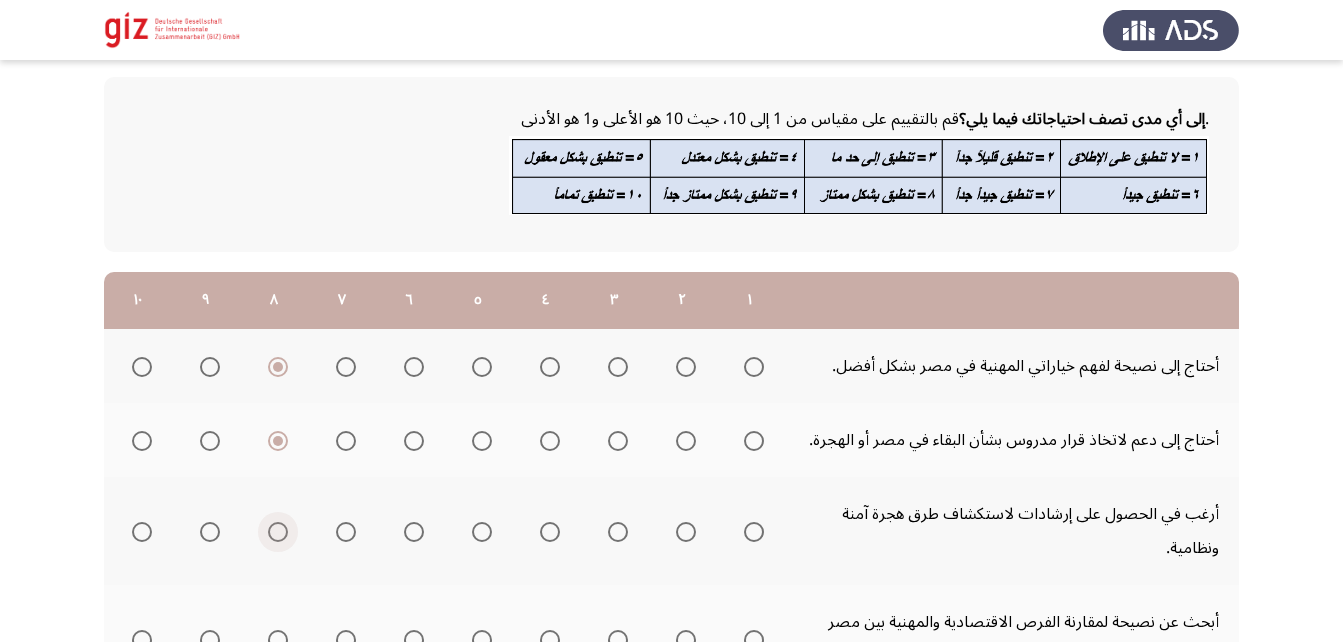 click at bounding box center (278, 532) 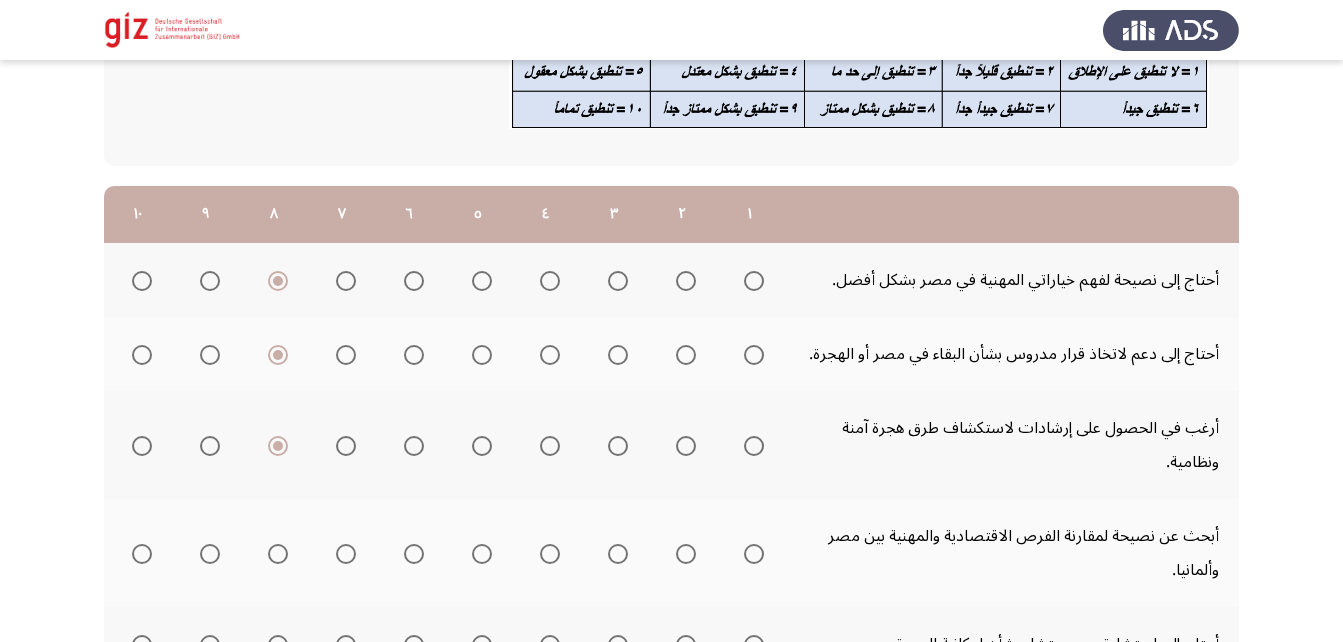 scroll, scrollTop: 176, scrollLeft: 0, axis: vertical 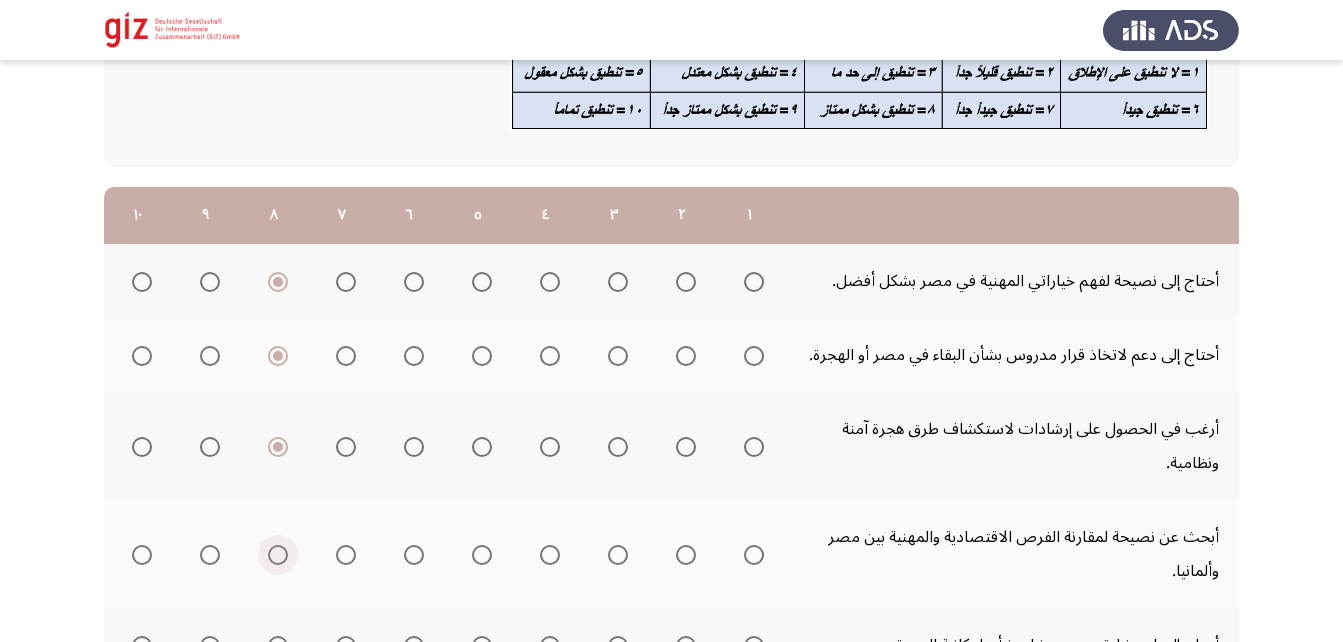 click at bounding box center (278, 555) 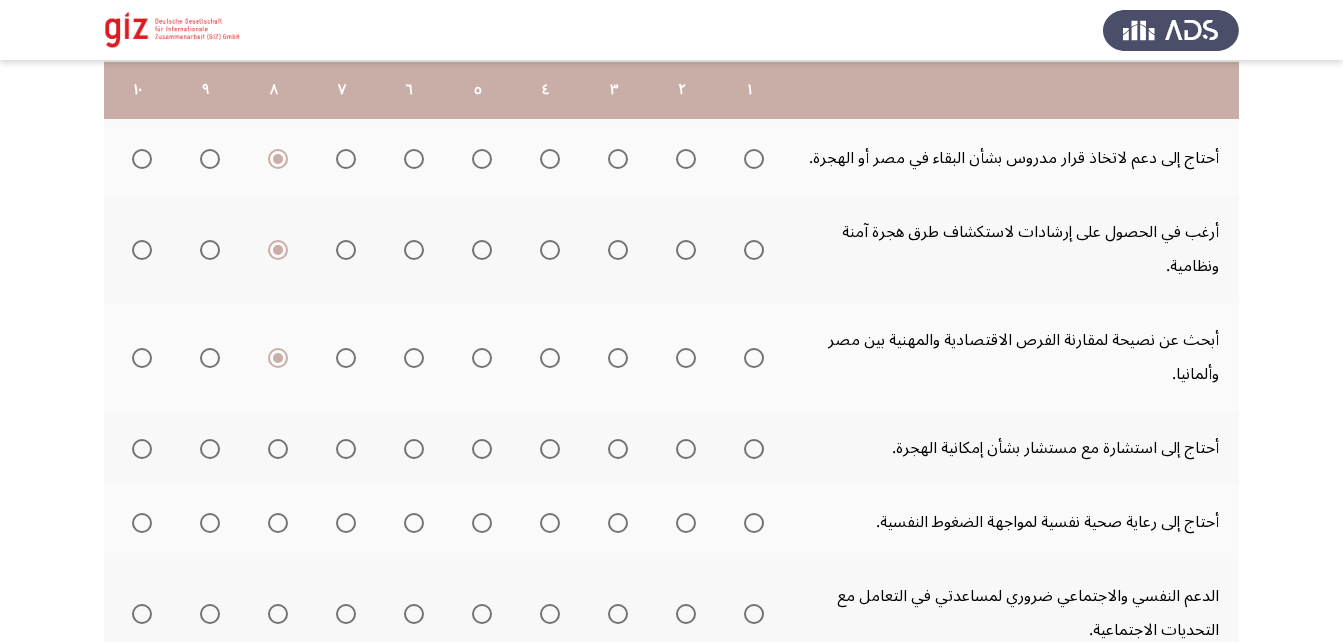 scroll, scrollTop: 375, scrollLeft: 0, axis: vertical 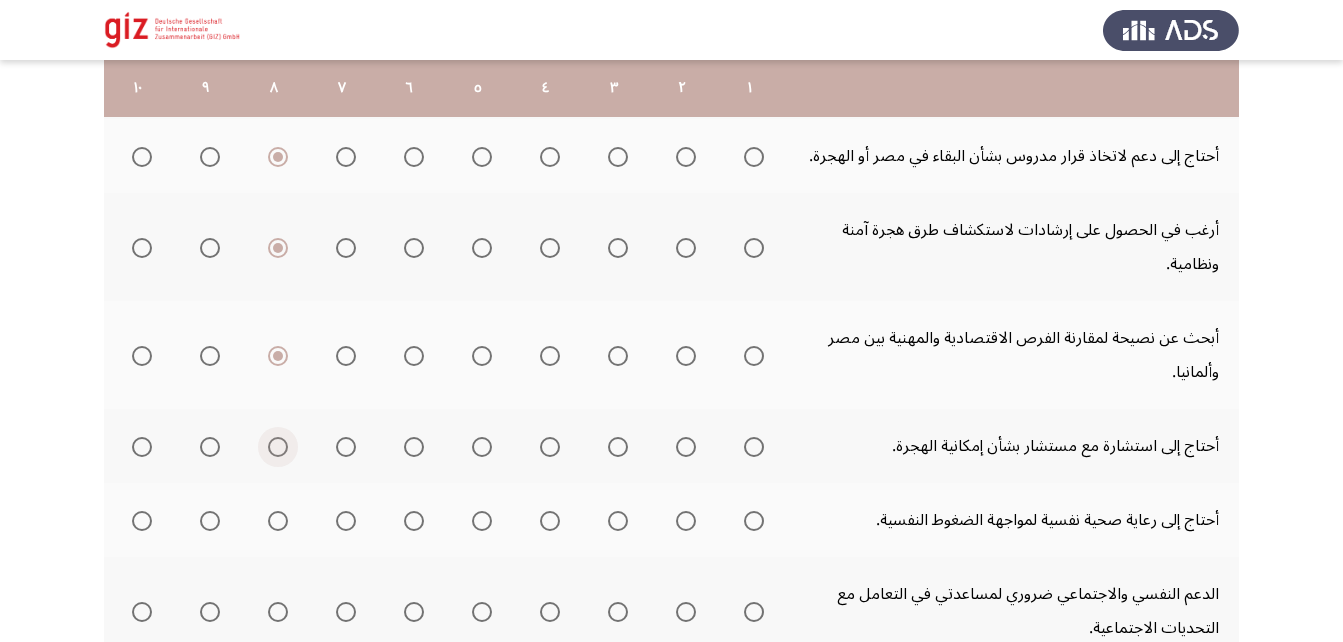 click at bounding box center (278, 447) 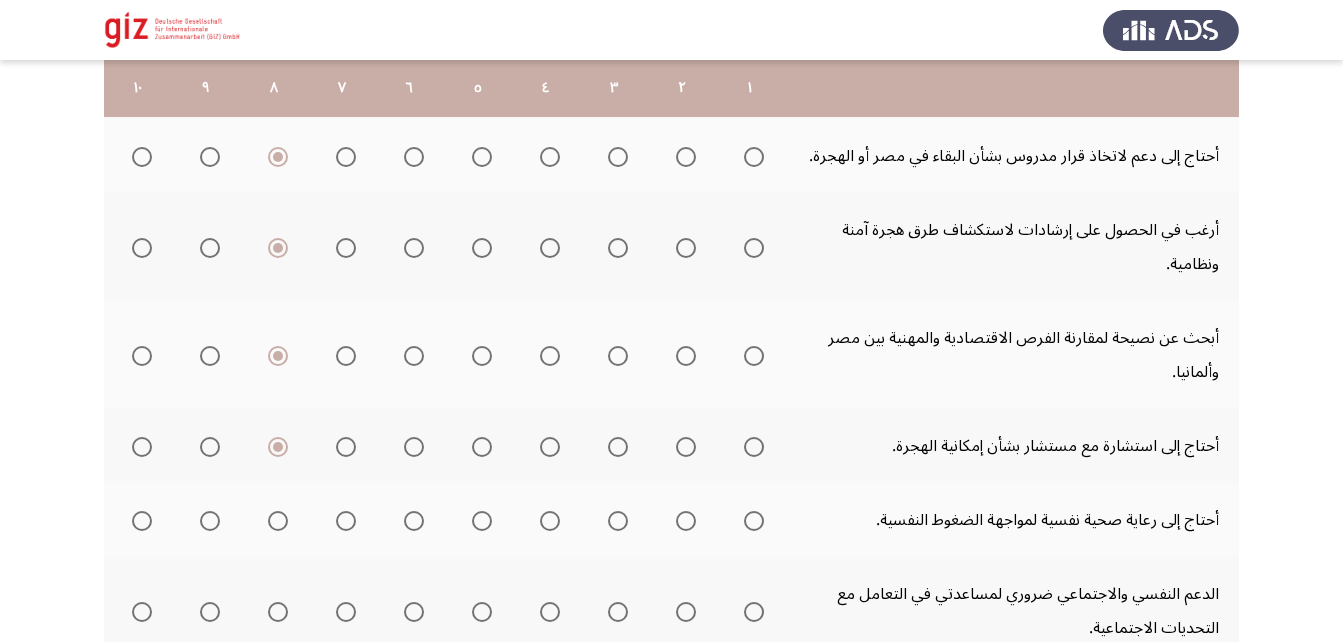 click at bounding box center (278, 521) 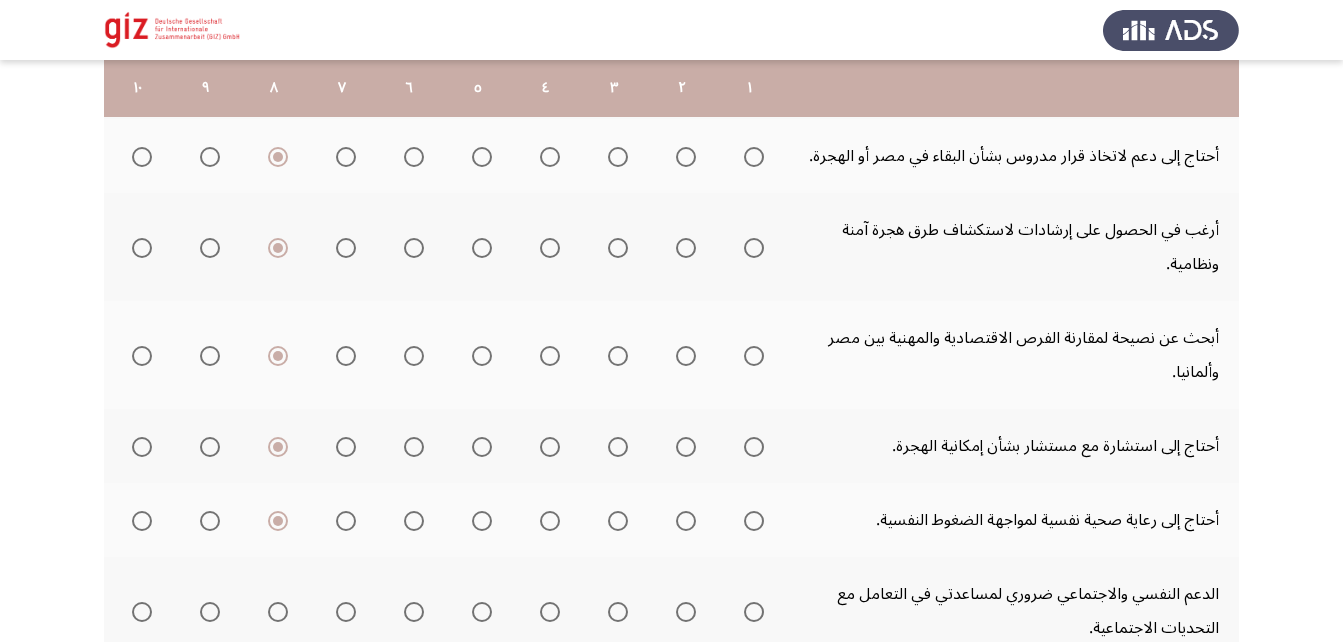click 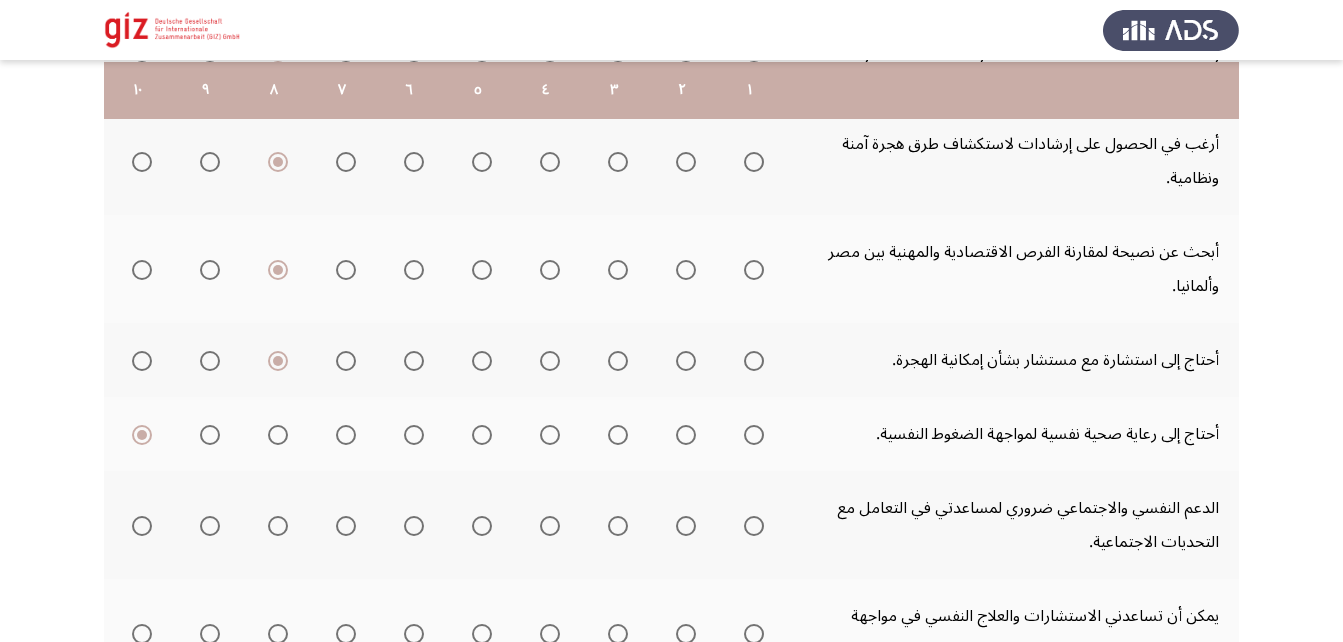 scroll, scrollTop: 463, scrollLeft: 0, axis: vertical 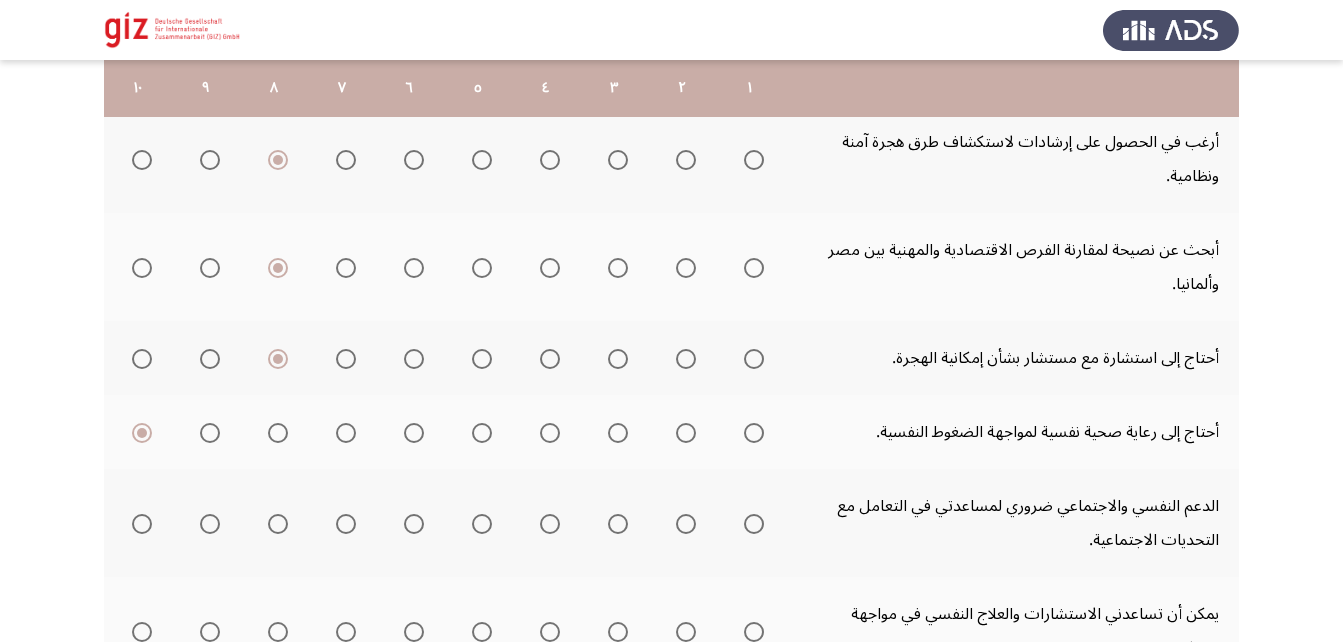 click at bounding box center [142, 524] 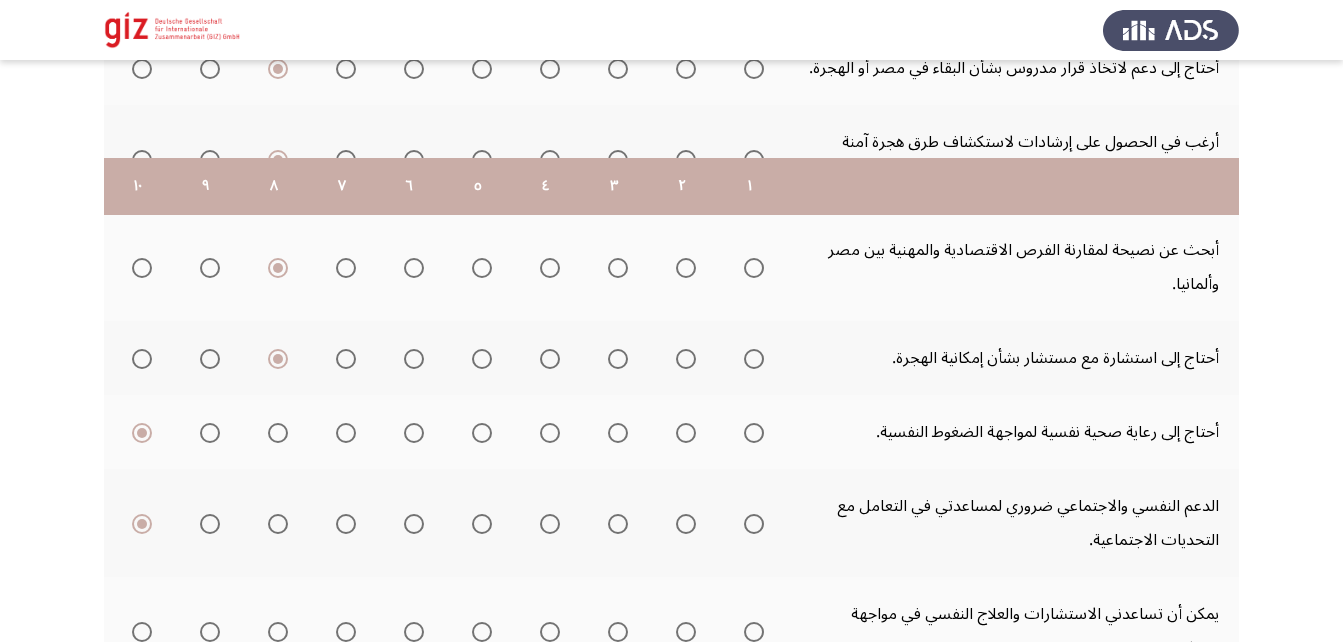 scroll, scrollTop: 620, scrollLeft: 0, axis: vertical 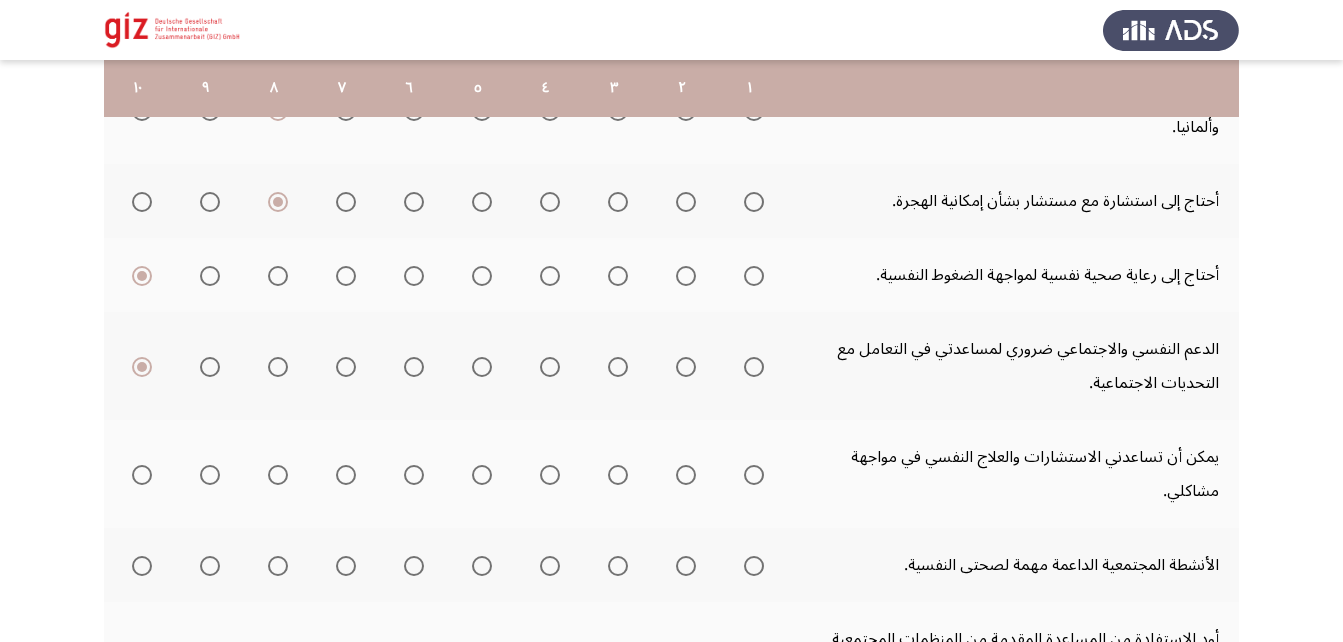 click at bounding box center (142, 475) 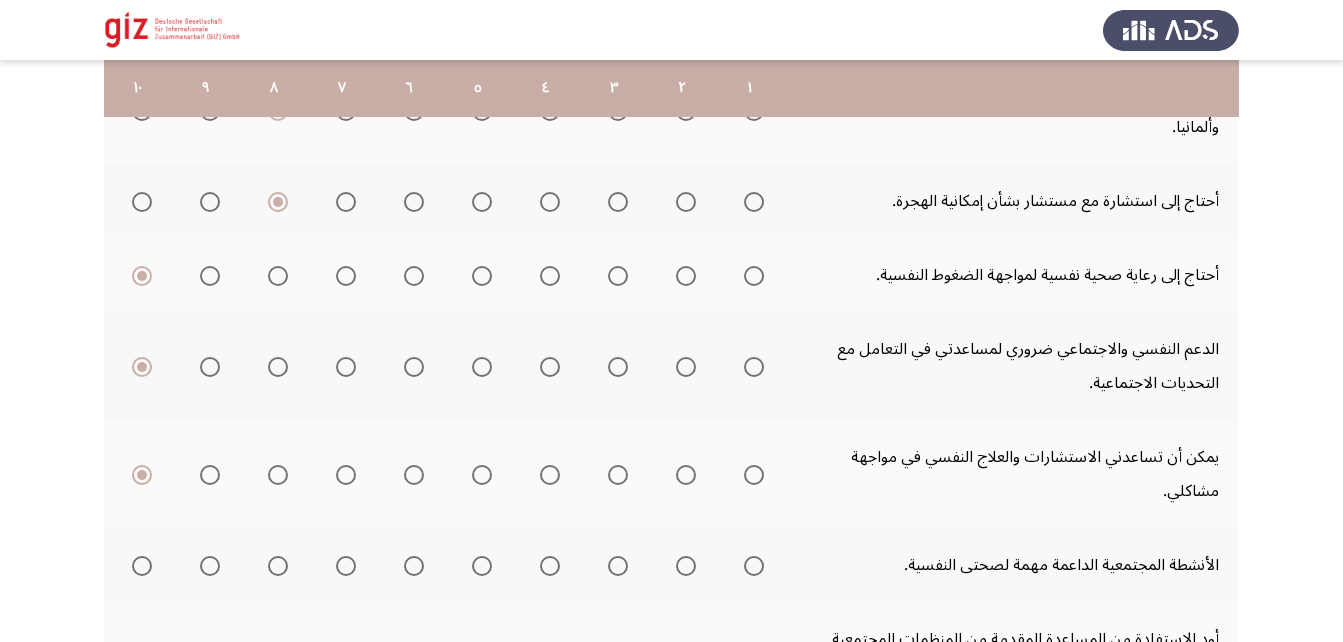 click at bounding box center (142, 566) 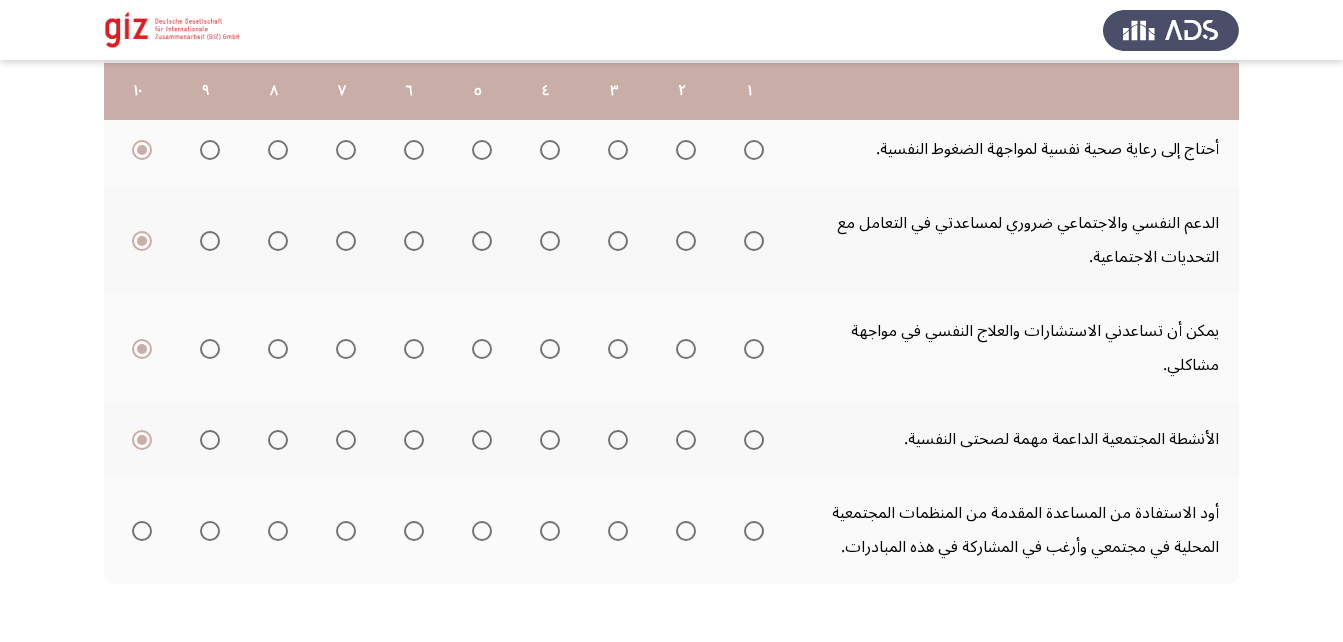 scroll, scrollTop: 749, scrollLeft: 0, axis: vertical 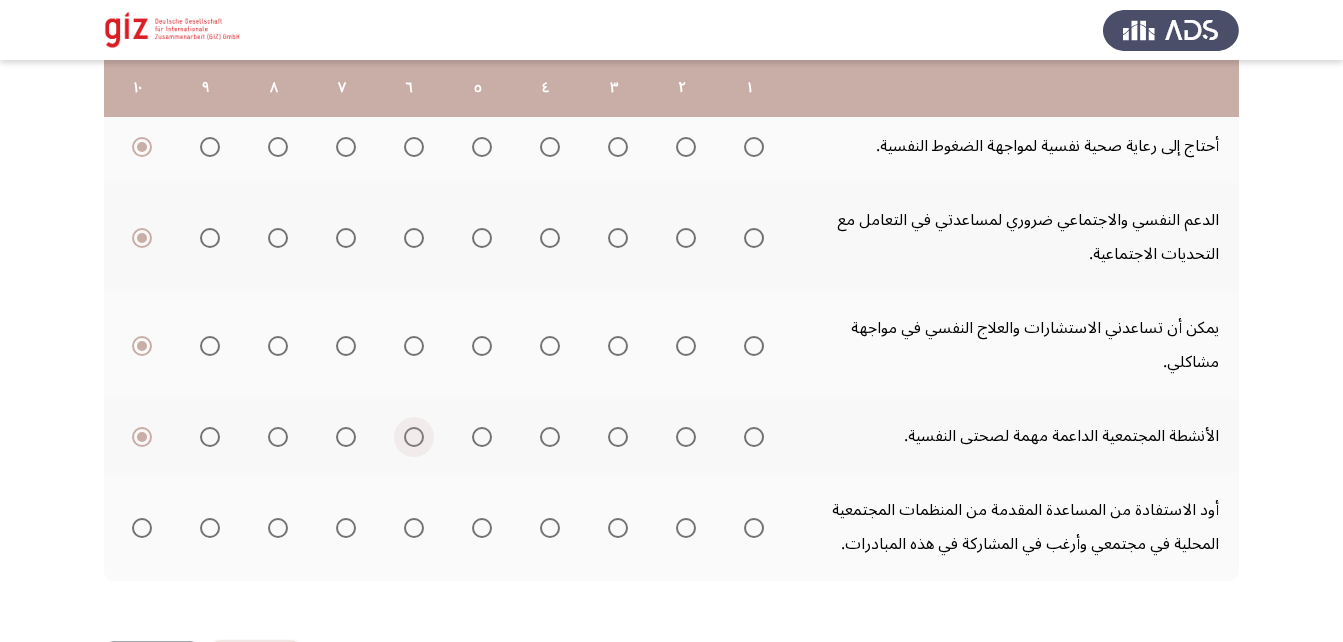 click at bounding box center (414, 437) 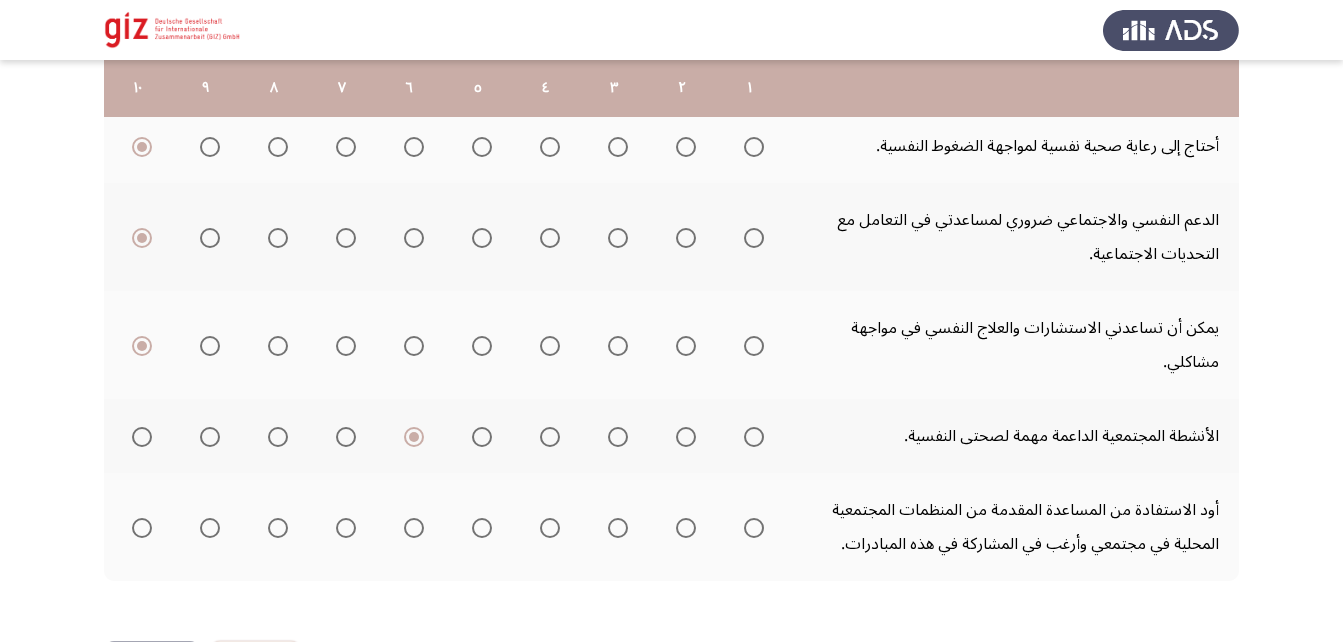 click at bounding box center [414, 346] 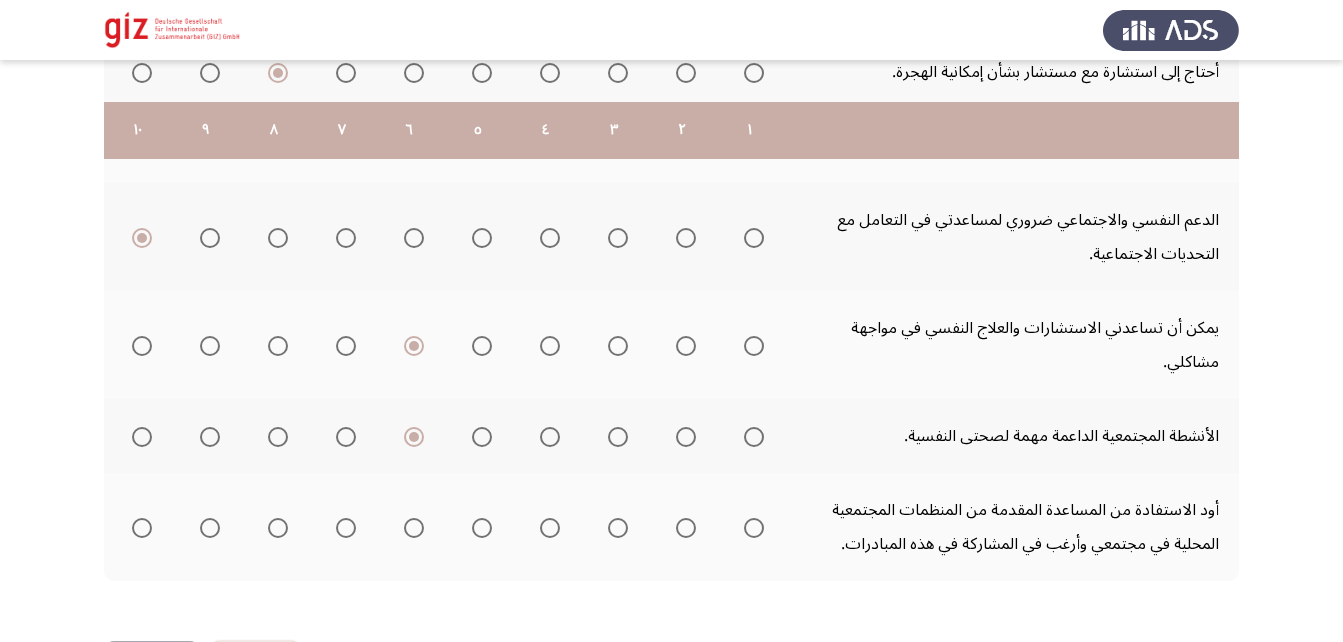 scroll, scrollTop: 805, scrollLeft: 0, axis: vertical 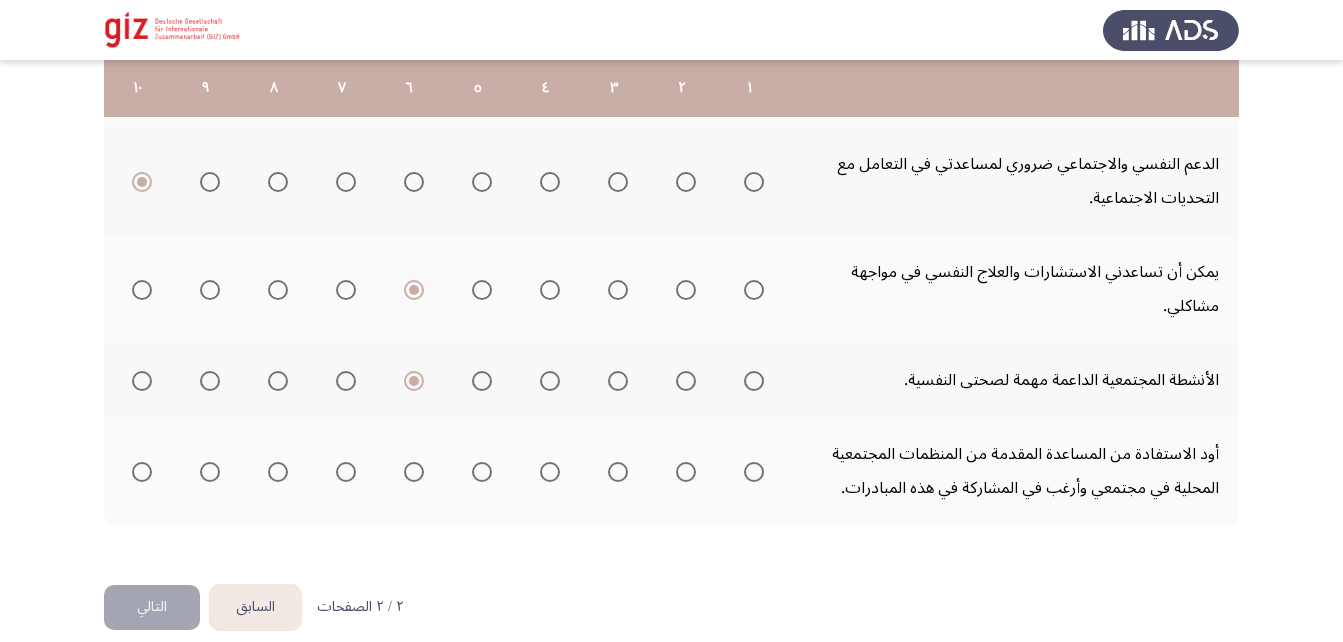 click at bounding box center (414, 472) 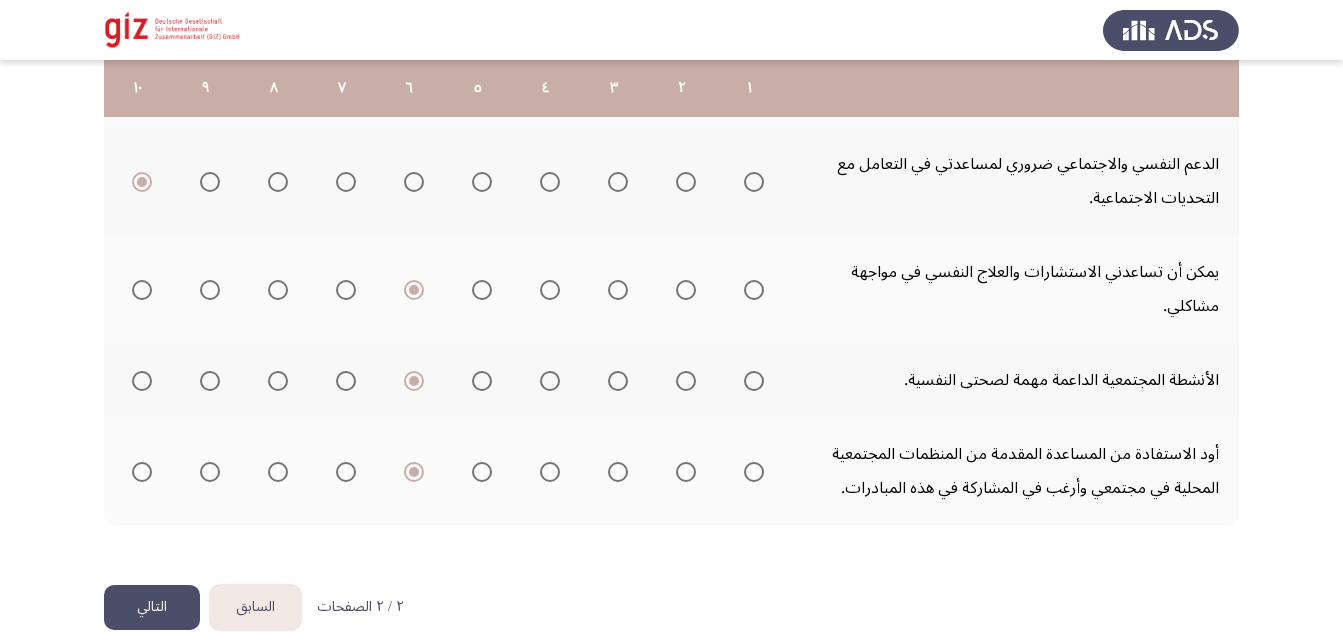 click on "التالي" 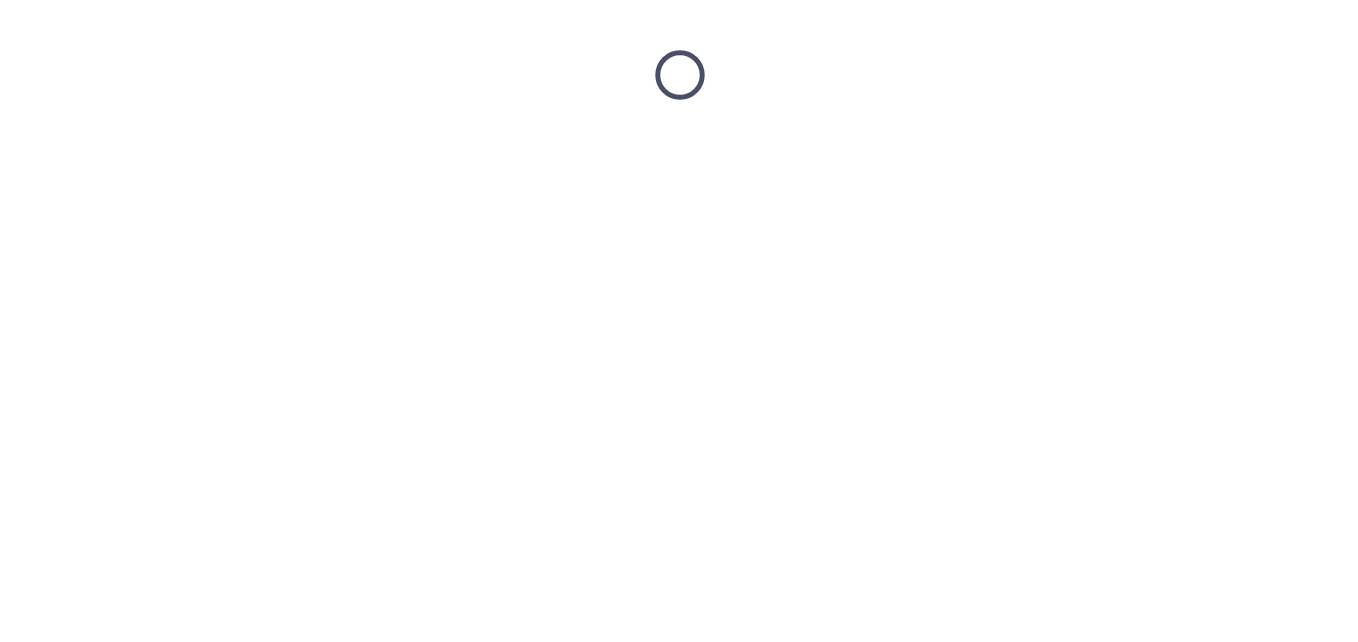 scroll, scrollTop: 0, scrollLeft: 0, axis: both 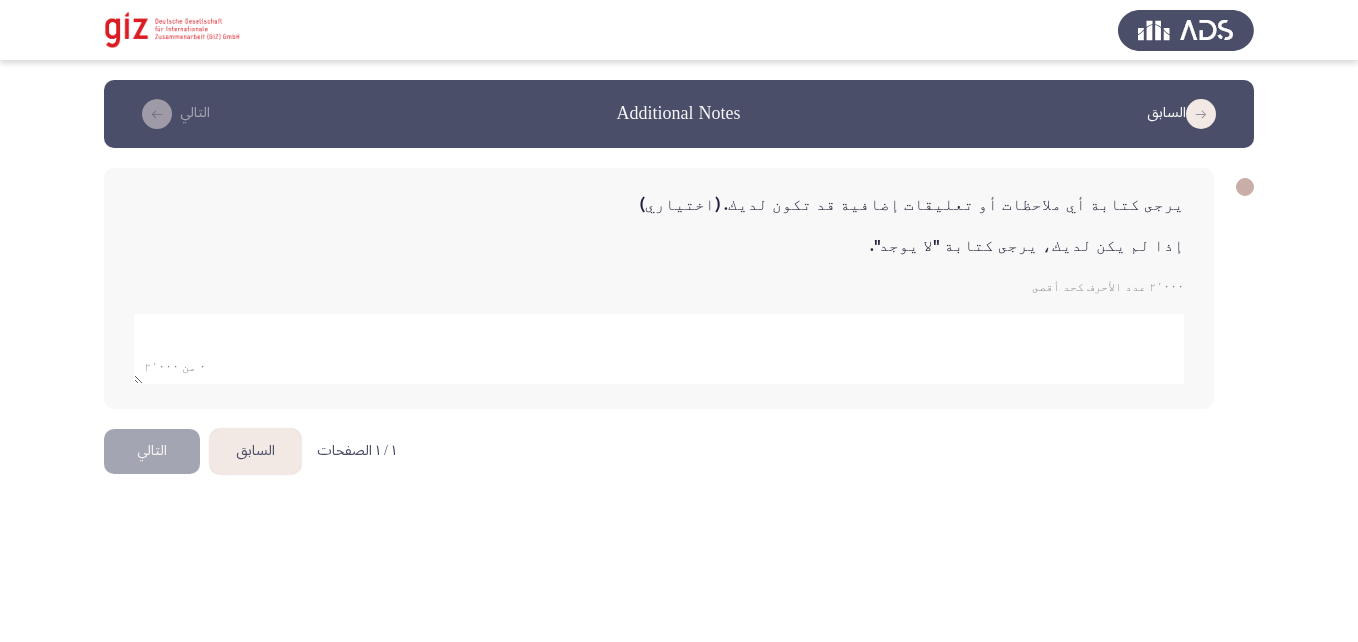 click 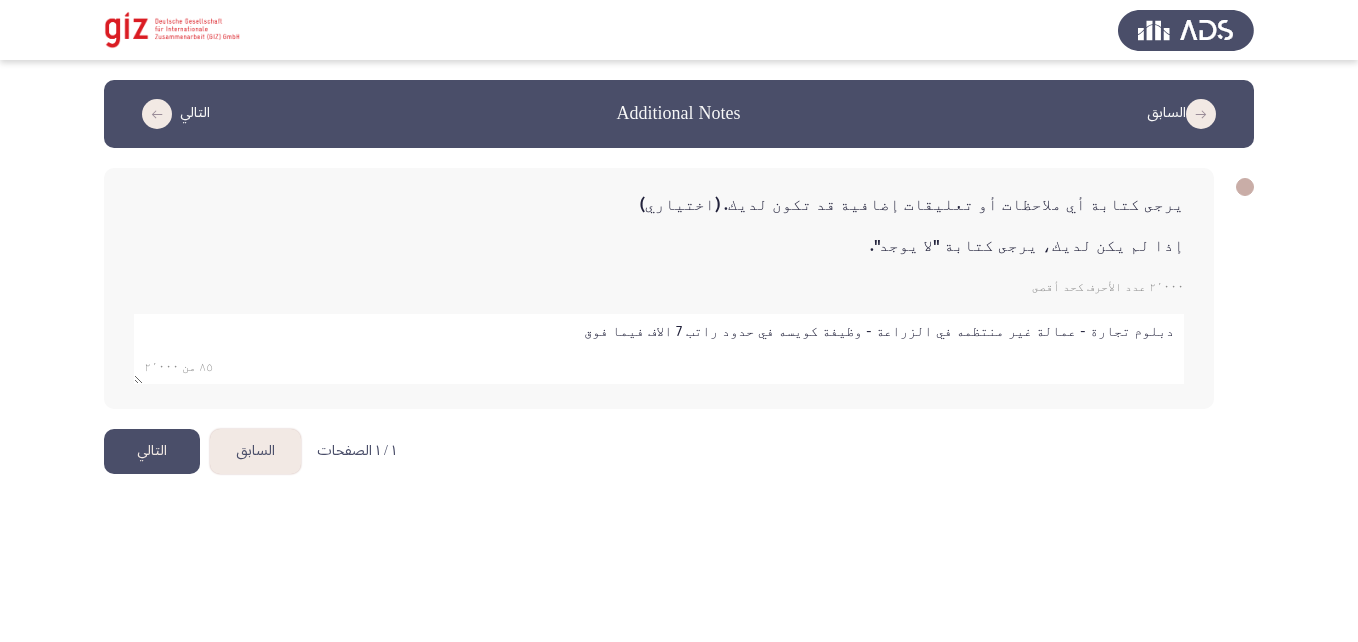 paste on "سافر [COUNTRY] و حاول الوصول ل[COUNTRY] لكن المركب غرقت و رجع" 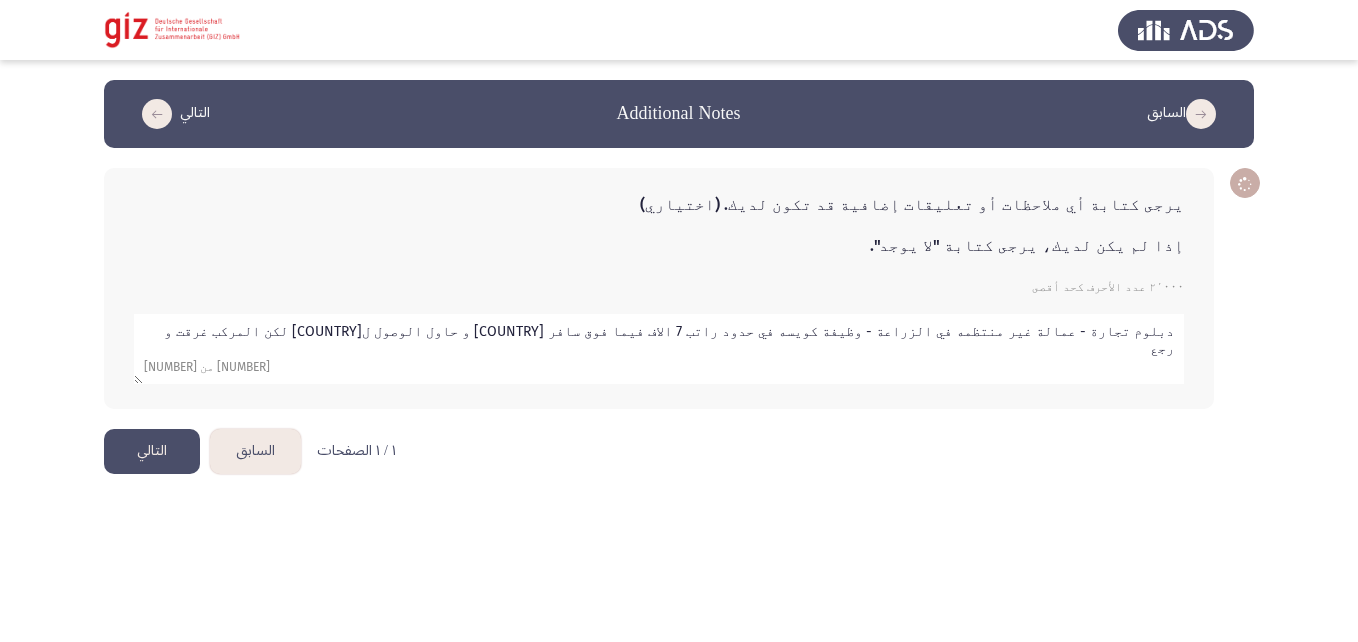 type on "دبلوم تجارة - عمالة غير منتظمه في الزراعة - وظيفة كويسه في حدود راتب 7 الاف فيما فوق سافر [COUNTRY] و حاول الوصول ل[COUNTRY] لكن المركب غرقت و رجع" 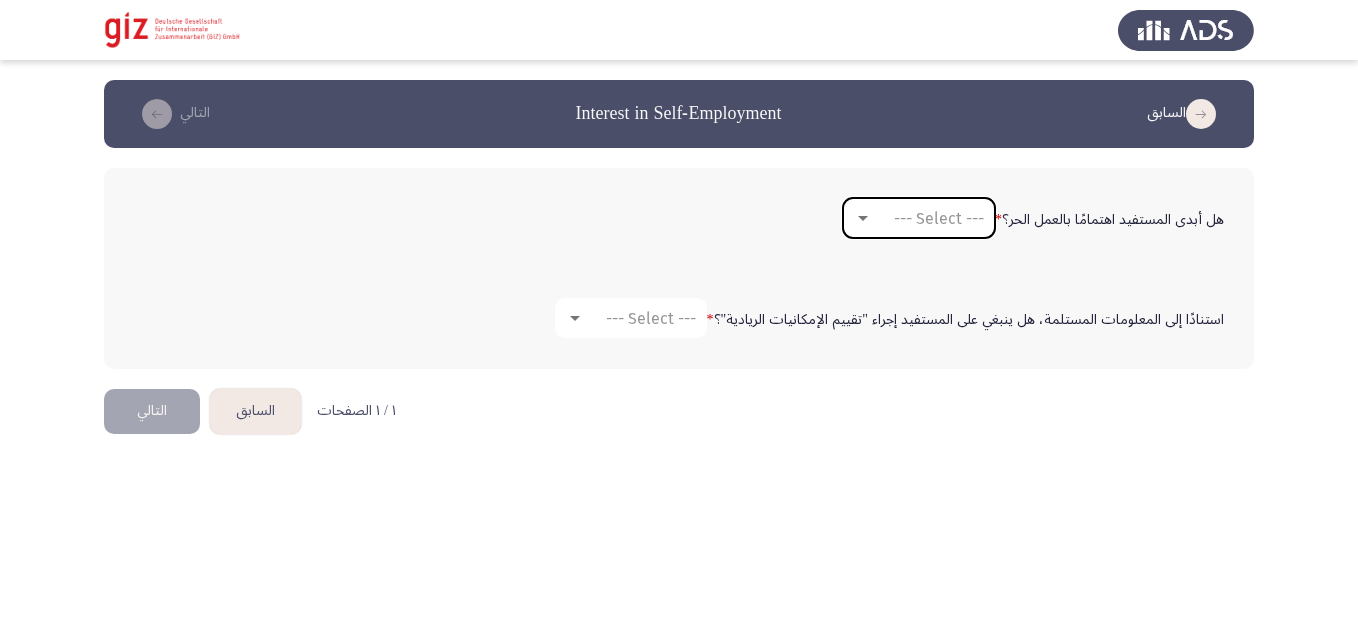 click on "--- Select ---" at bounding box center (919, 218) 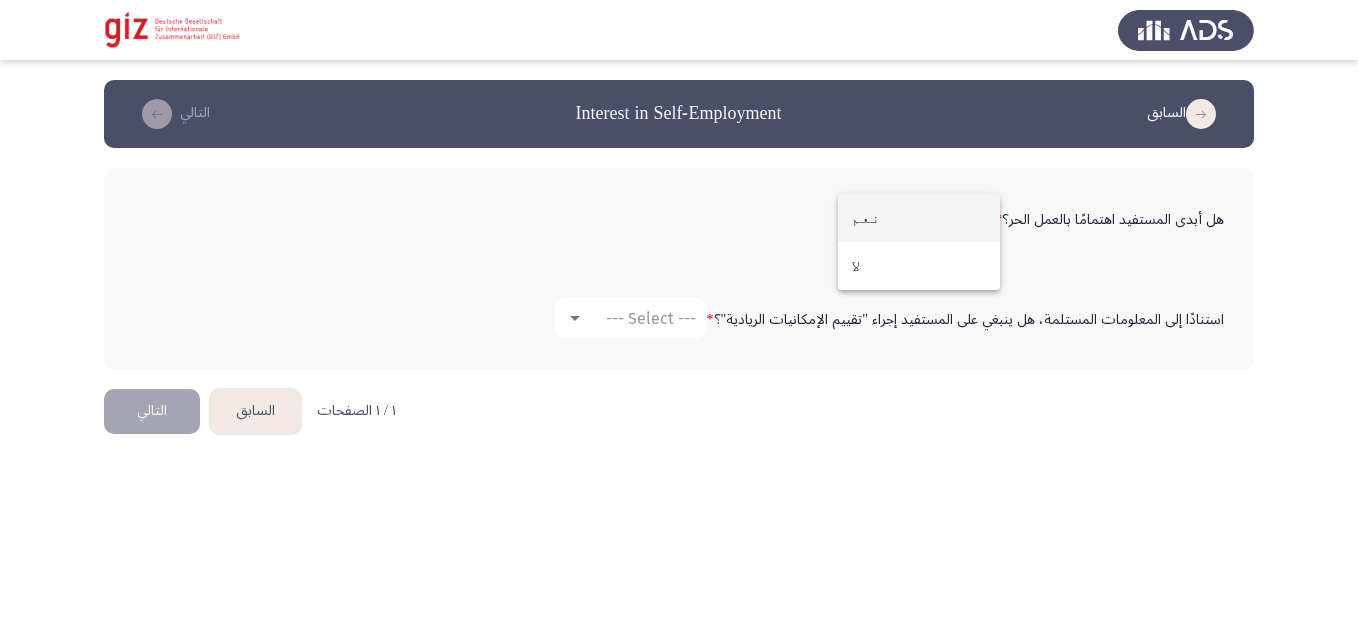 click on "نعم" at bounding box center (919, 218) 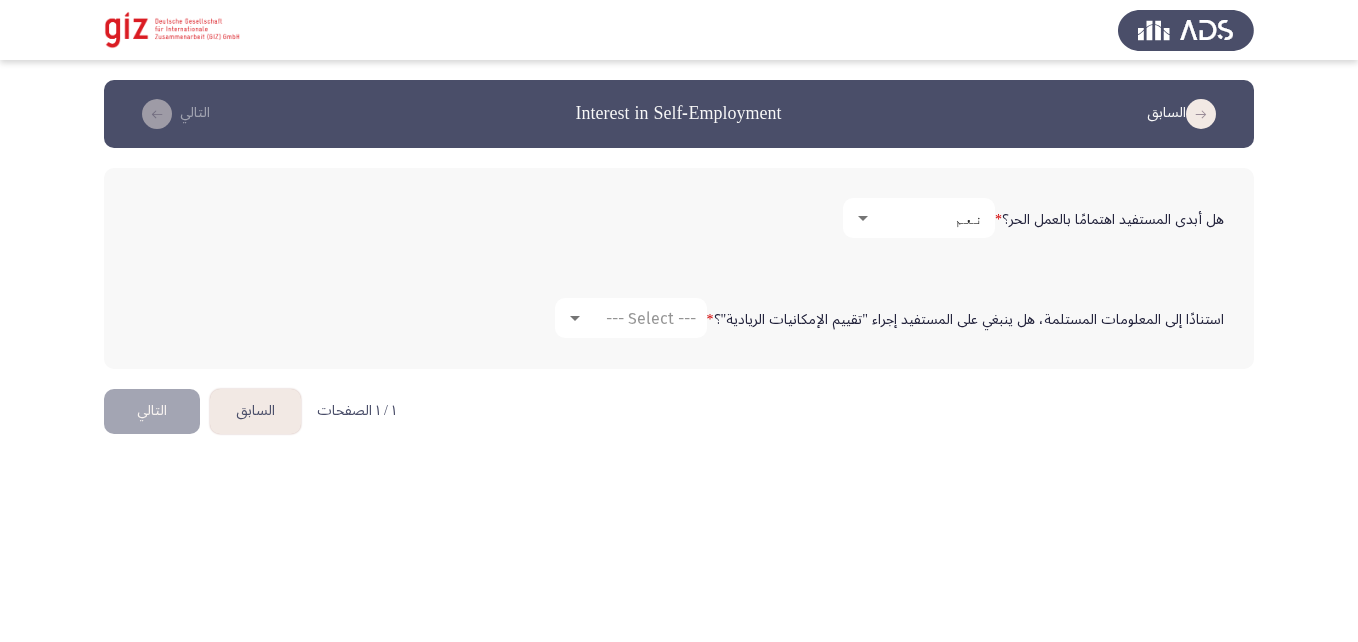 click on "نعم" at bounding box center [928, 218] 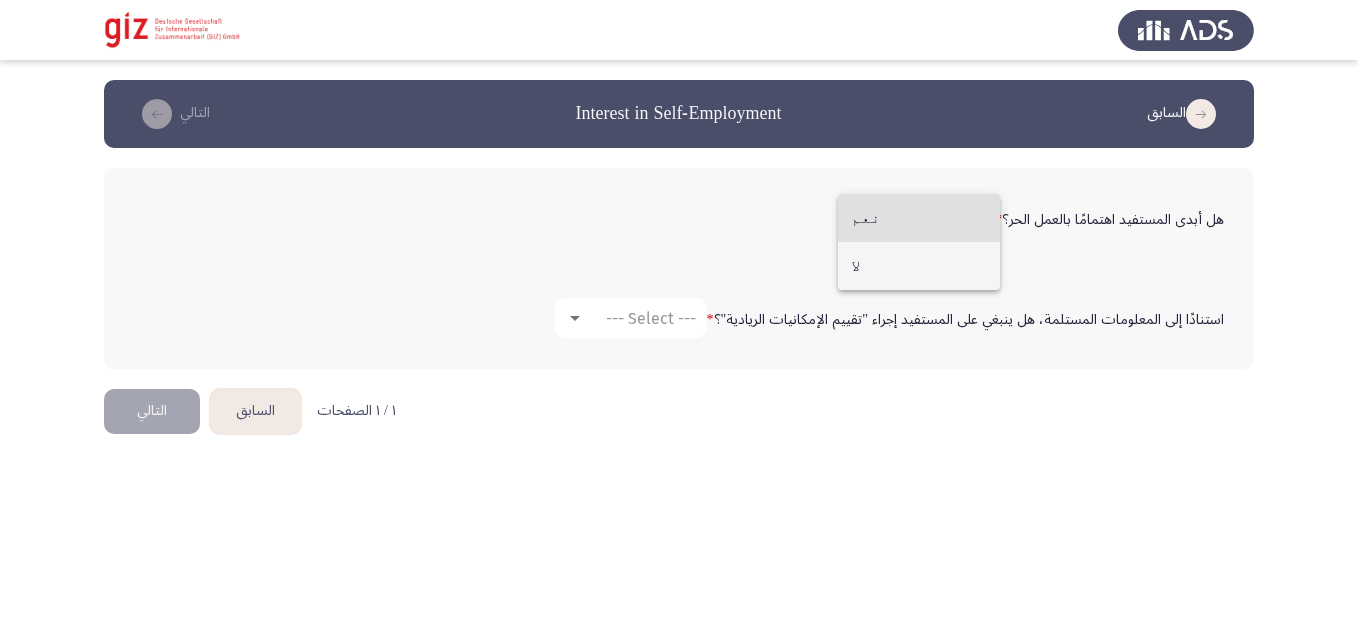 click on "لا" at bounding box center [919, 266] 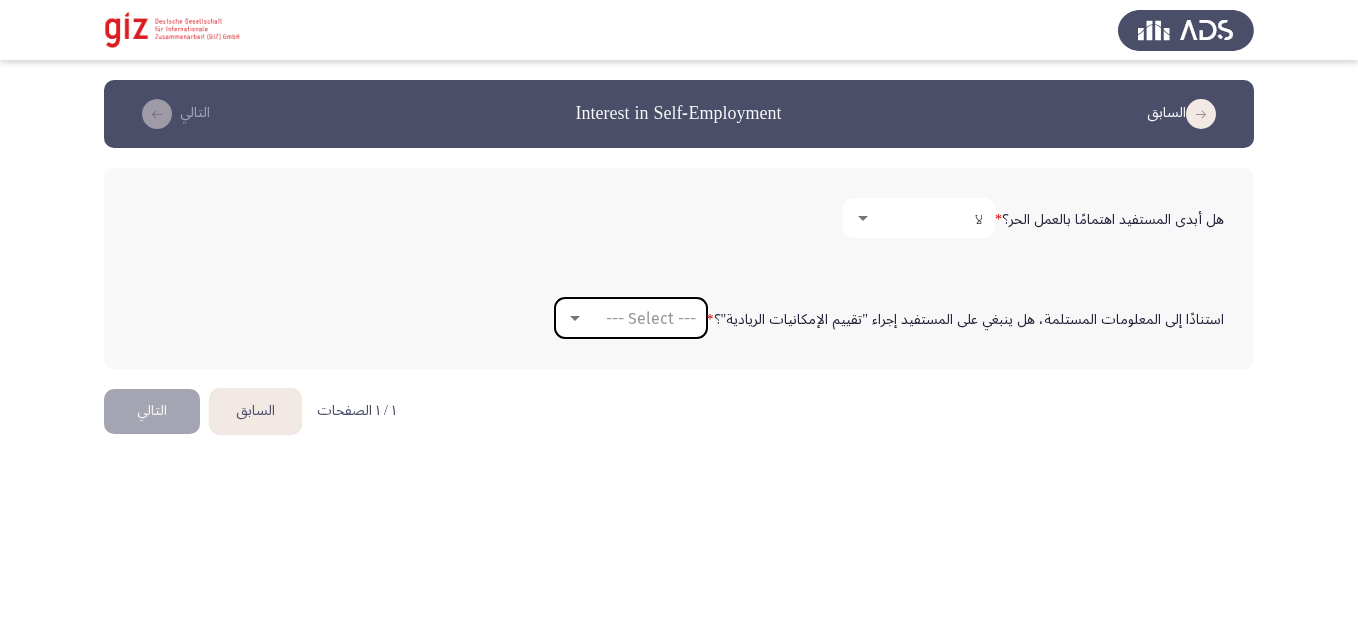 click on "--- Select ---" at bounding box center (651, 318) 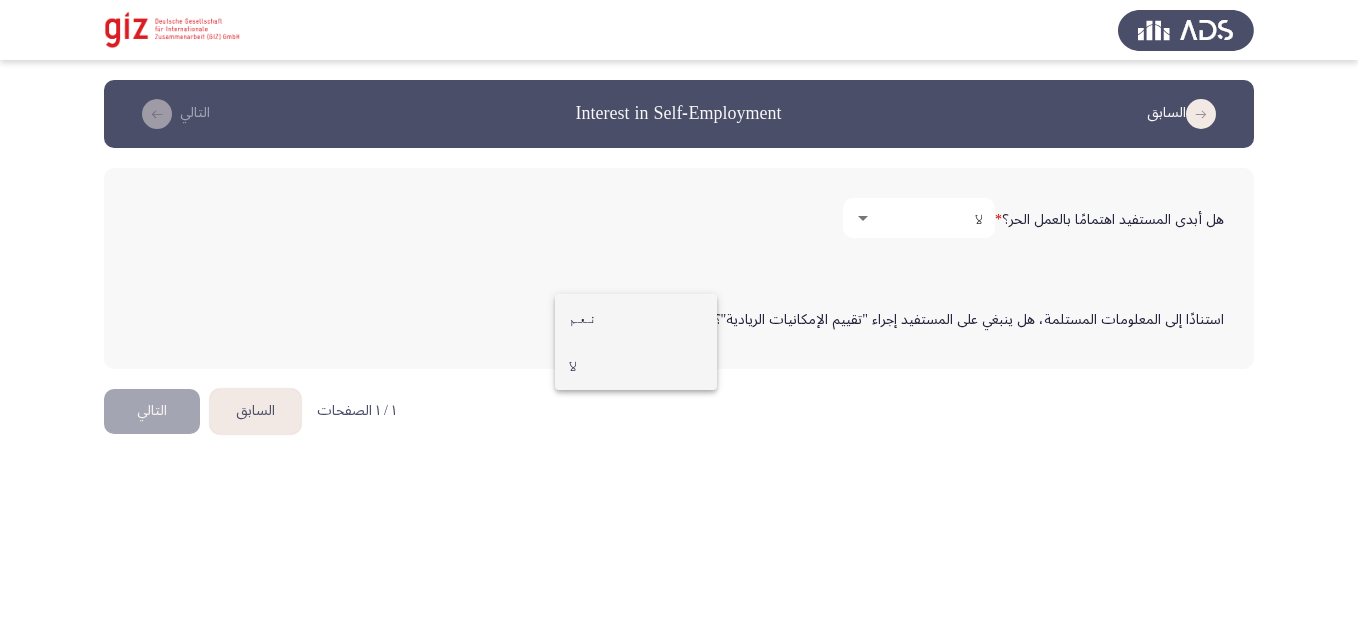 click on "لا" at bounding box center (636, 366) 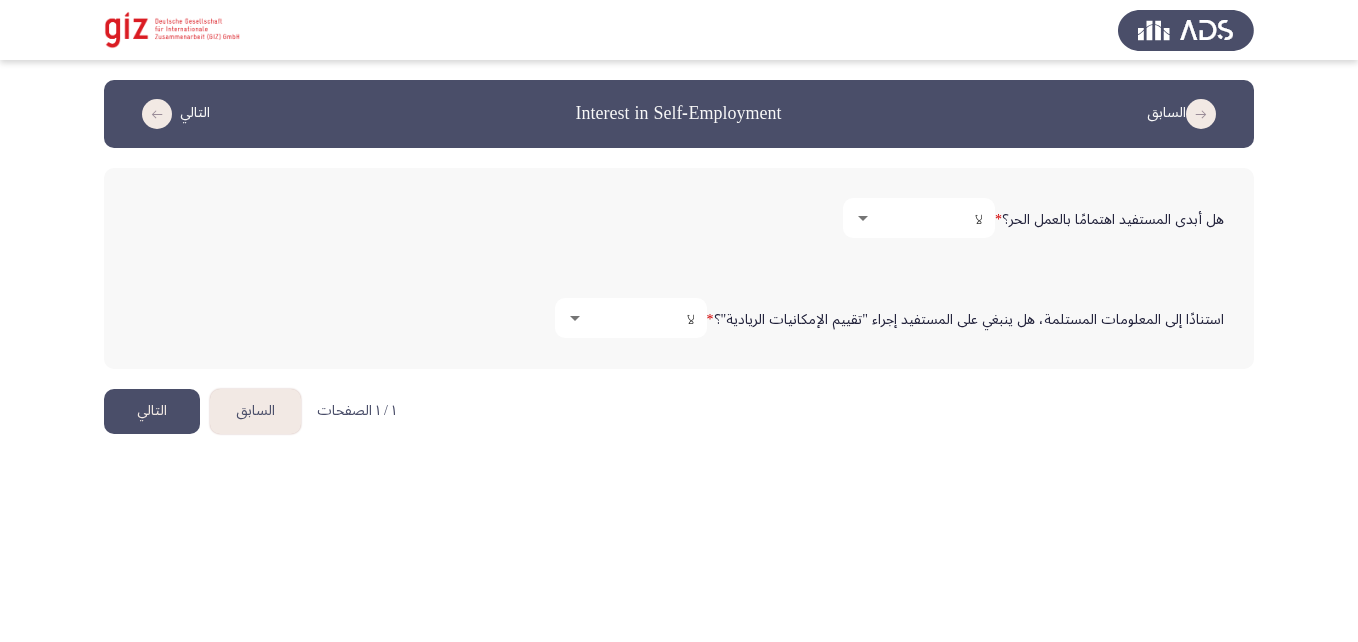 click on "التالي" 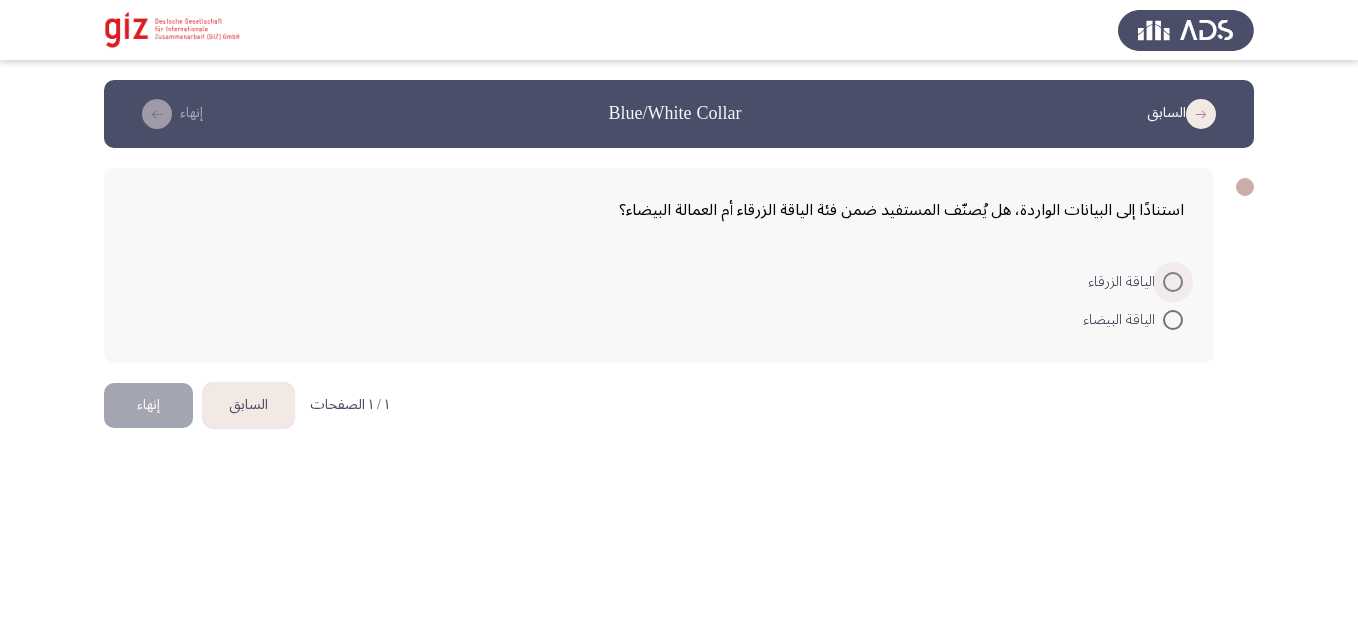 click at bounding box center (1173, 282) 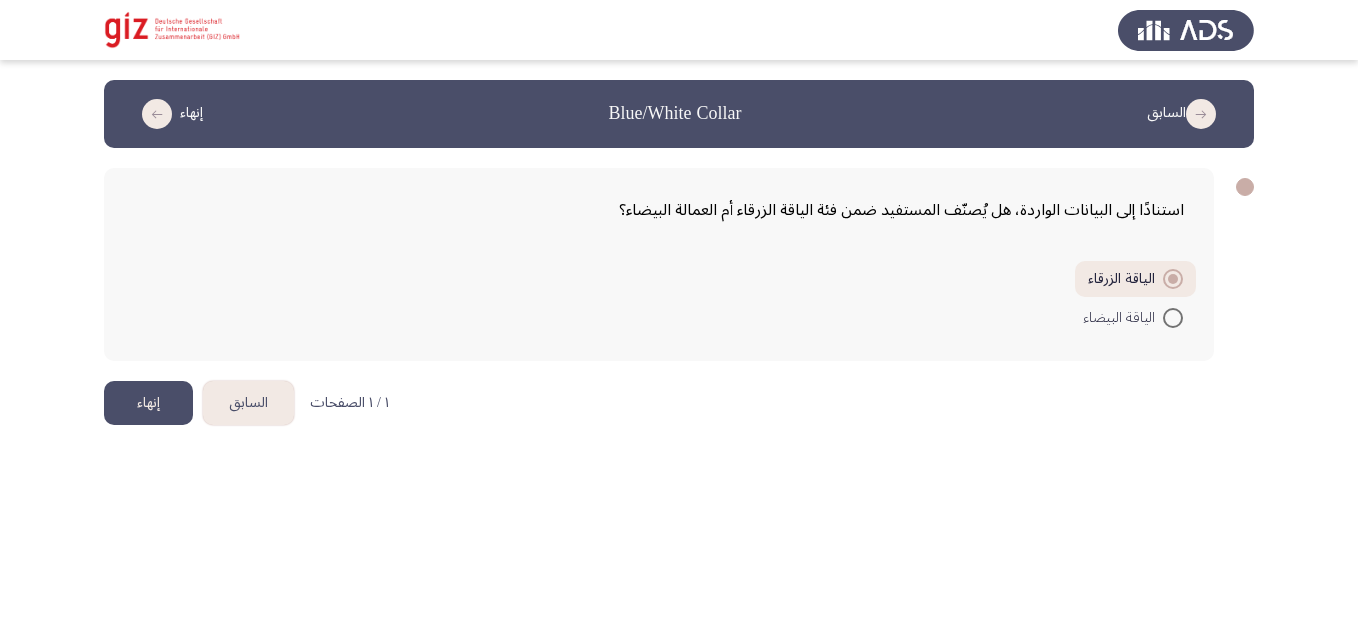 click on "إنهاء" 